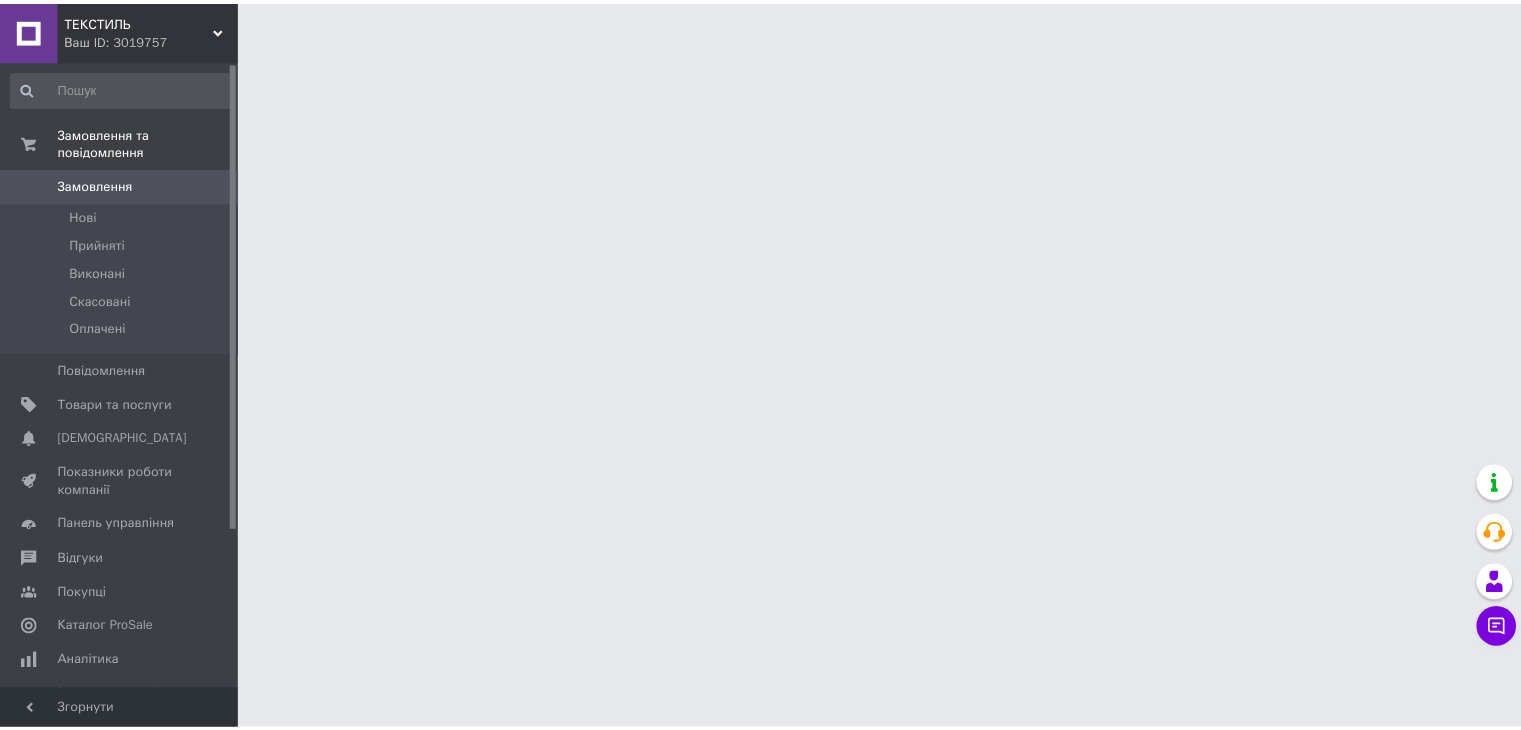 scroll, scrollTop: 0, scrollLeft: 0, axis: both 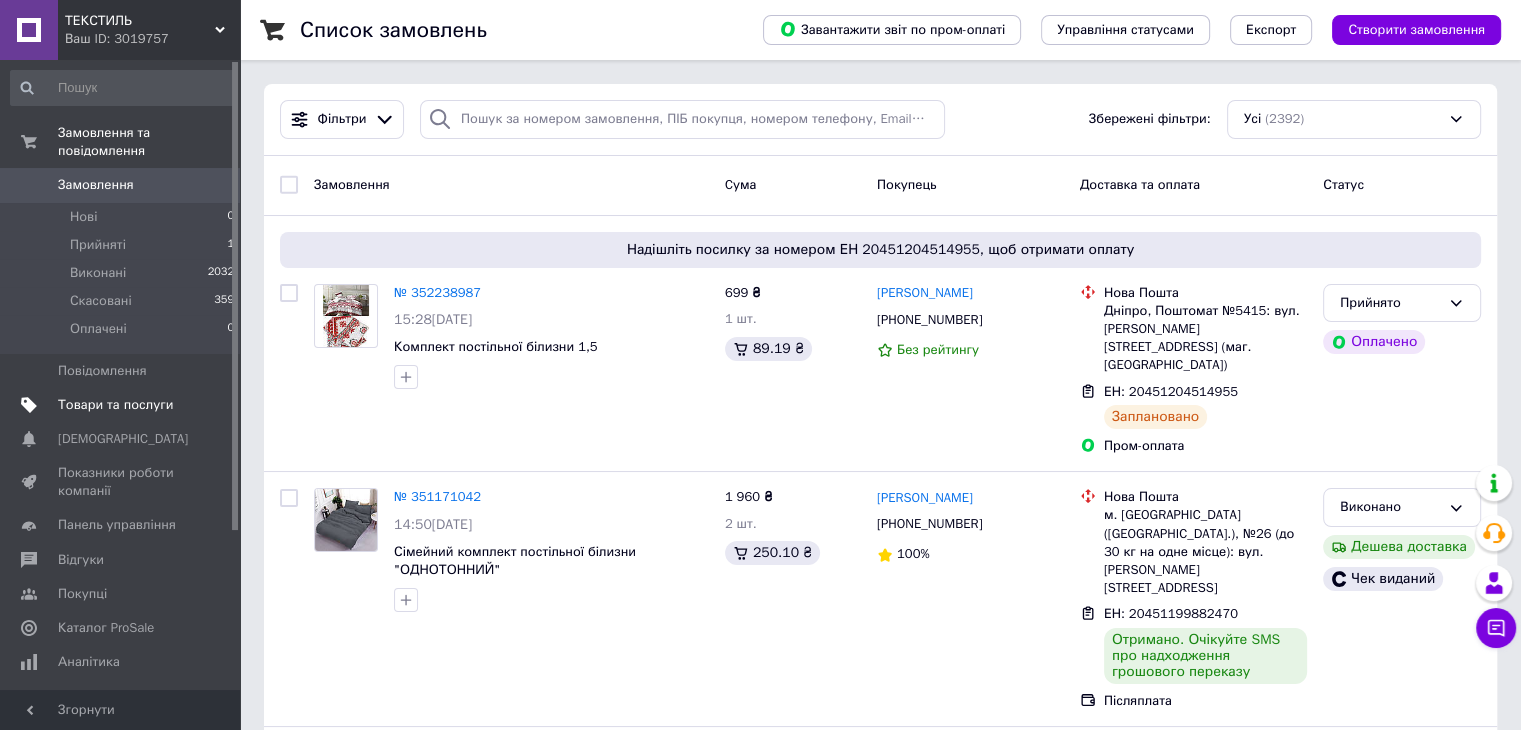 click on "Товари та послуги" at bounding box center (115, 405) 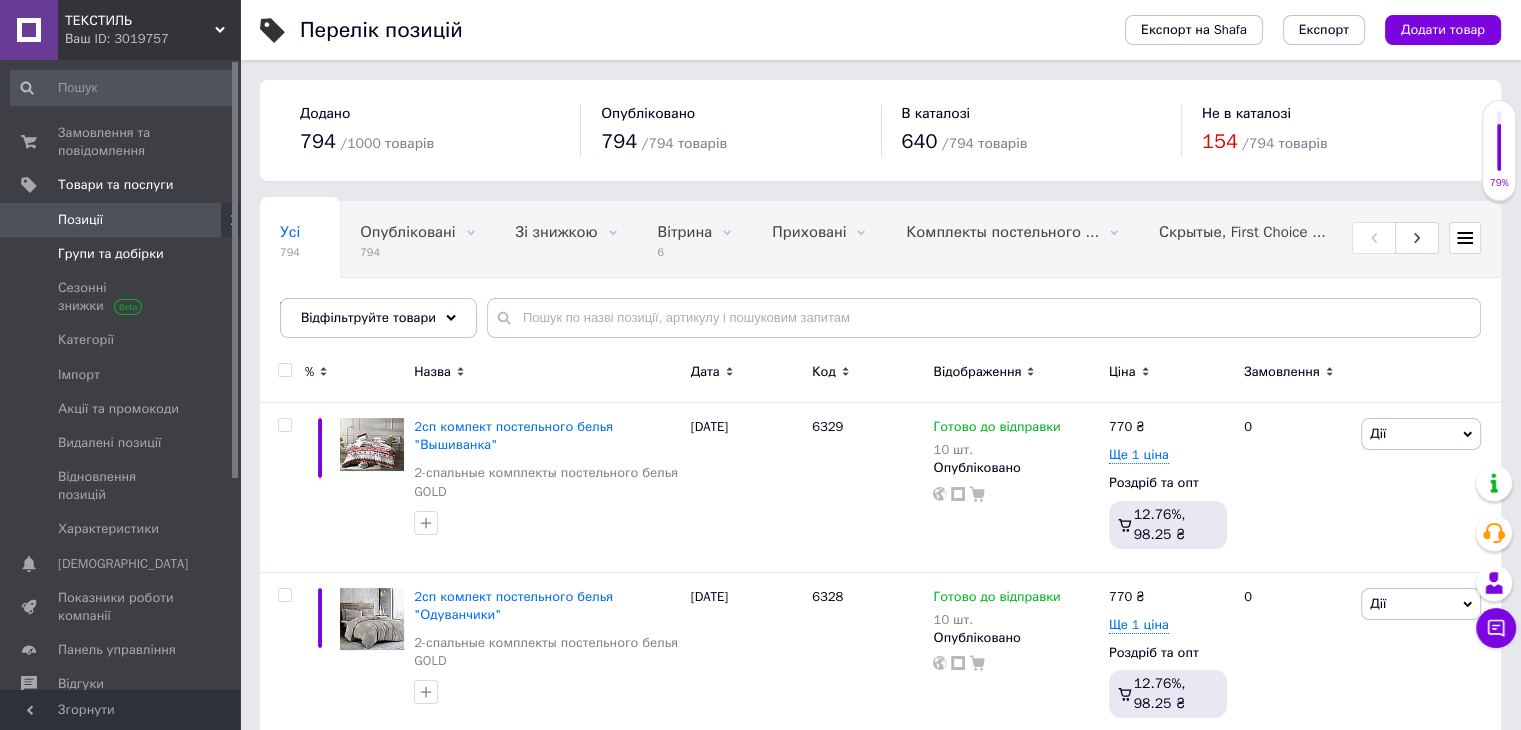 click on "Групи та добірки" at bounding box center (111, 254) 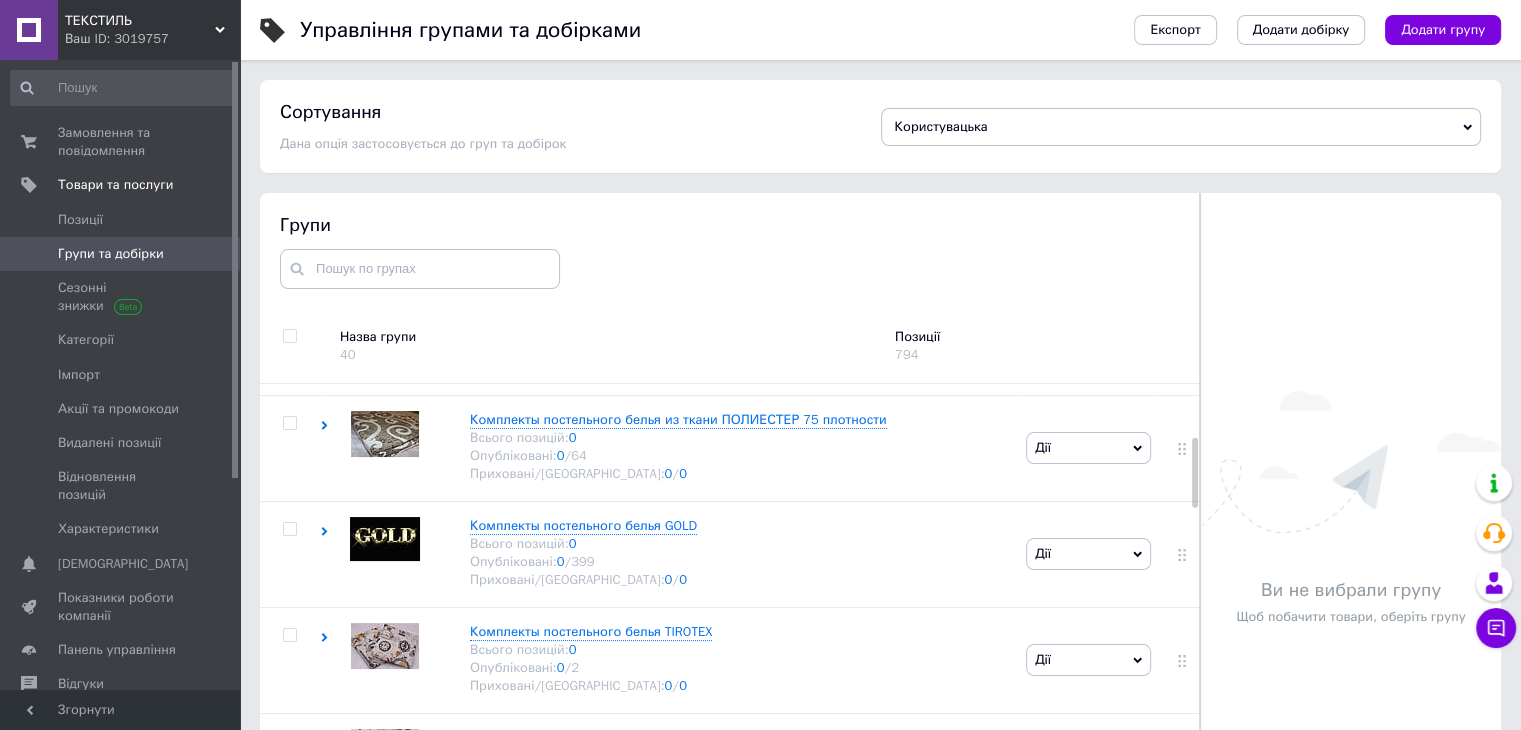 scroll, scrollTop: 316, scrollLeft: 0, axis: vertical 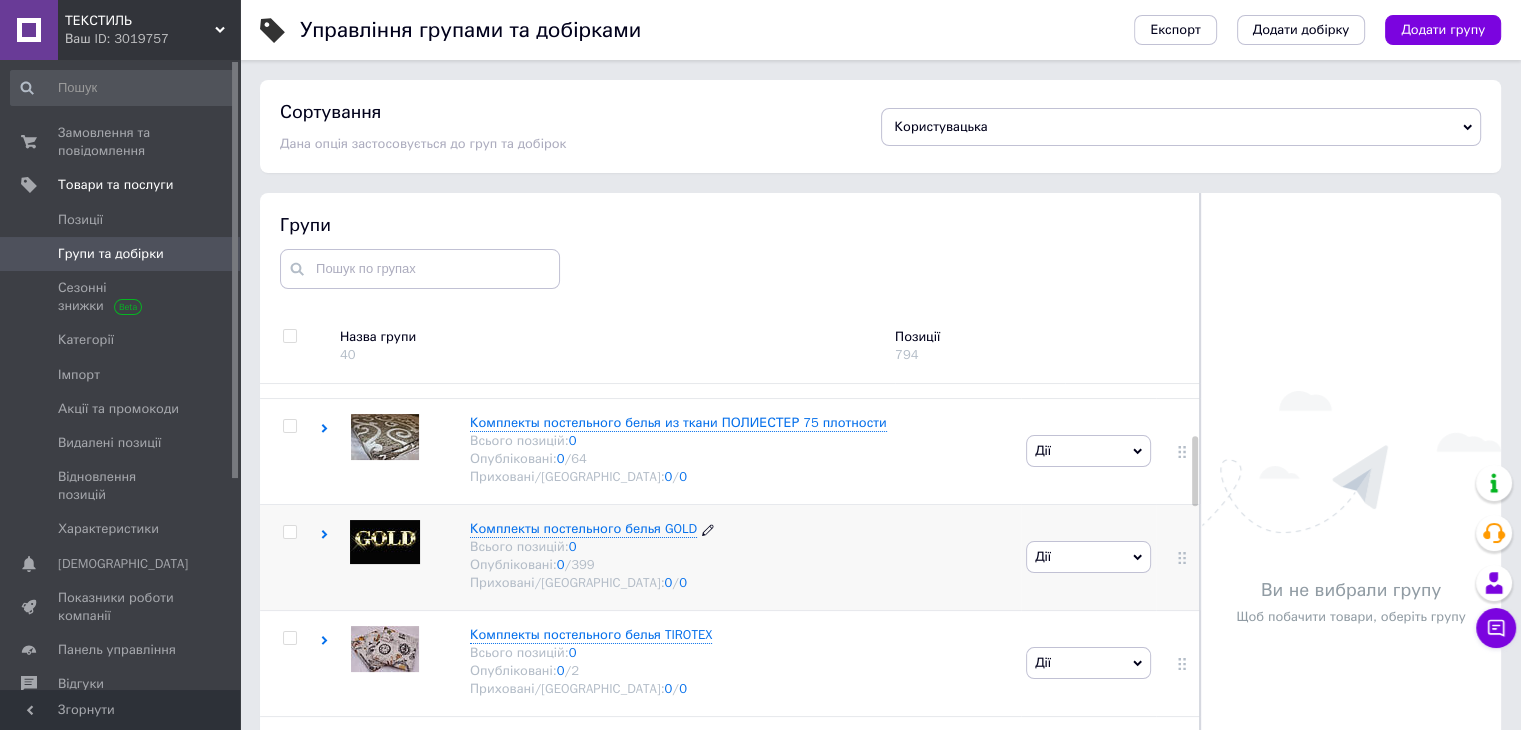 click on "Комплекты постельного белья GOLD" at bounding box center (583, 528) 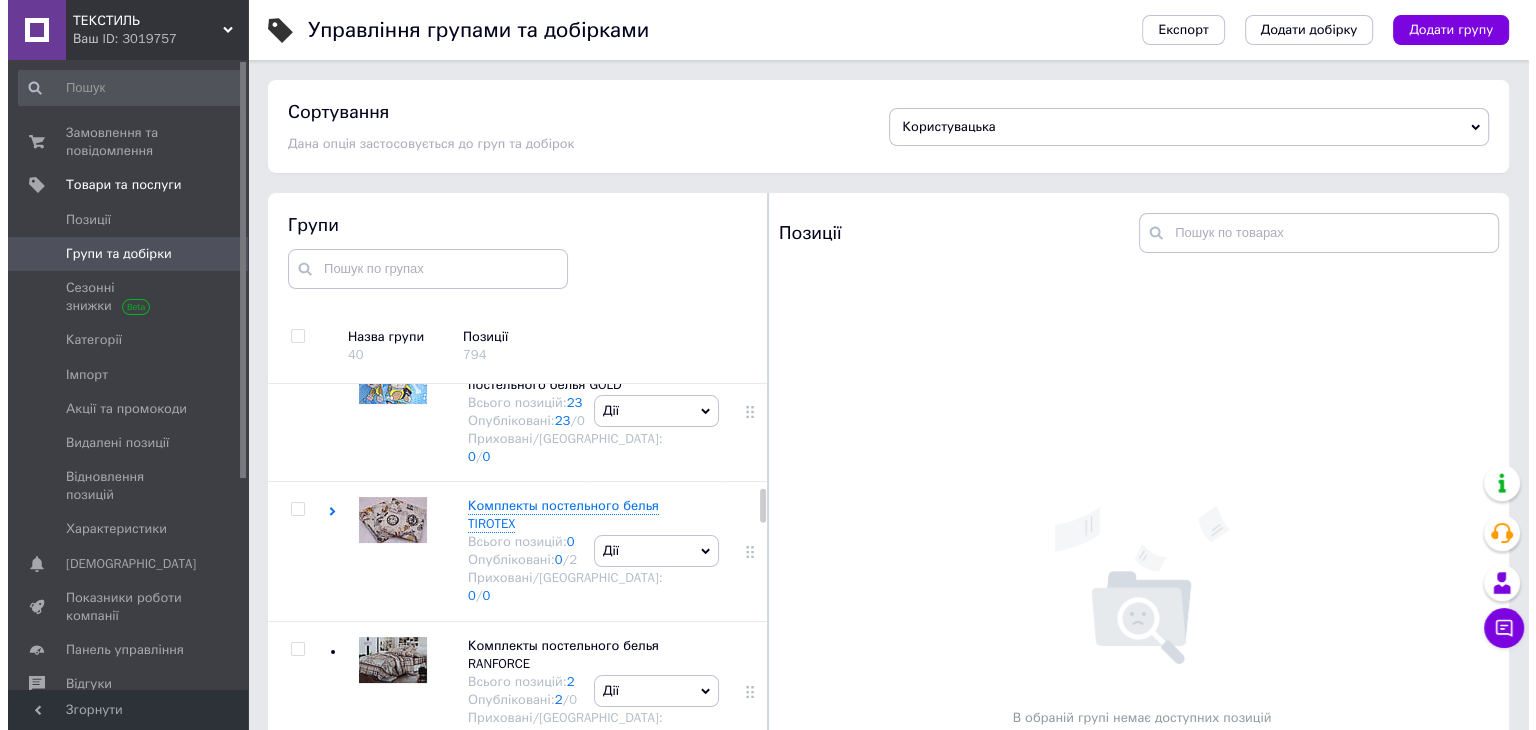 scroll, scrollTop: 1337, scrollLeft: 0, axis: vertical 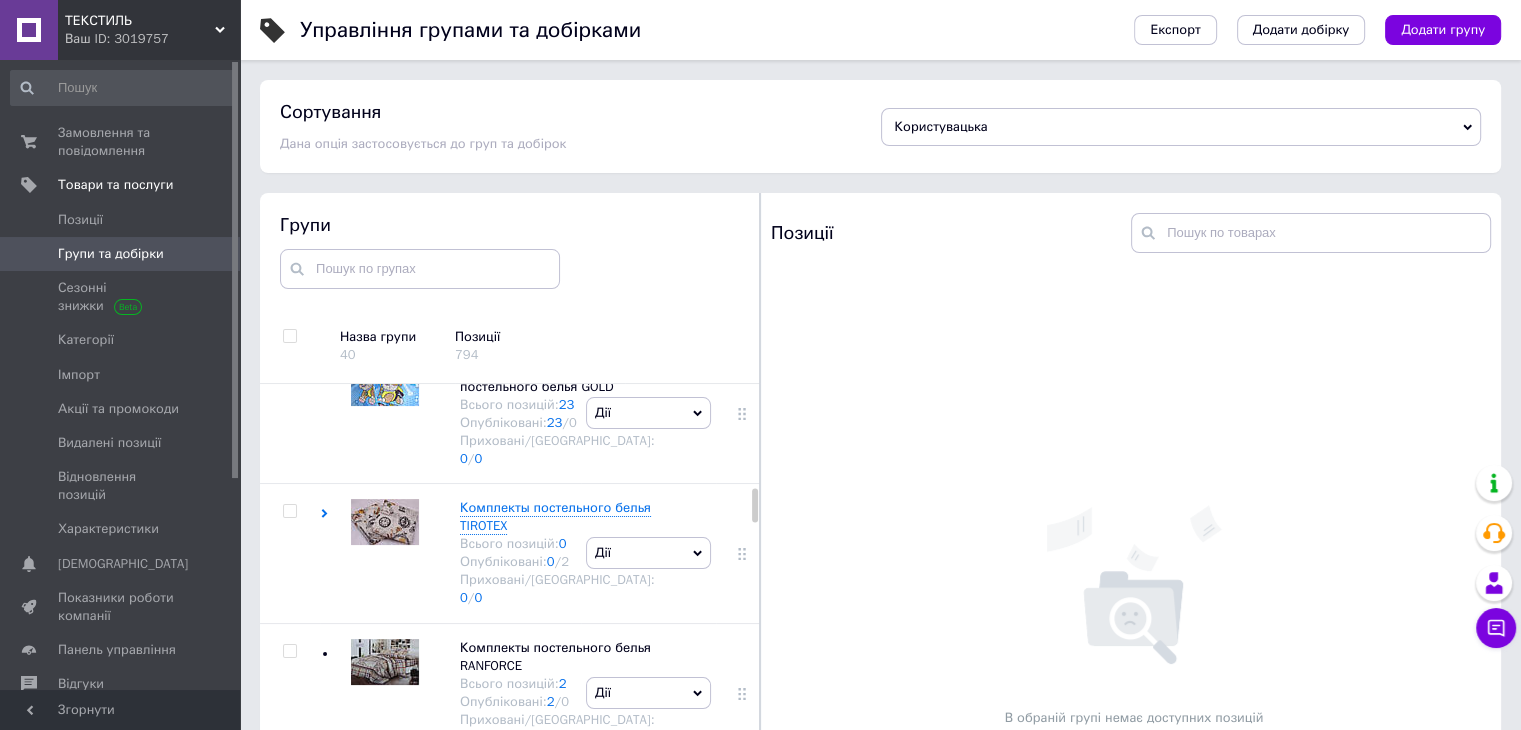 click on "78" at bounding box center [567, 123] 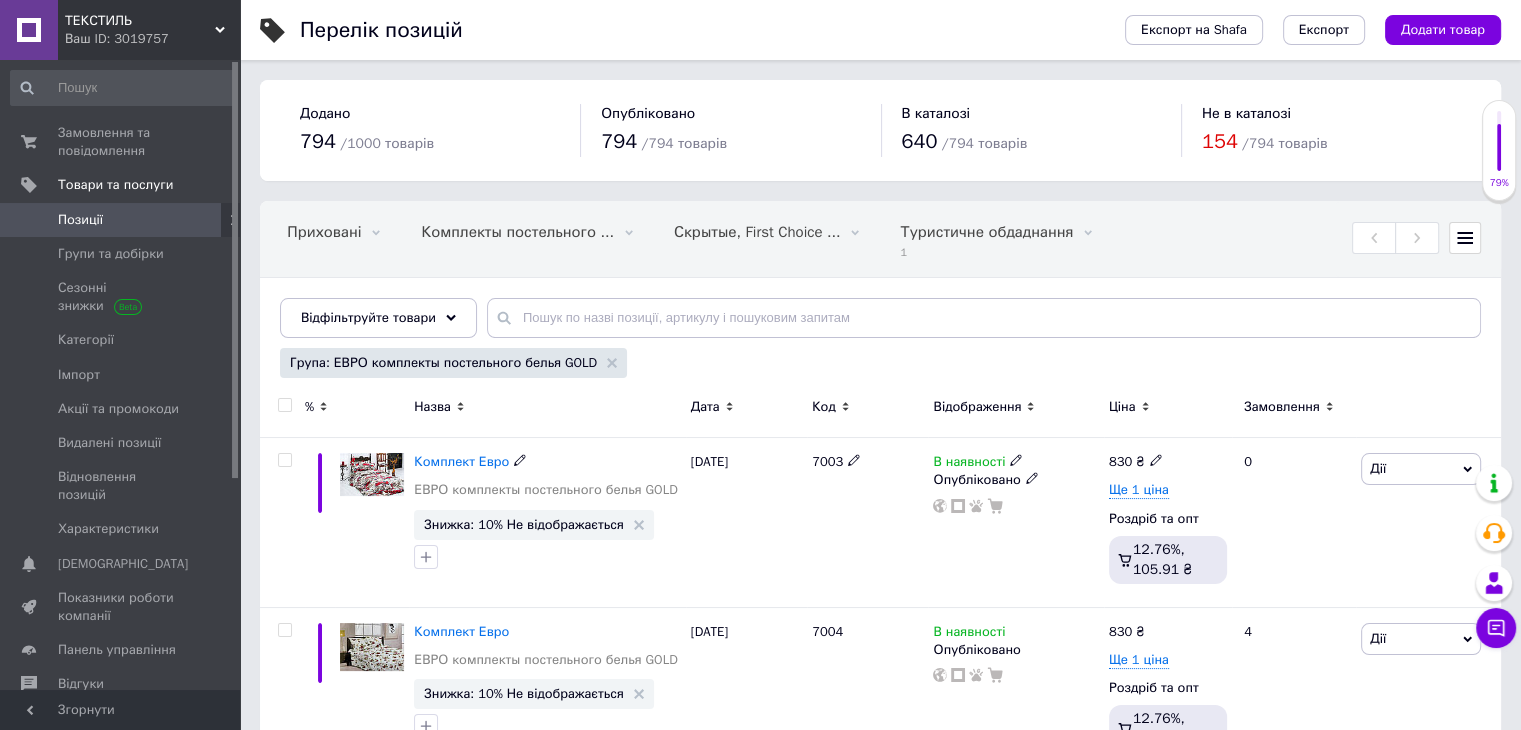 scroll, scrollTop: 0, scrollLeft: 500, axis: horizontal 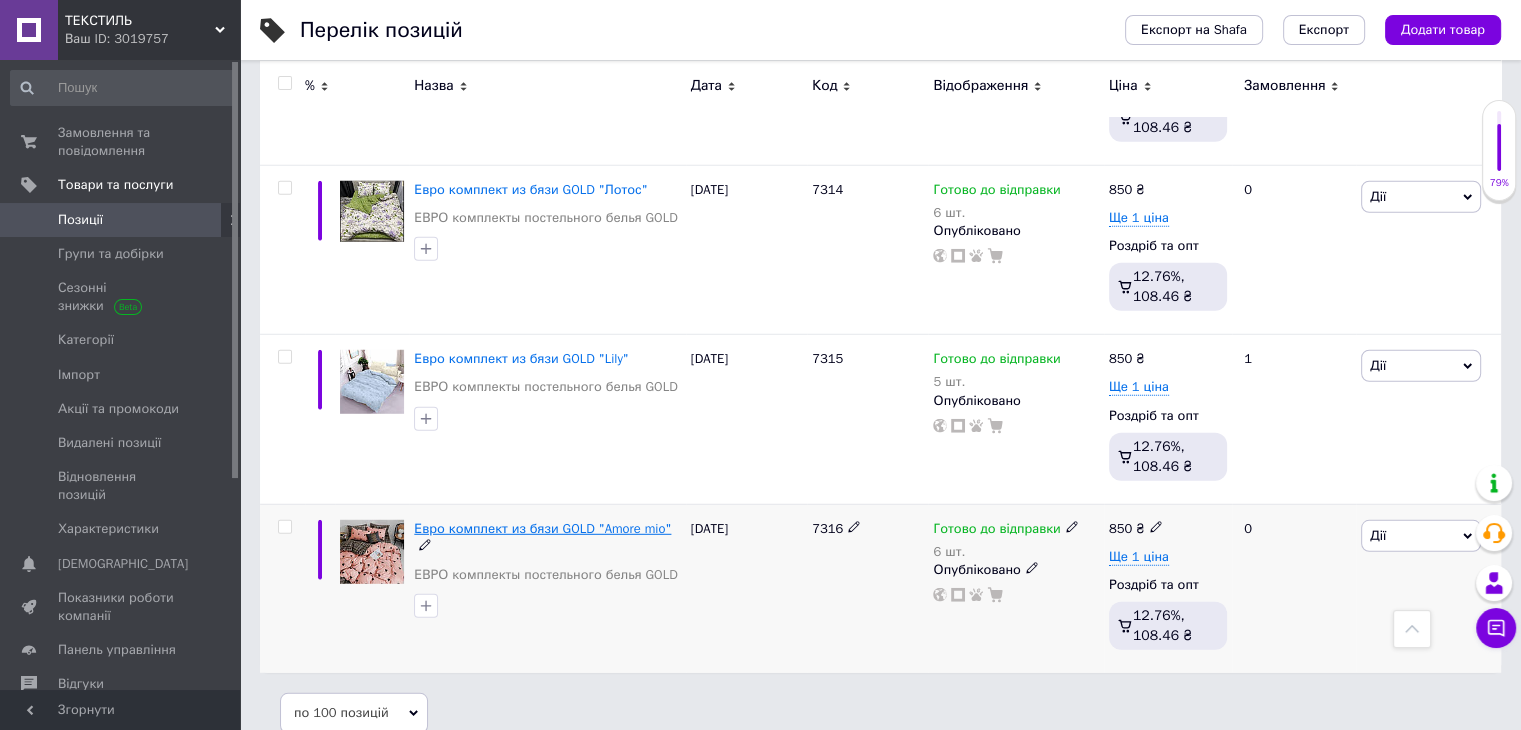 click on "Евро комплект из бязи GOLD "Amore mio"" at bounding box center [542, 528] 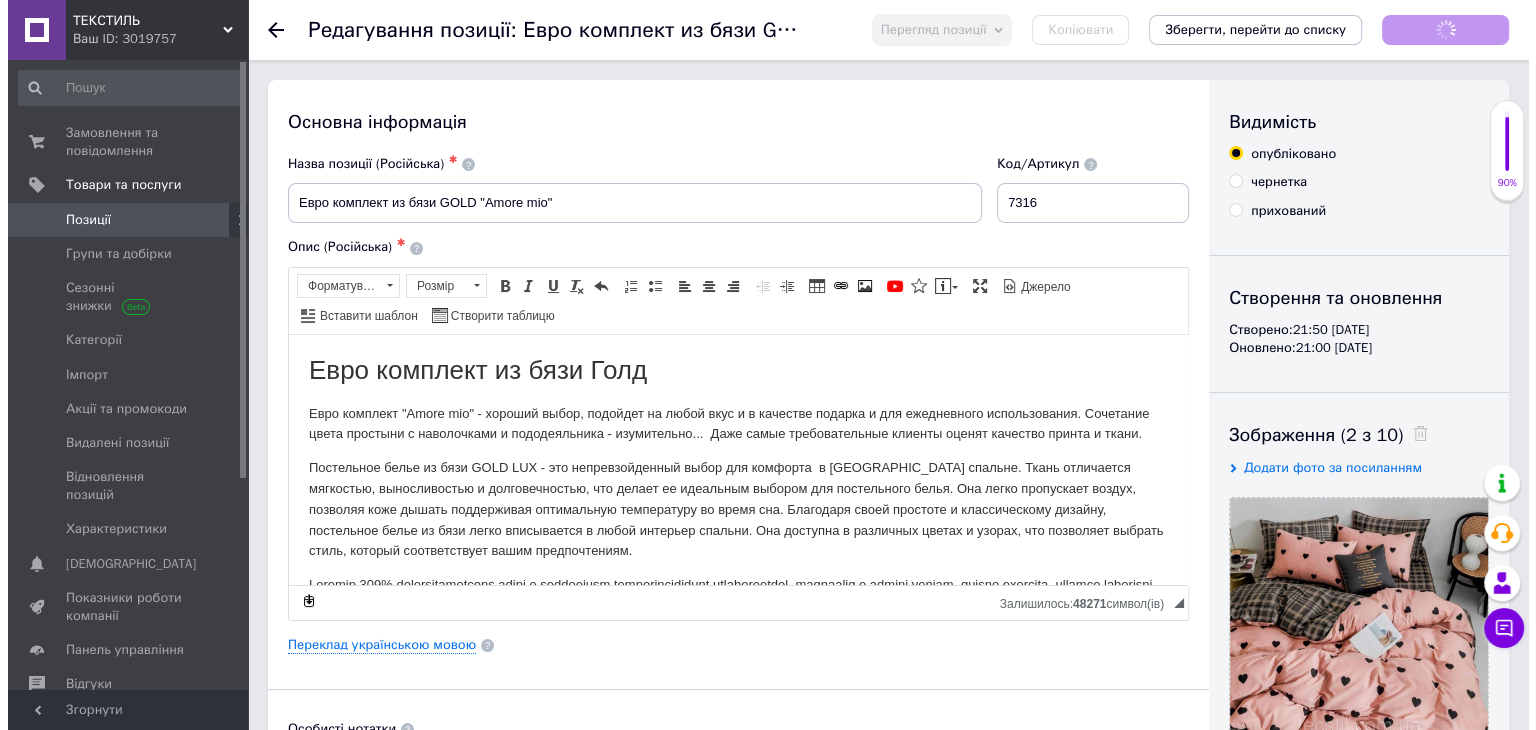 scroll, scrollTop: 0, scrollLeft: 0, axis: both 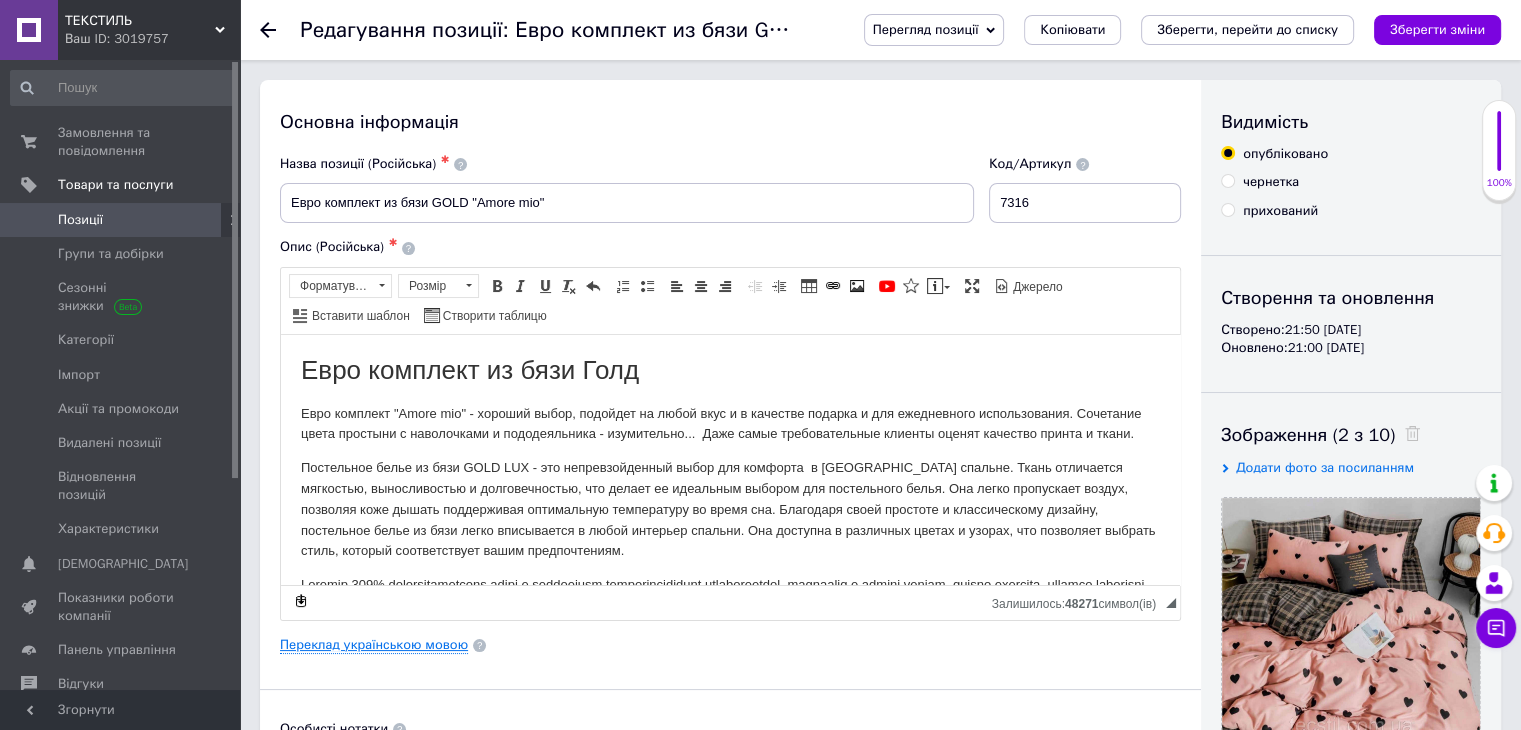 click on "Переклад українською мовою" at bounding box center [374, 645] 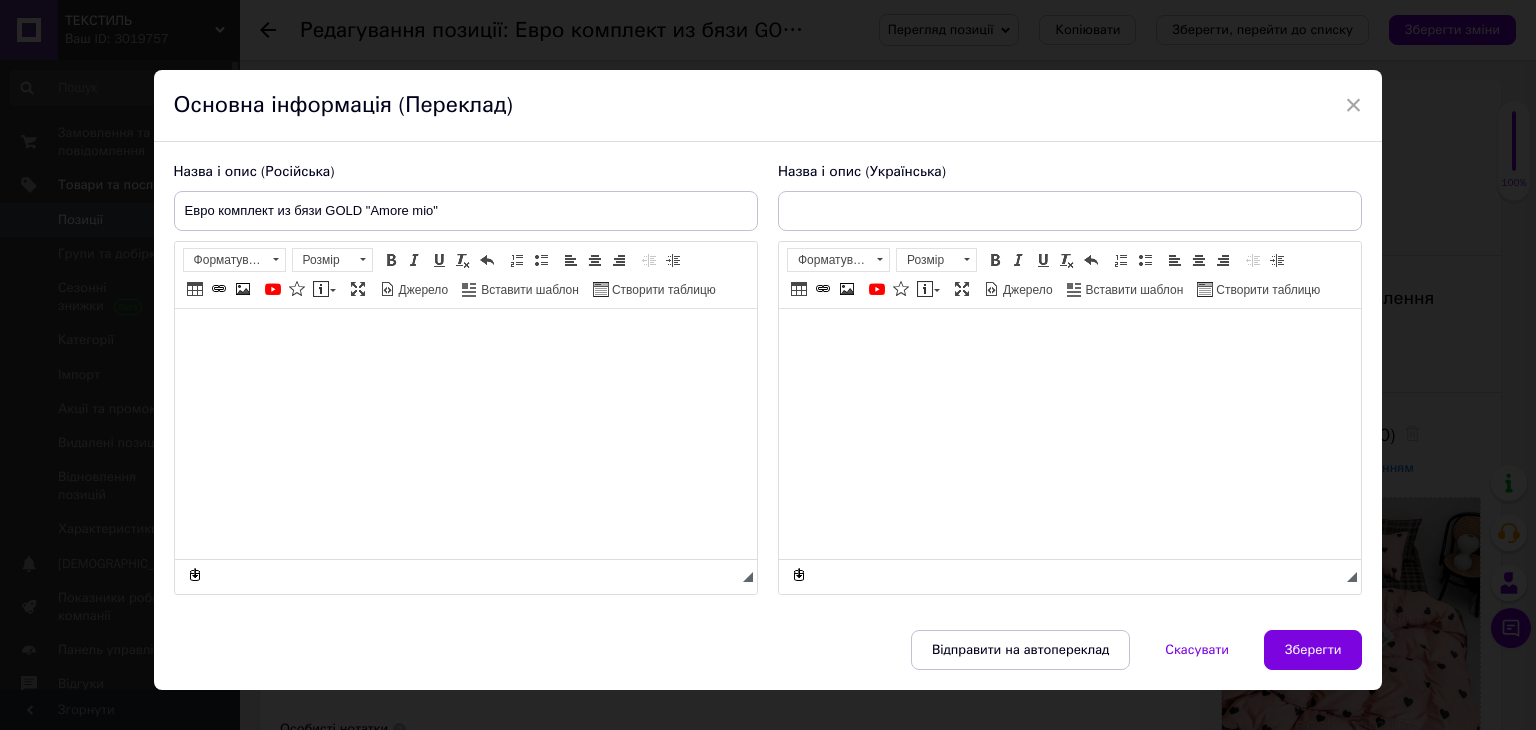 checkbox on "true" 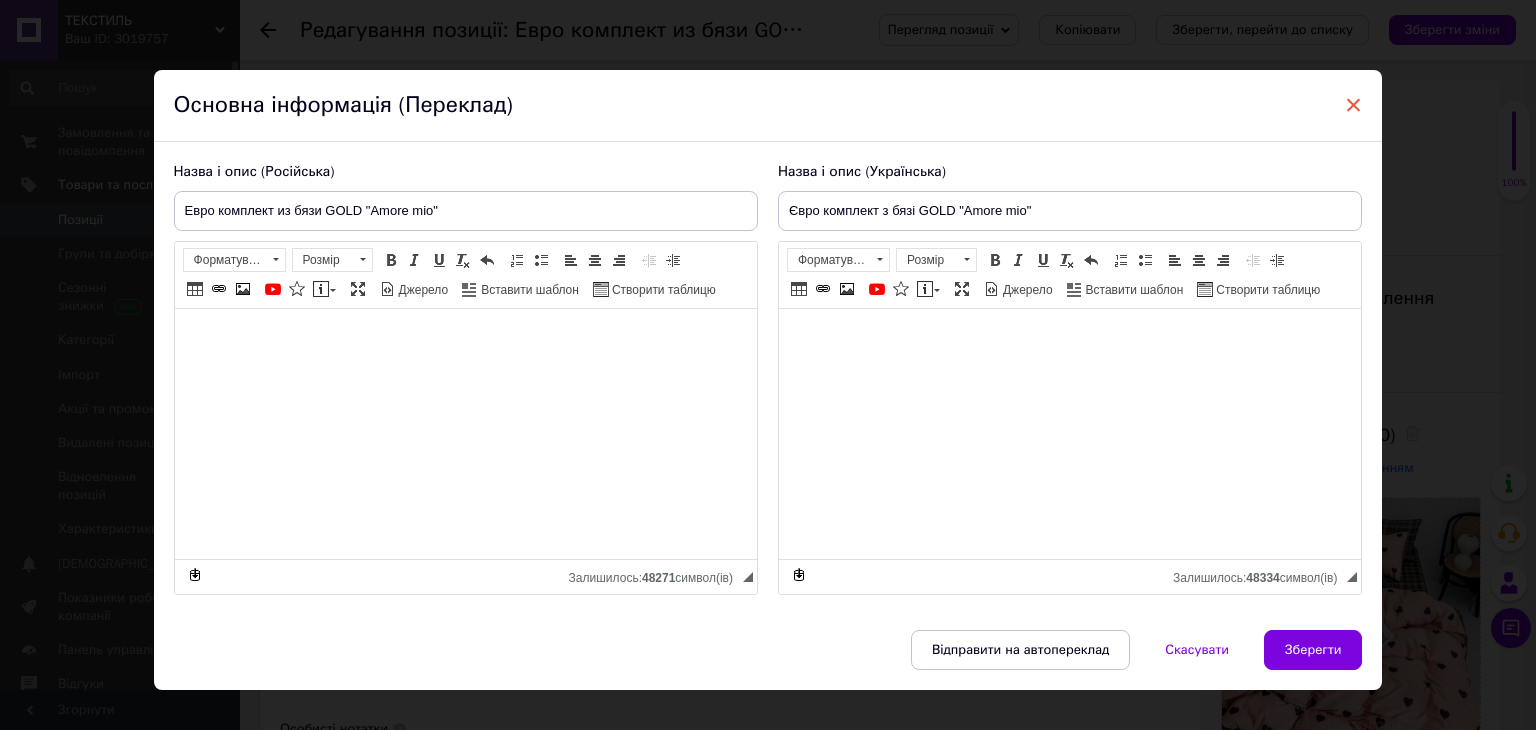 click on "×" at bounding box center (1354, 105) 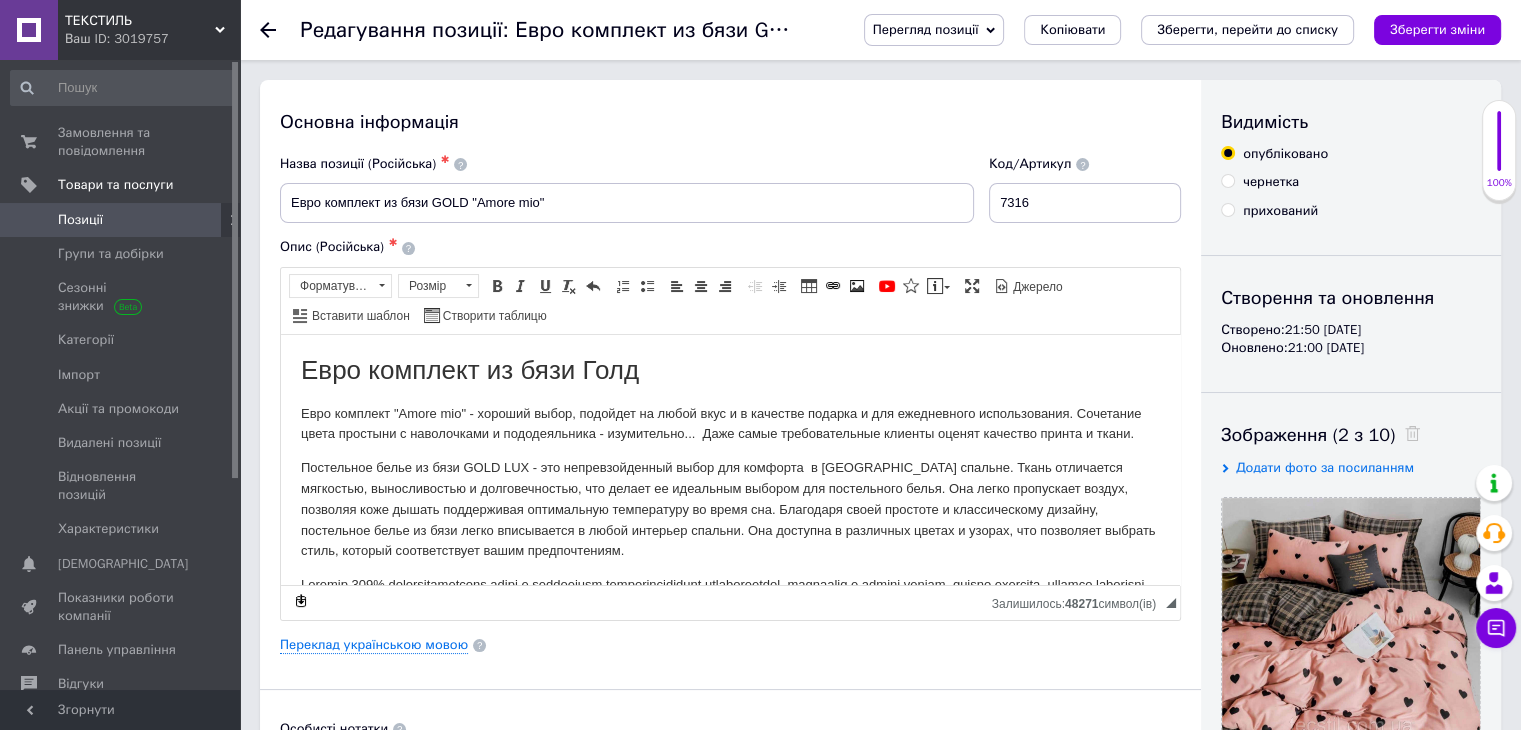 click on "Редагування позиції: Евро комплект из бязи GOLD "Amore mio" Перегляд позиції Зберегти та переглянути на сайті Зберегти та переглянути на маркетплейсі [DOMAIN_NAME] Копіювати Зберегти, перейти до списку Зберегти зміни" at bounding box center (880, 30) 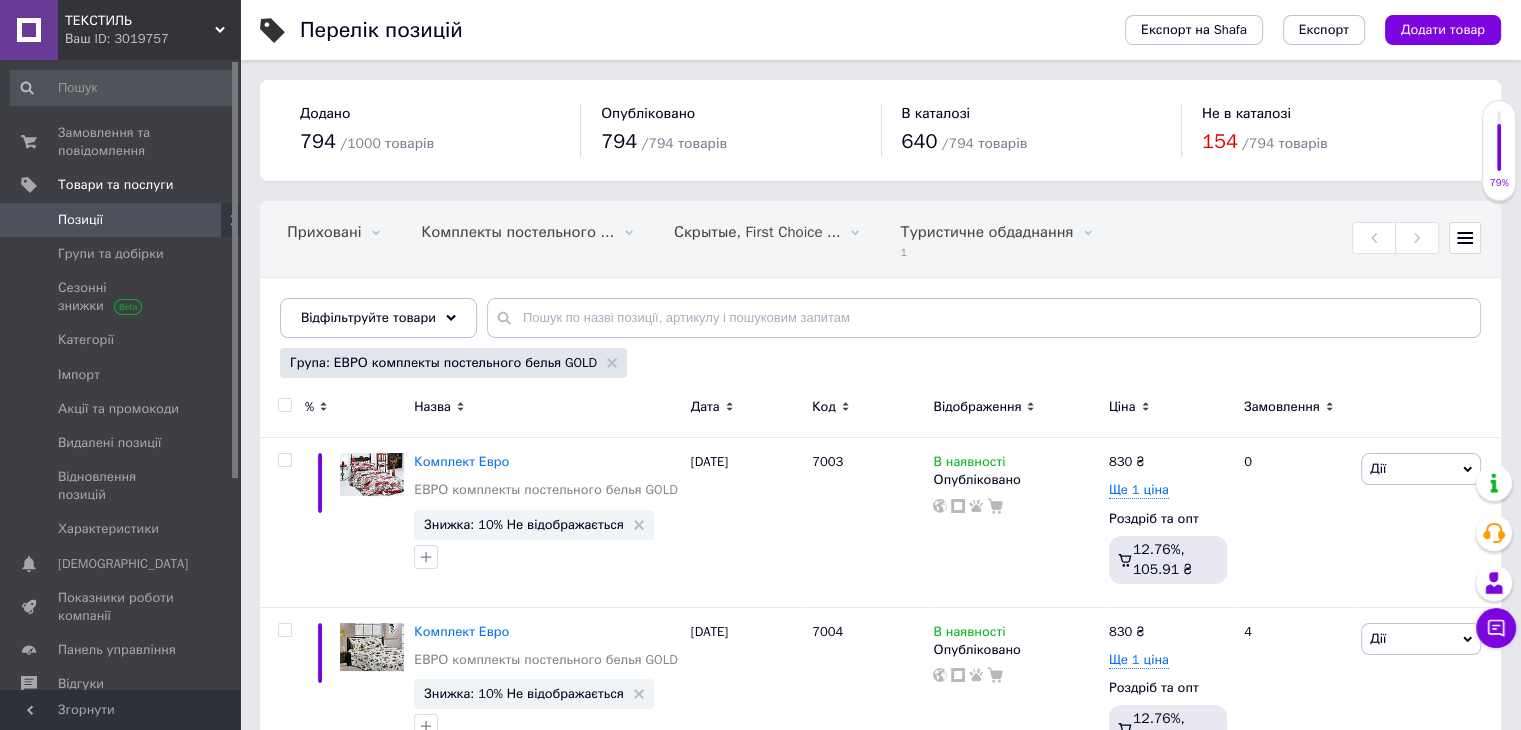 scroll, scrollTop: 0, scrollLeft: 500, axis: horizontal 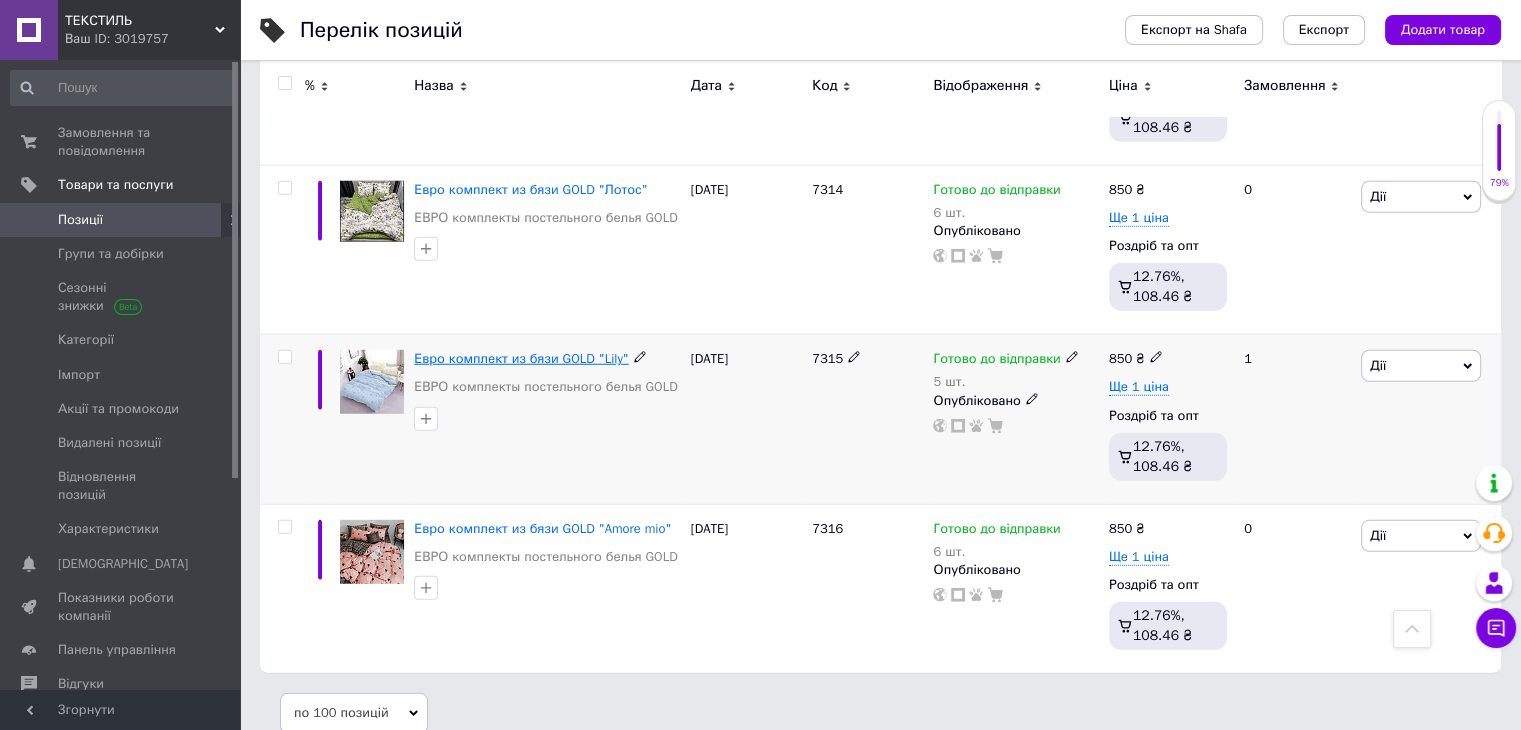 click on "Евро комплект из бязи GOLD "Lily"" at bounding box center (521, 358) 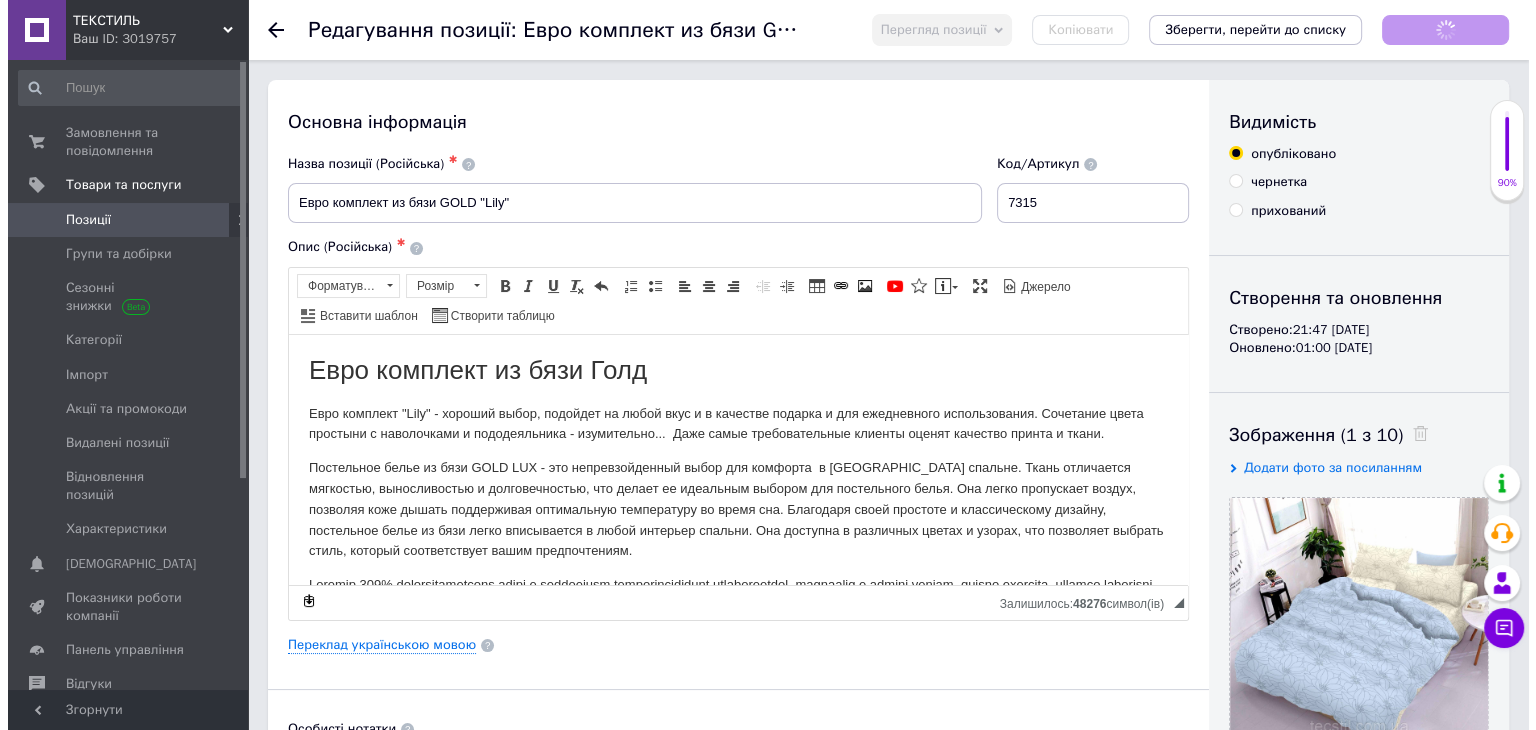 scroll, scrollTop: 0, scrollLeft: 0, axis: both 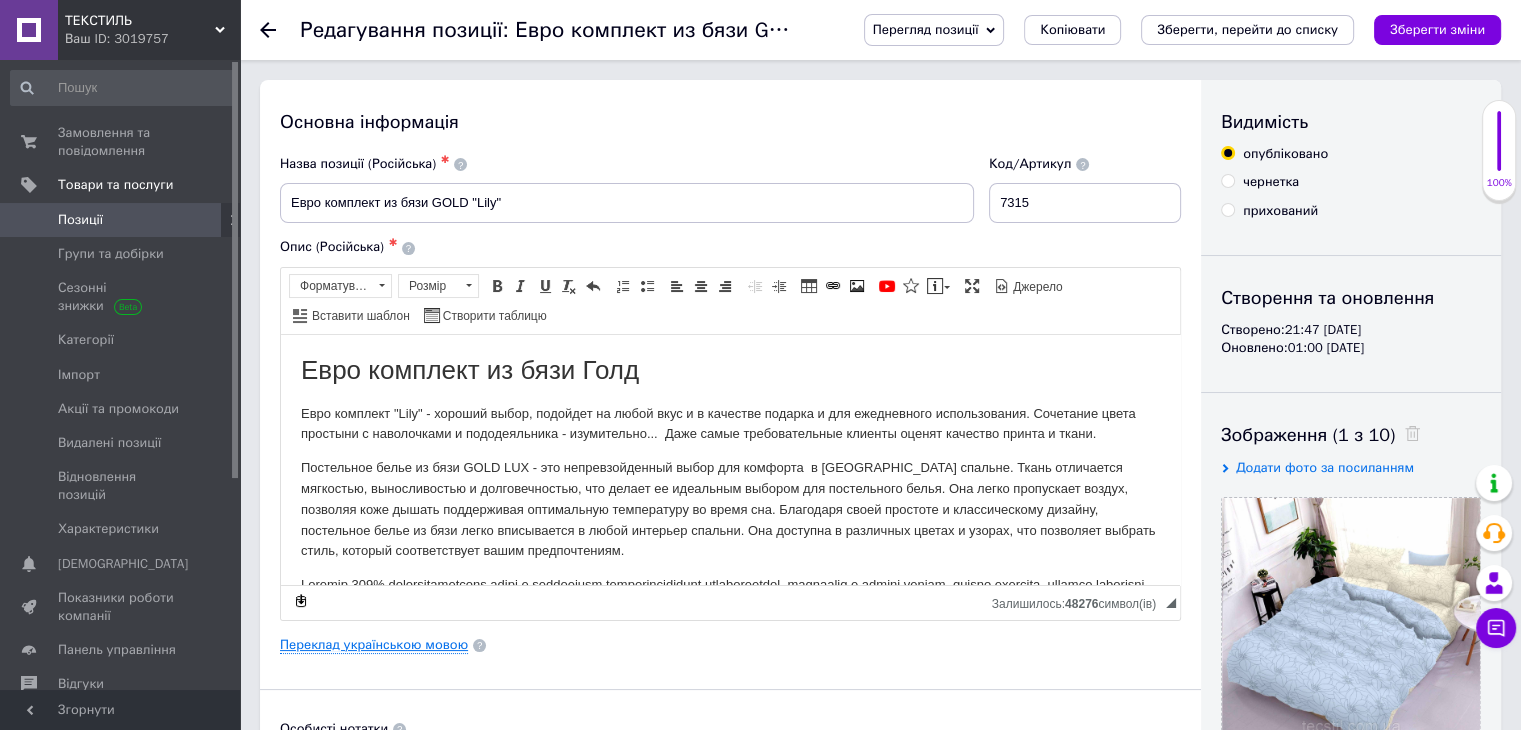 click on "Переклад українською мовою" at bounding box center [374, 645] 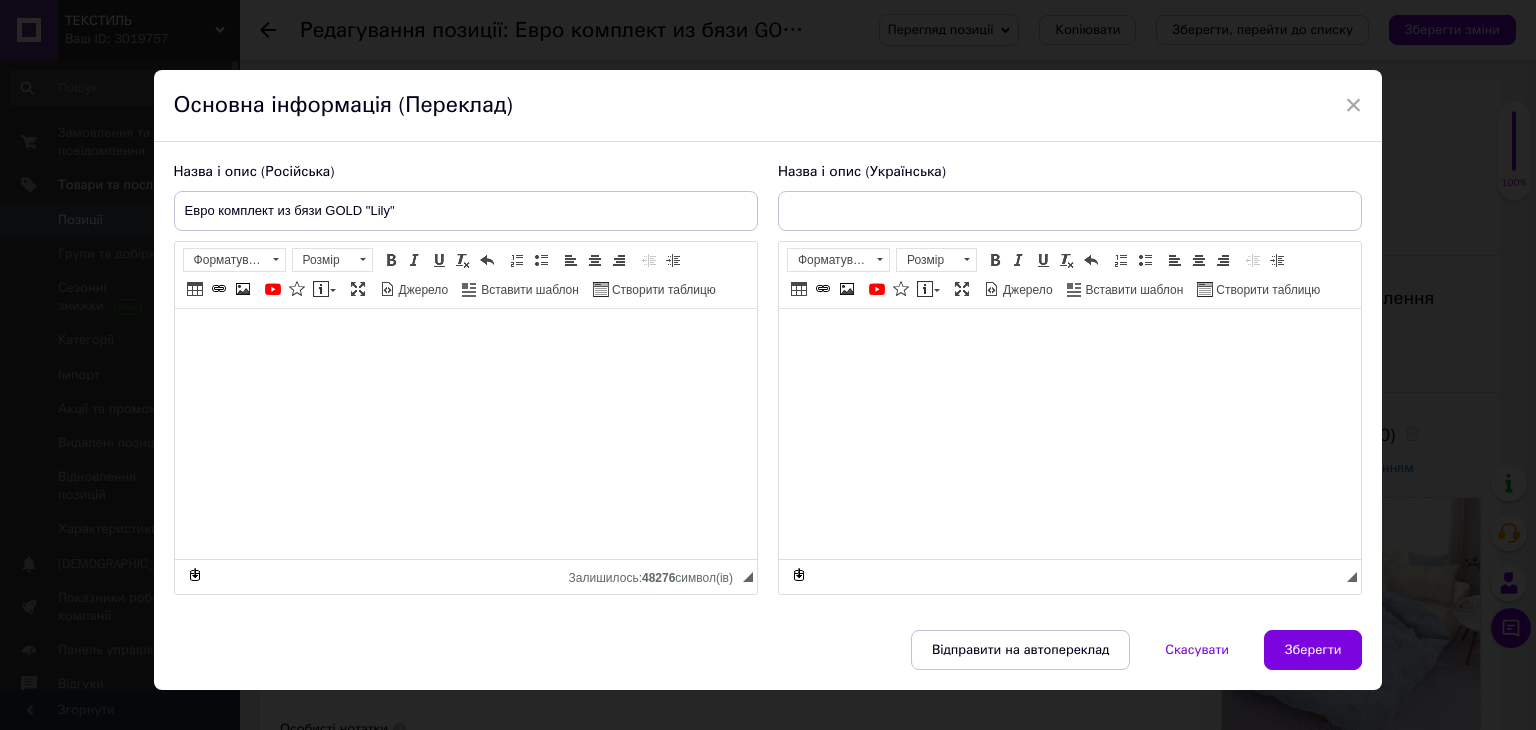checkbox on "true" 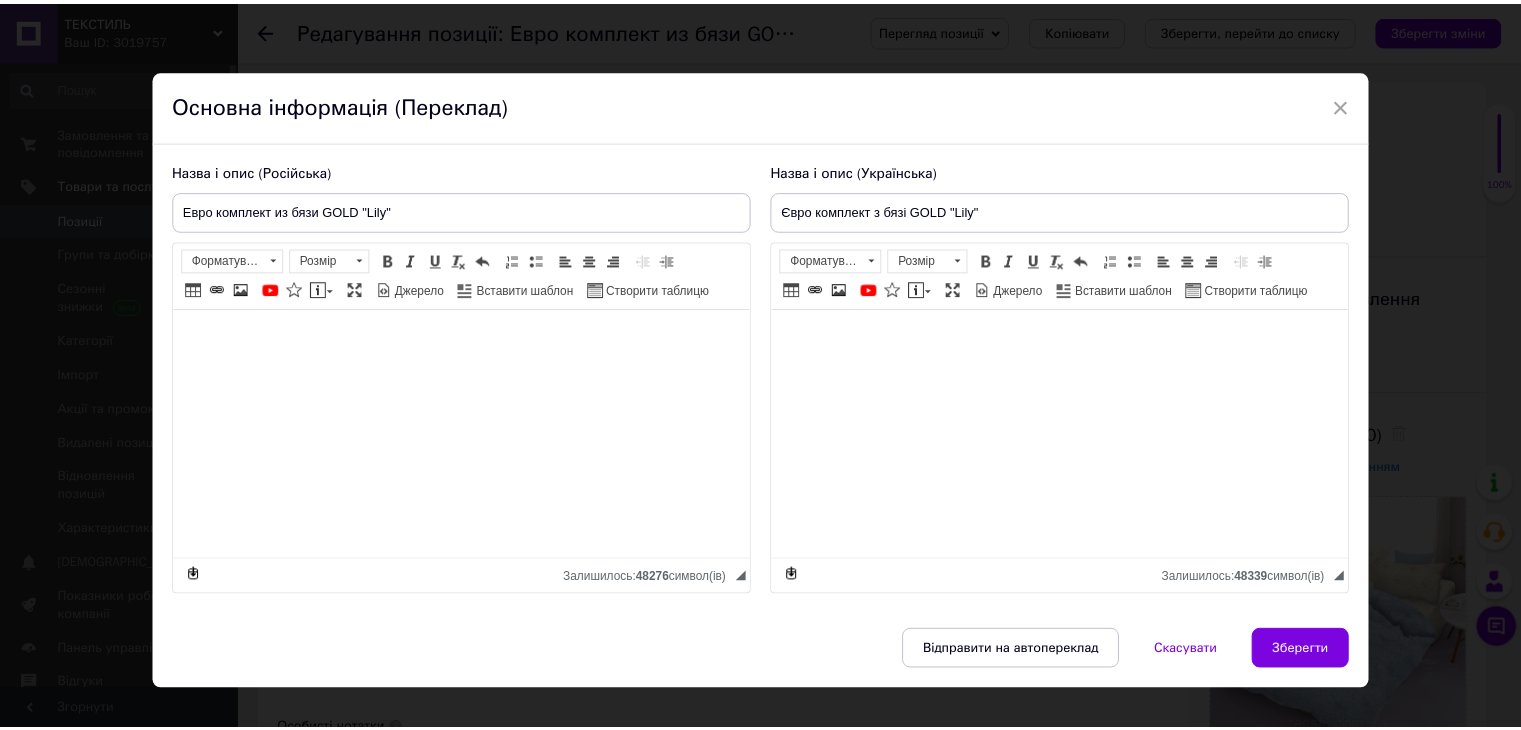 scroll, scrollTop: 28, scrollLeft: 0, axis: vertical 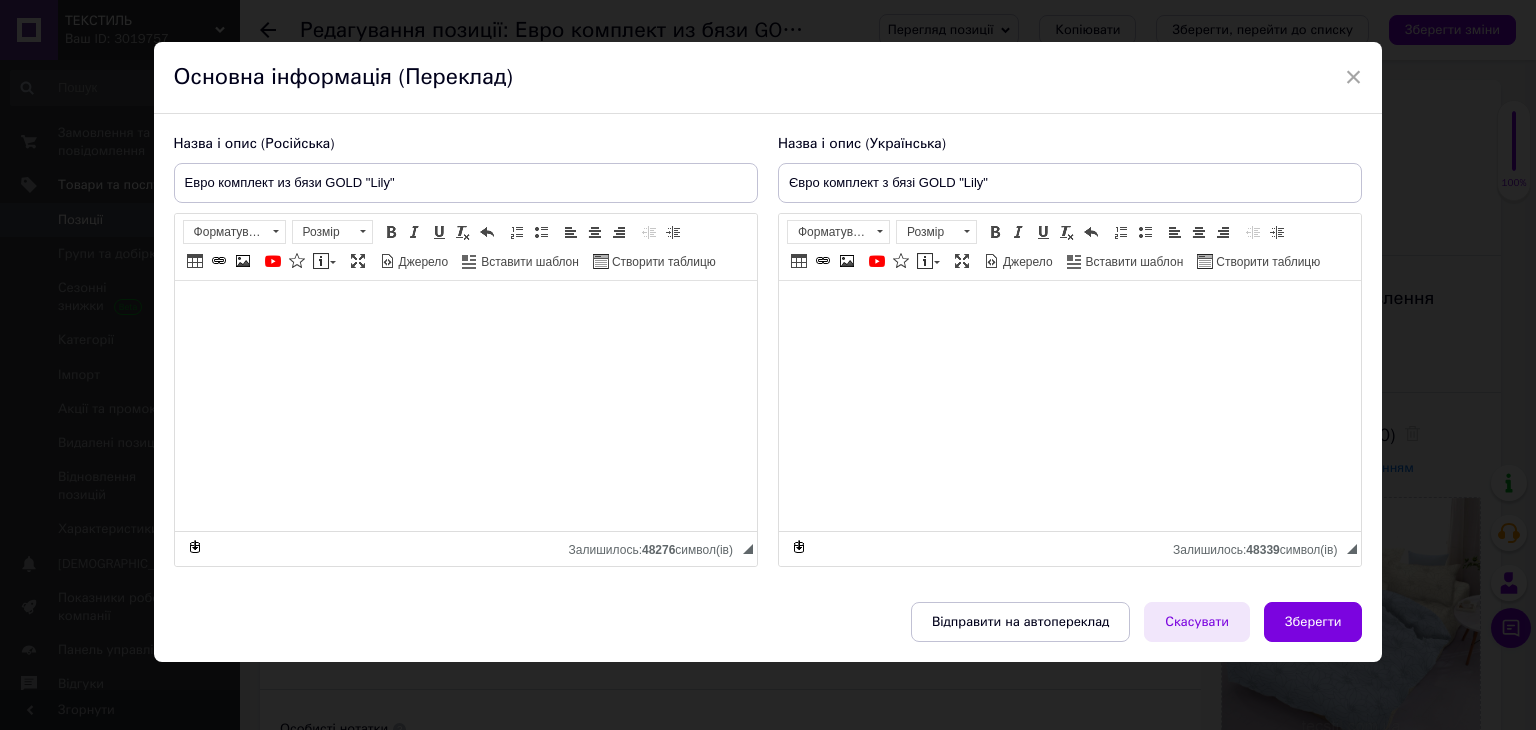 click on "Скасувати" at bounding box center (1197, 622) 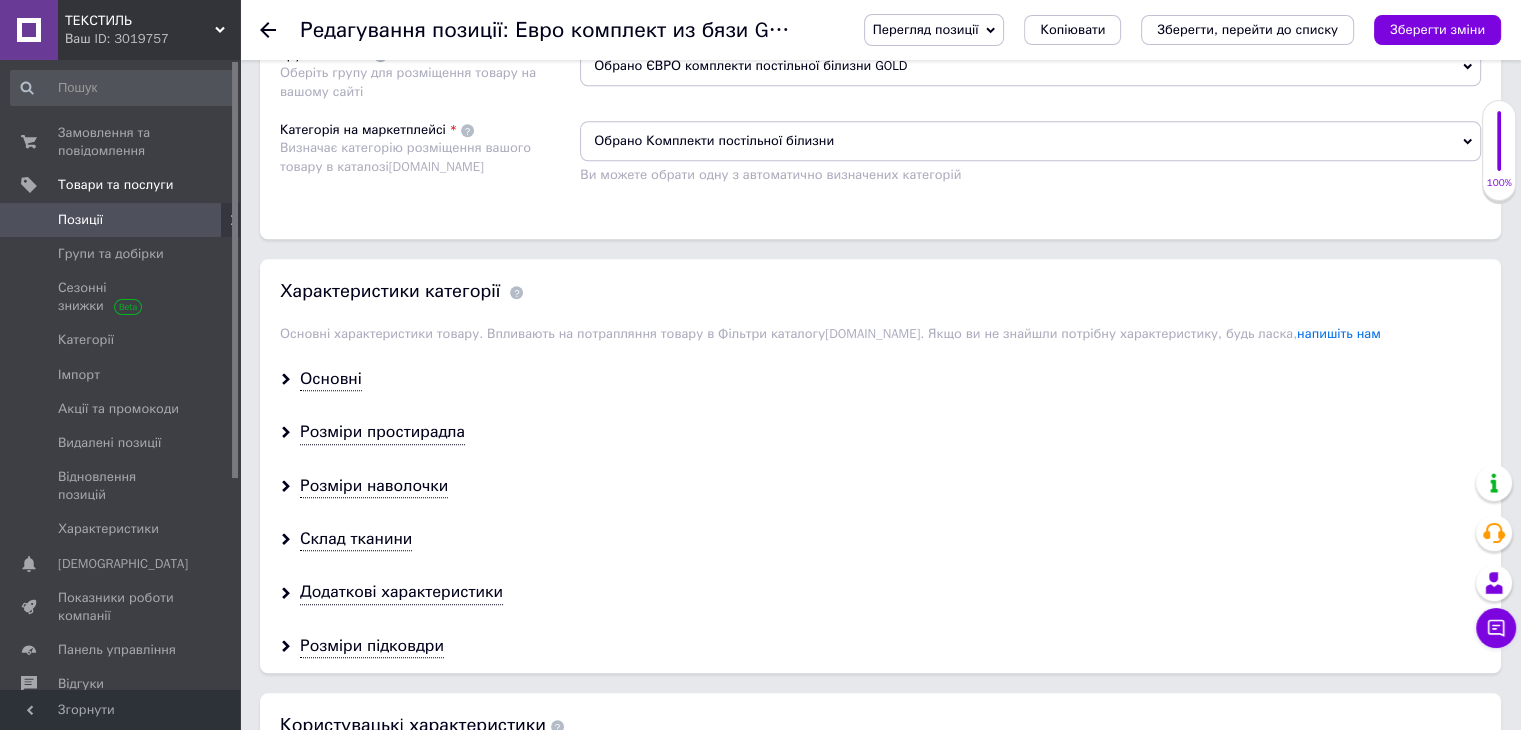 scroll, scrollTop: 1668, scrollLeft: 0, axis: vertical 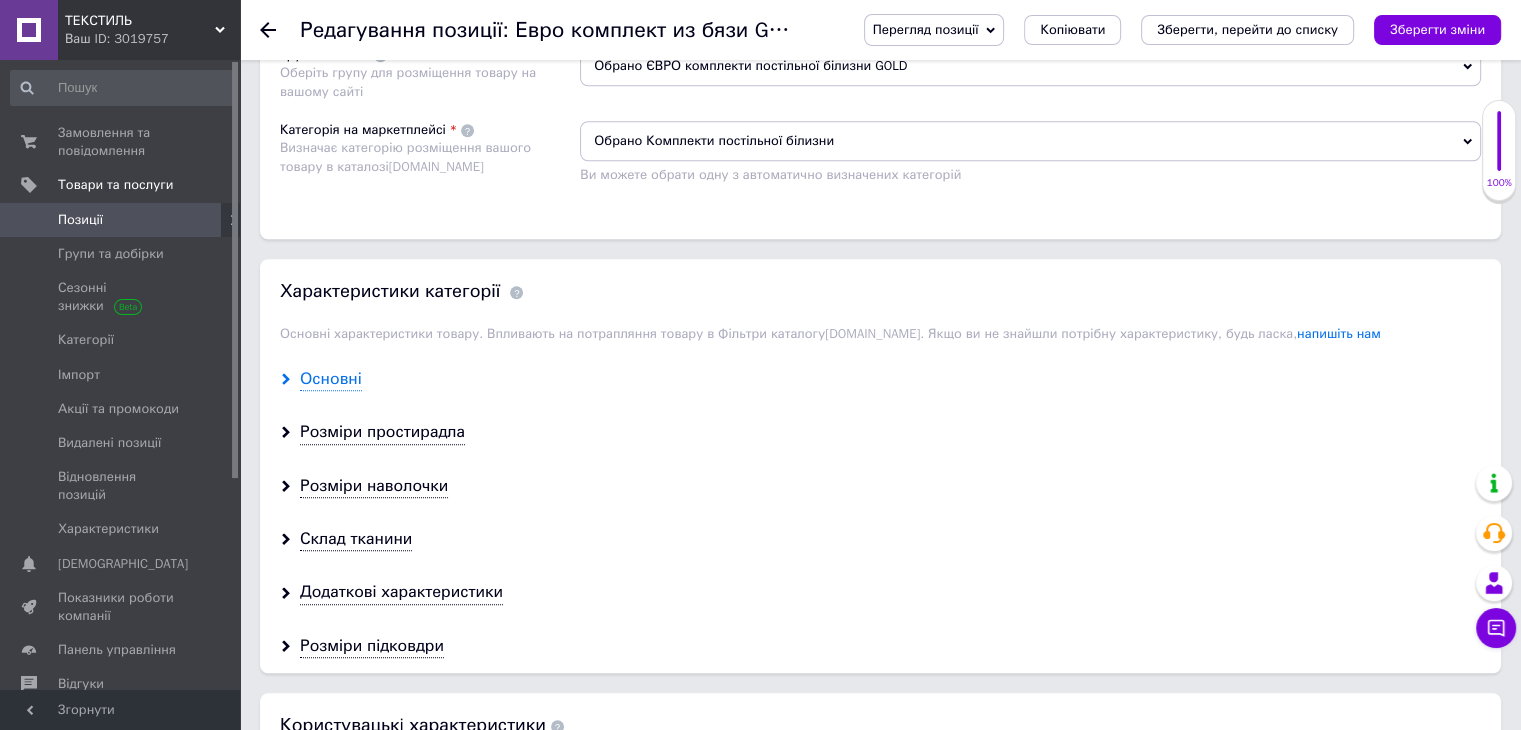 click on "Основні" at bounding box center (331, 379) 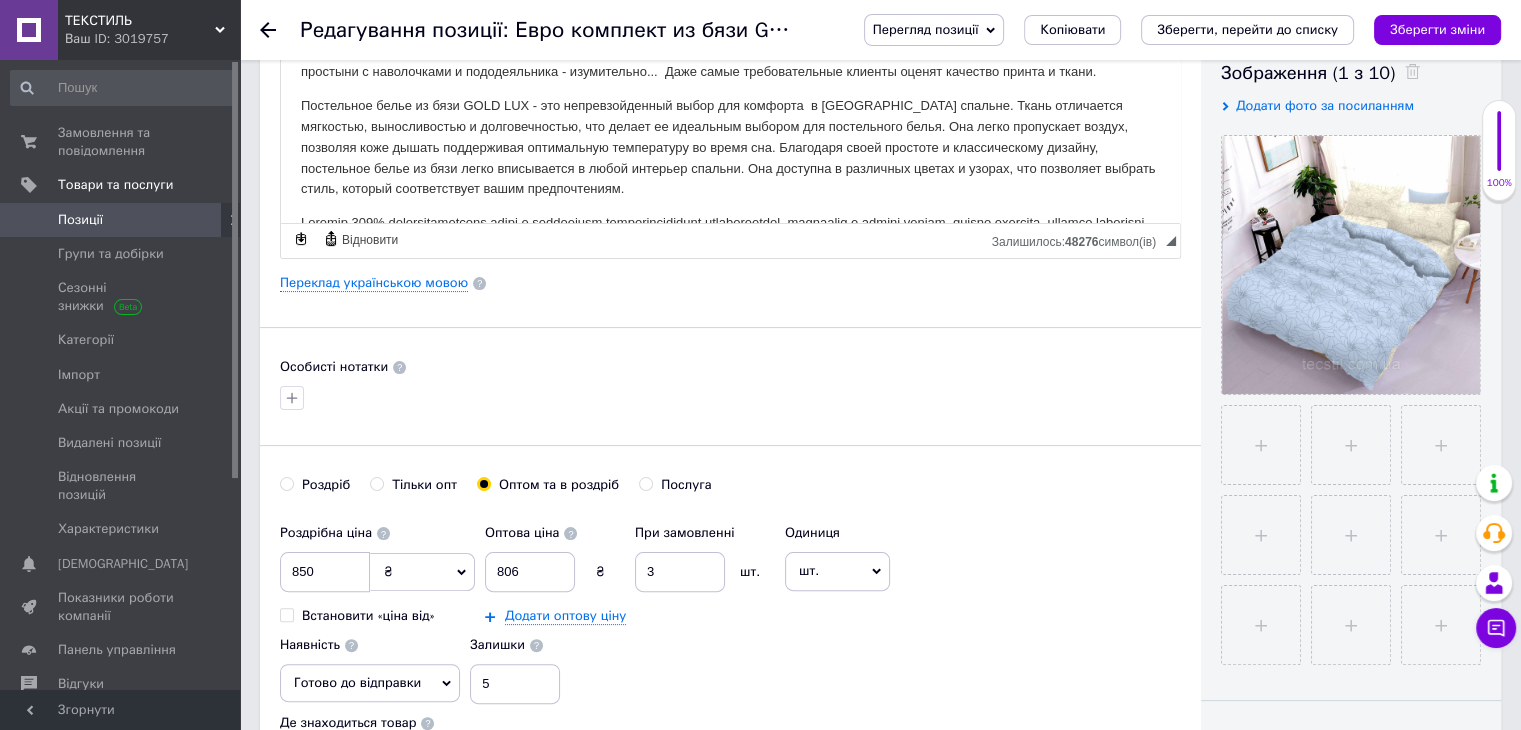 scroll, scrollTop: 359, scrollLeft: 0, axis: vertical 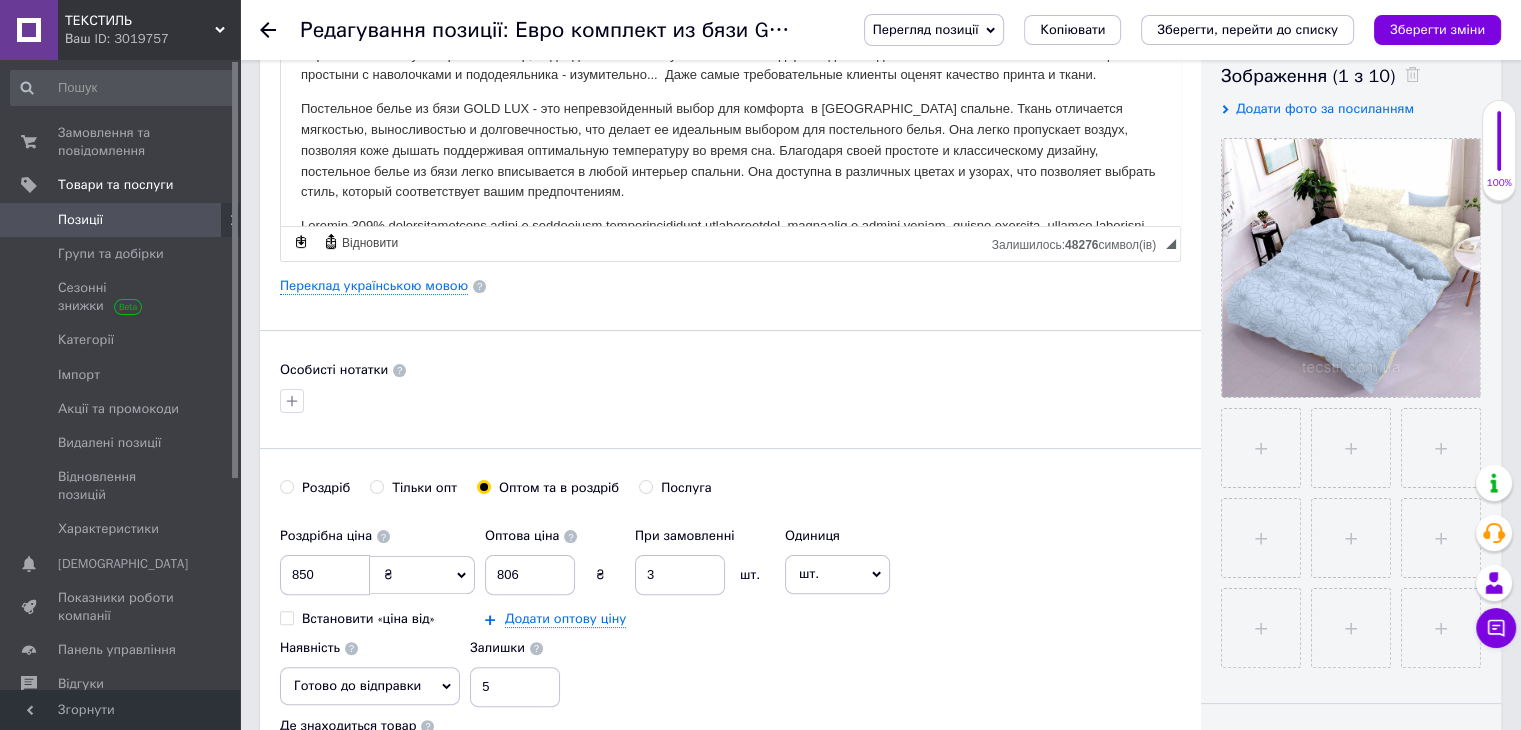 click 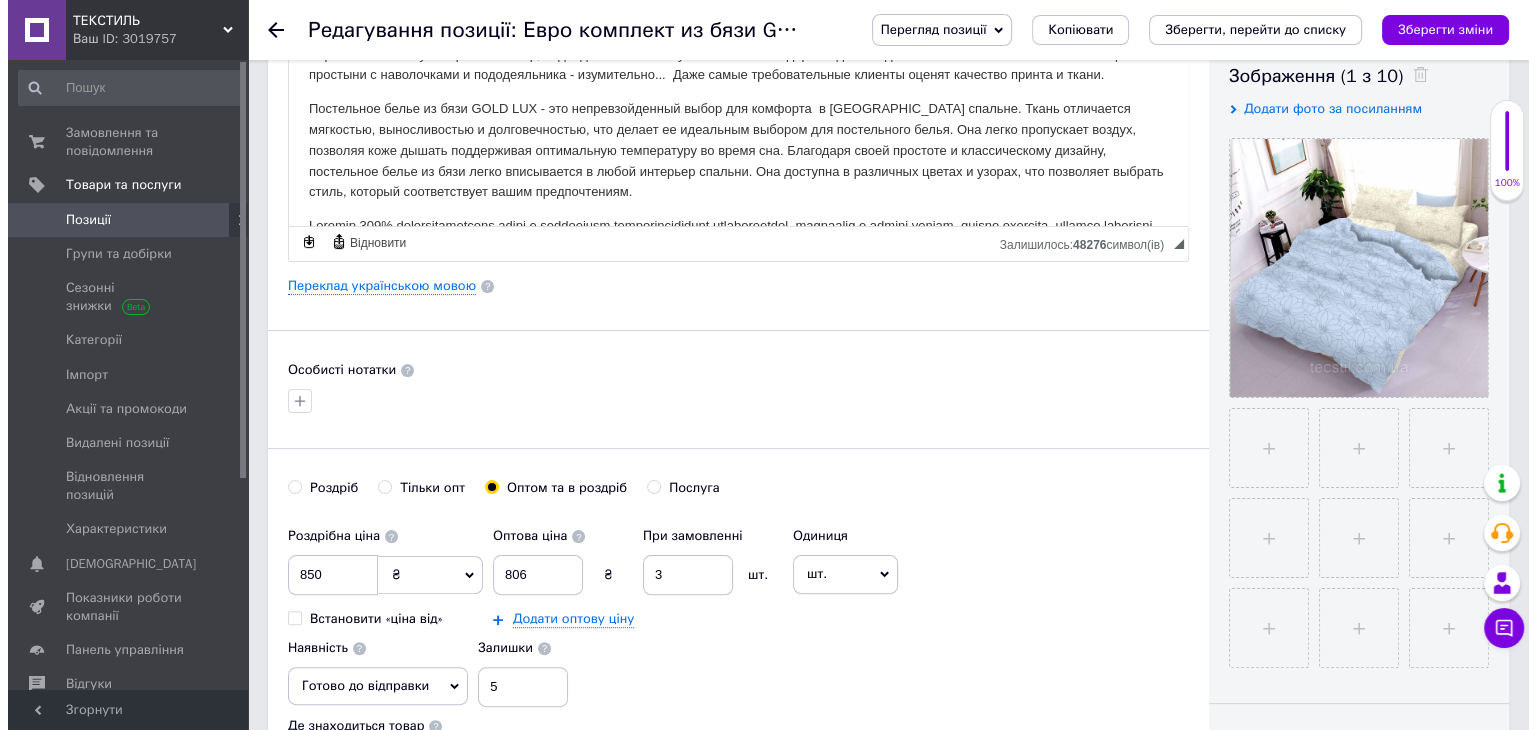 scroll, scrollTop: 0, scrollLeft: 0, axis: both 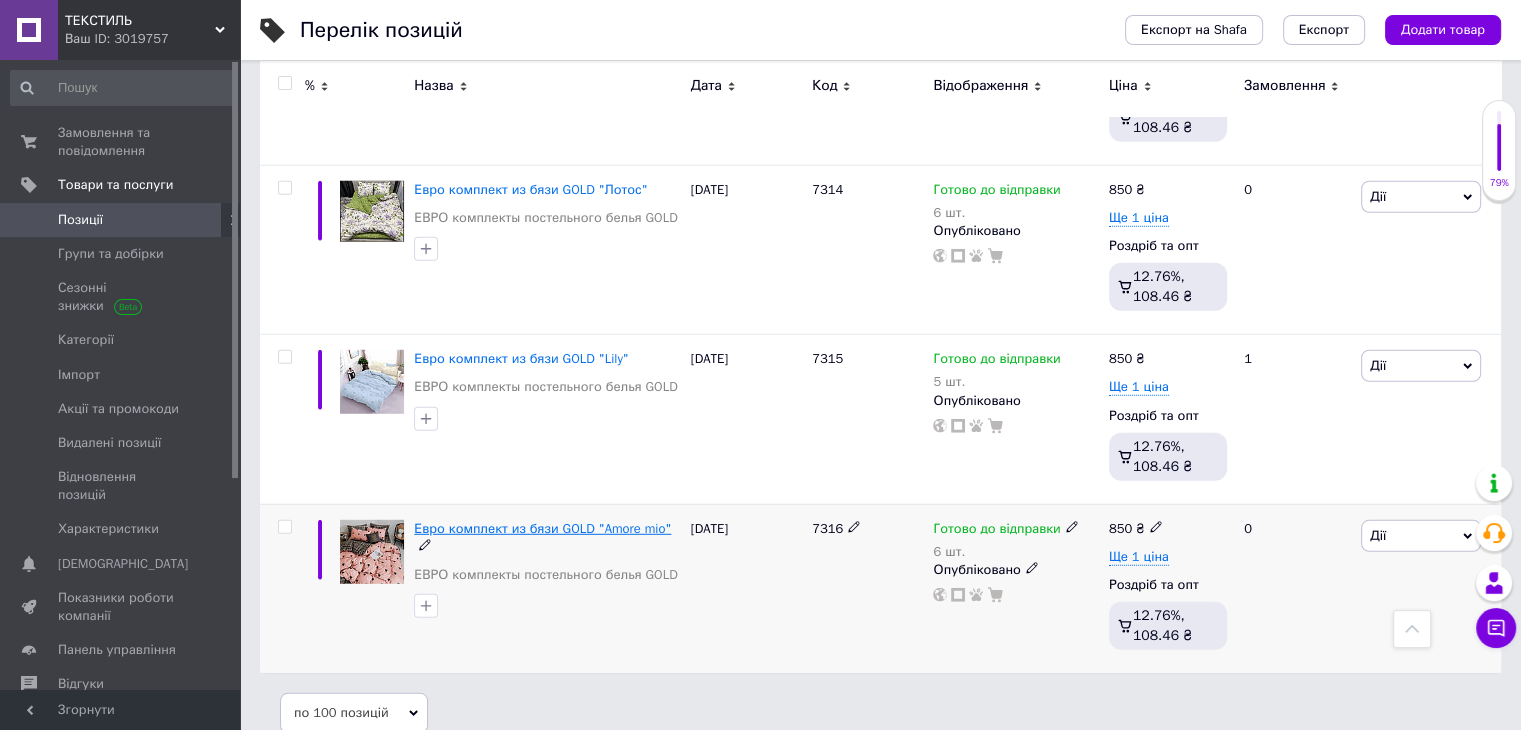 click on "Евро комплект из бязи GOLD "Amore mio"" at bounding box center [542, 528] 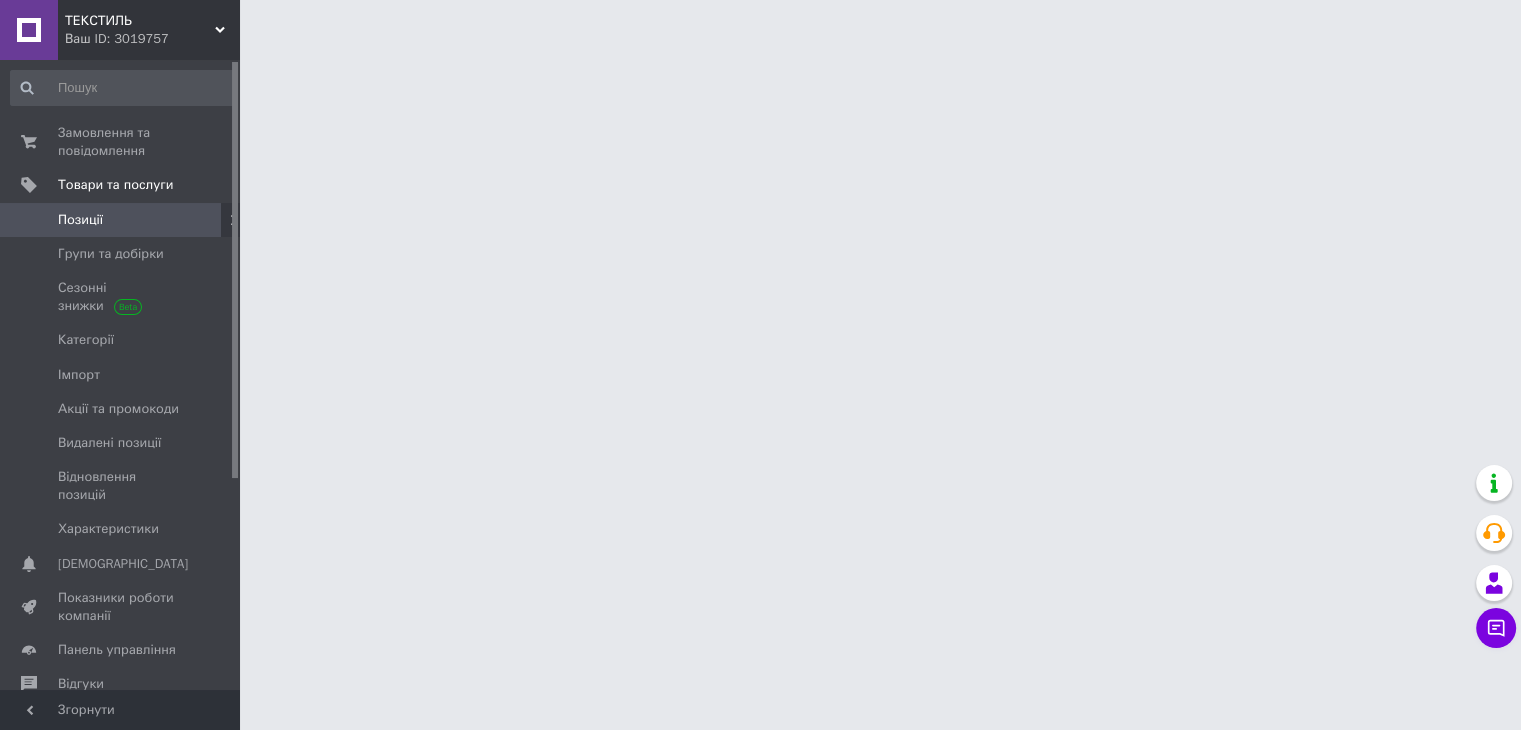 scroll, scrollTop: 0, scrollLeft: 0, axis: both 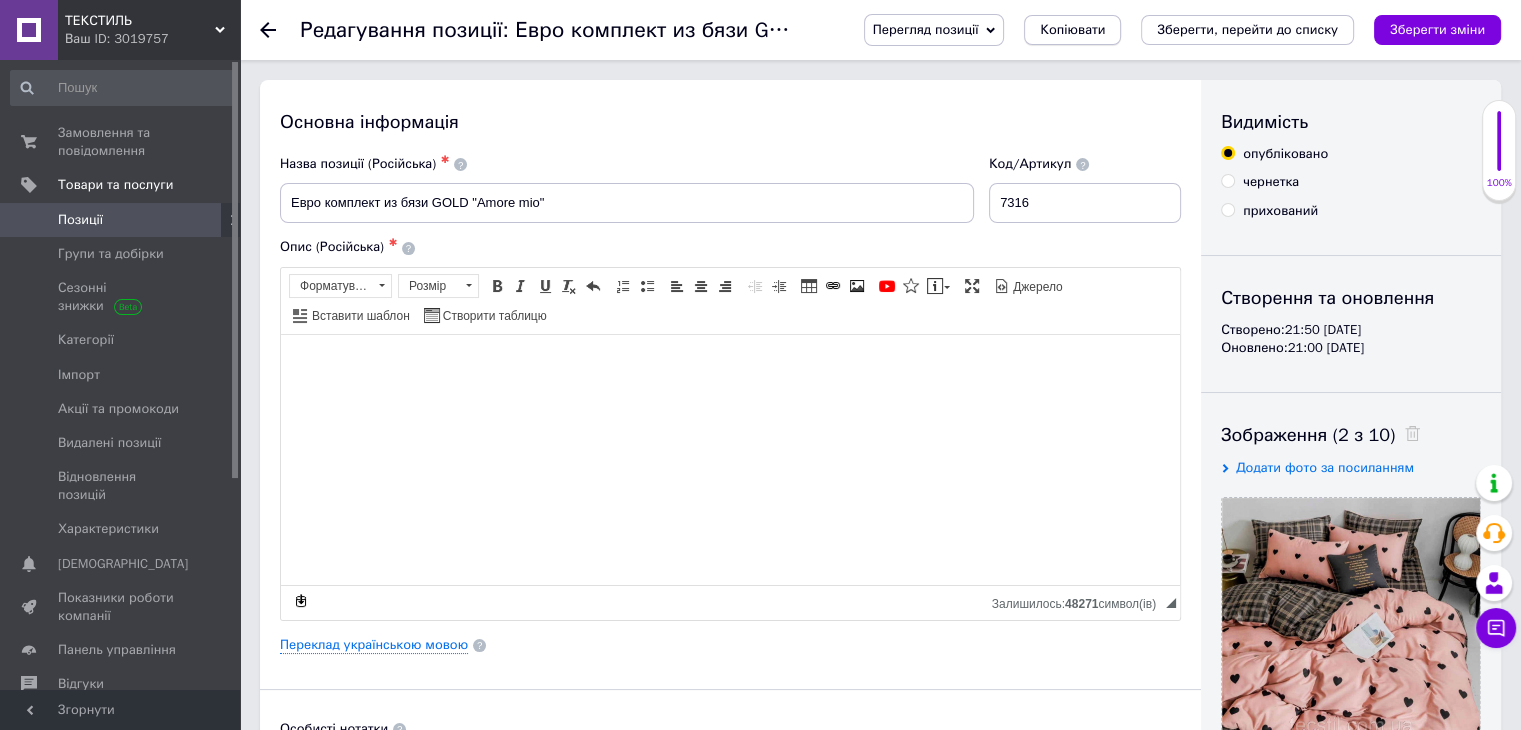 click on "Копіювати" at bounding box center [1072, 30] 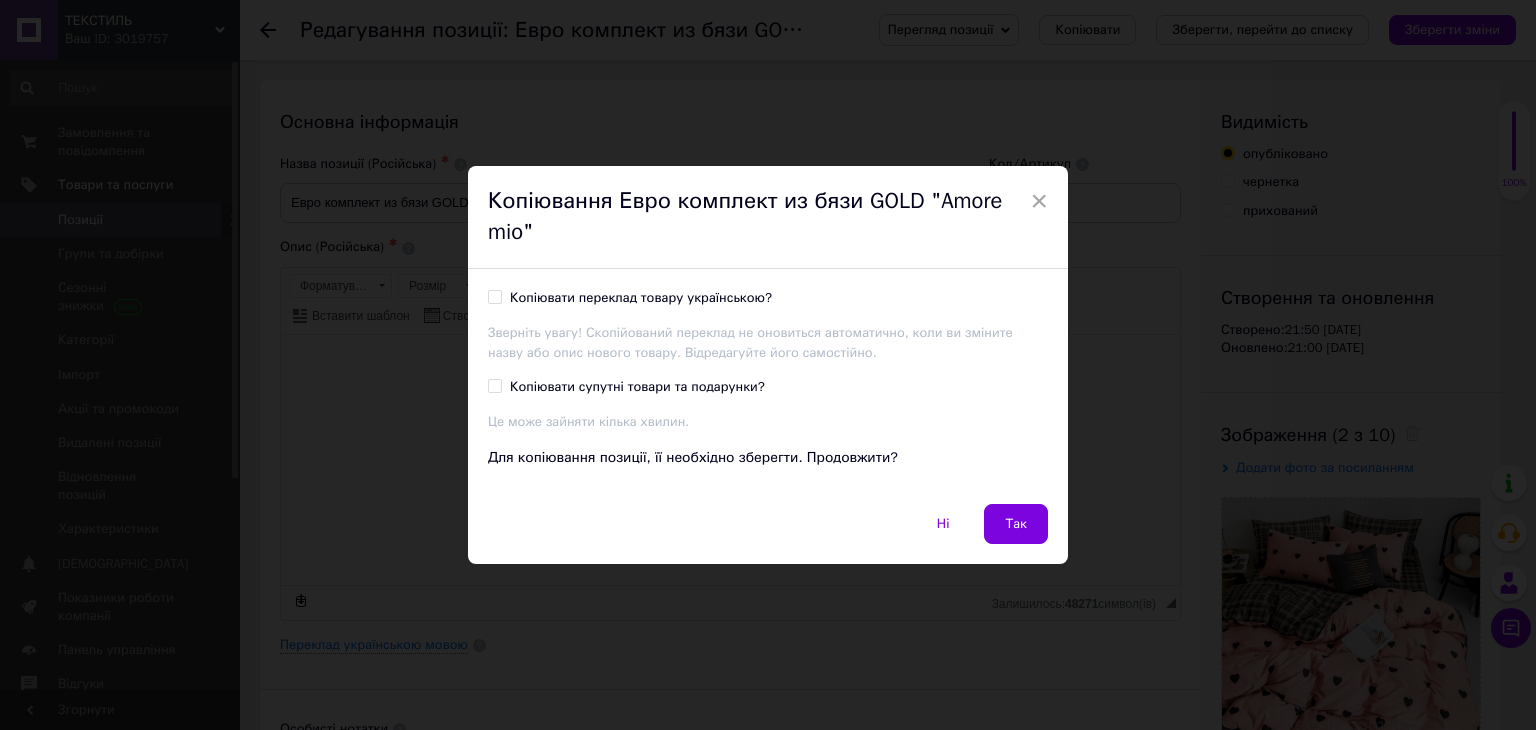 click on "Копіювати переклад товару українською?" at bounding box center [641, 298] 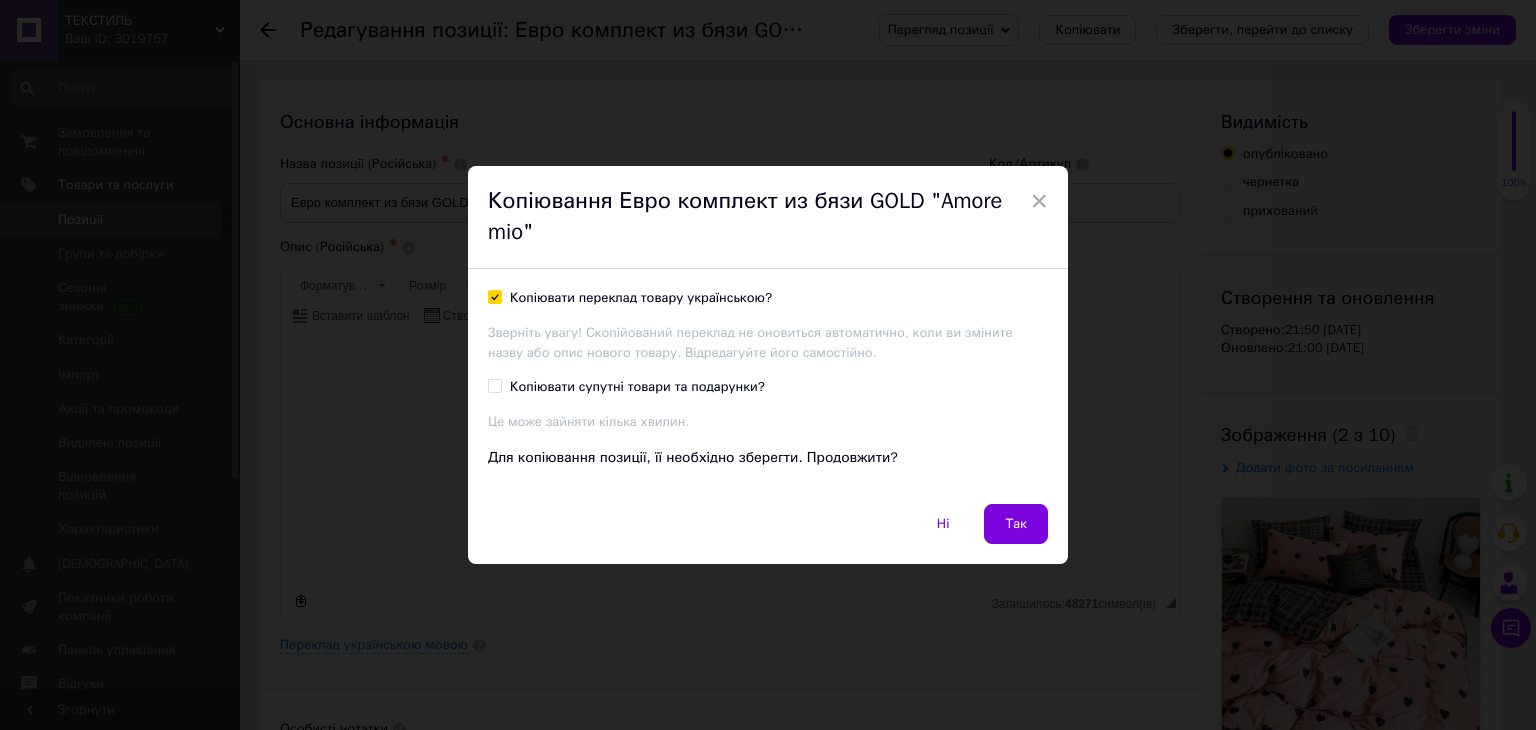 checkbox on "true" 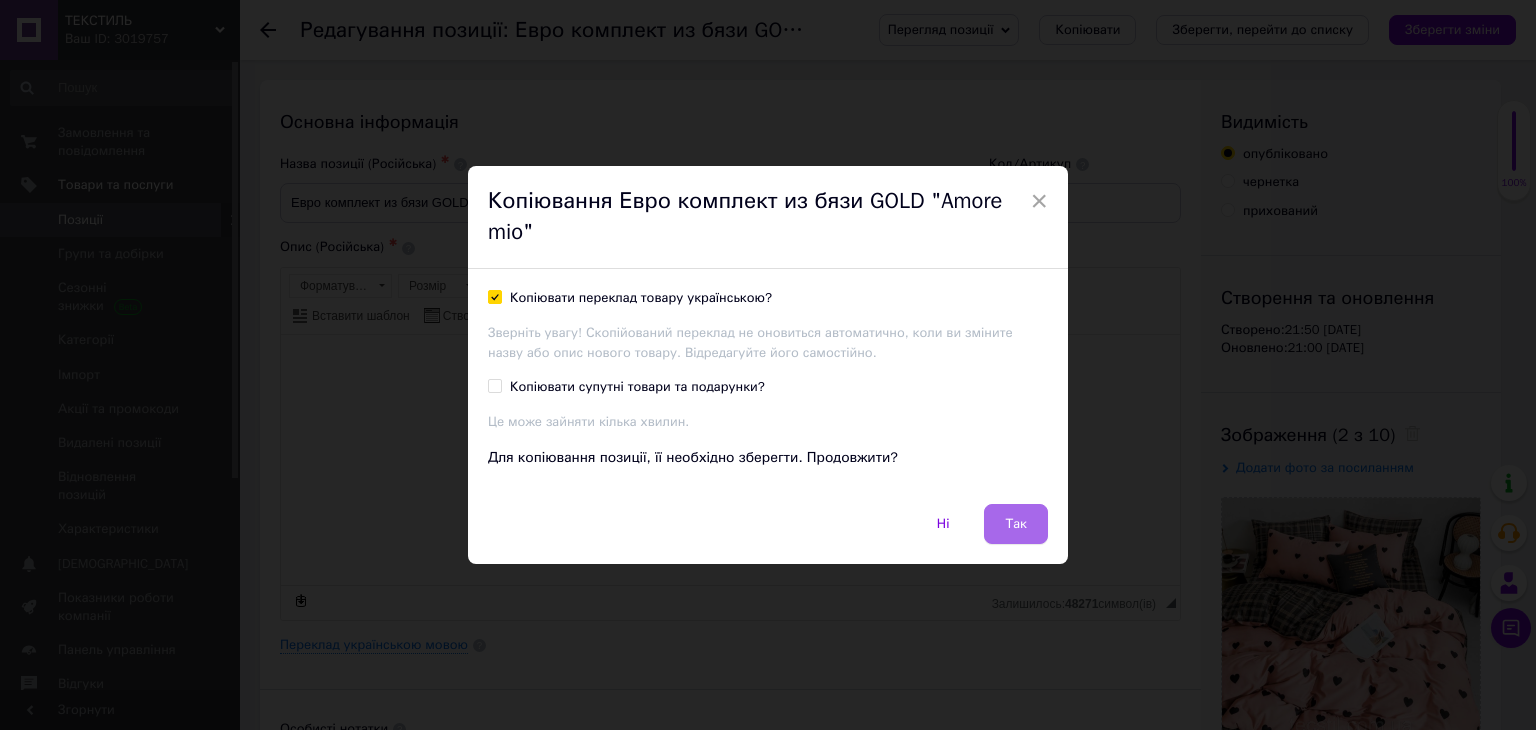 click on "Так" at bounding box center (1016, 524) 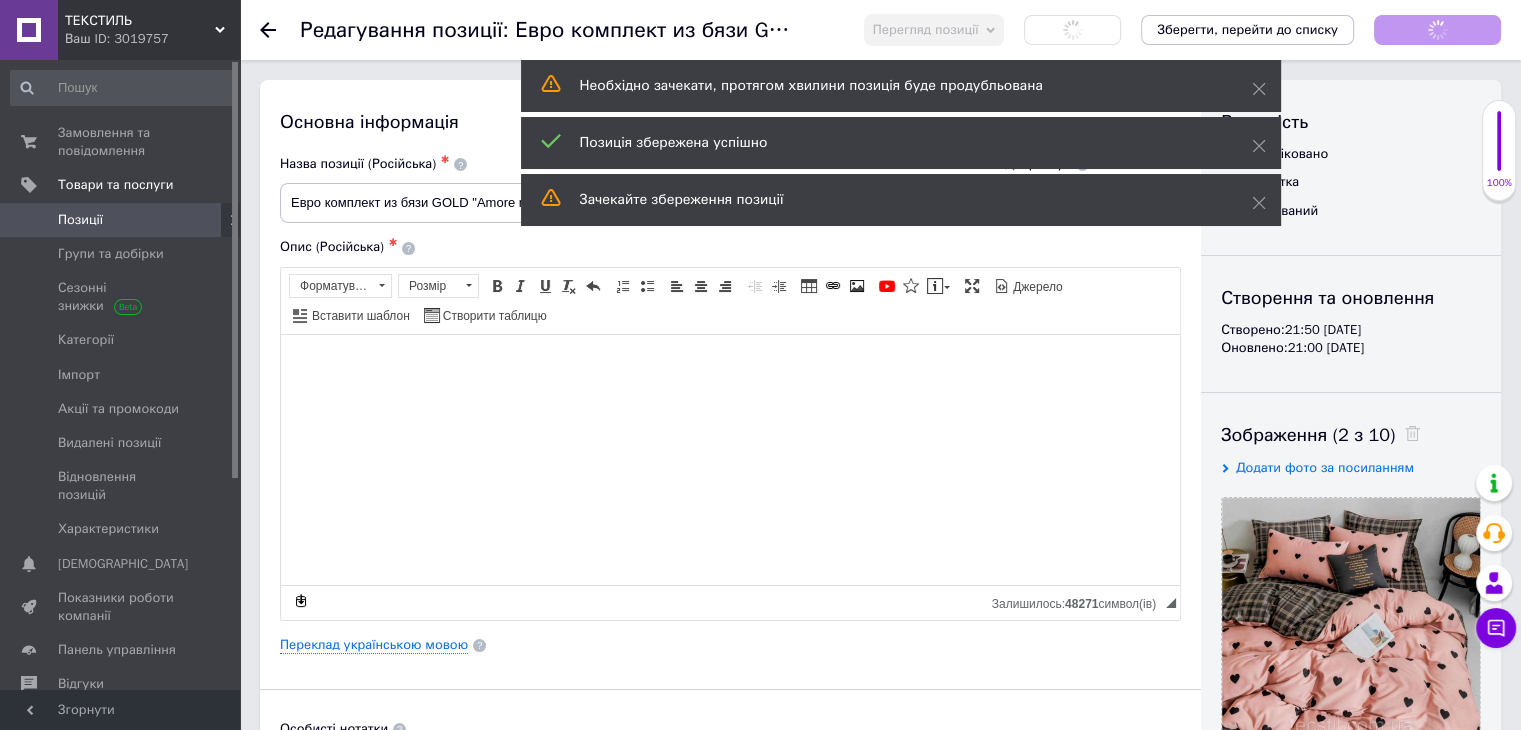checkbox on "true" 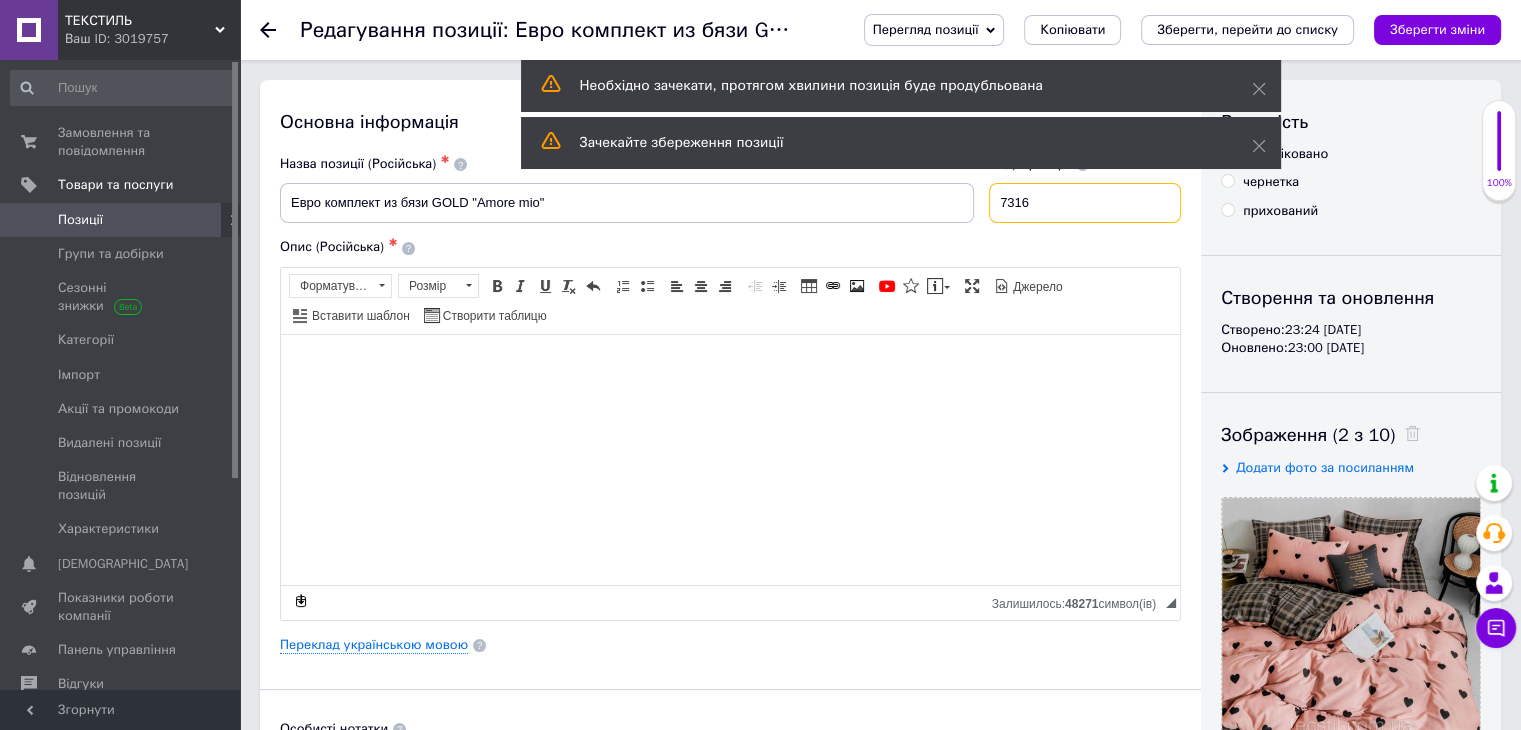 click on "7316" at bounding box center (1085, 203) 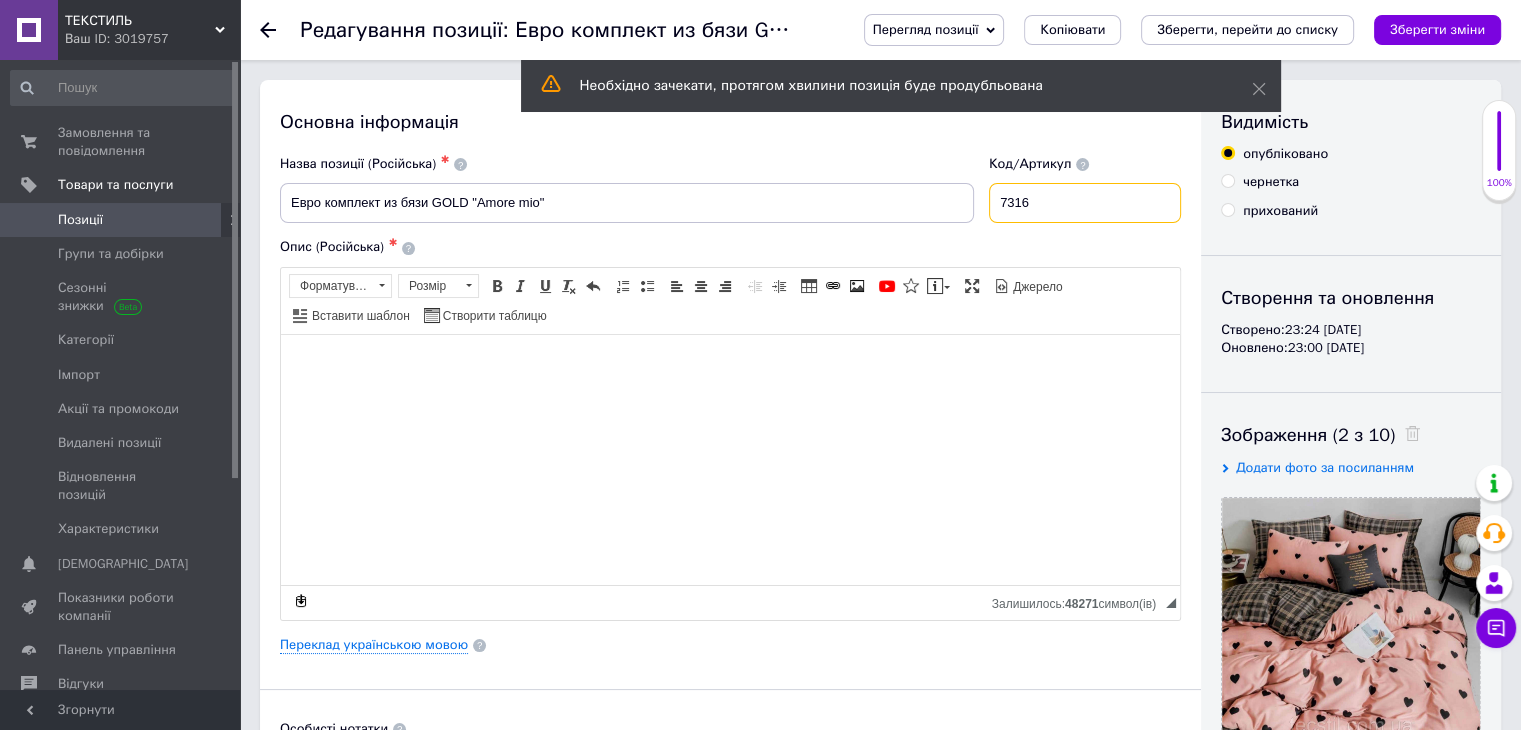 type on "731" 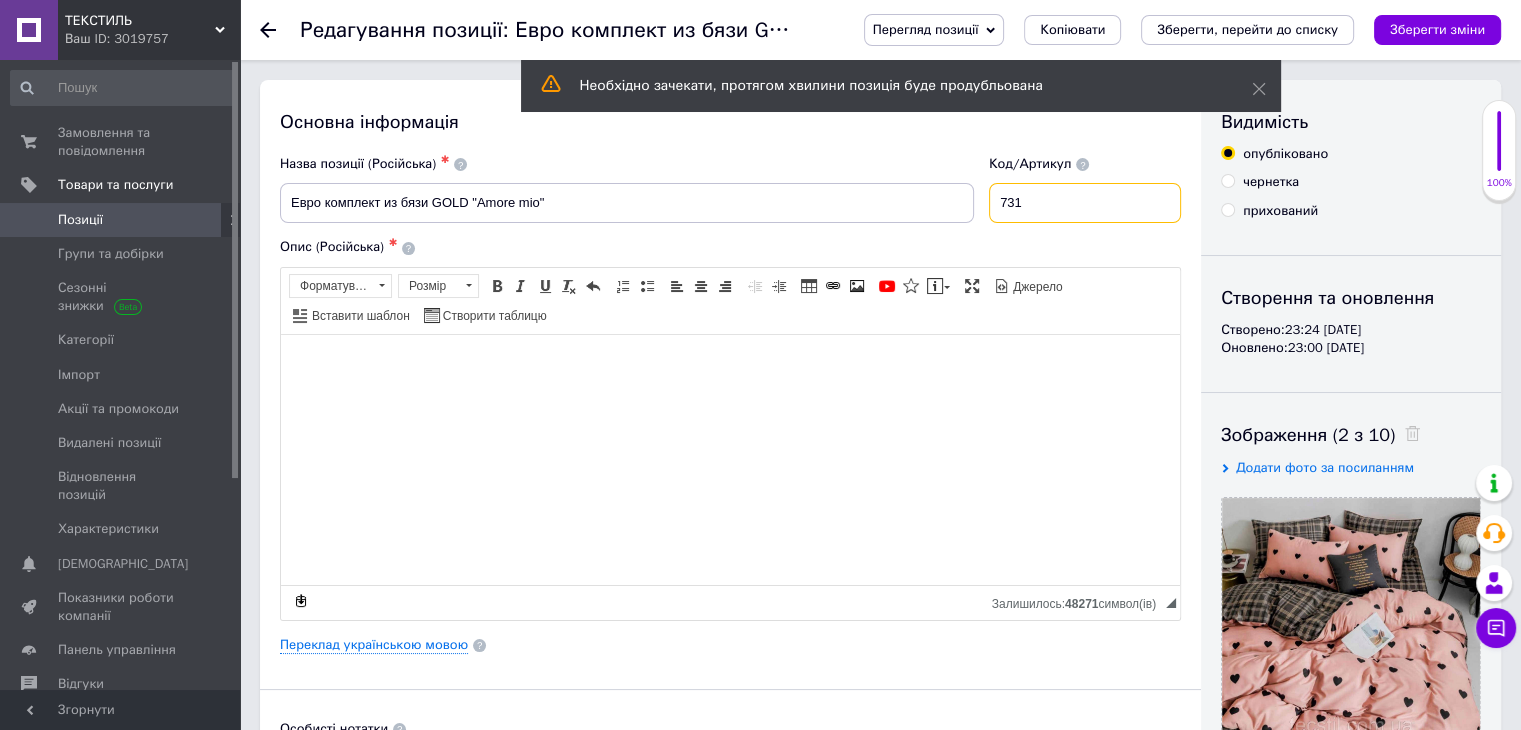 type on "7317" 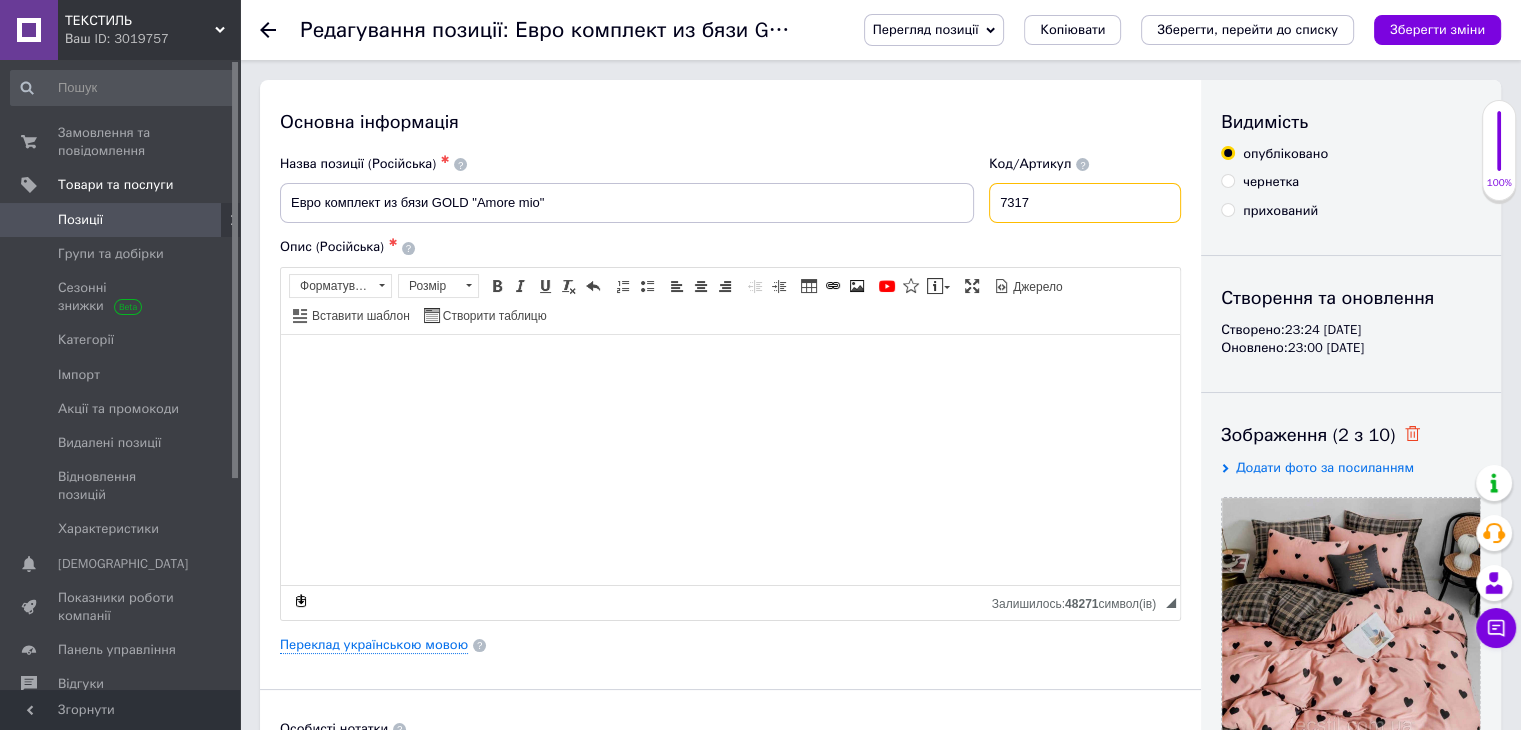 type on "7317" 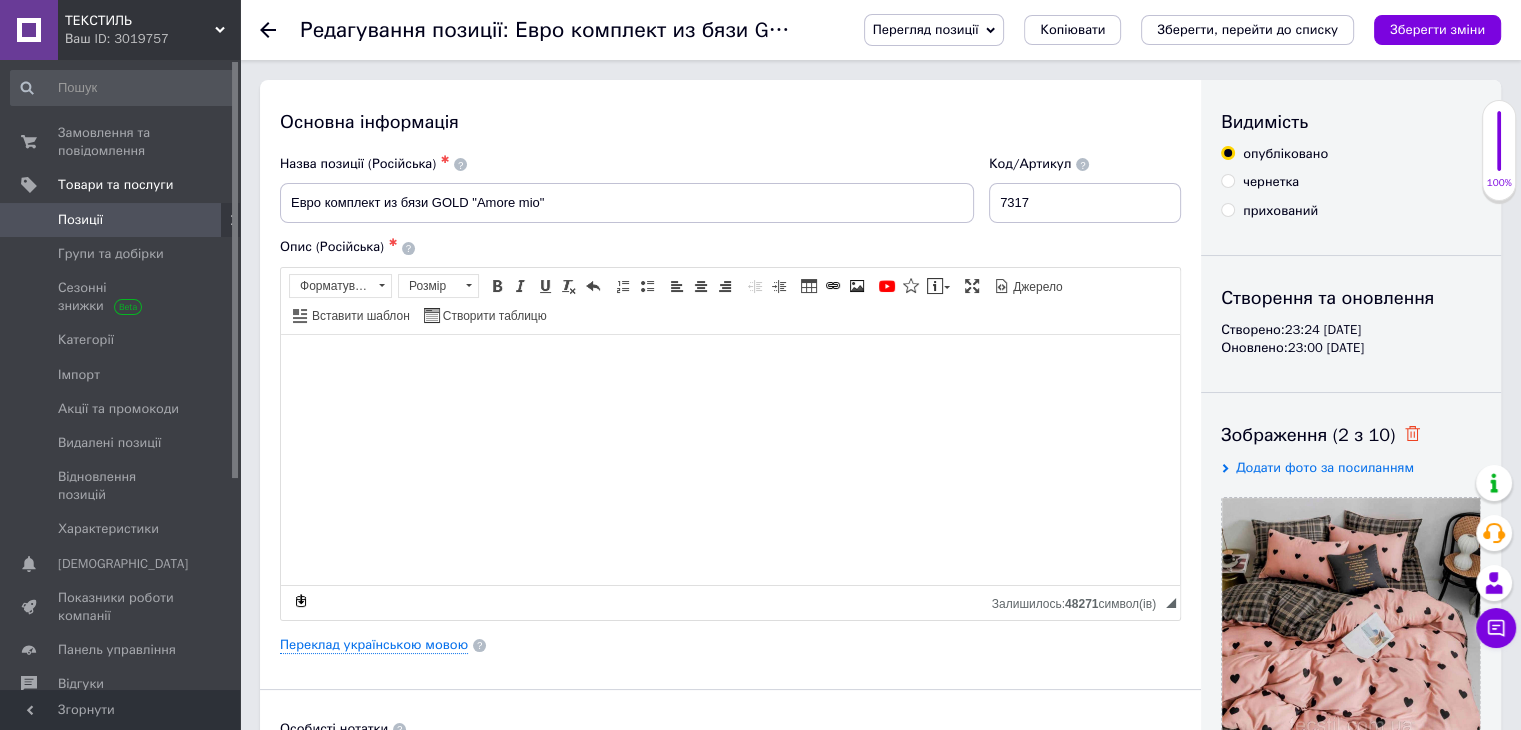click 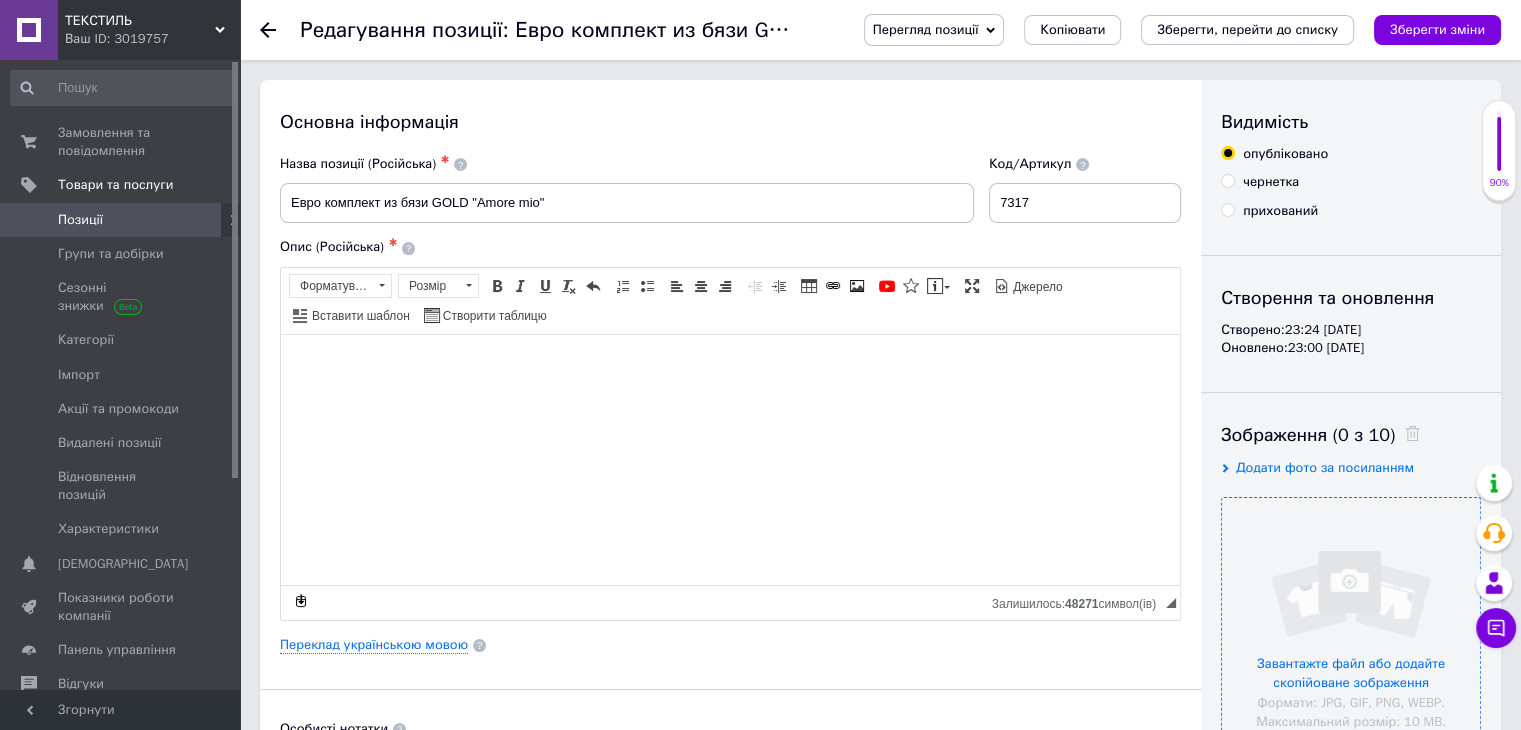 click at bounding box center [1351, 627] 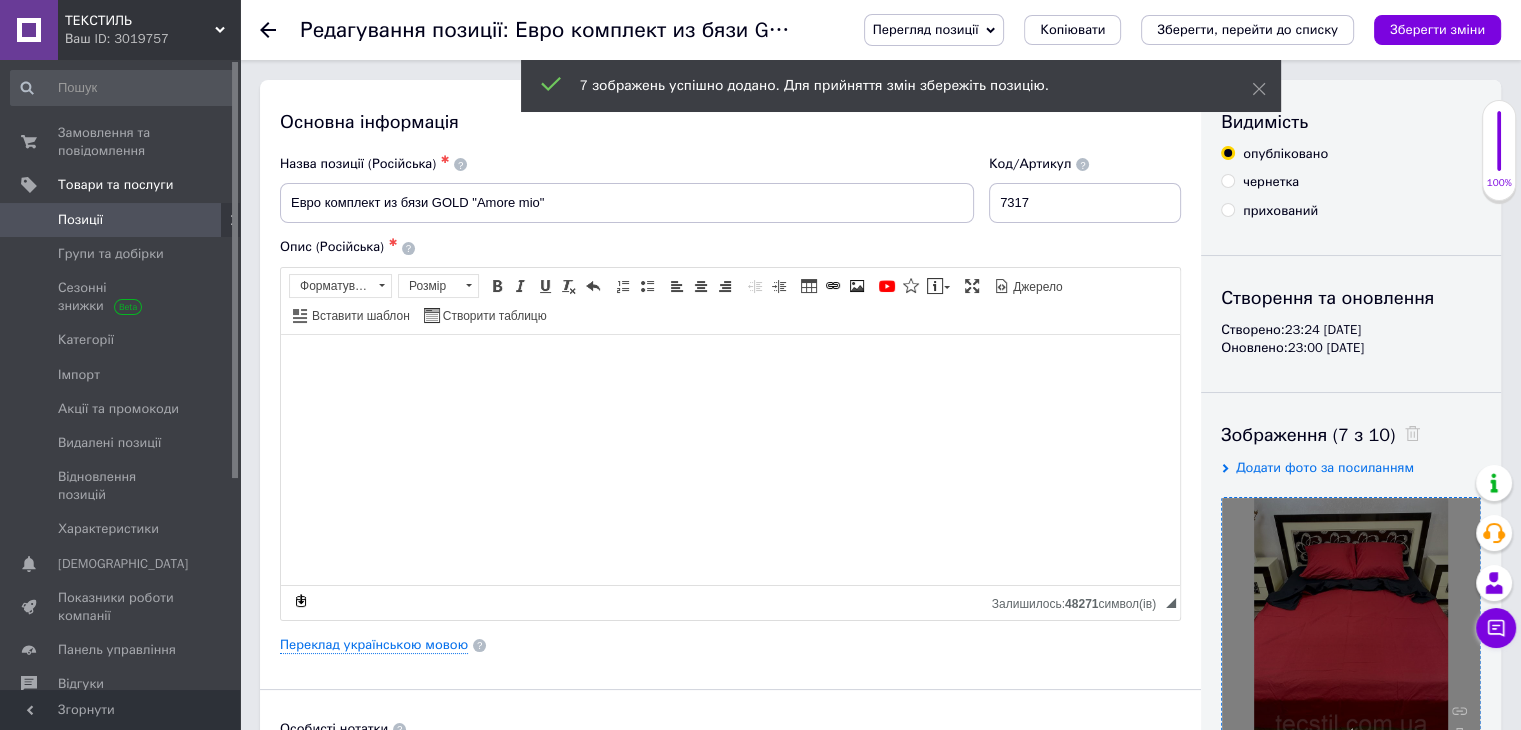 click at bounding box center [1351, 627] 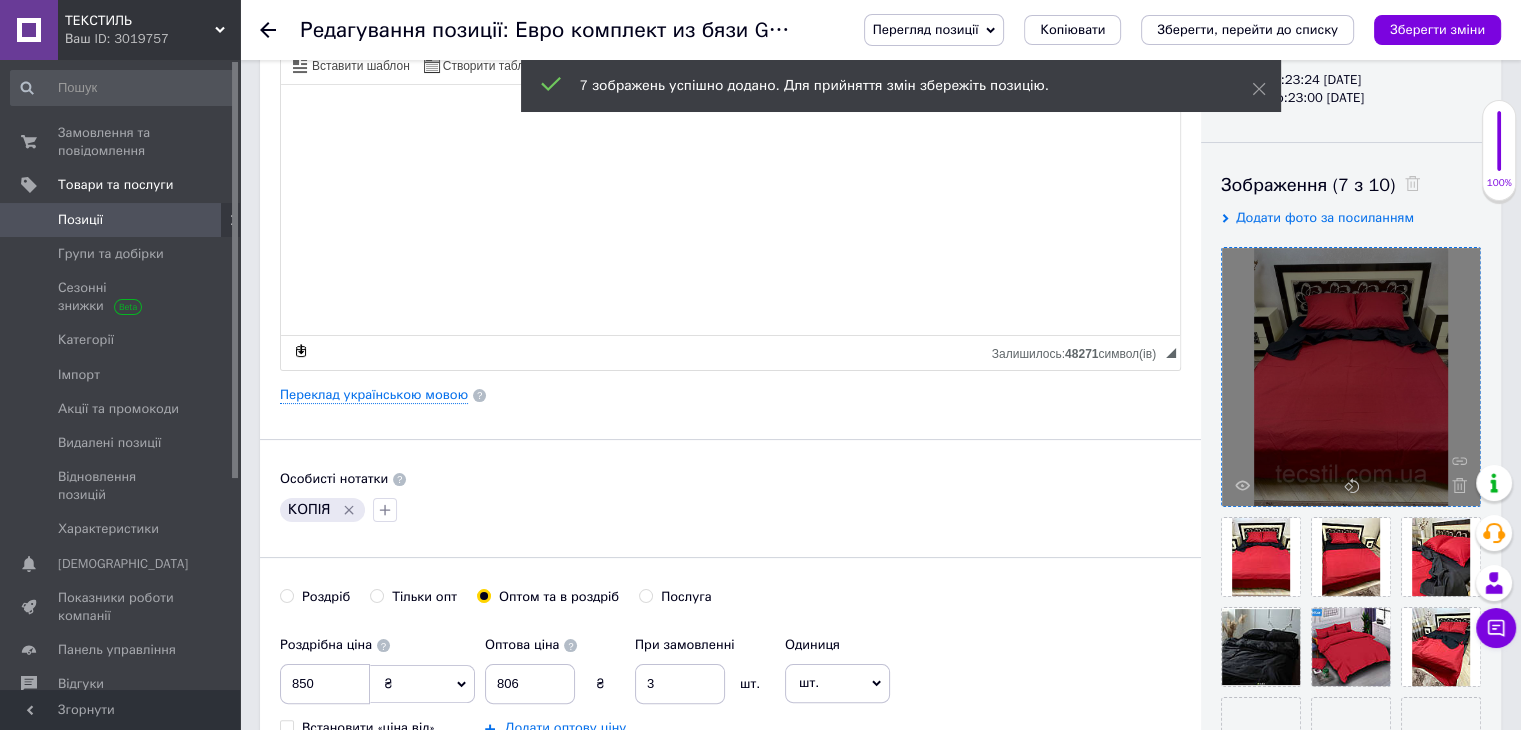 scroll, scrollTop: 251, scrollLeft: 0, axis: vertical 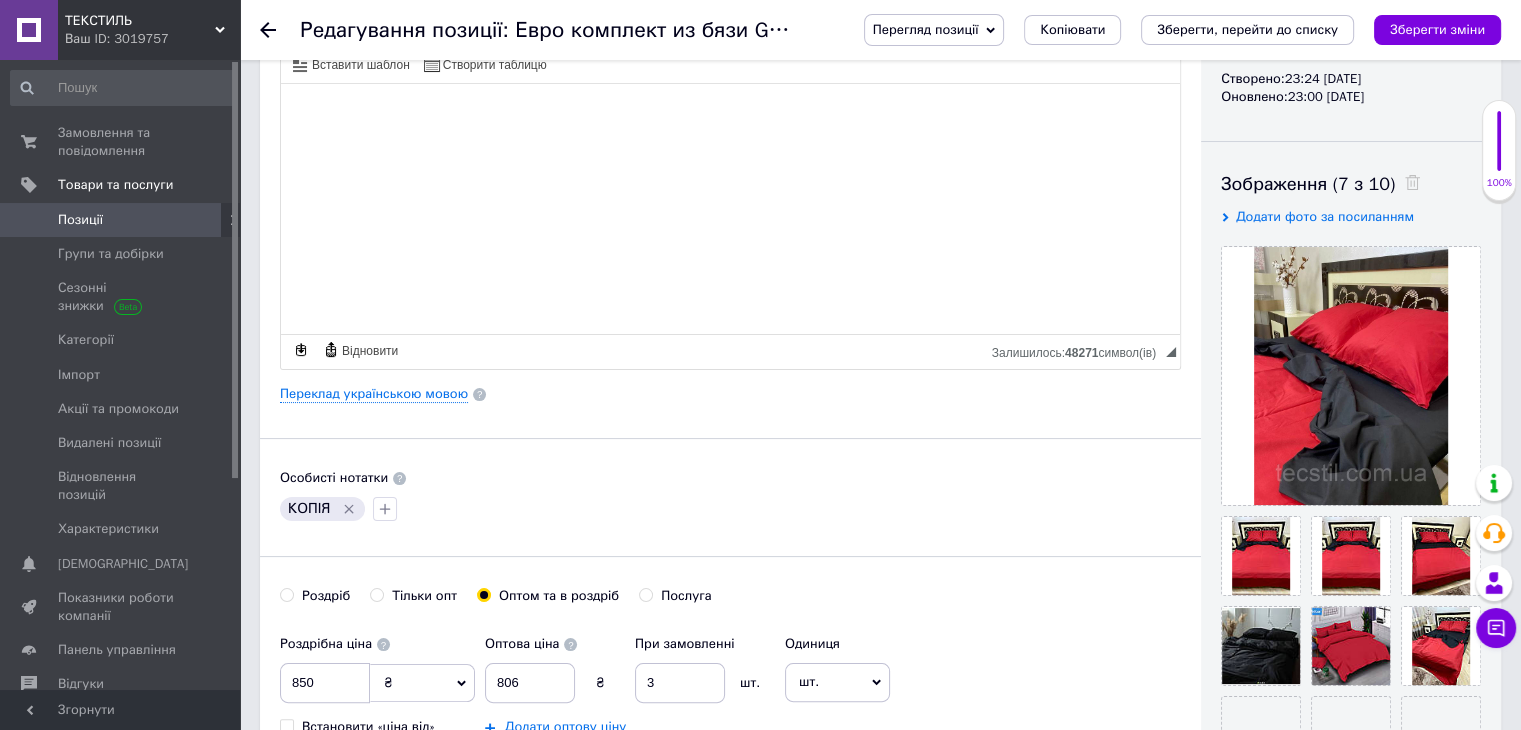 click on "Основна інформація Назва позиції (Російська) ✱ Евро комплект из бязи GOLD "Amore mio" Код/Артикул 7317 Опис (Російська) ✱ Евро комплект из бязи Голд
Евро комплект "Amore mio" - хороший выбор, подойдет на любой вкус и в качестве подарка и для ежедневного использования. Сочетание цвета простыни с наволочками и пододеяльника - изумительно...  Даже самые требовательные клиенты оценят качество принта и ткани.
Комплектация:
Пододеяльник: 200x220 см - 1 шт;
Простыня: 240x220 см - 1 шт;
Наволочка: 70x70 см - 2 шт; (50х70 – по требованию)
Панель інструментів редактора" at bounding box center (730, 411) 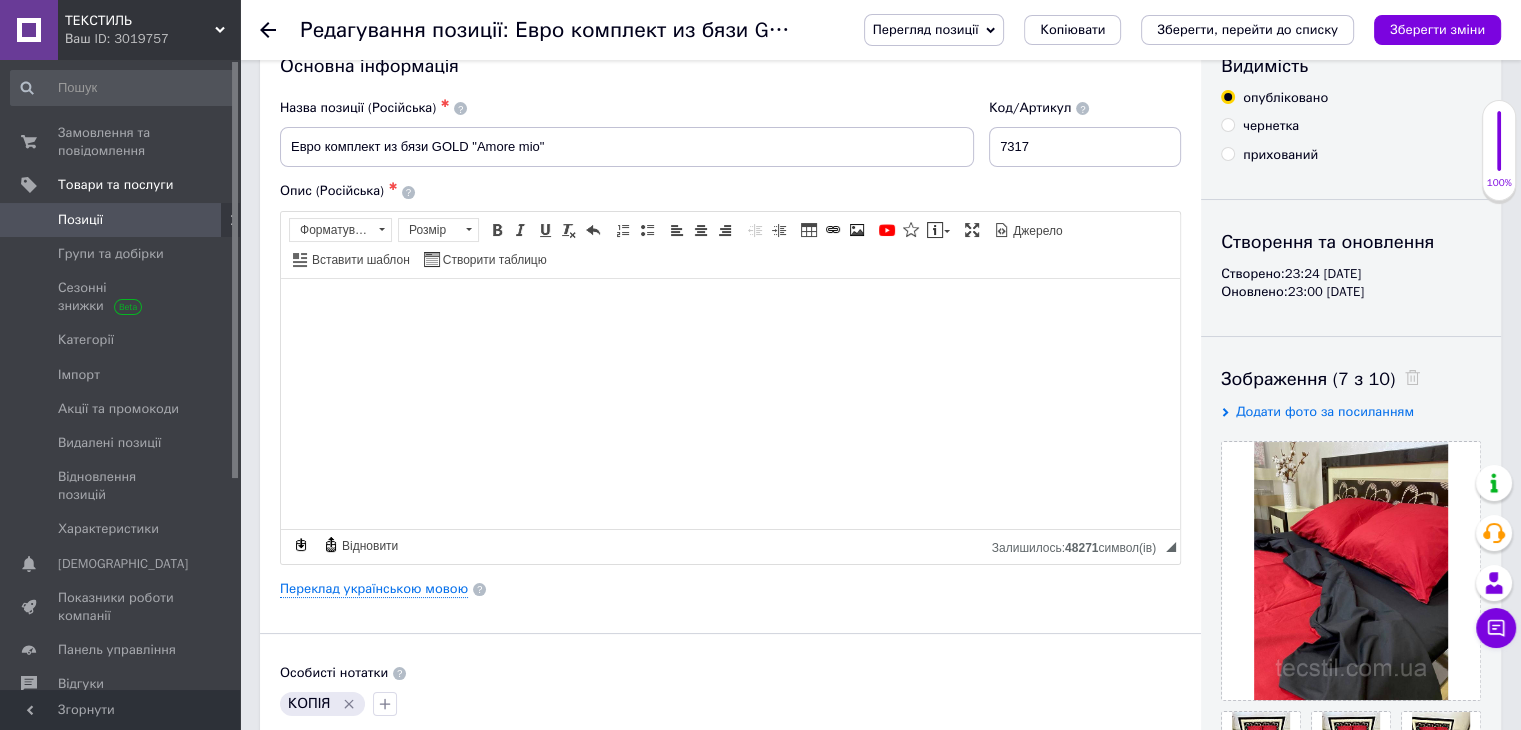 scroll, scrollTop: 55, scrollLeft: 0, axis: vertical 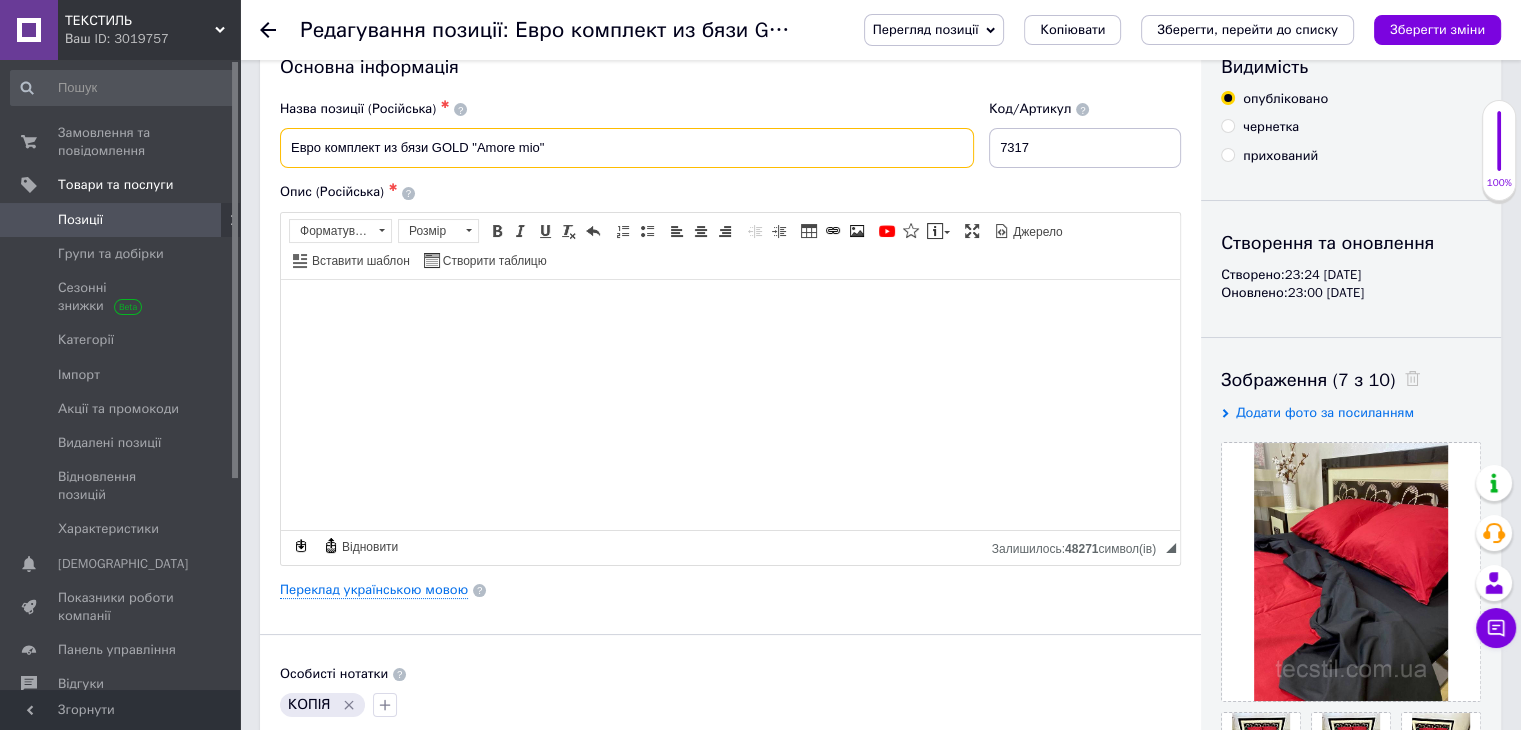 click on "Евро комплект из бязи GOLD "Amore mio"" at bounding box center [627, 148] 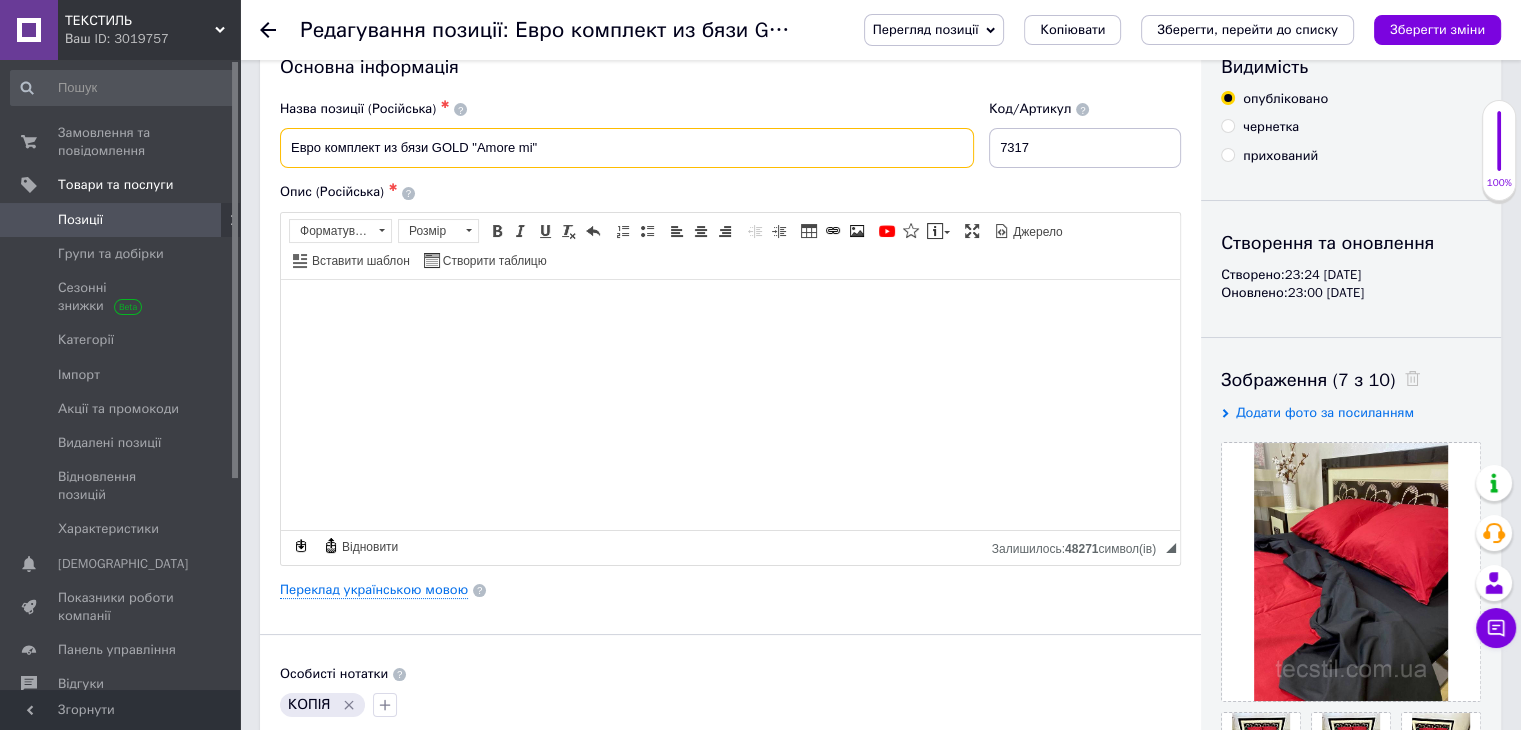 type on "Евро комплект из бязи GOLD "Amore m"" 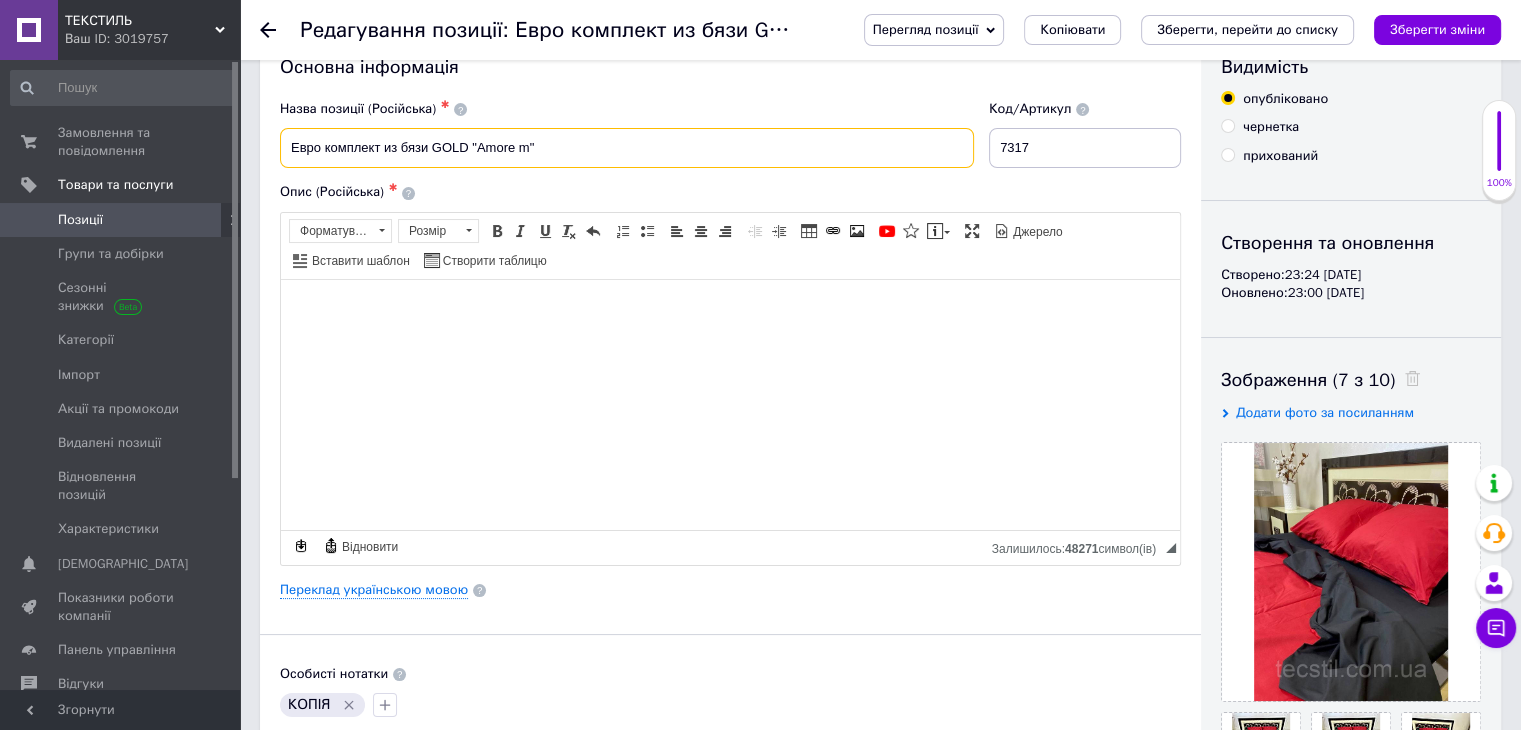 type on "Евро комплект из бязи GOLD "Amore "" 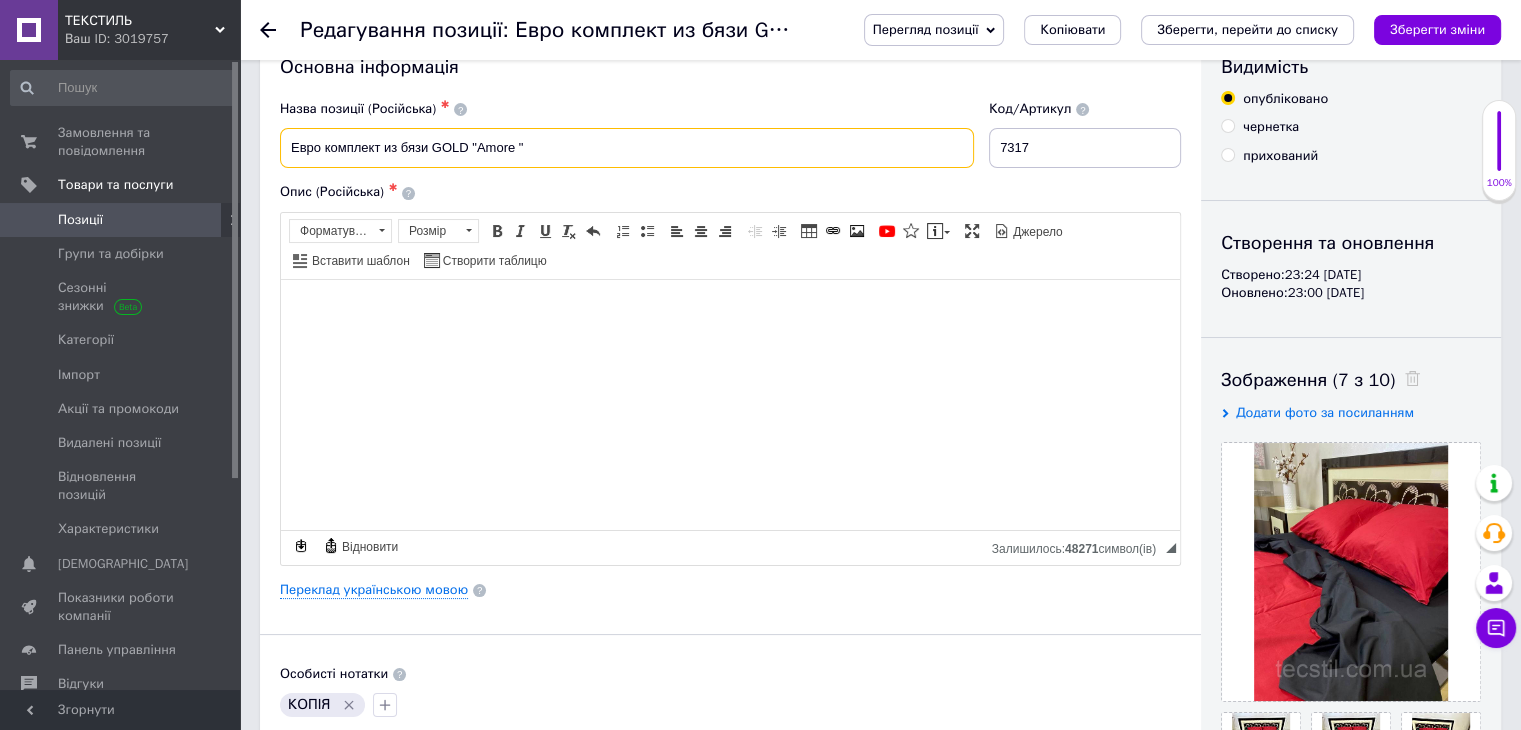 type on "Евро комплект из бязи GOLD "Amore"" 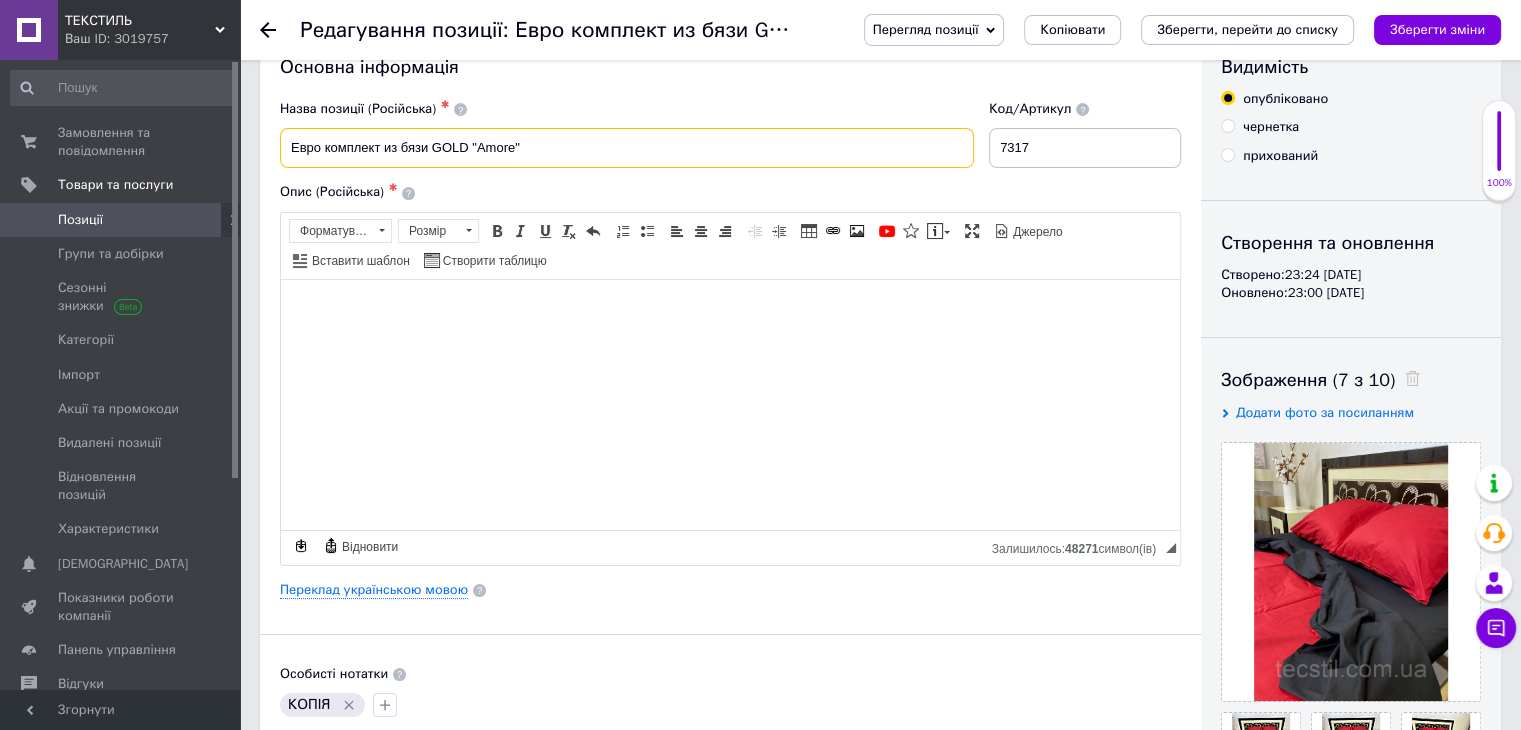 checkbox on "true" 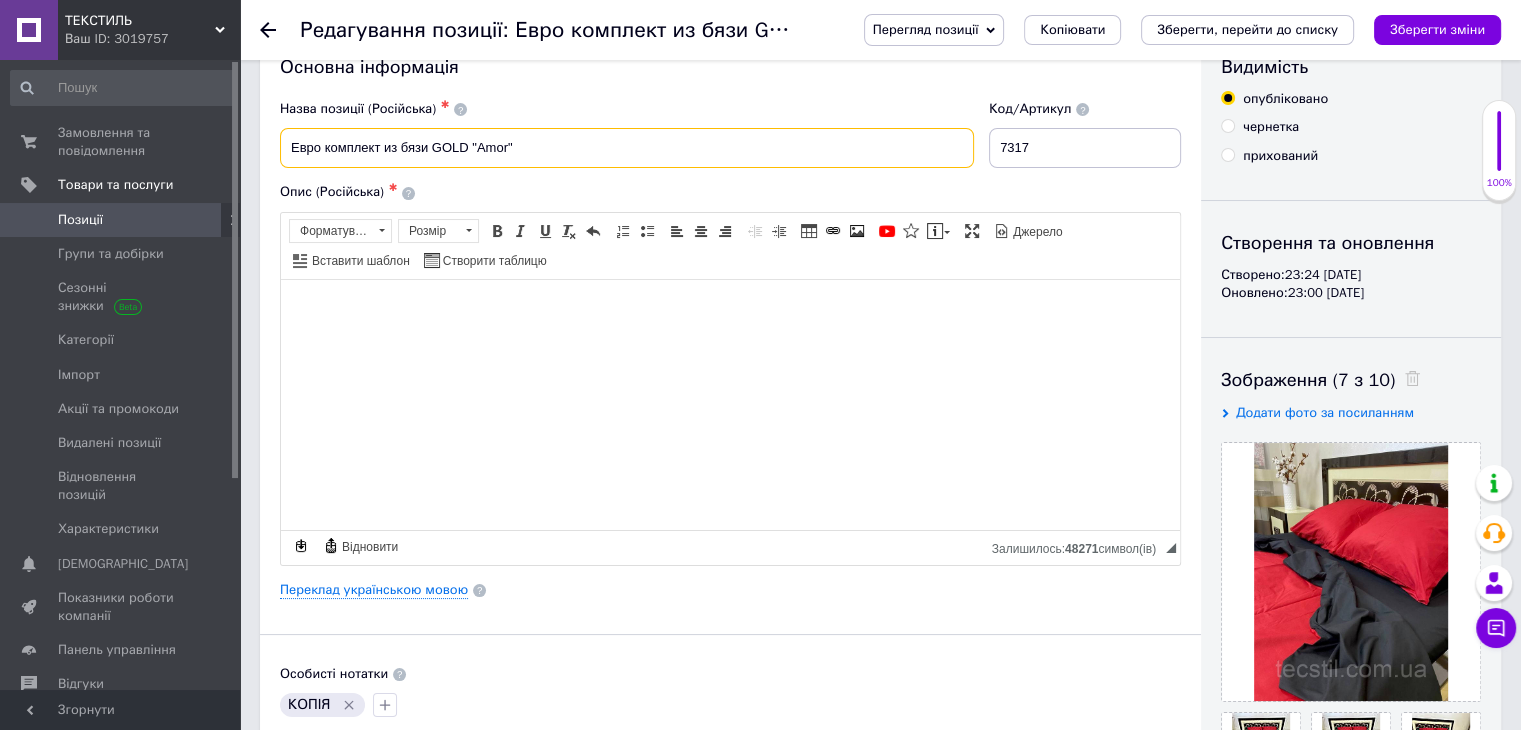 type on "Евро комплект из бязи GOLD "Amo"" 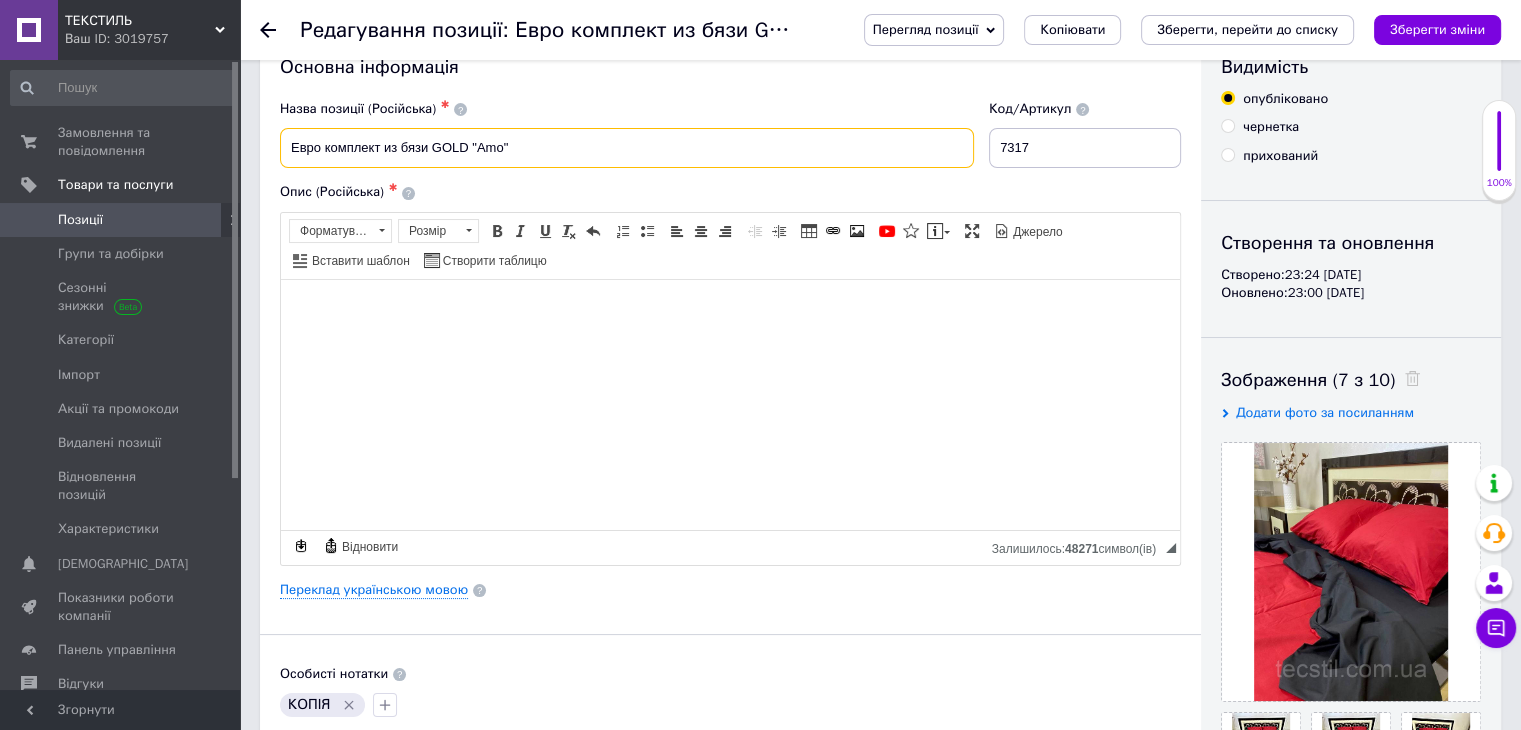 type on "Евро комплект из бязи GOLD "Am"" 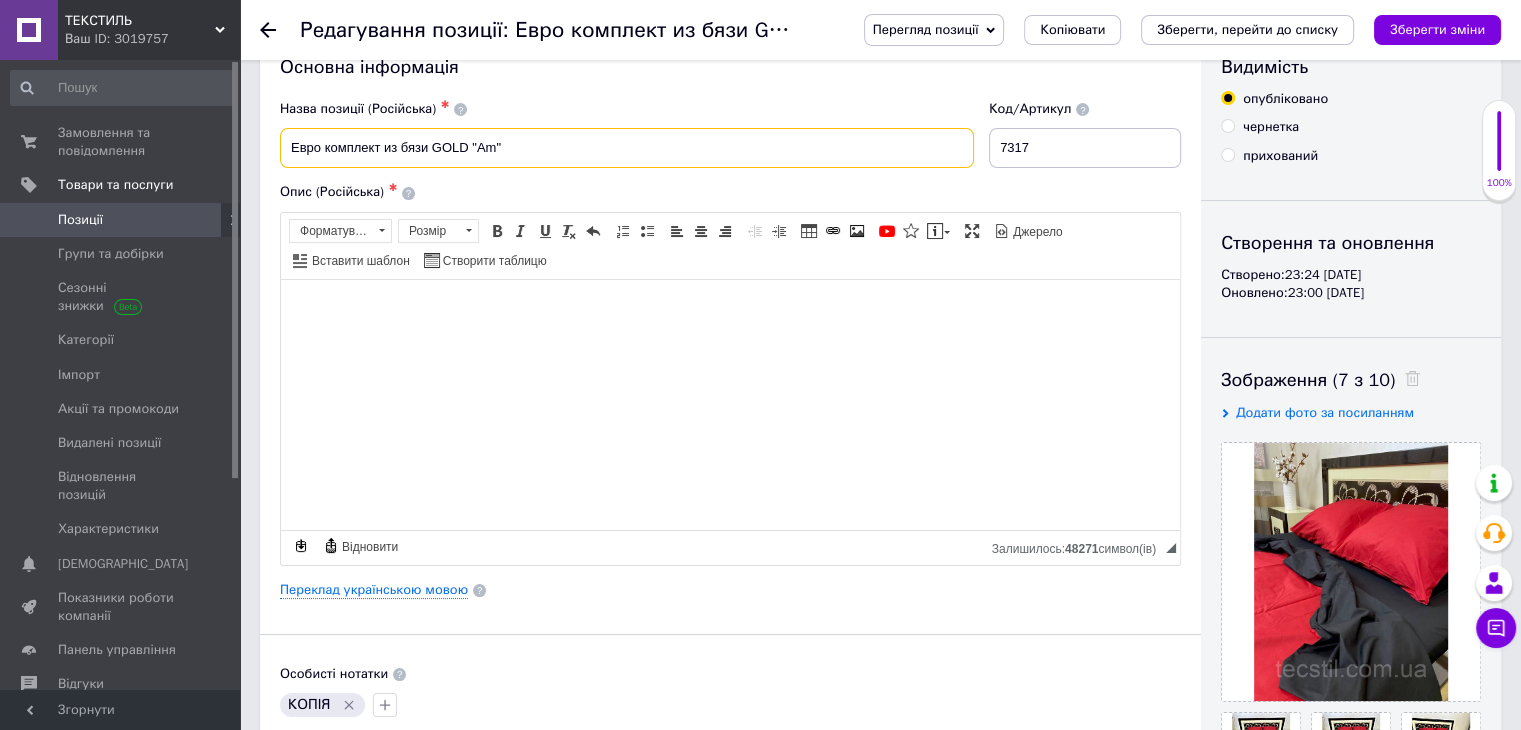 type on "Евро комплект из бязи GOLD "A"" 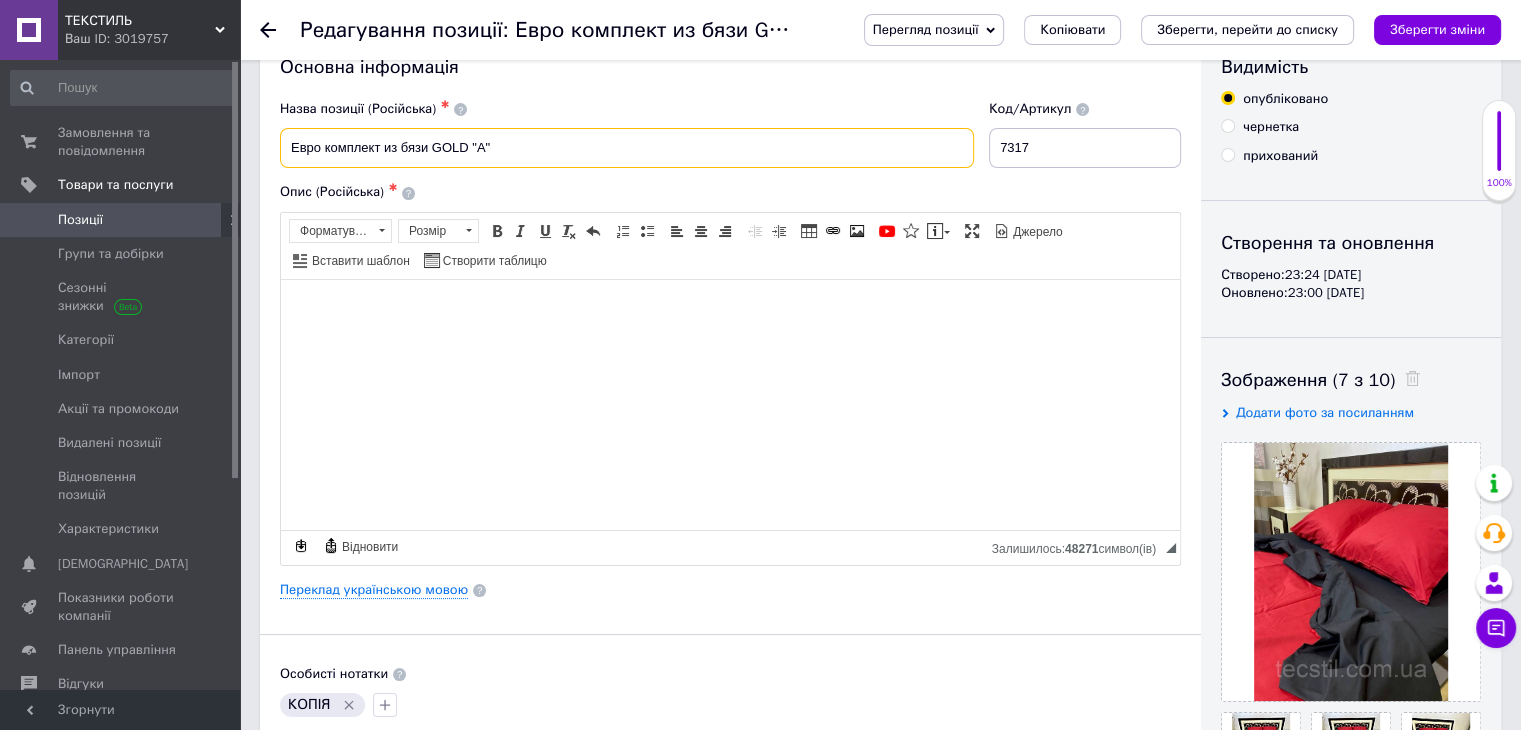 type on "Евро комплект из бязи GOLD """ 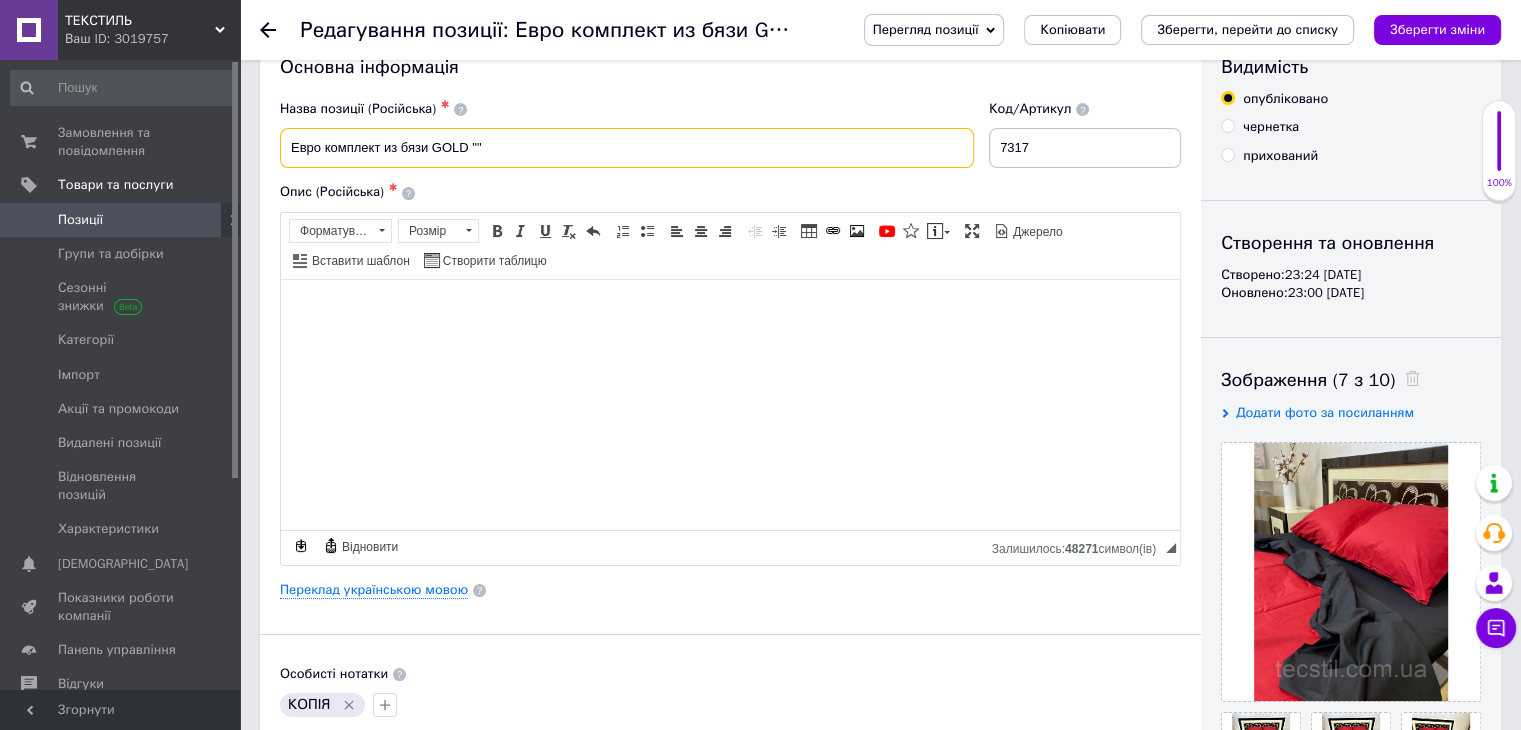 checkbox on "true" 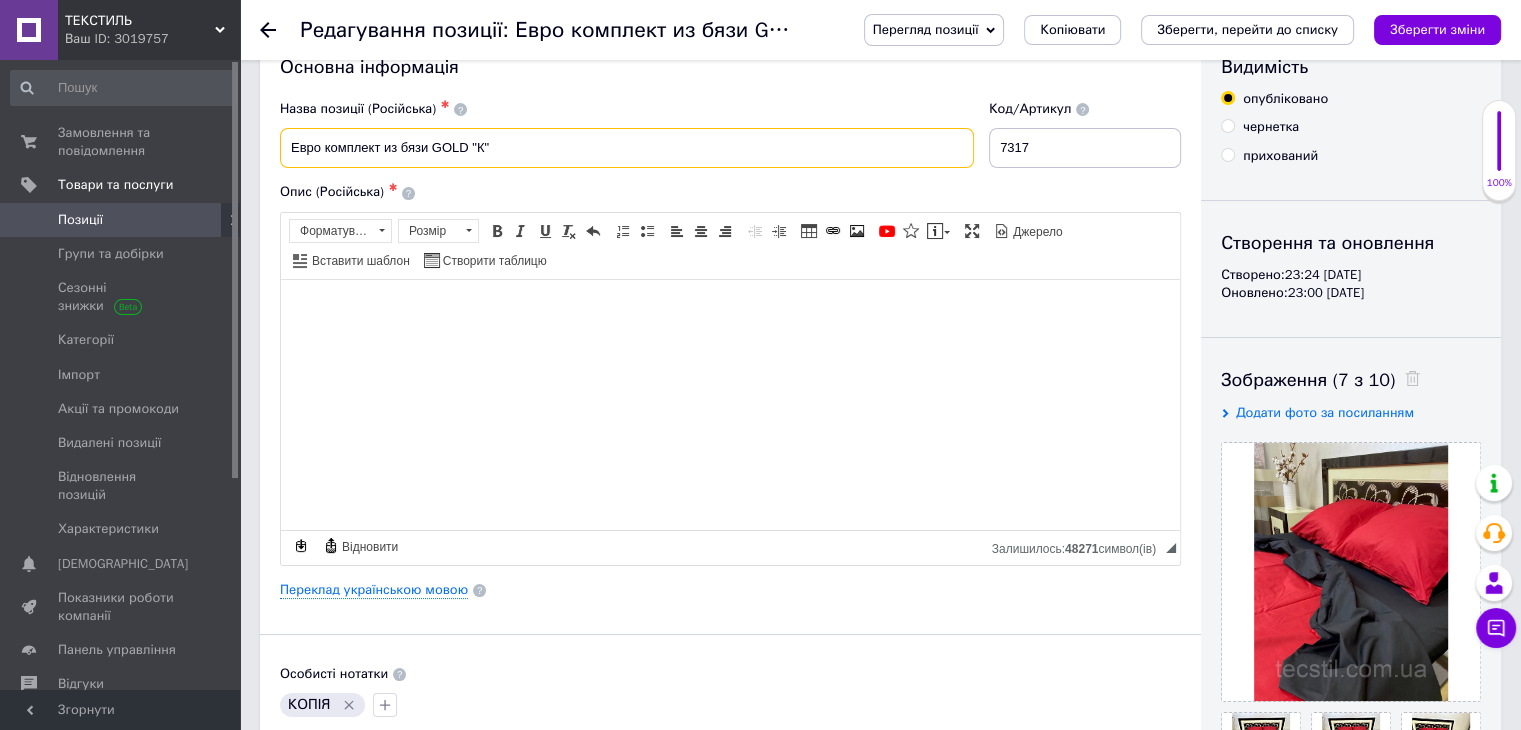 type on "Евро комплект из бязи GOLD "Кр"" 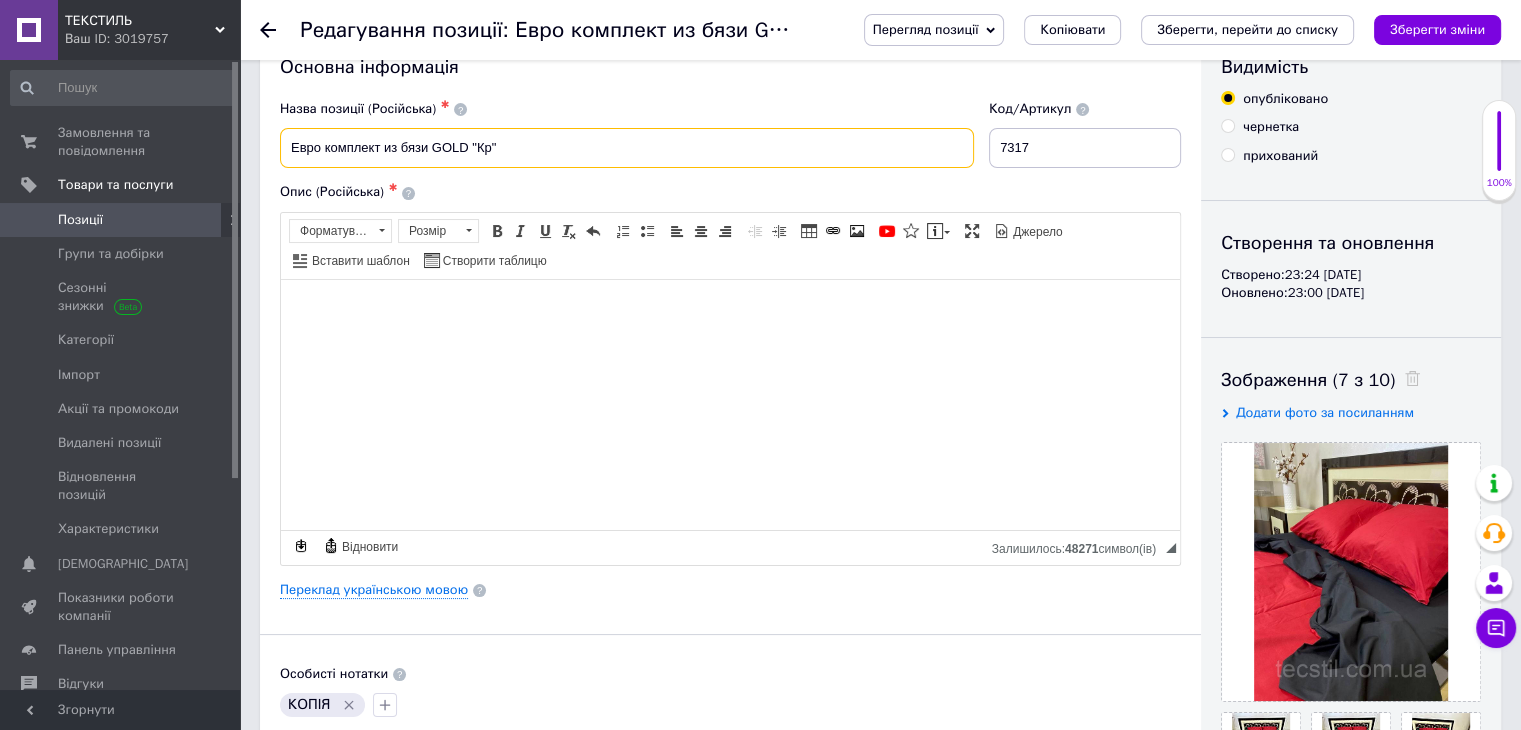 checkbox on "true" 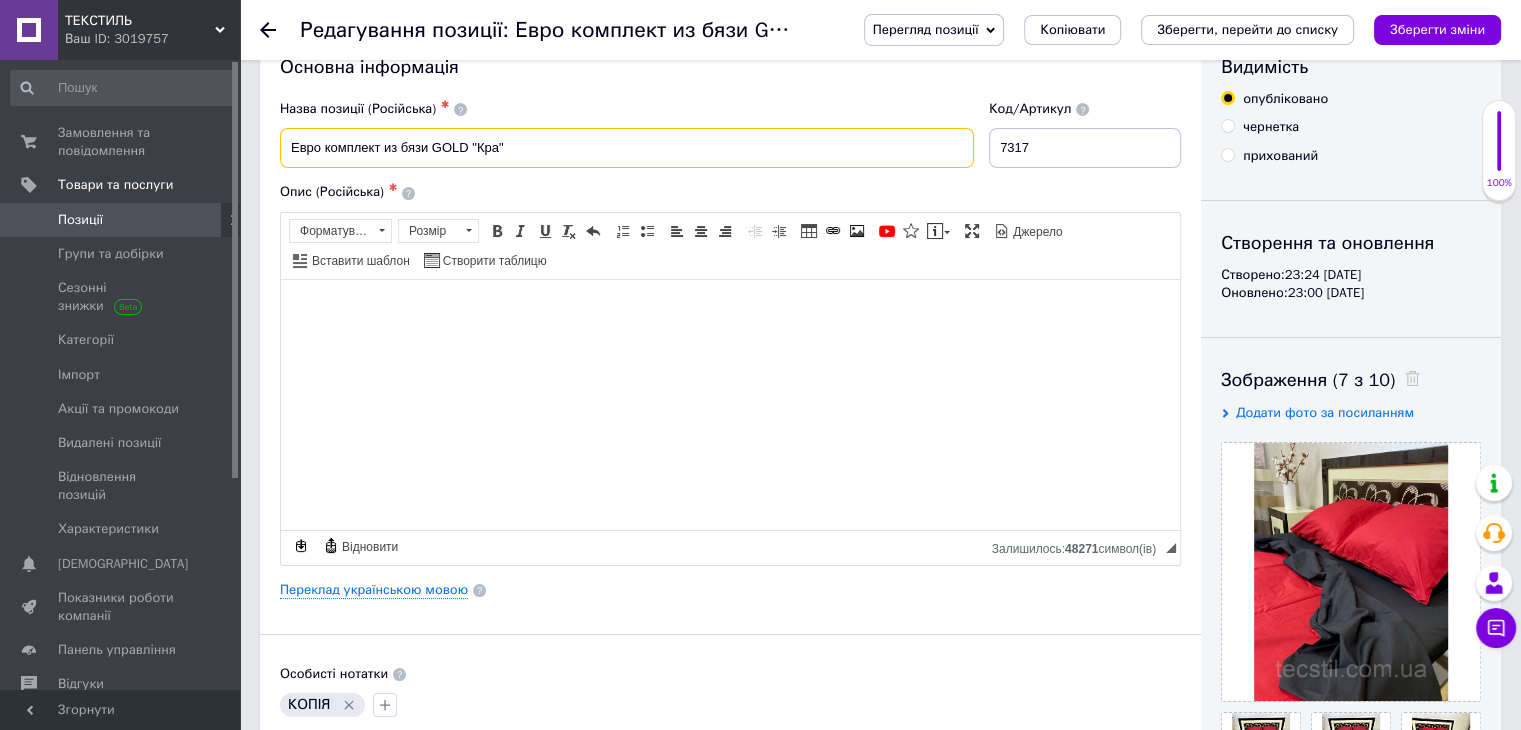 checkbox on "true" 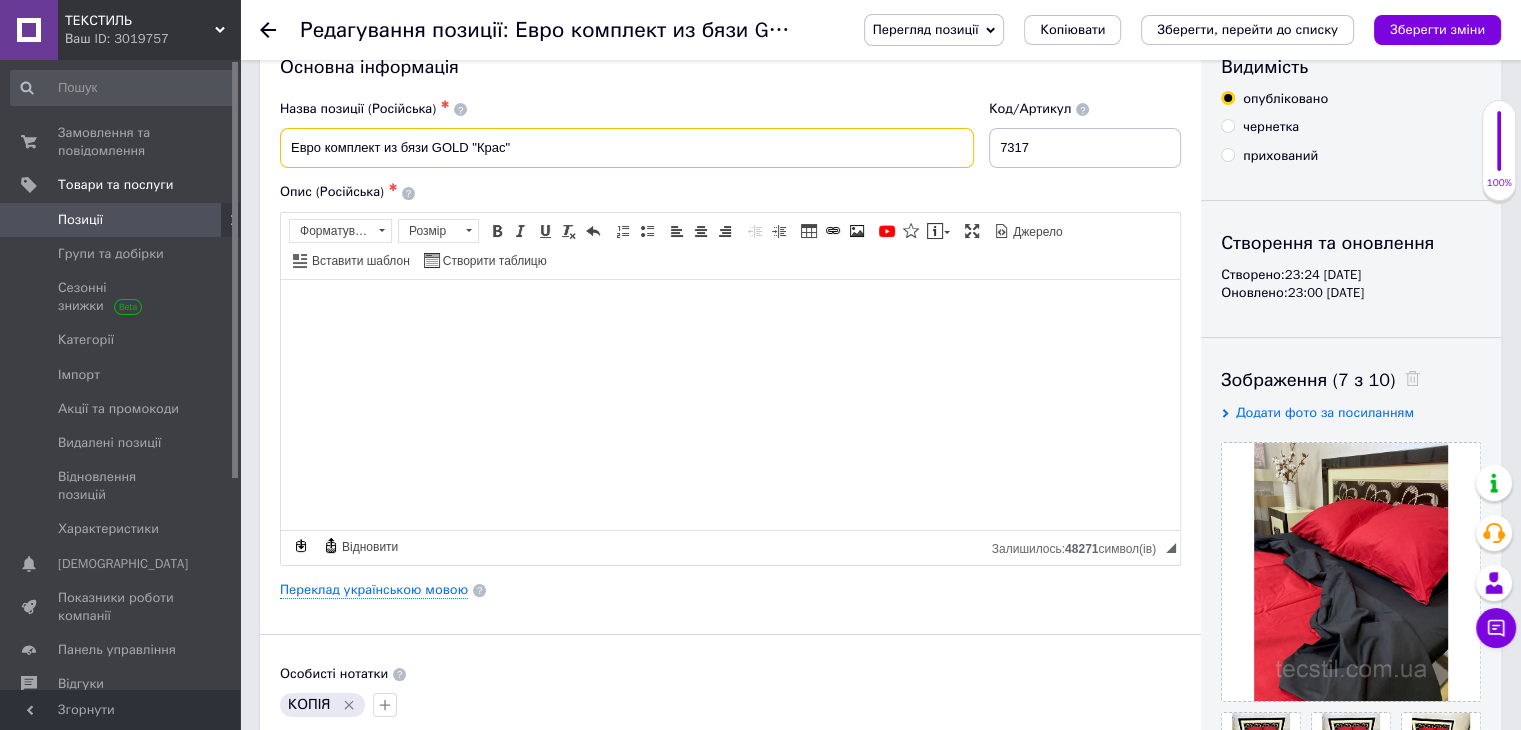 type on "Евро комплект из бязи GOLD "Красн"" 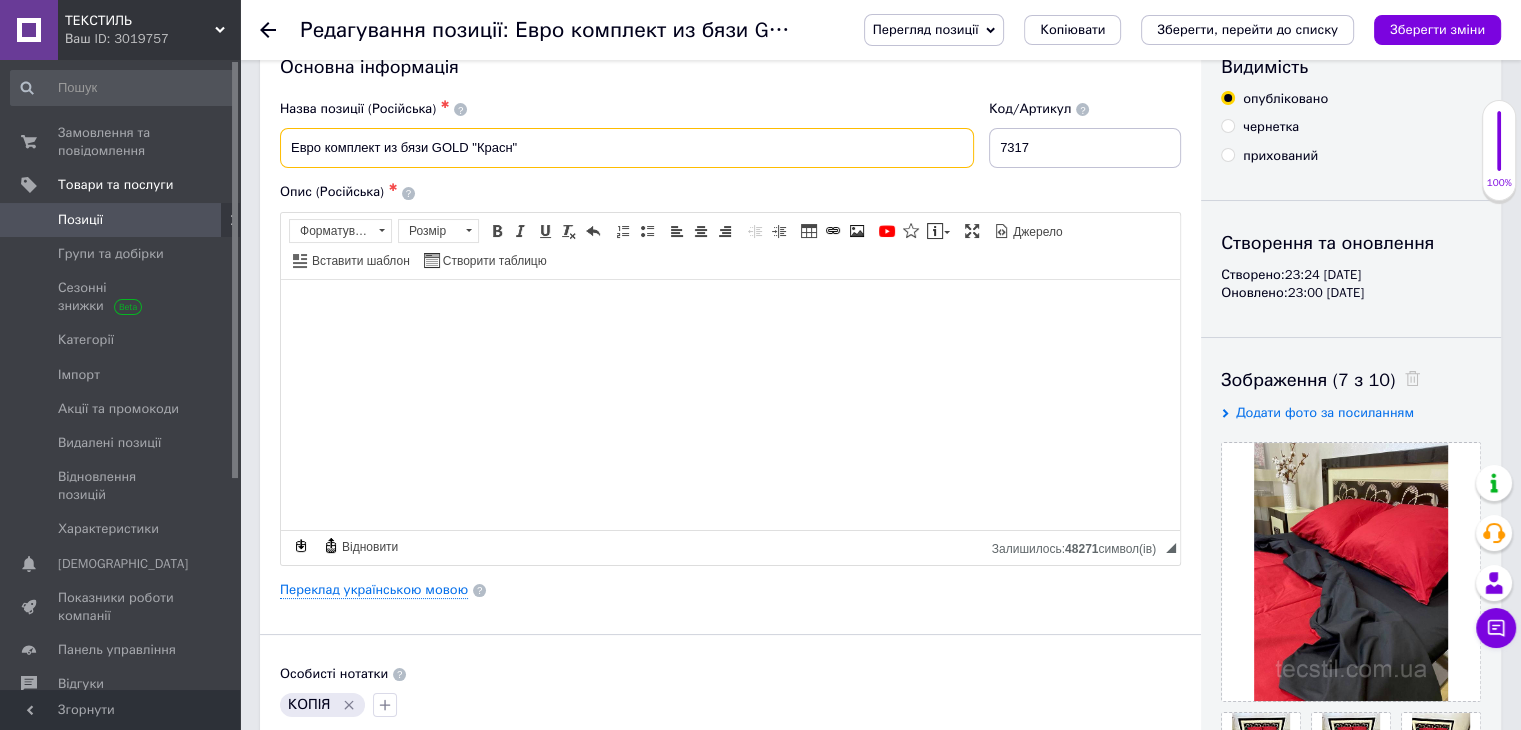 type on "Евро комплект из бязи GOLD "Красно"" 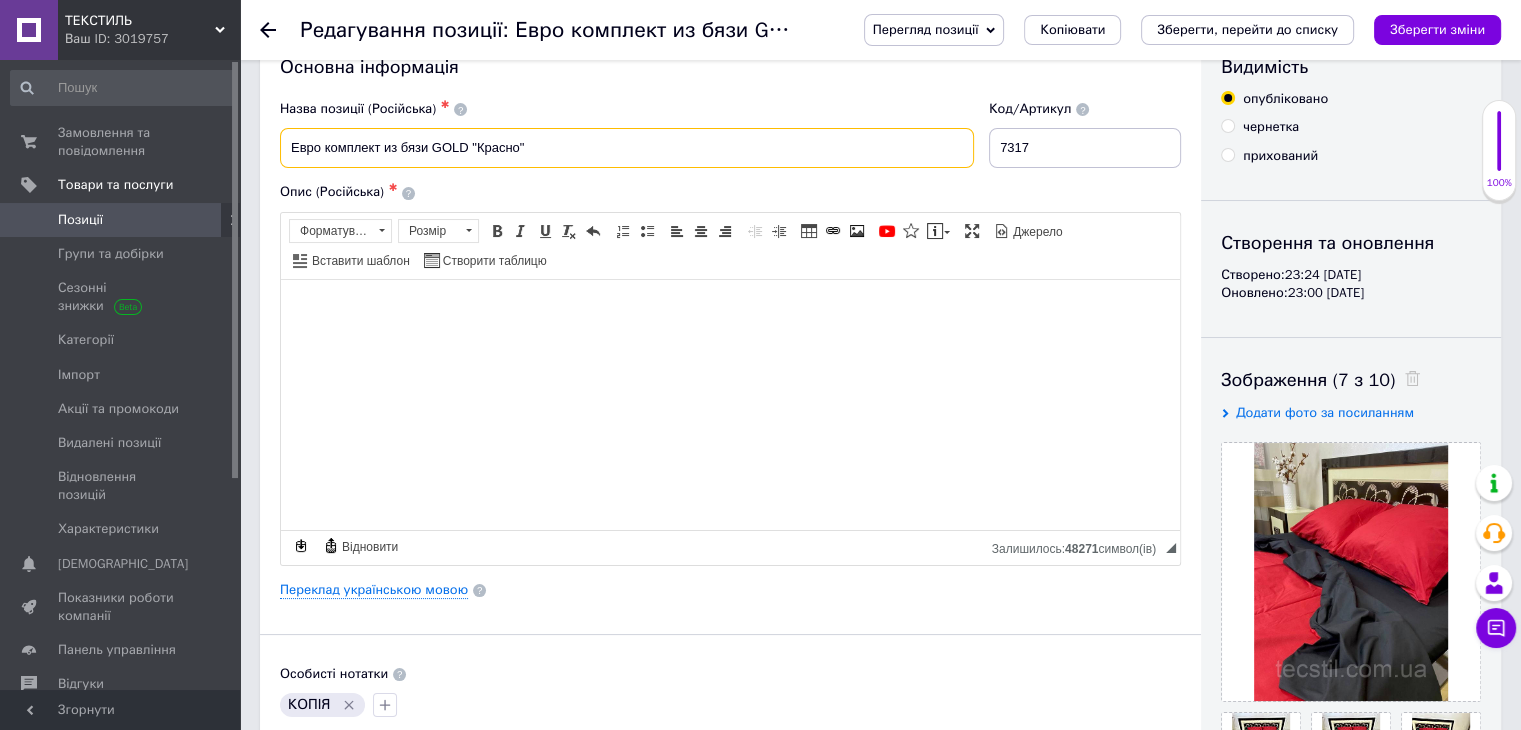 type on "Евро комплект из бязи GOLD "Красно "" 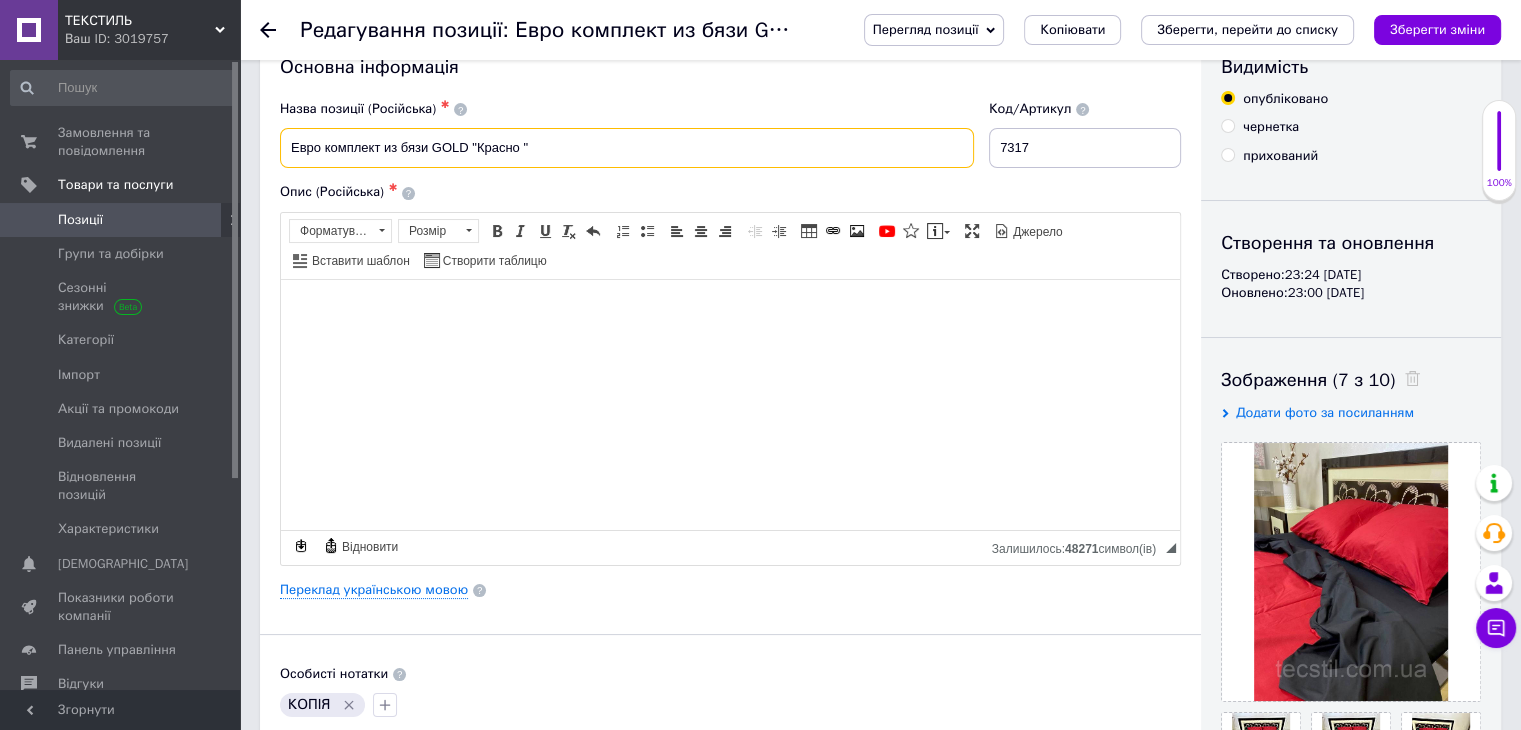 checkbox on "true" 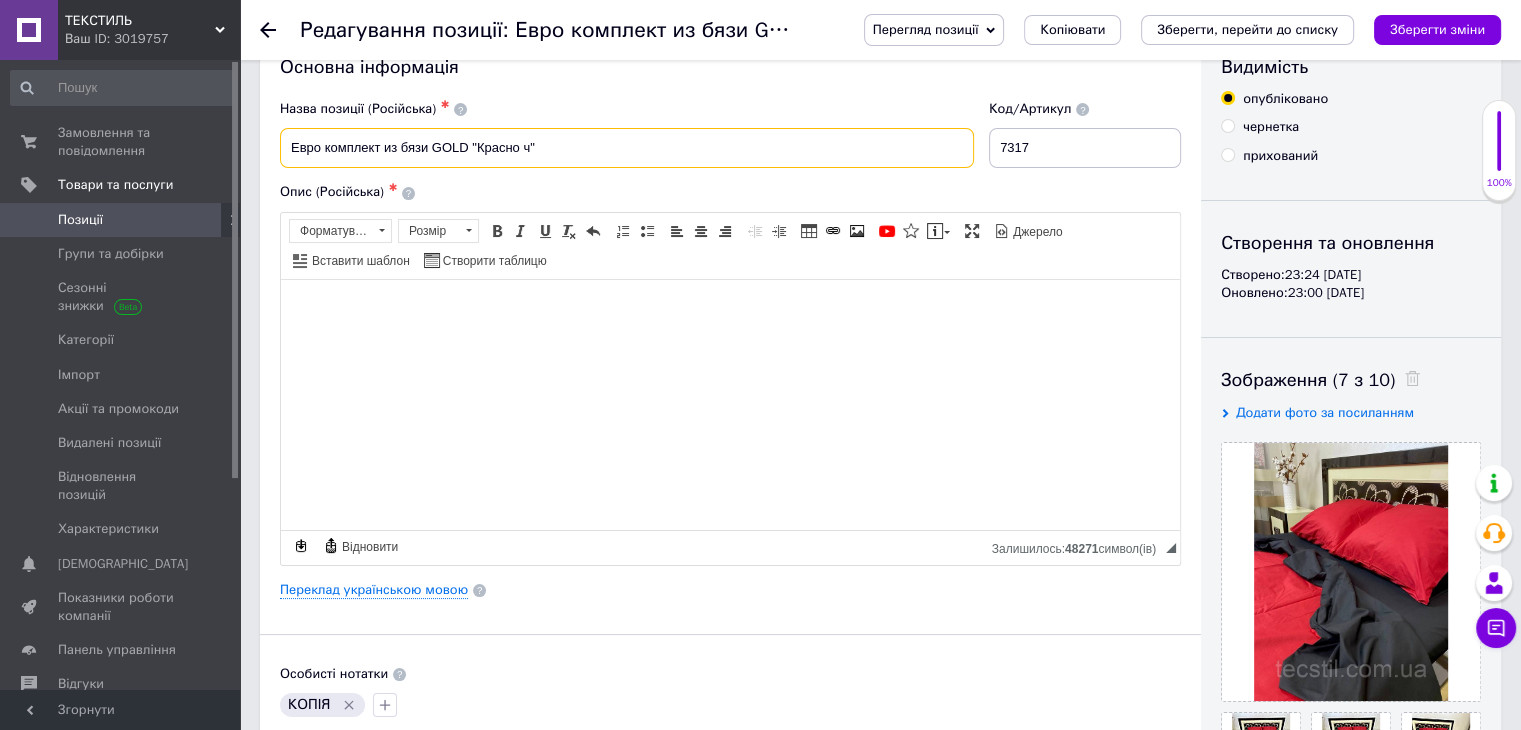 checkbox on "true" 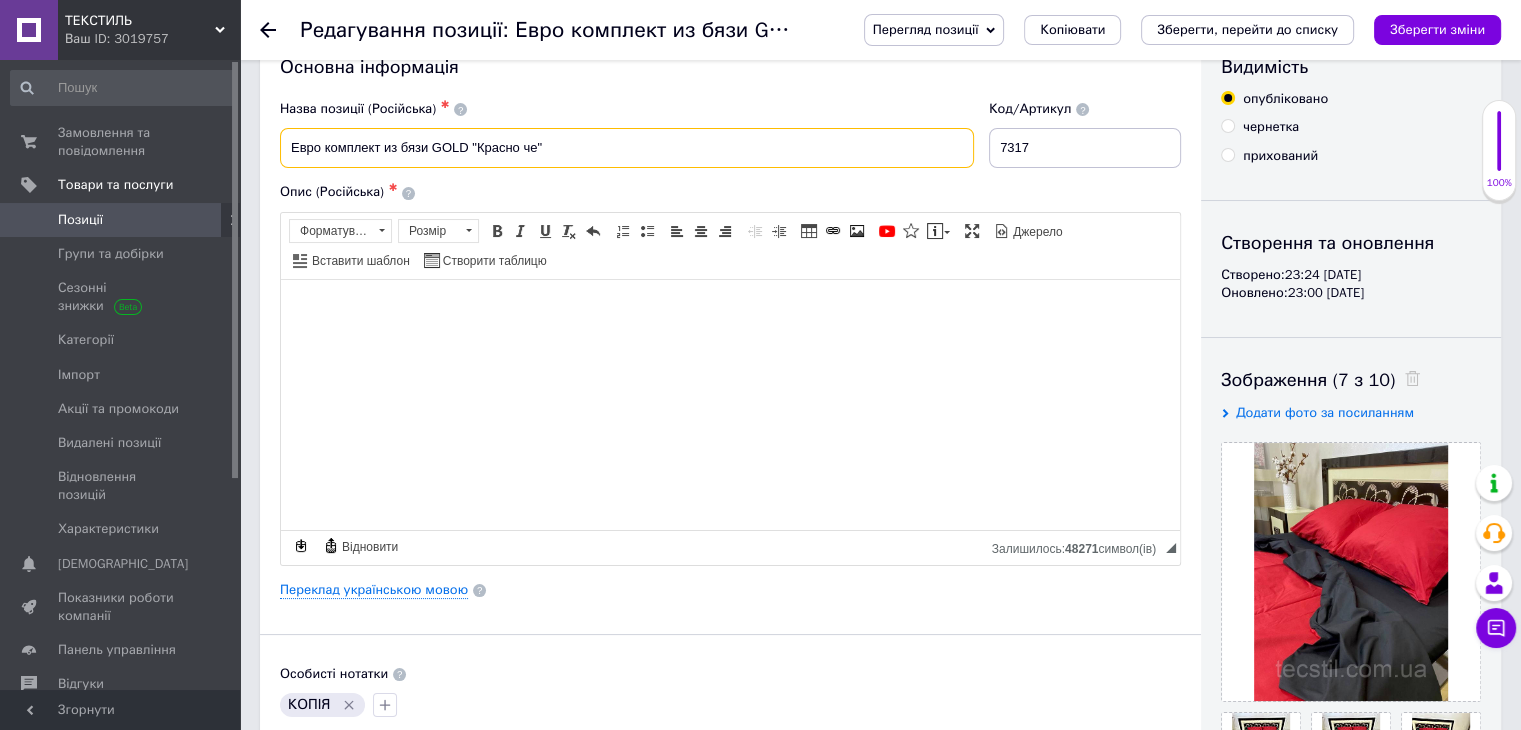 type on "Евро комплект из бязи GOLD "Красно чер"" 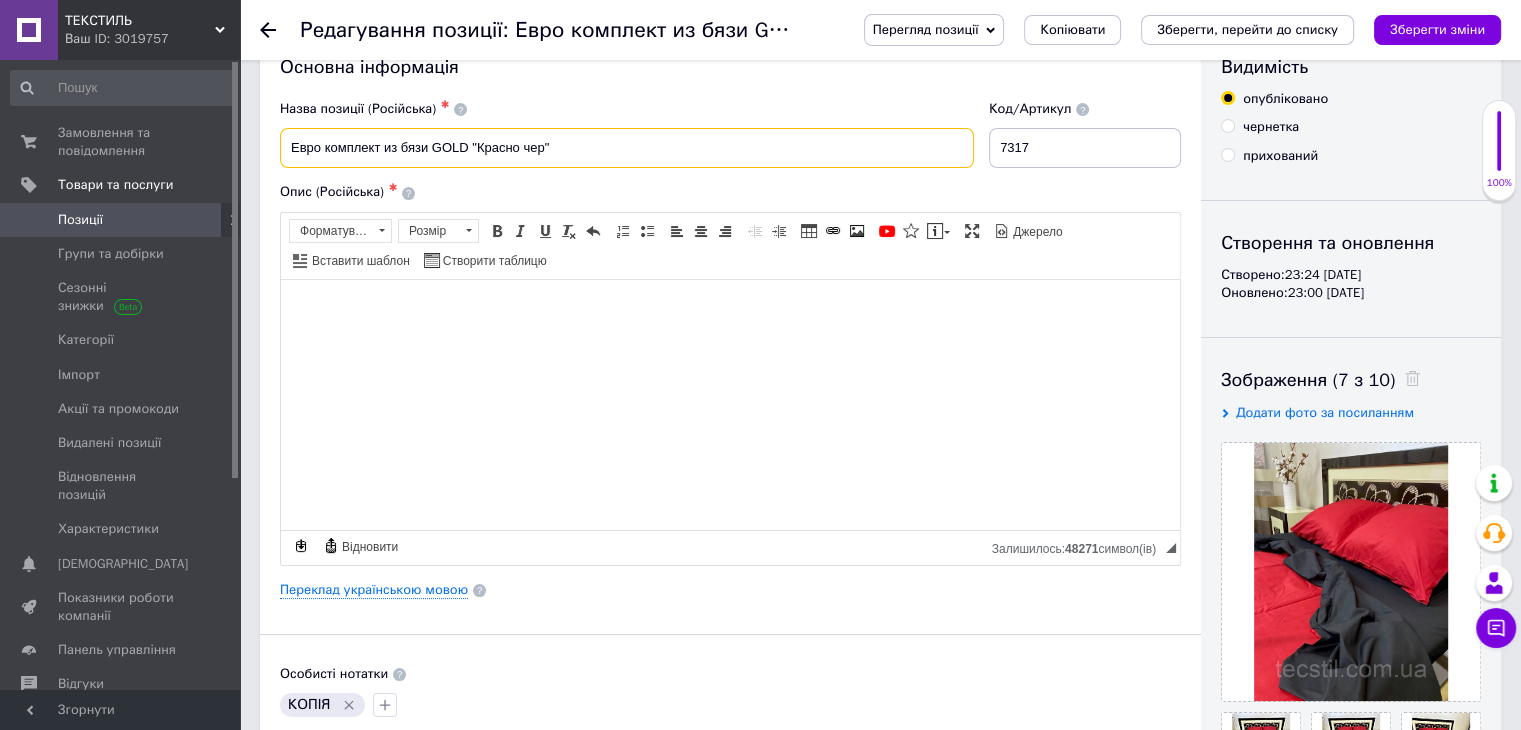 type on "Евро комплект из бязи GOLD "Красно черн"" 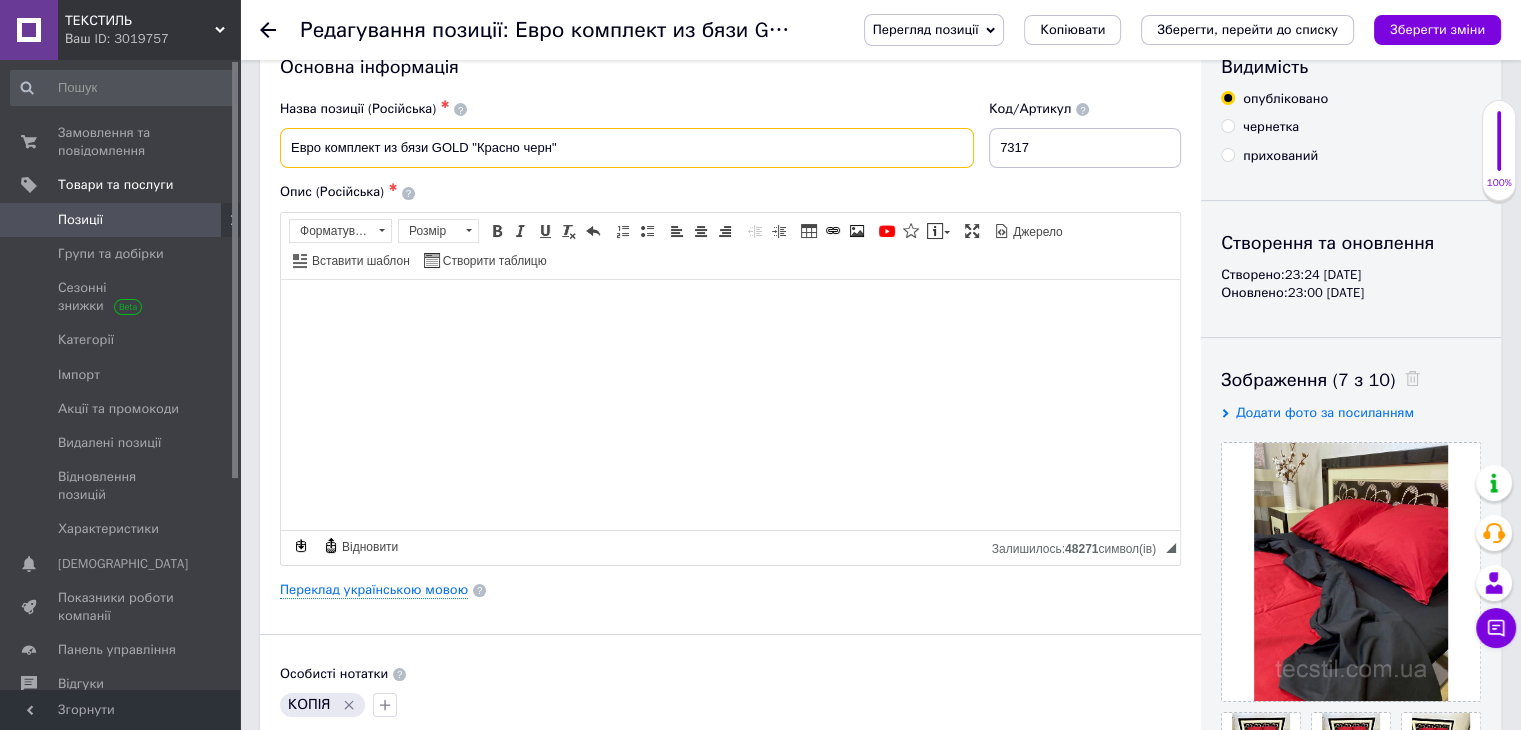 checkbox on "true" 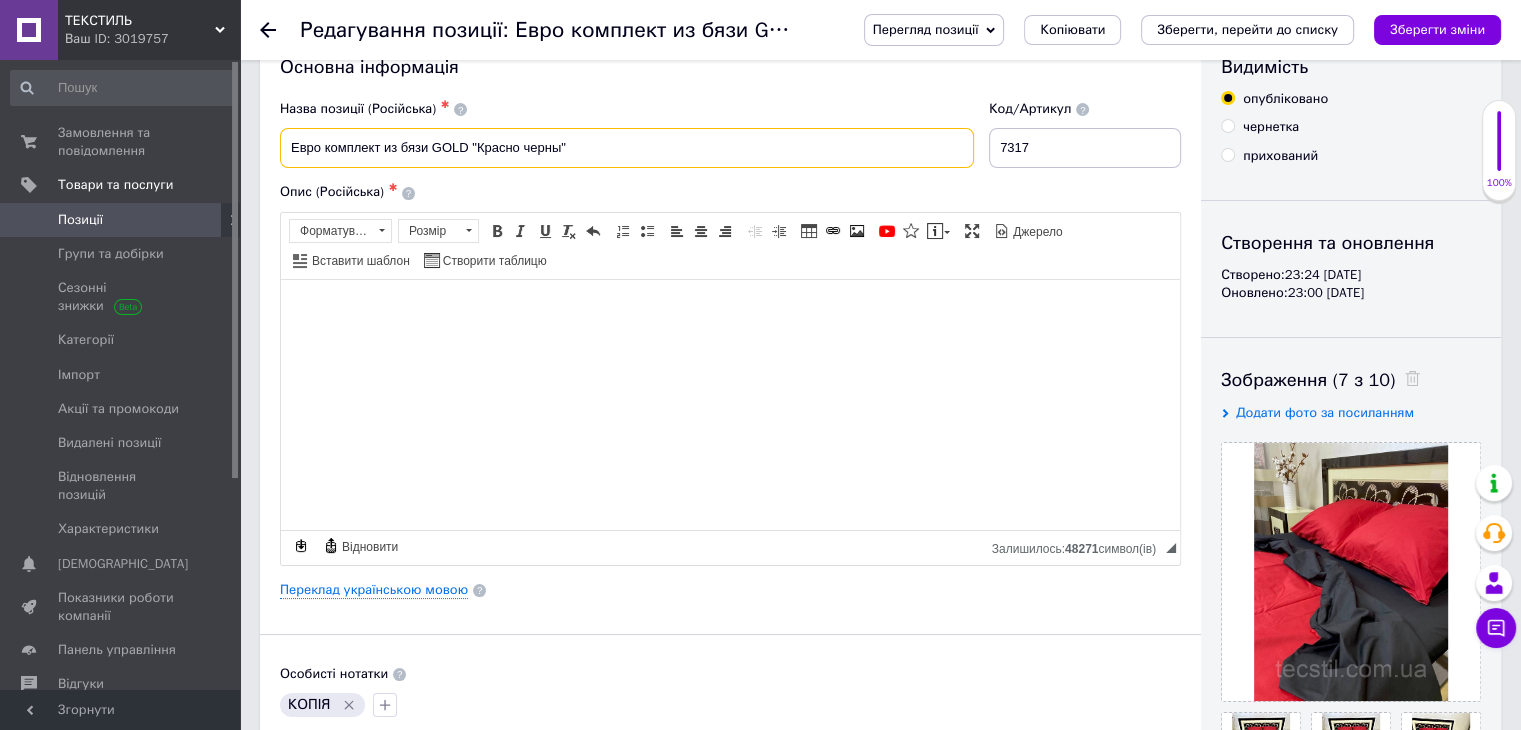 type on "Евро комплект из бязи GOLD "Красно черный"" 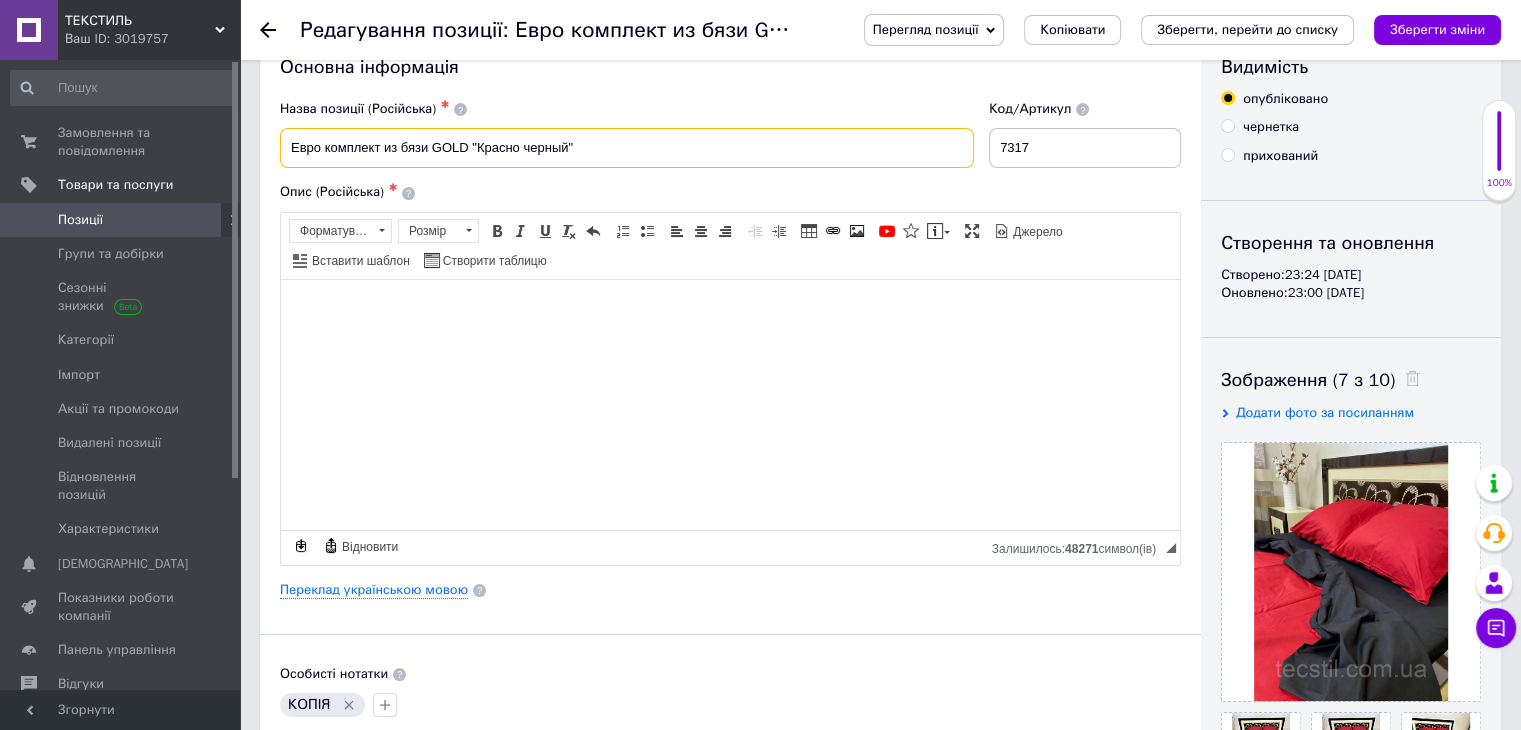 checkbox on "true" 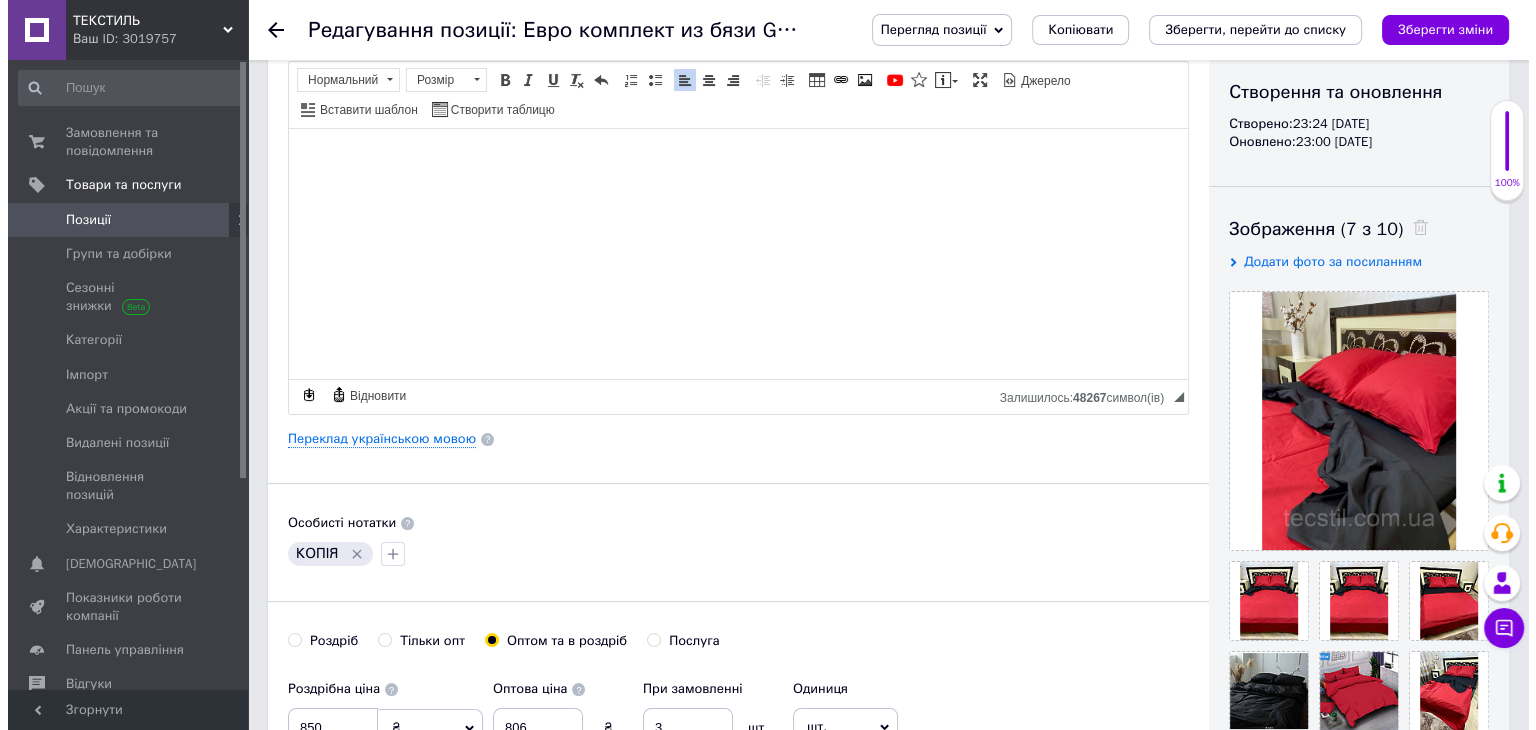 scroll, scrollTop: 212, scrollLeft: 0, axis: vertical 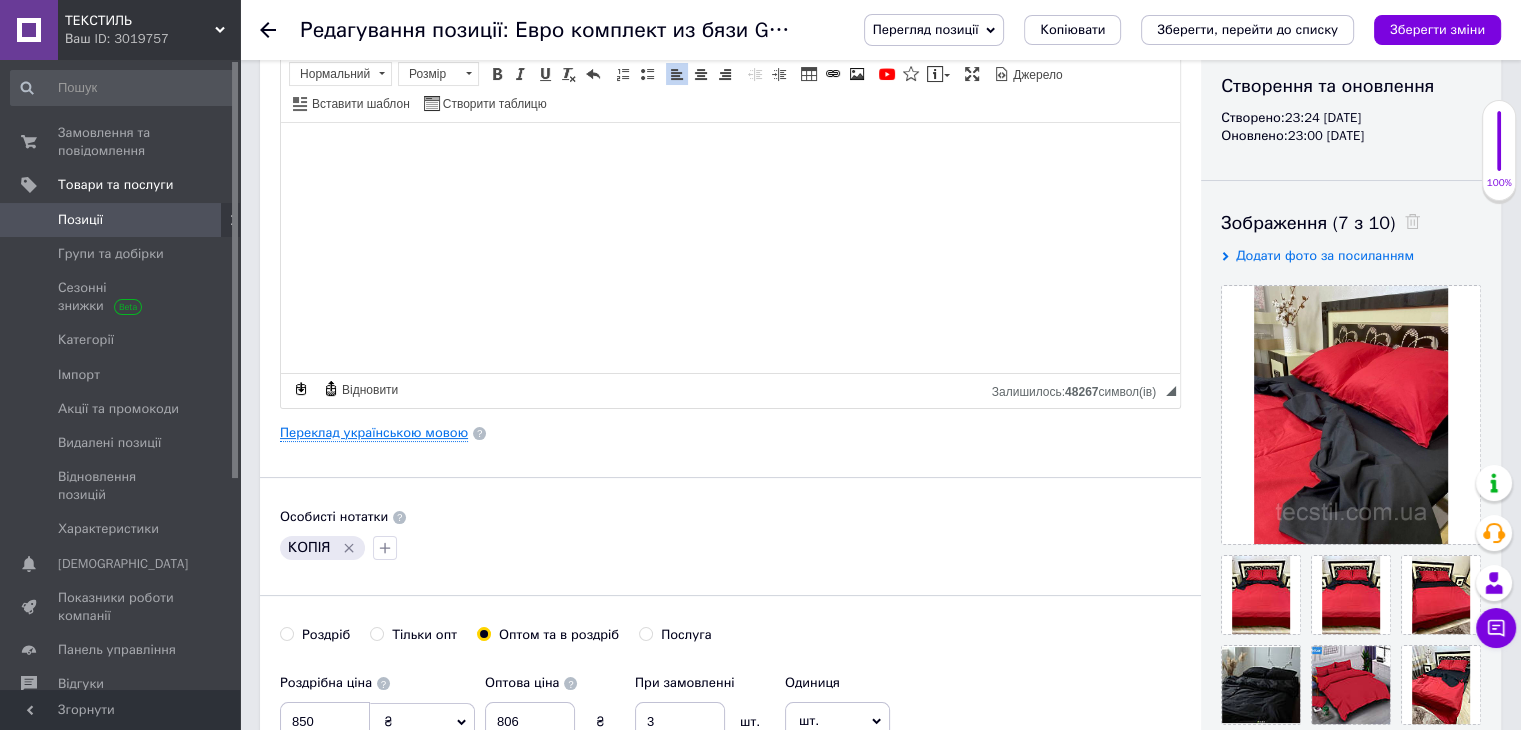 click on "Переклад українською мовою" at bounding box center [374, 433] 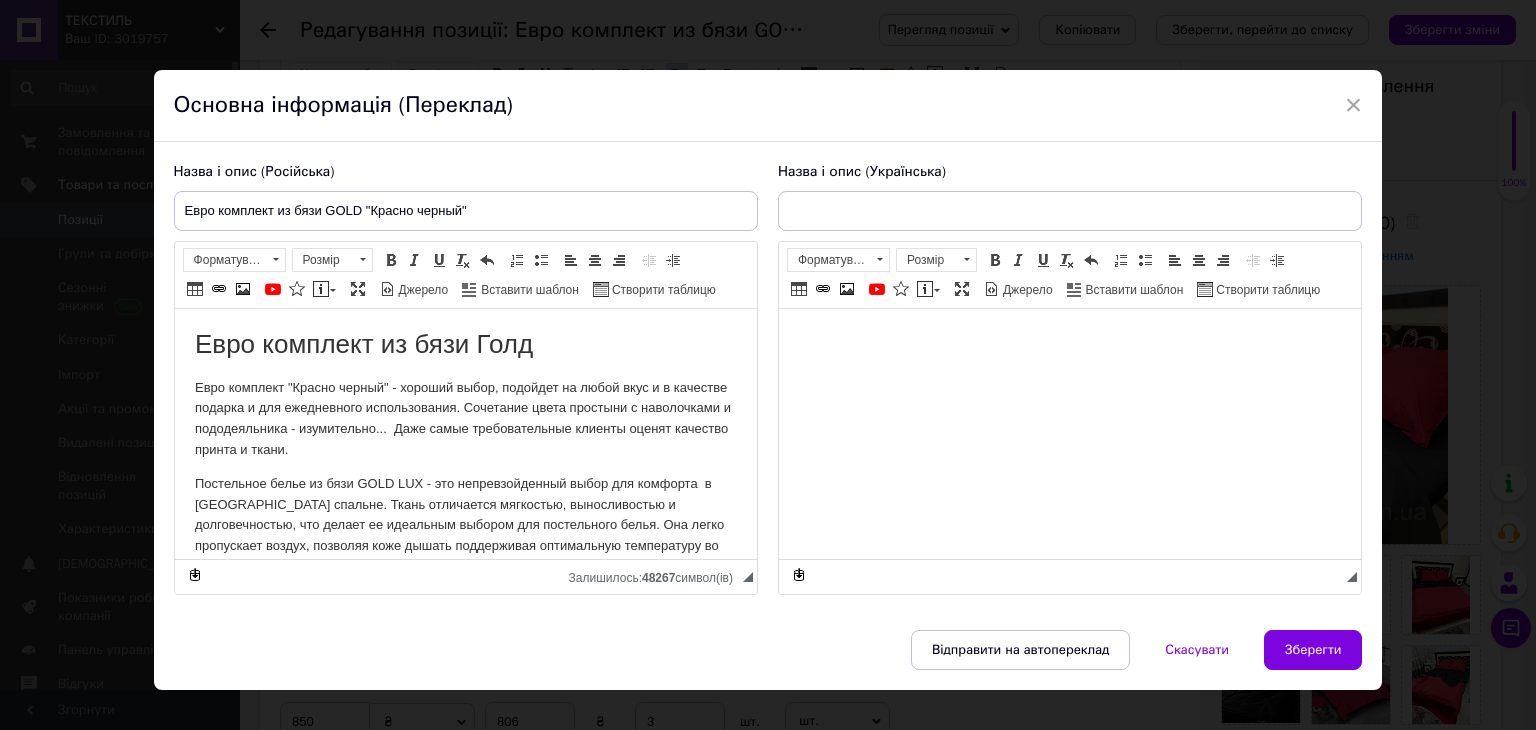 scroll, scrollTop: 0, scrollLeft: 0, axis: both 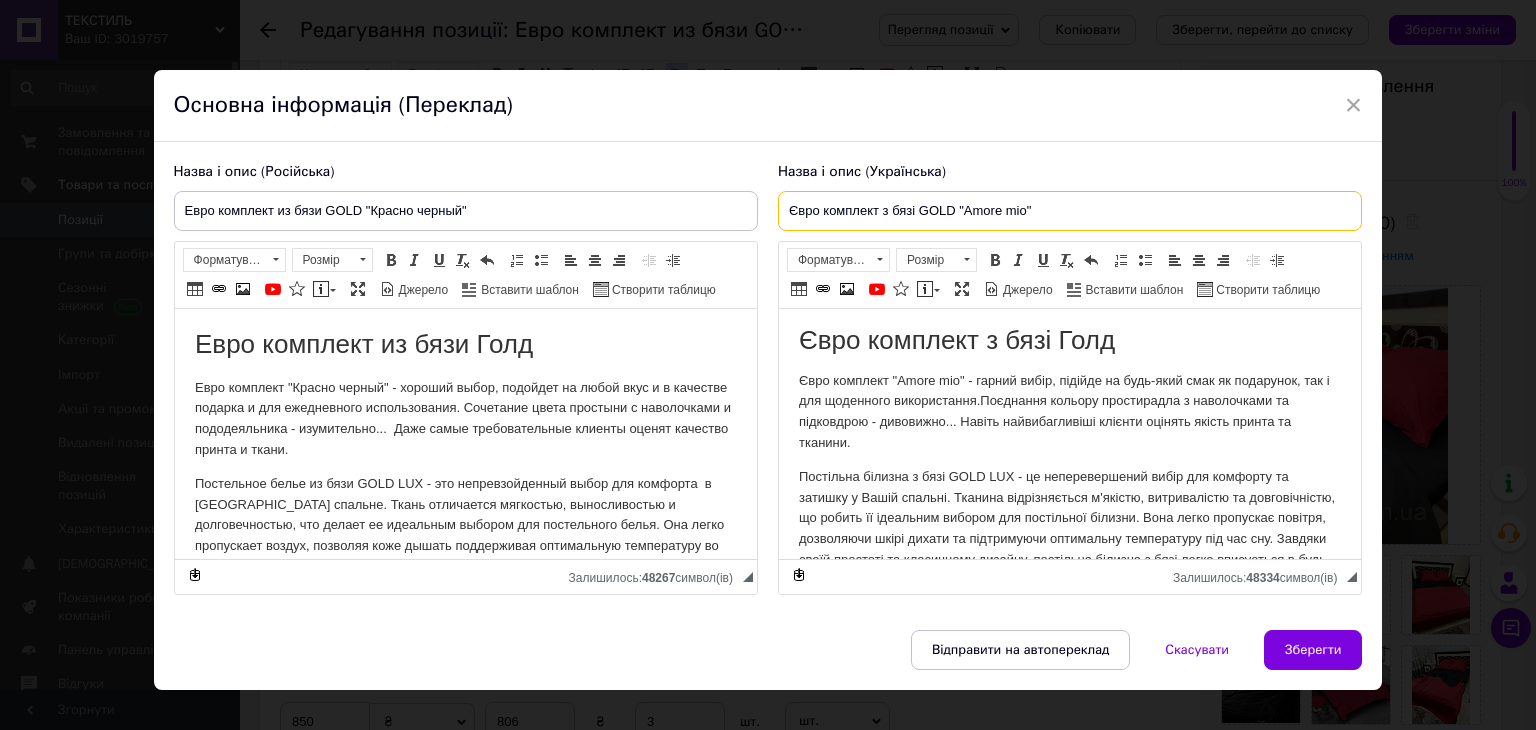 click on "Євро комплект з бязі GOLD "Amore mio"" at bounding box center (1070, 211) 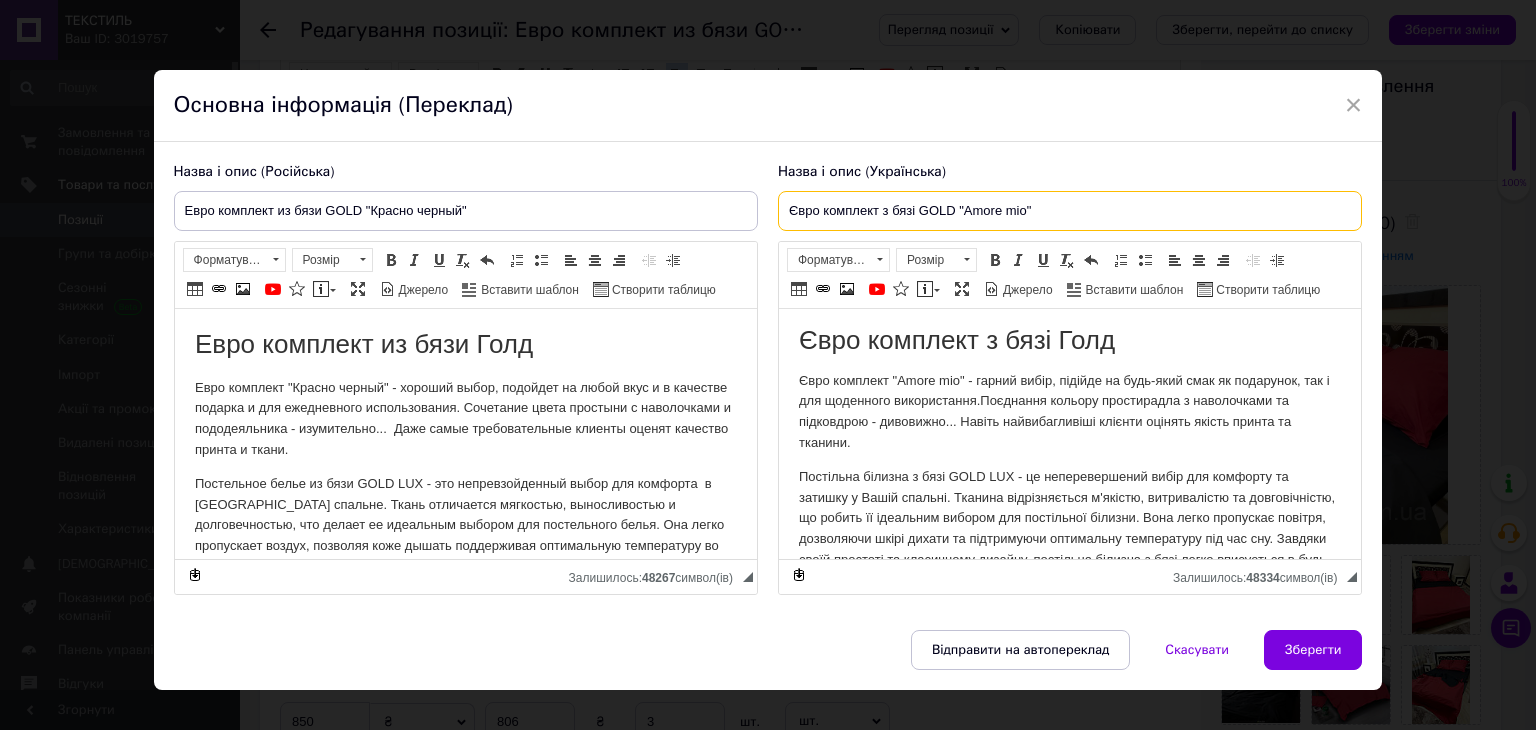 checkbox on "true" 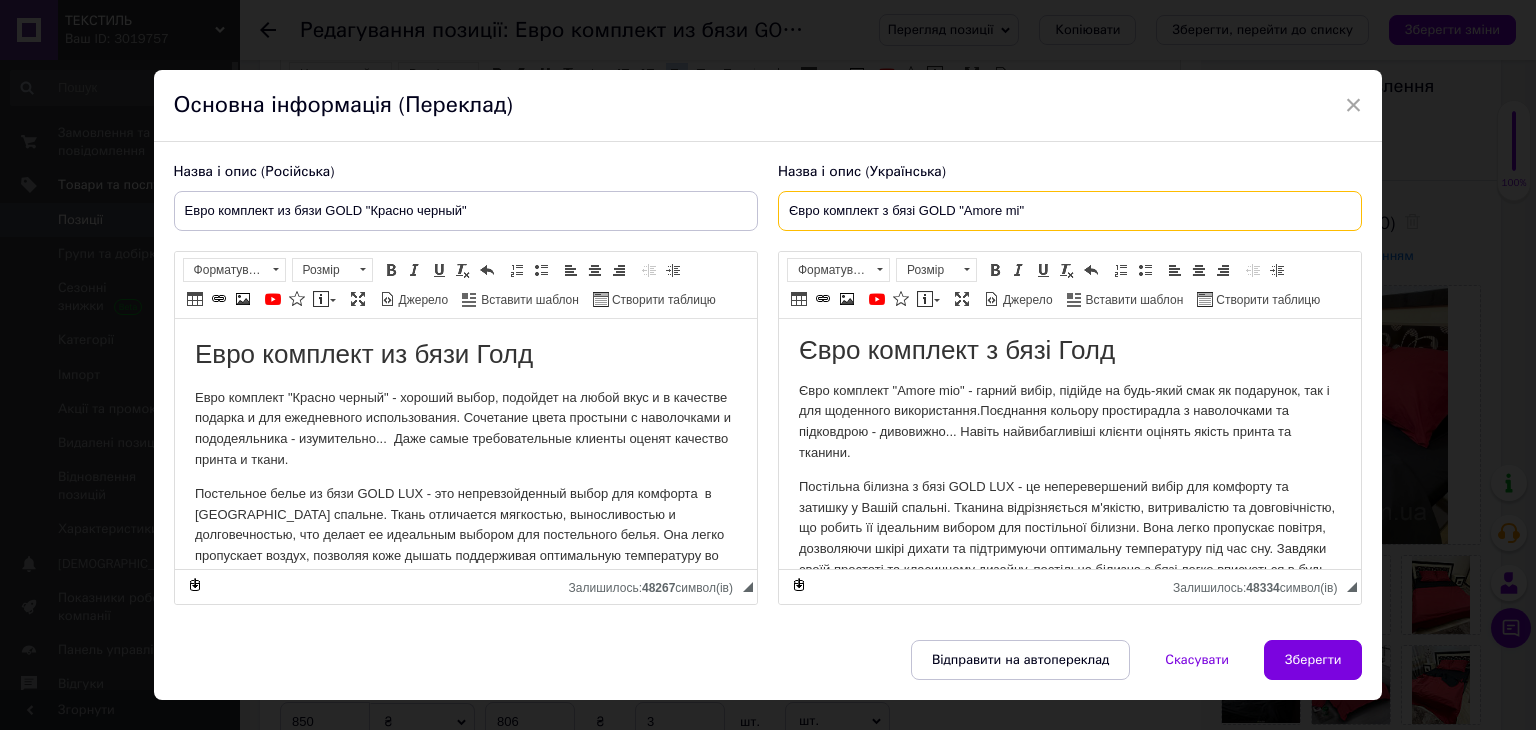 checkbox on "true" 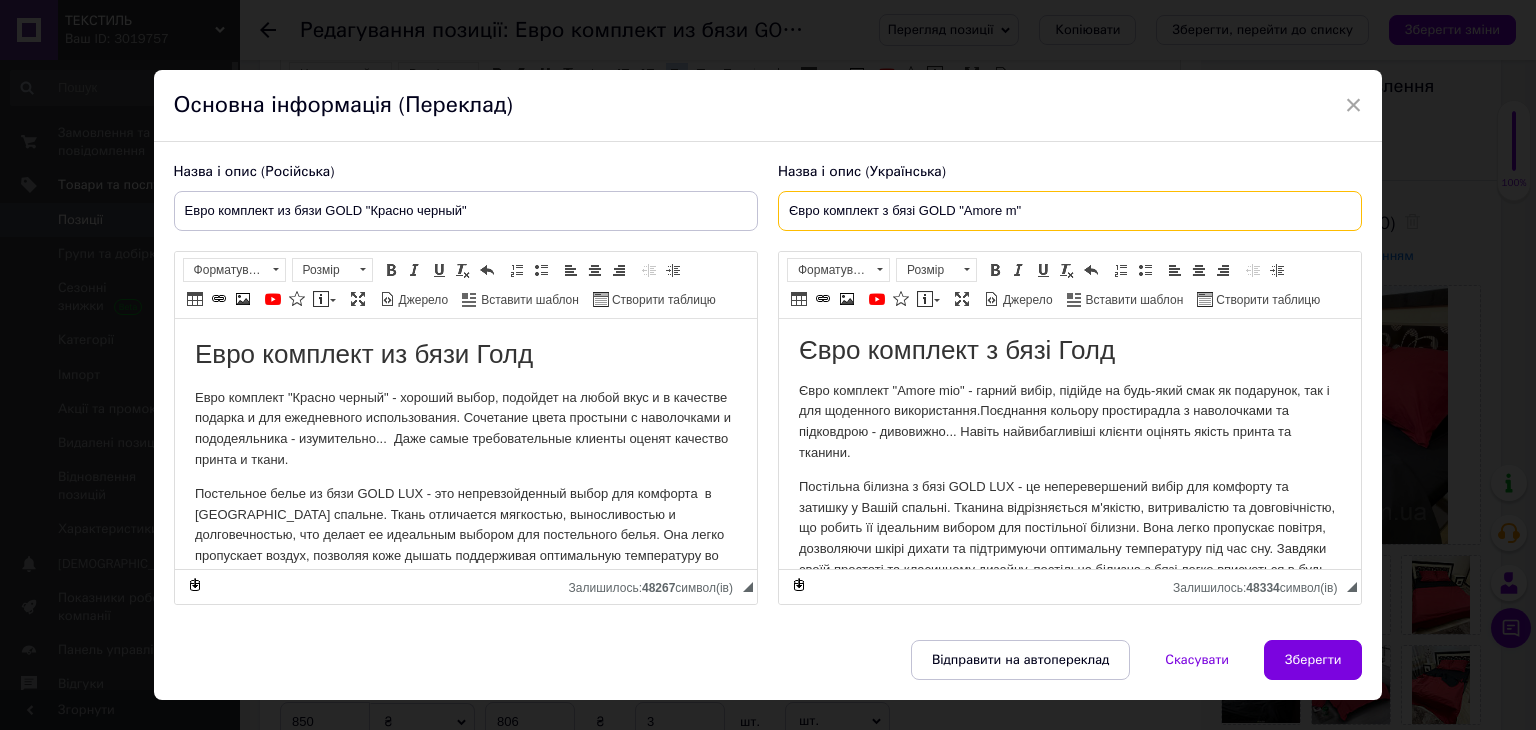 checkbox on "true" 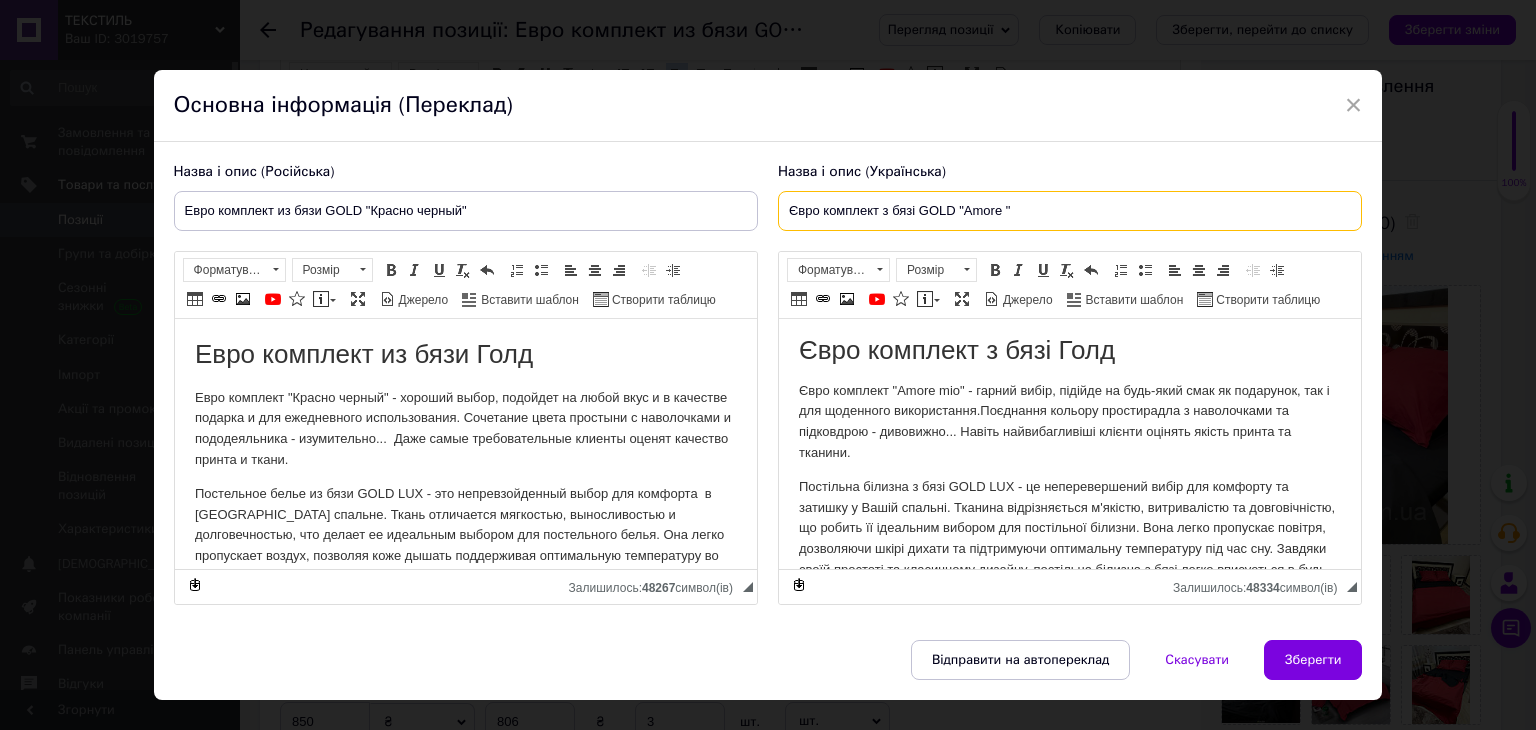 checkbox on "true" 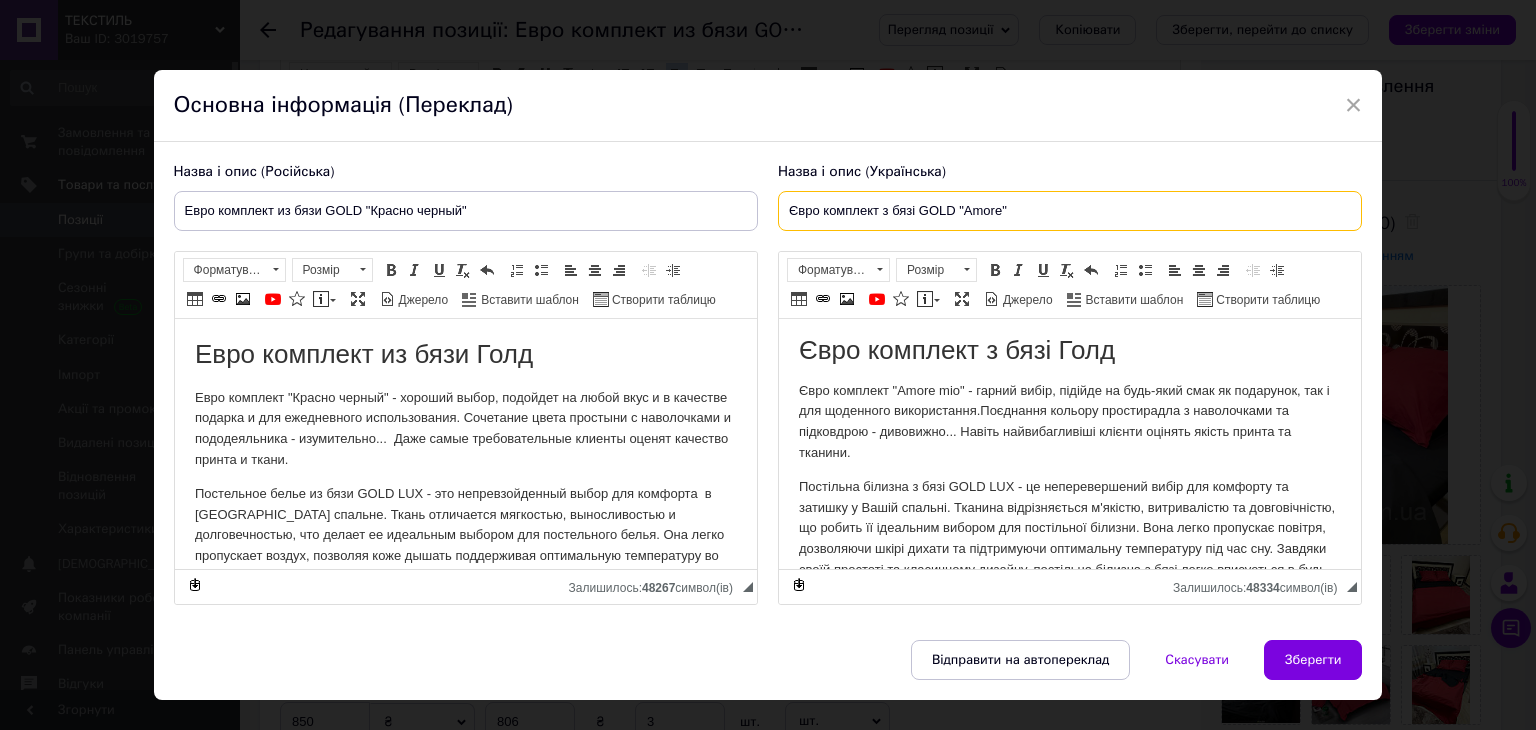 checkbox on "true" 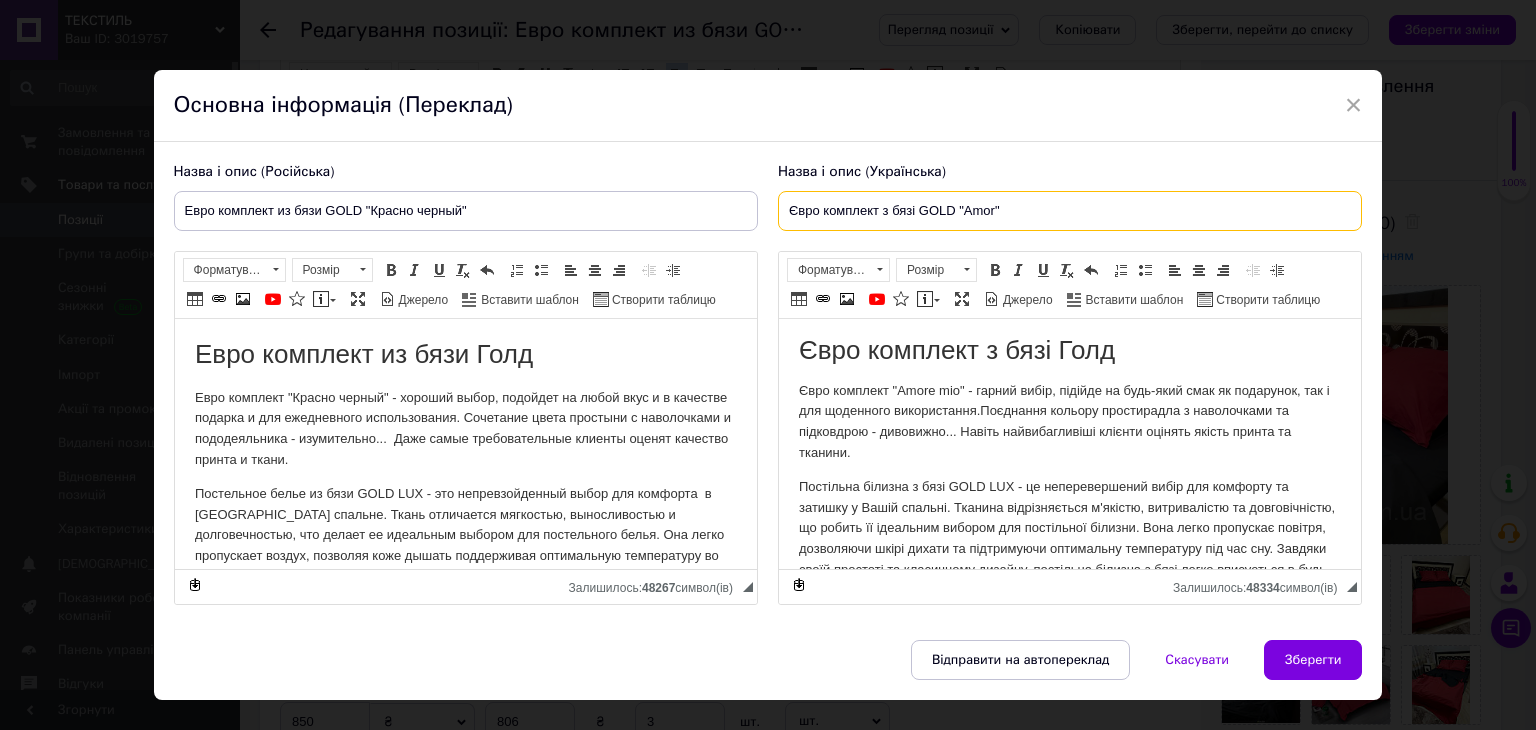 type on "Євро комплект з бязі GOLD "Amo"" 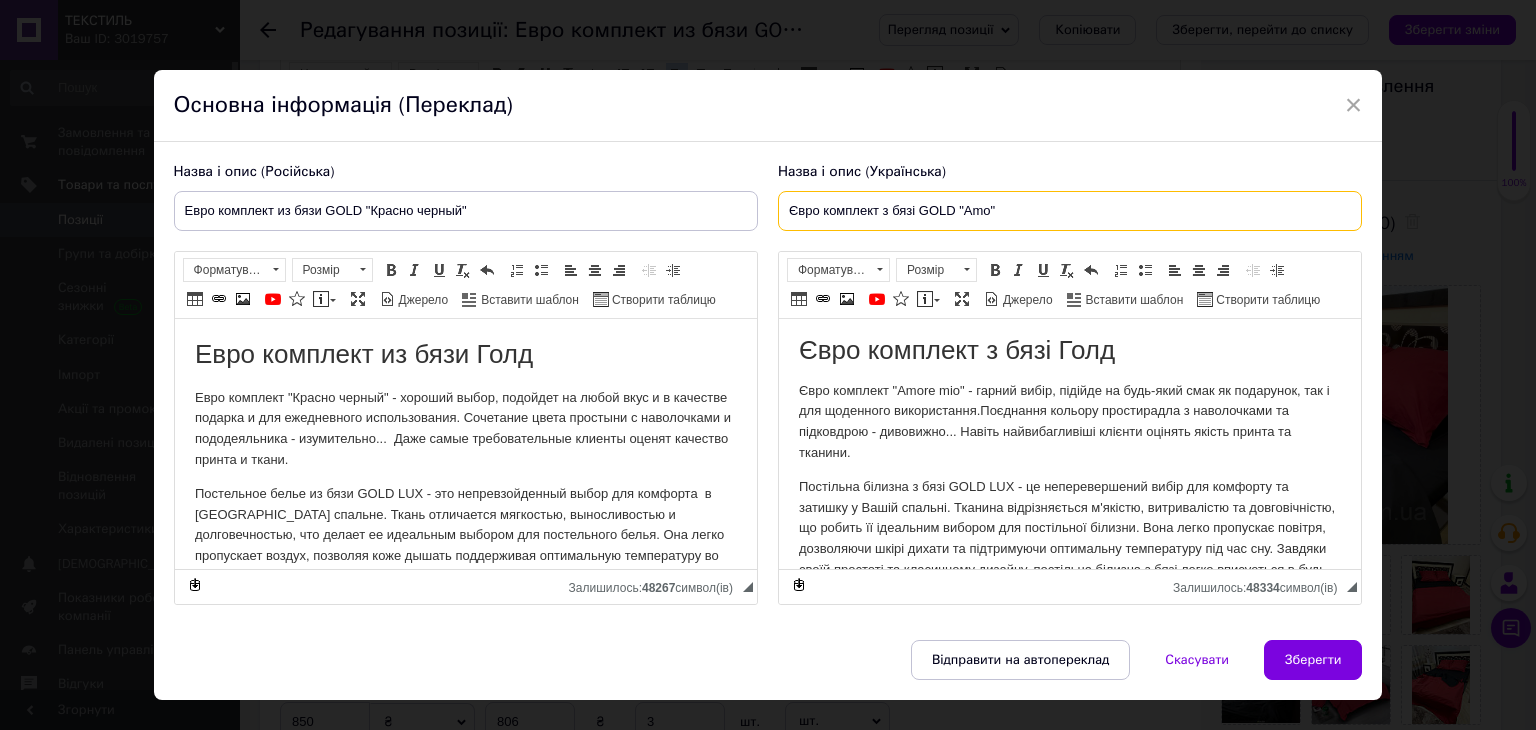 checkbox on "true" 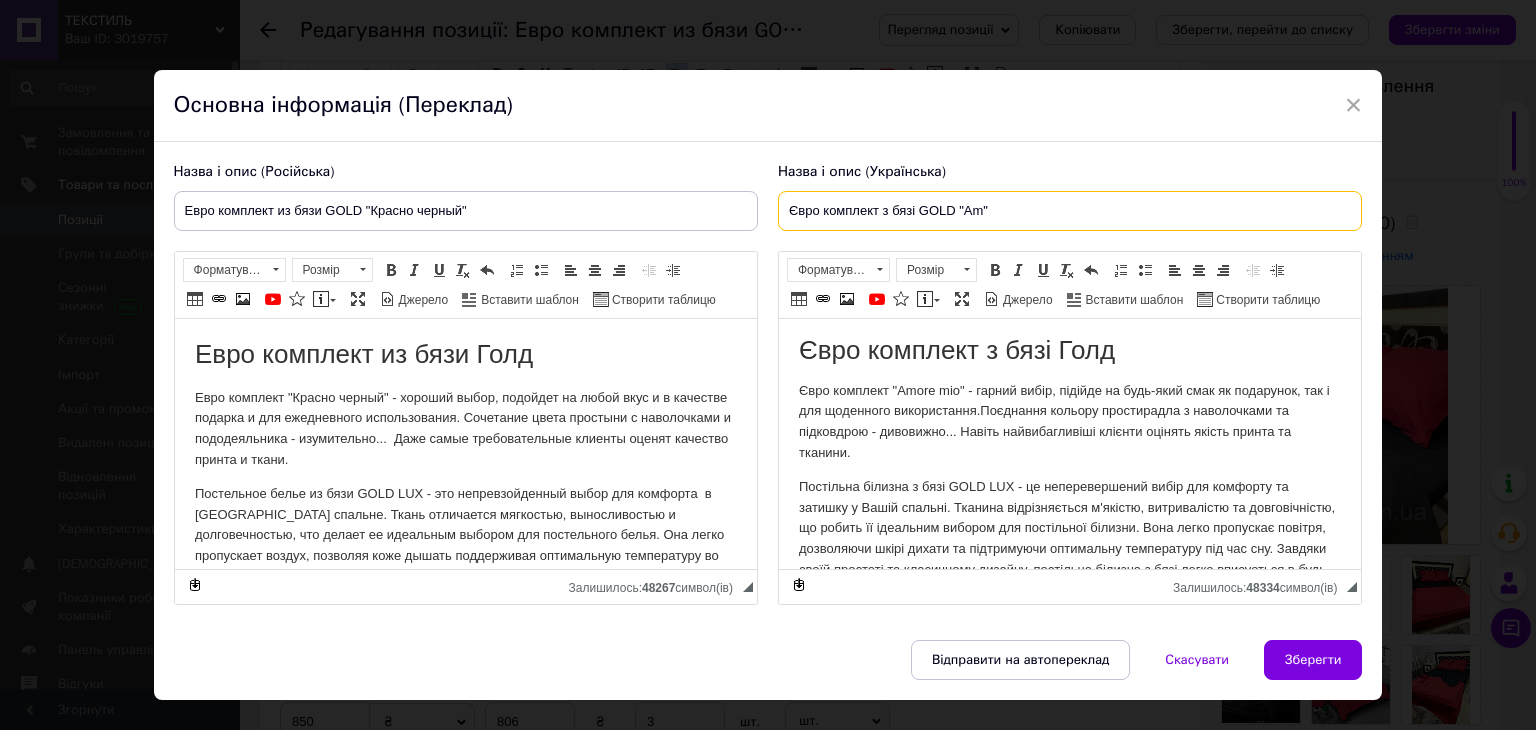 checkbox on "true" 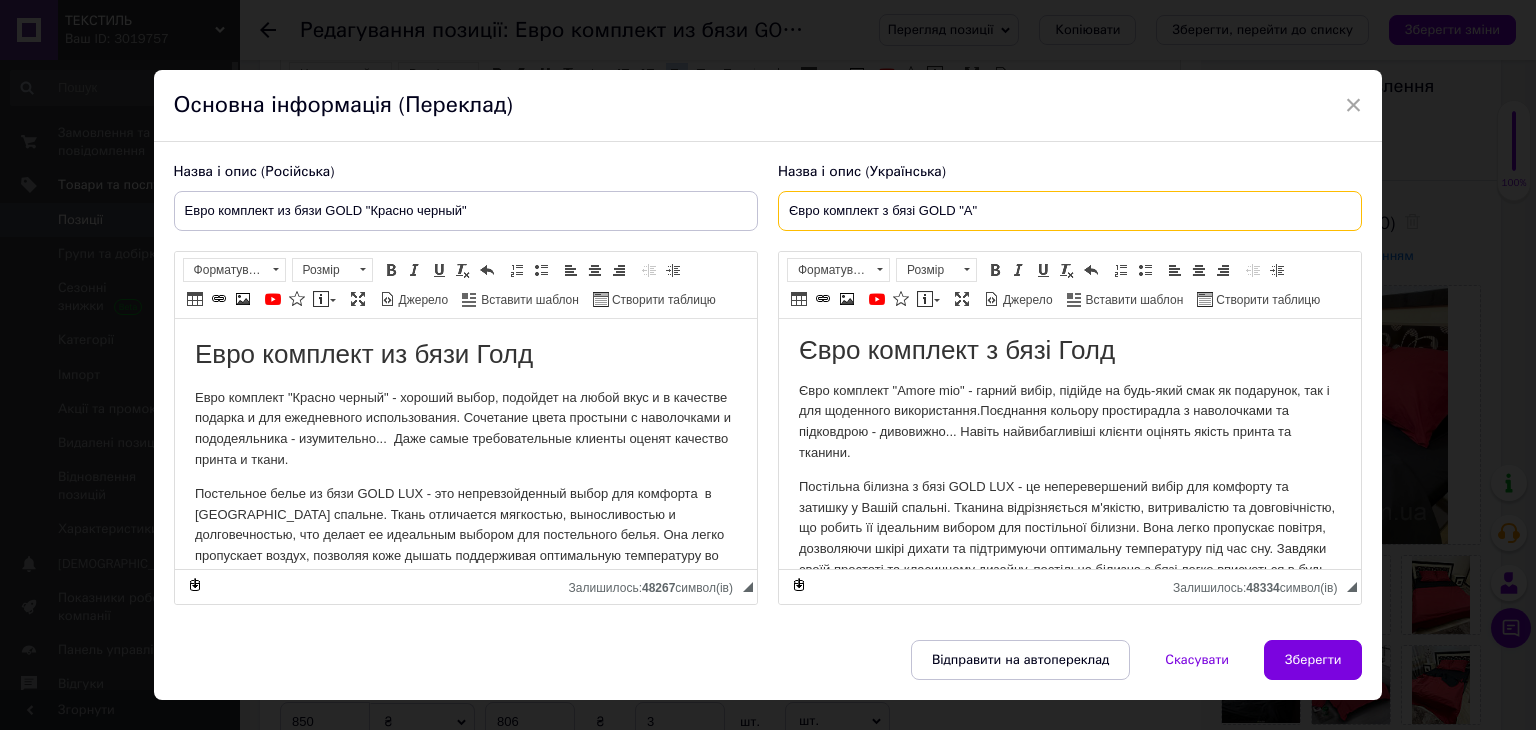 checkbox on "true" 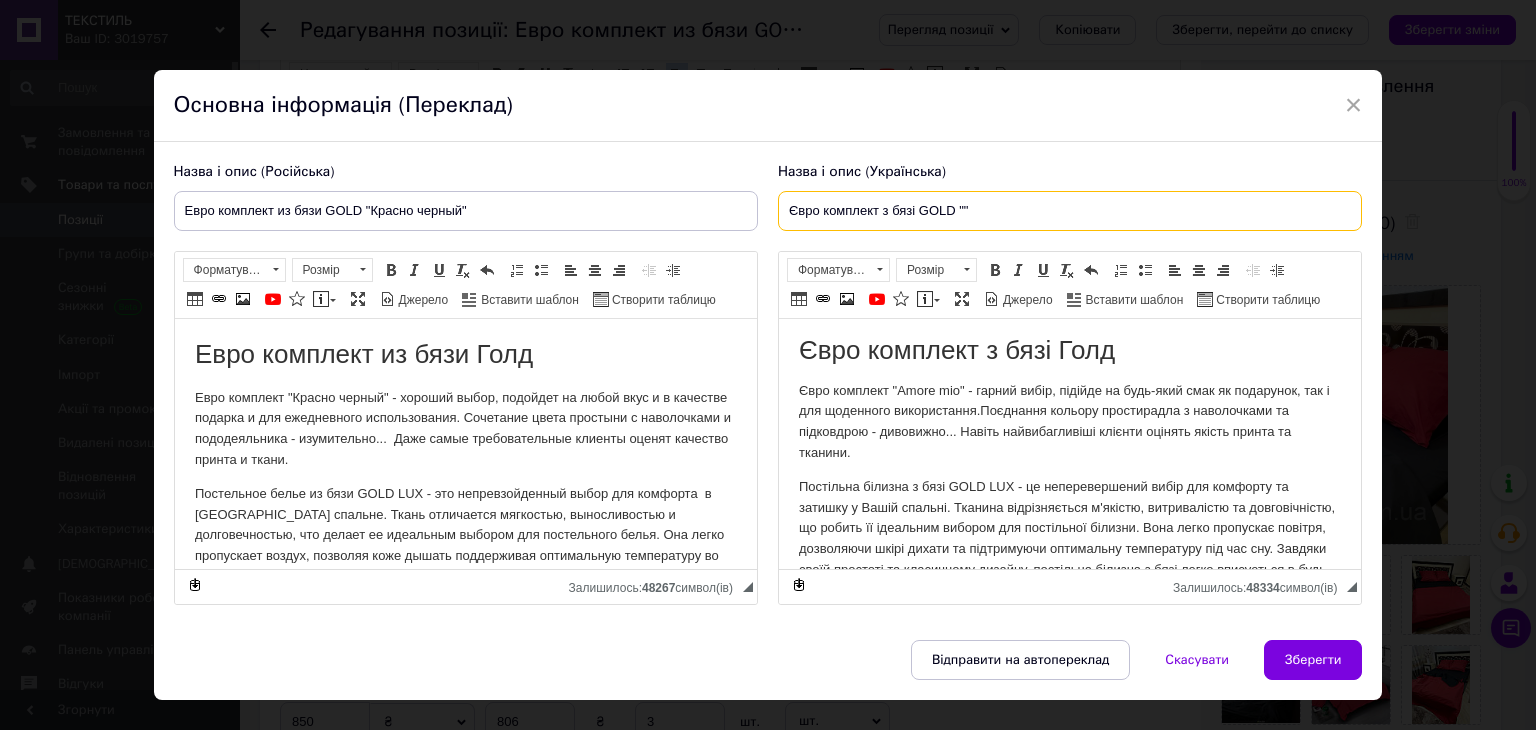 checkbox on "true" 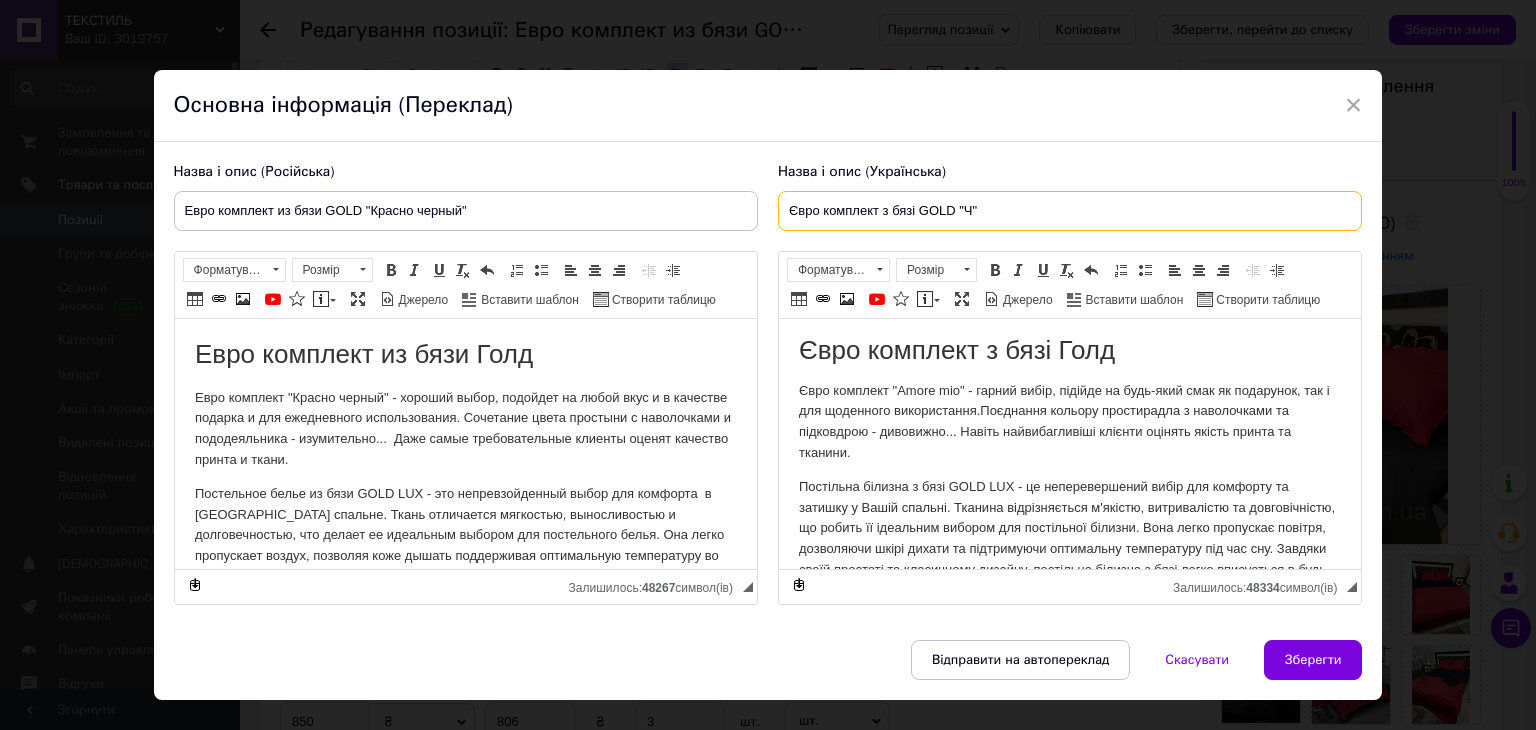 checkbox on "true" 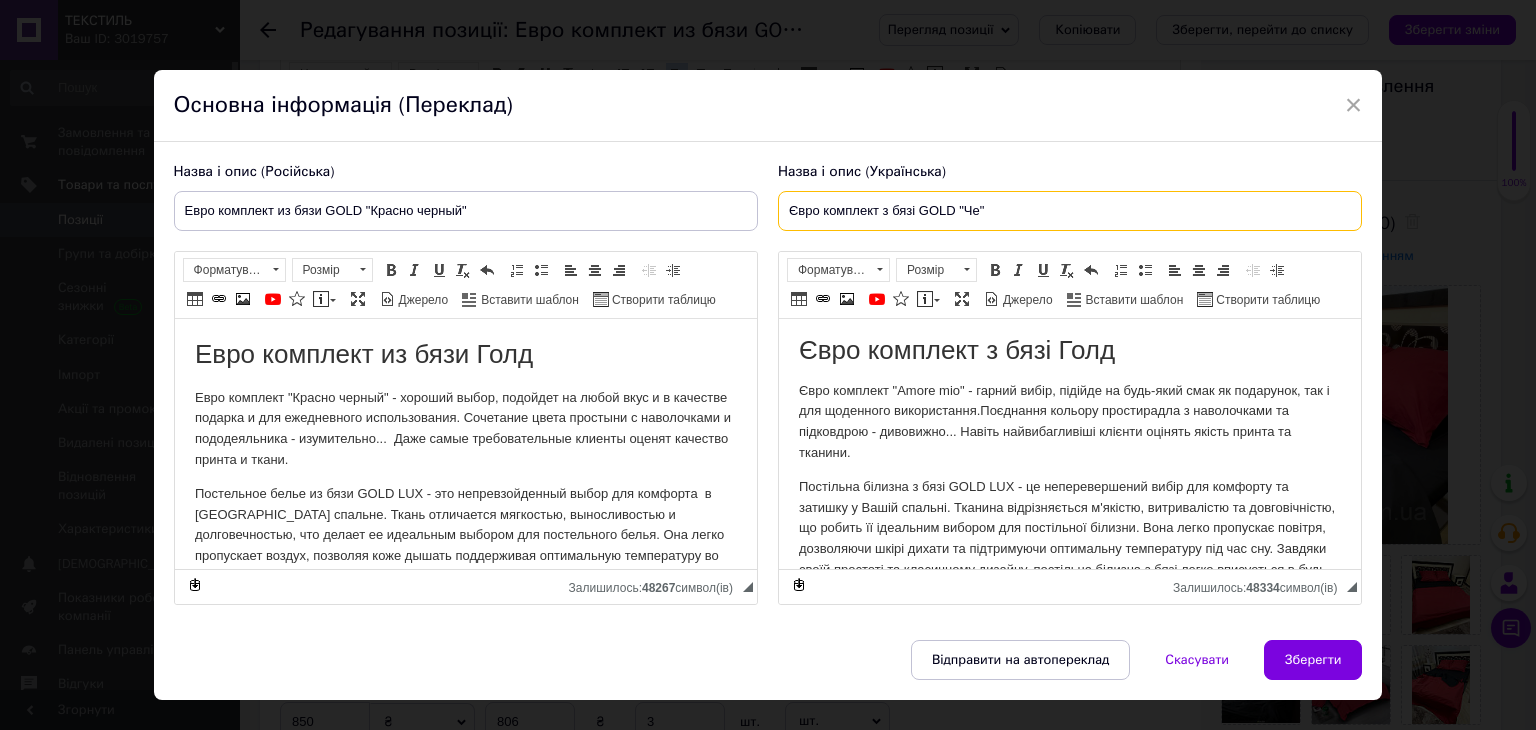 checkbox on "true" 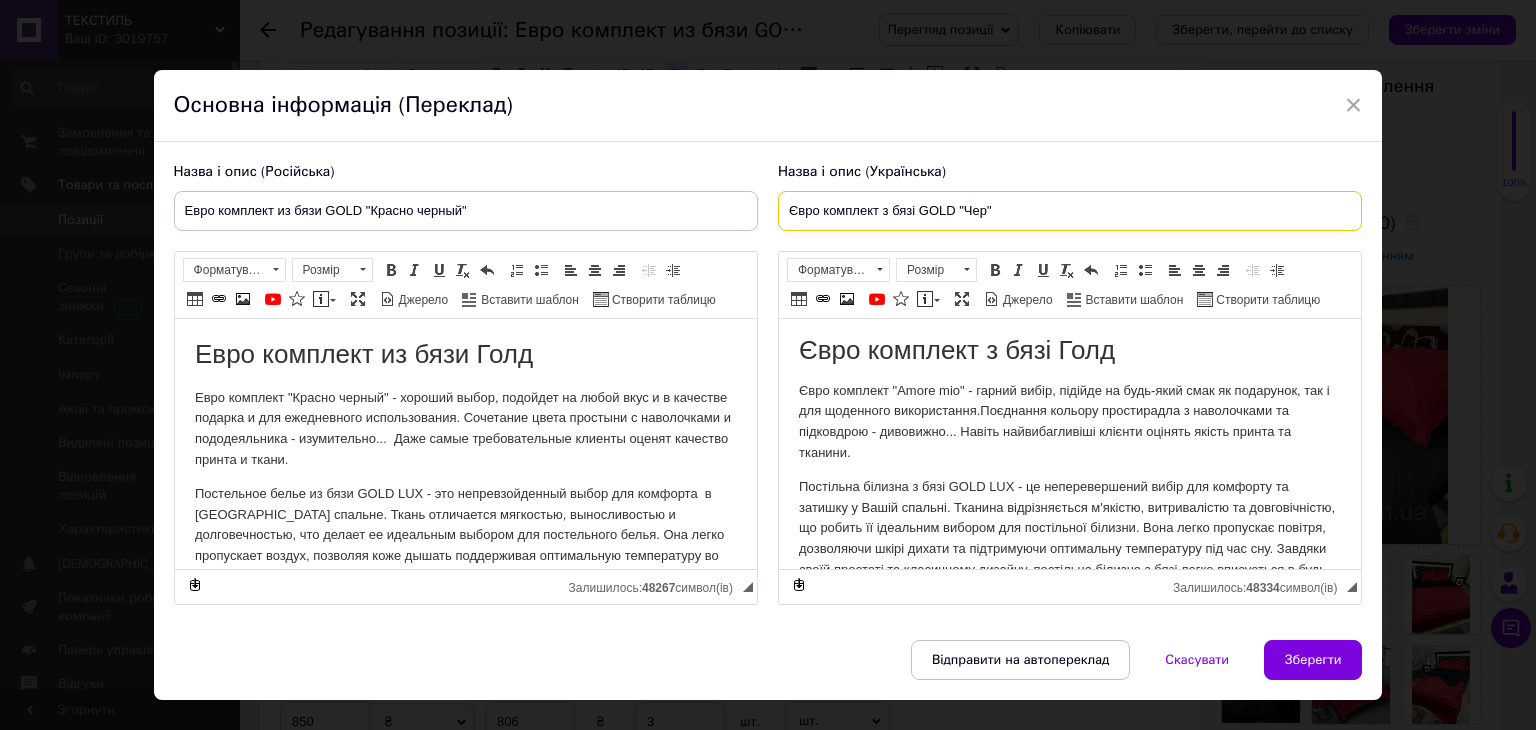 checkbox on "true" 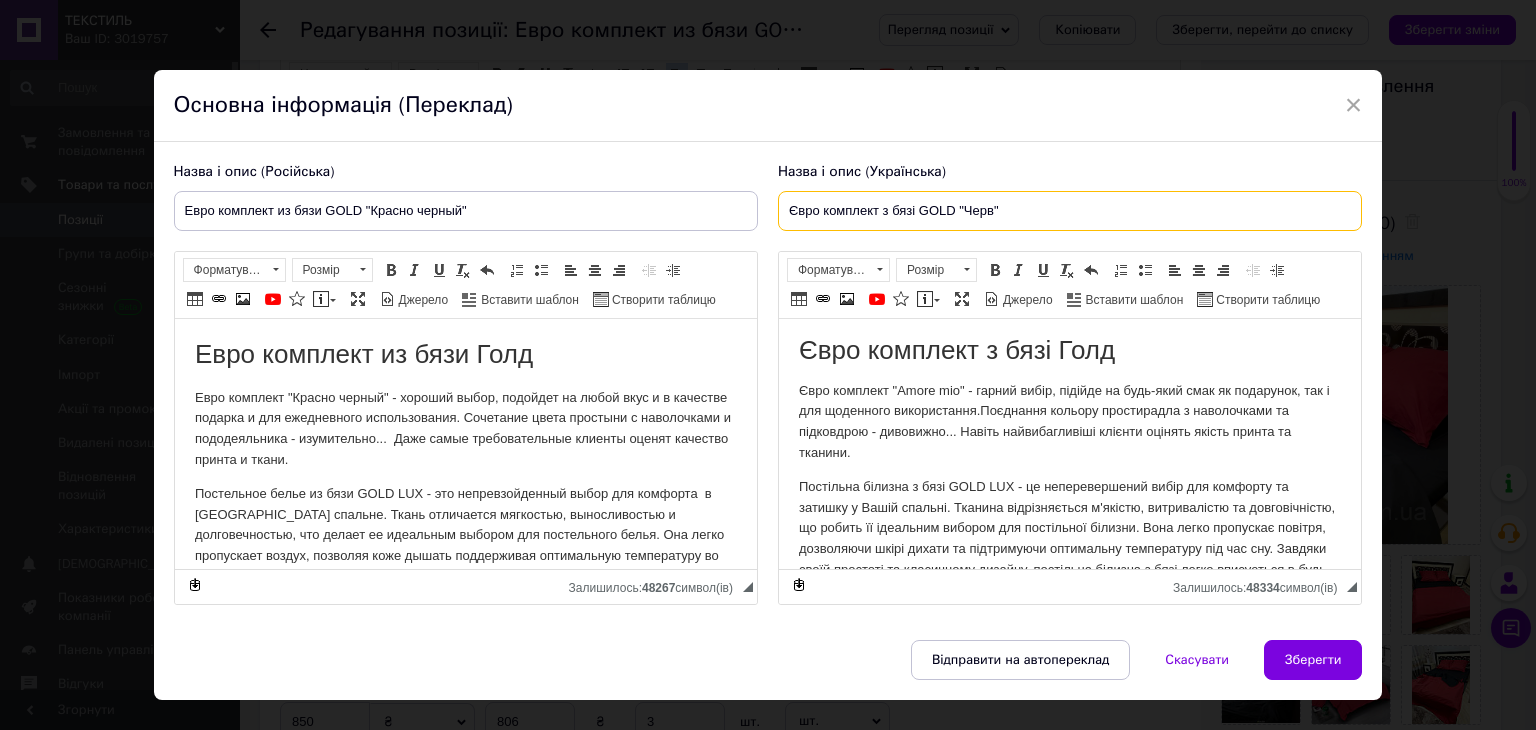 checkbox on "true" 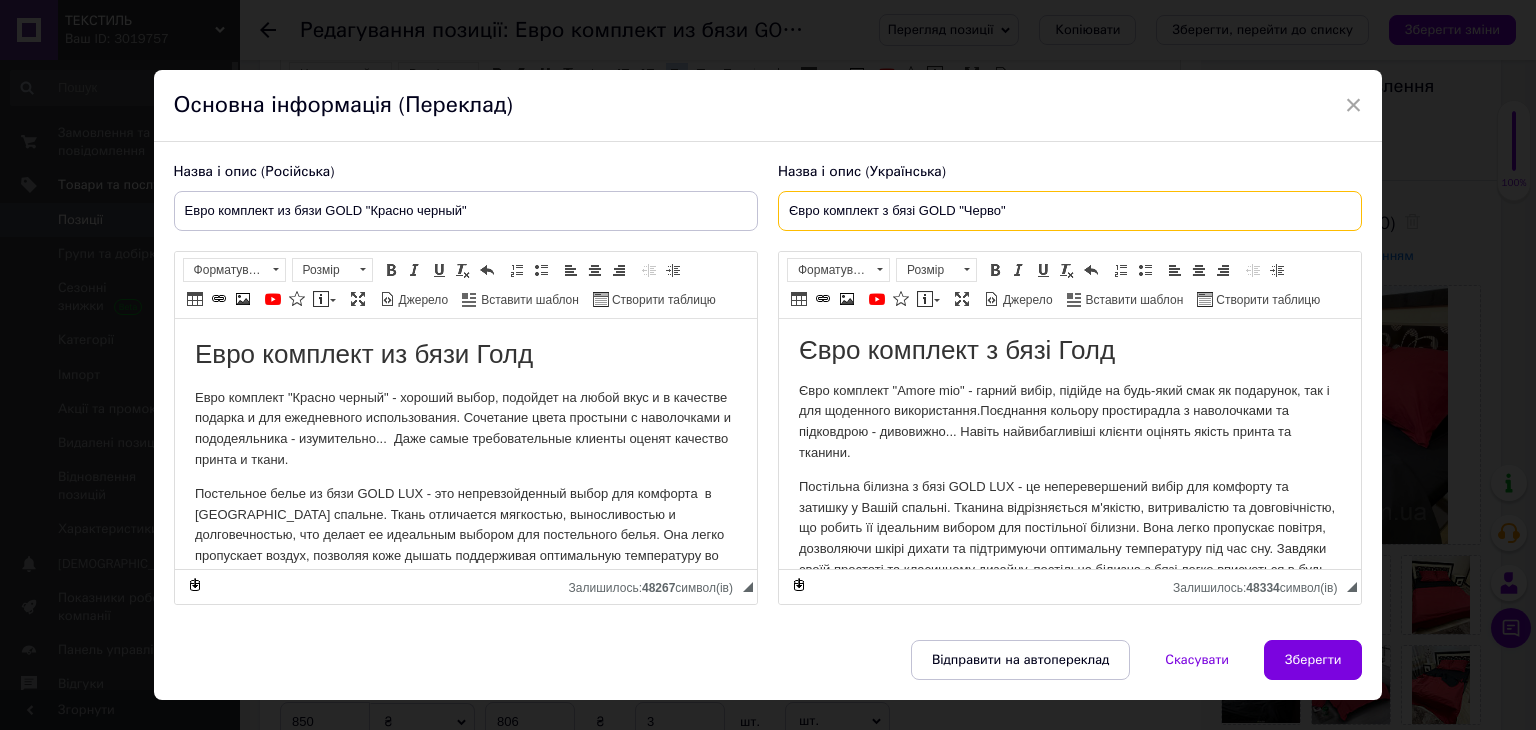 checkbox on "true" 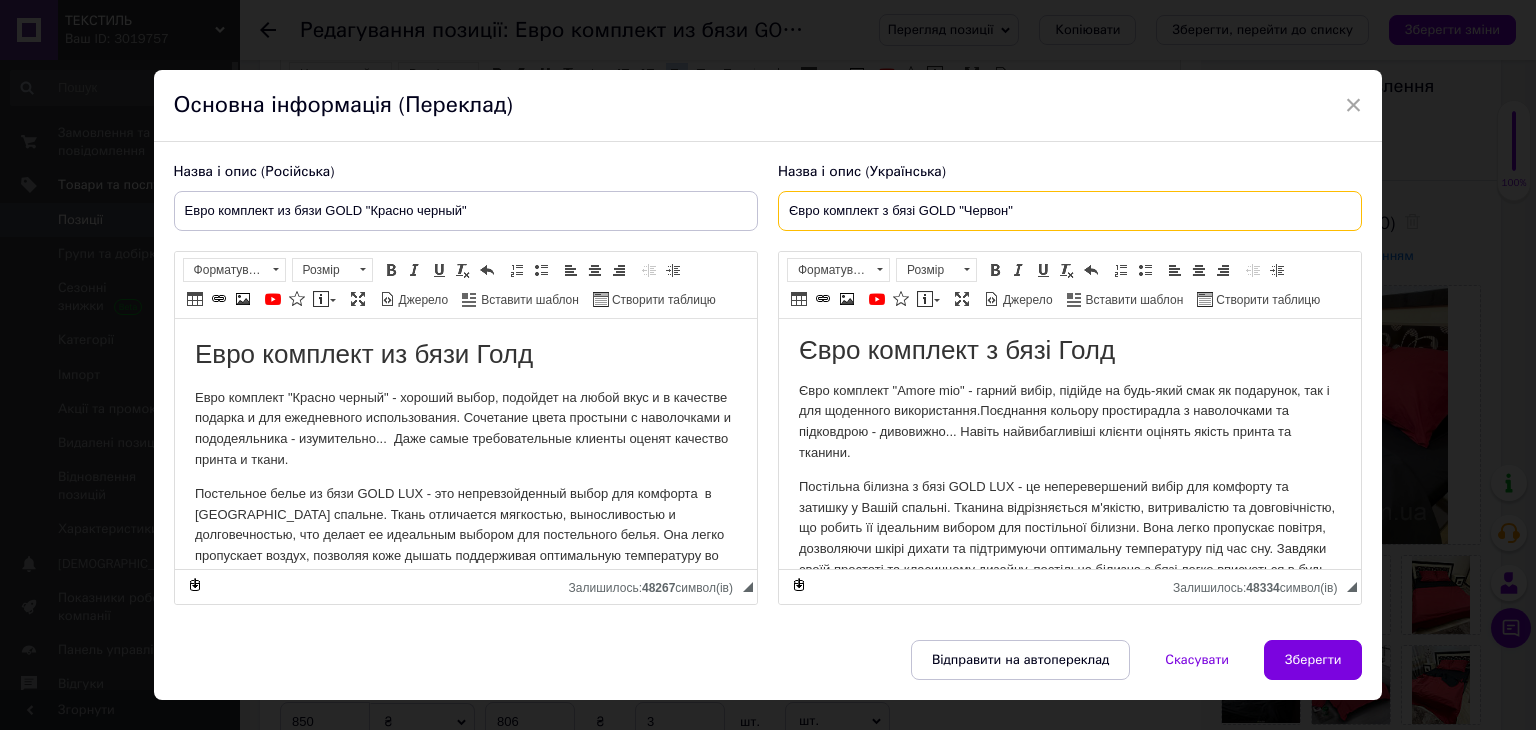 checkbox on "true" 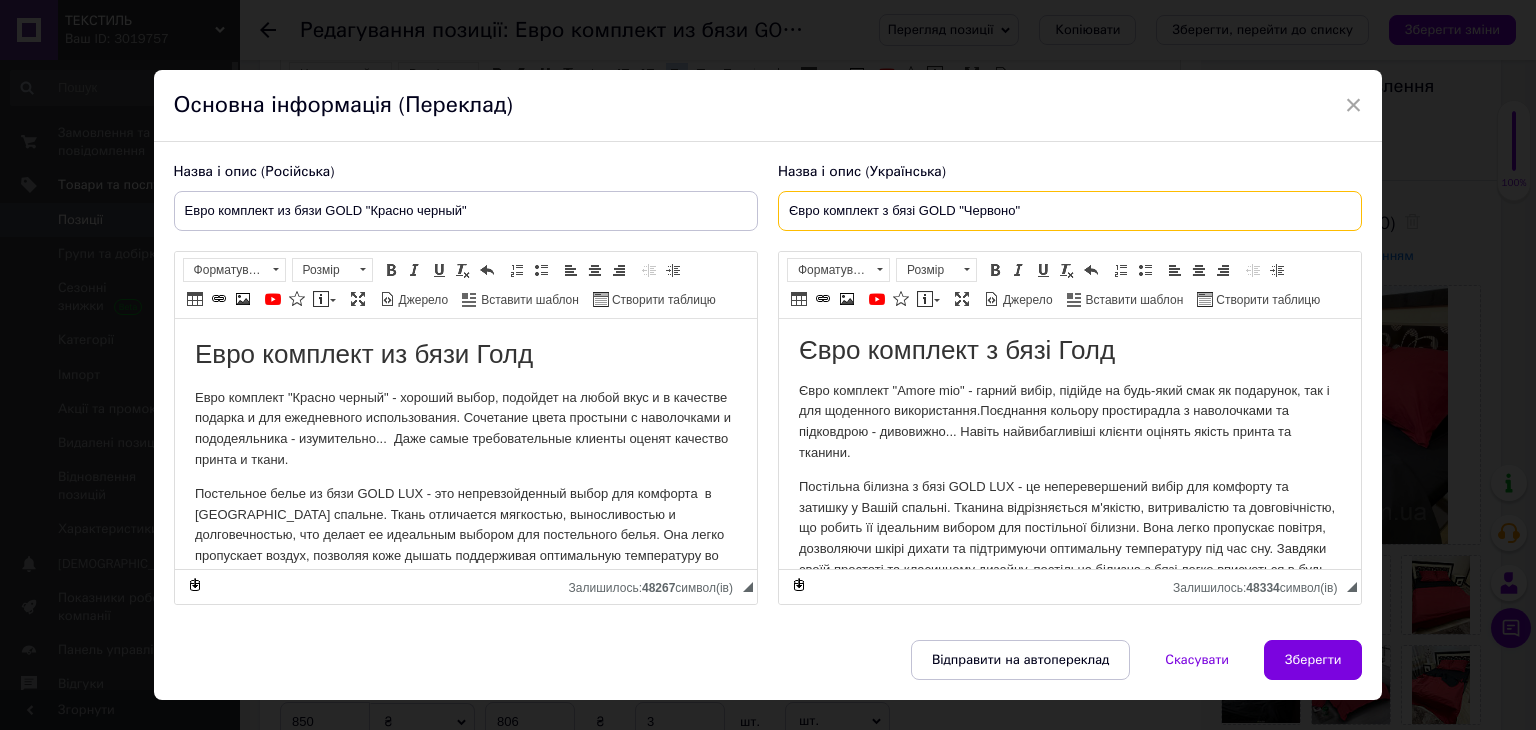 checkbox on "true" 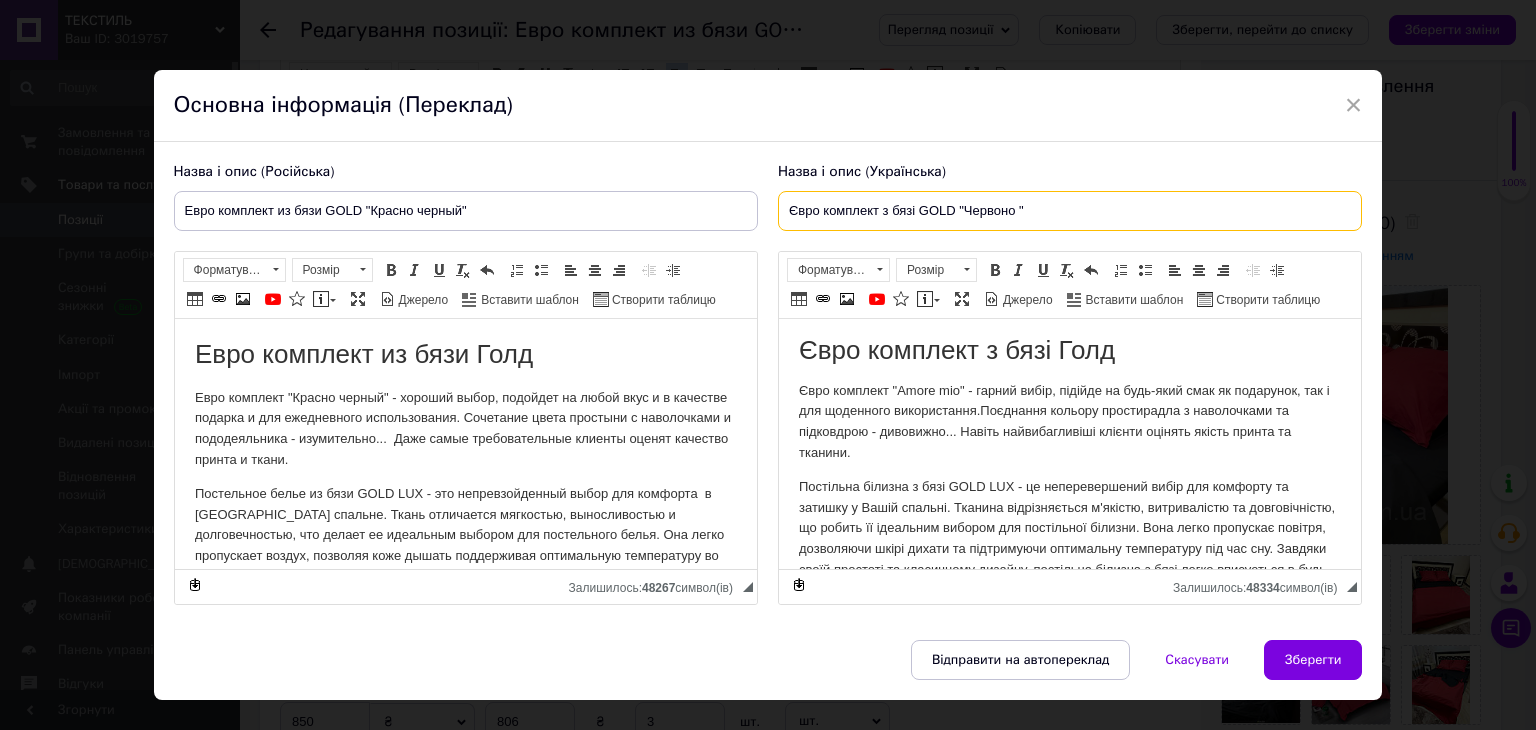 checkbox on "true" 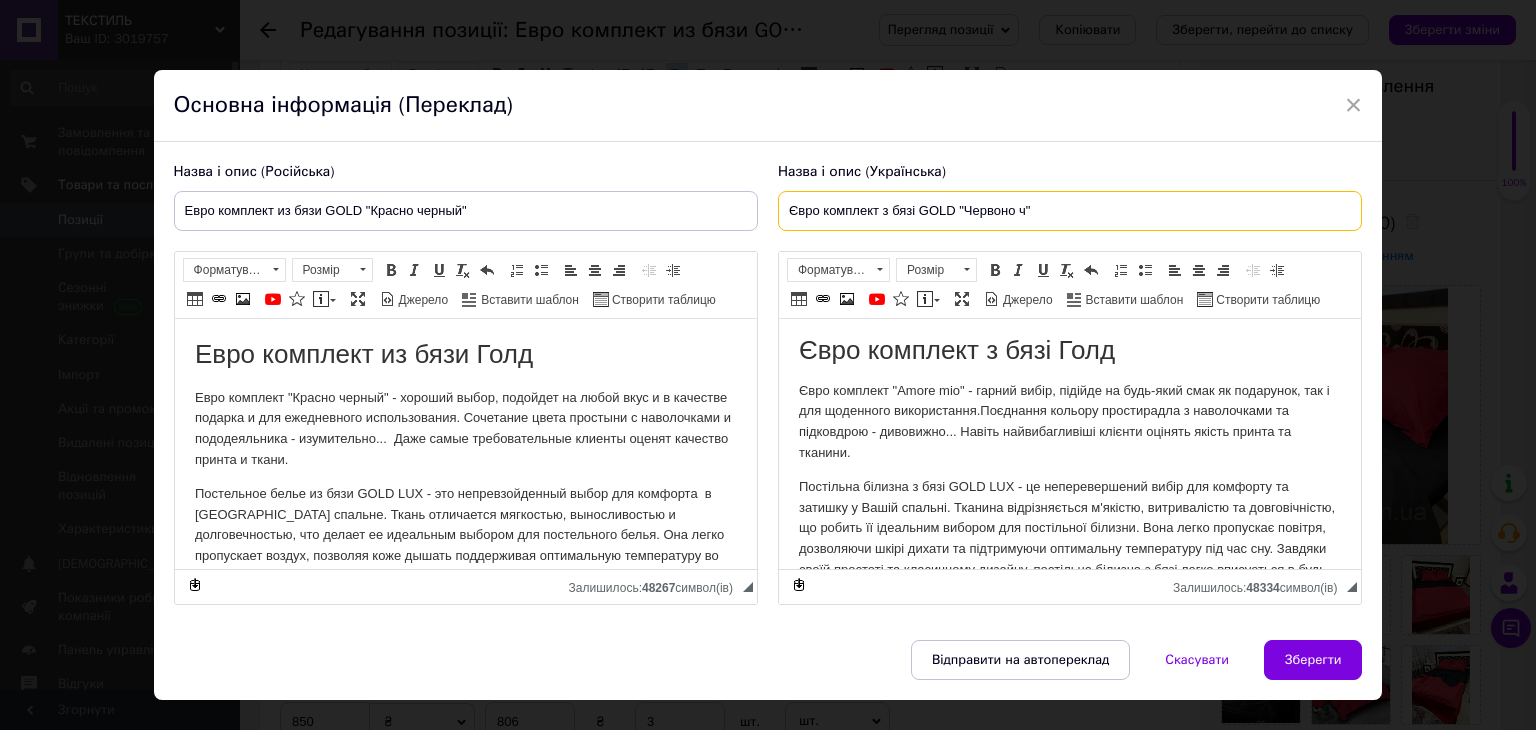 checkbox on "true" 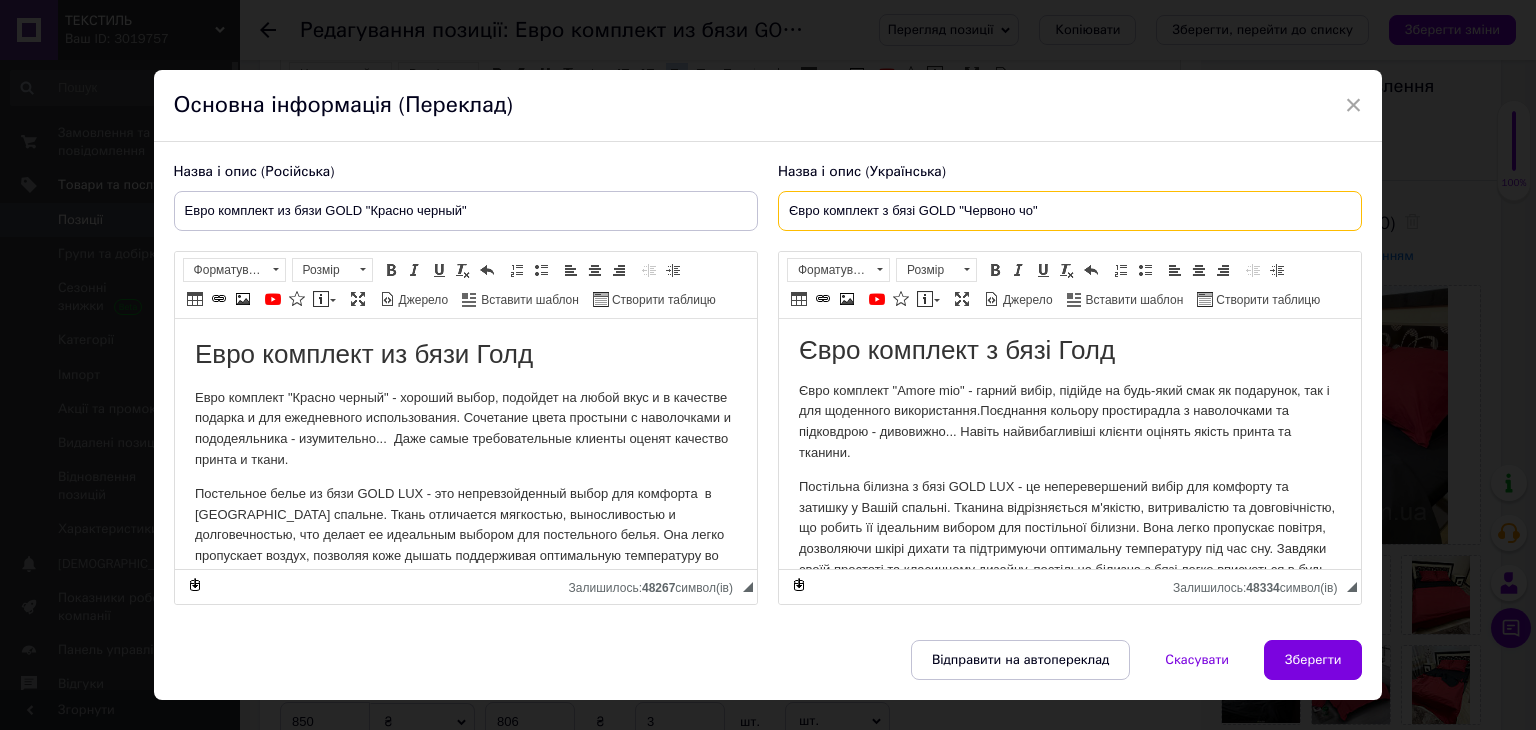 type on "Євро комплект з бязі GOLD "Червоно чоо"" 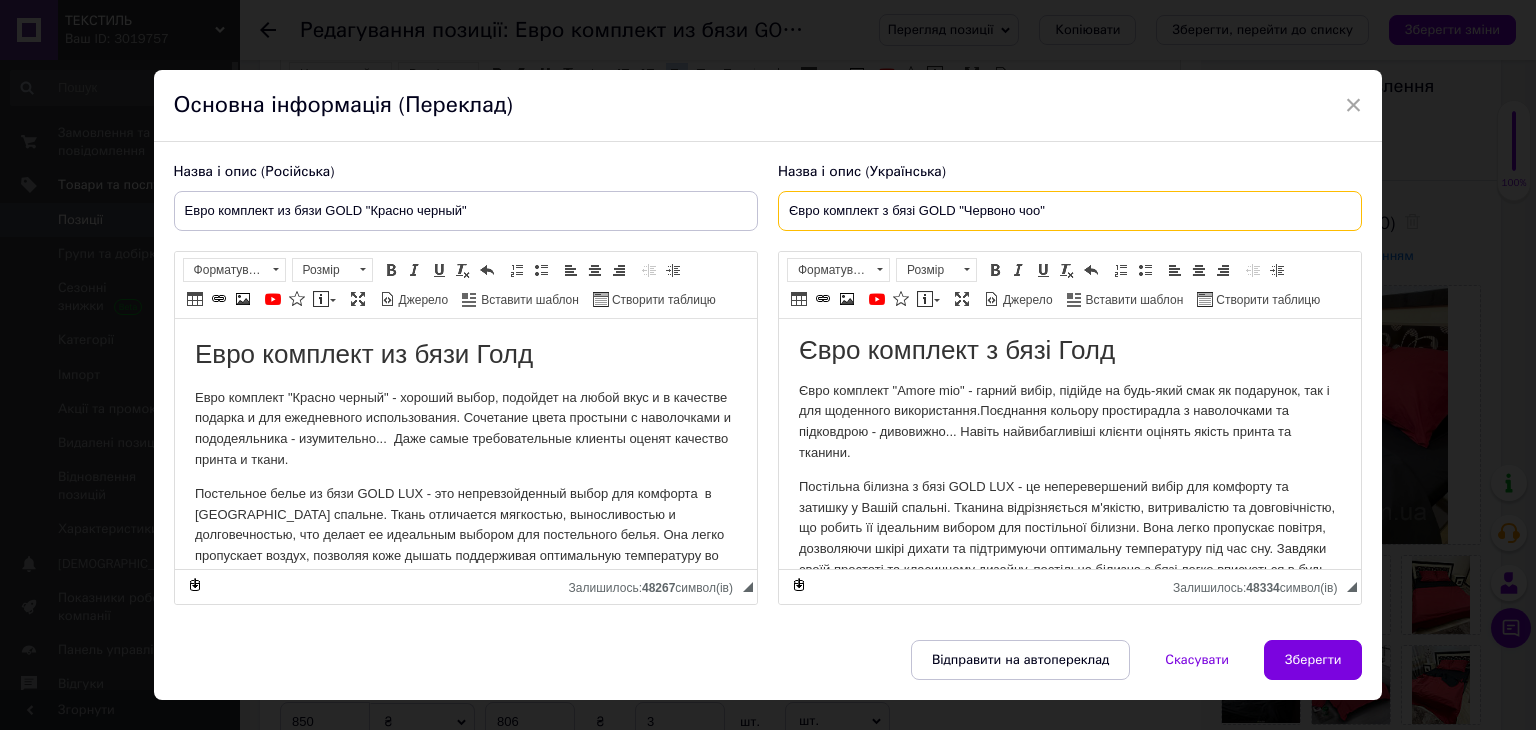 checkbox on "true" 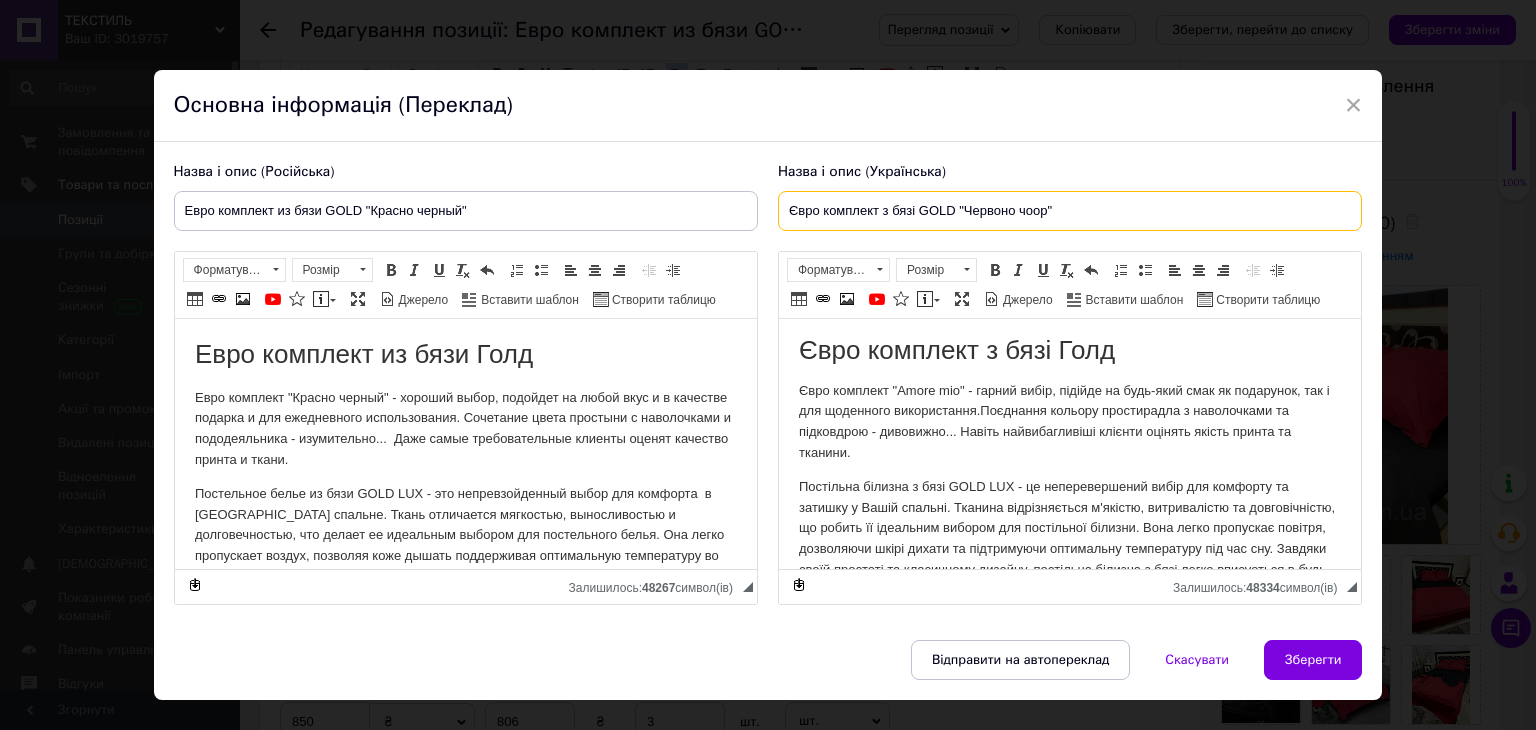 checkbox on "true" 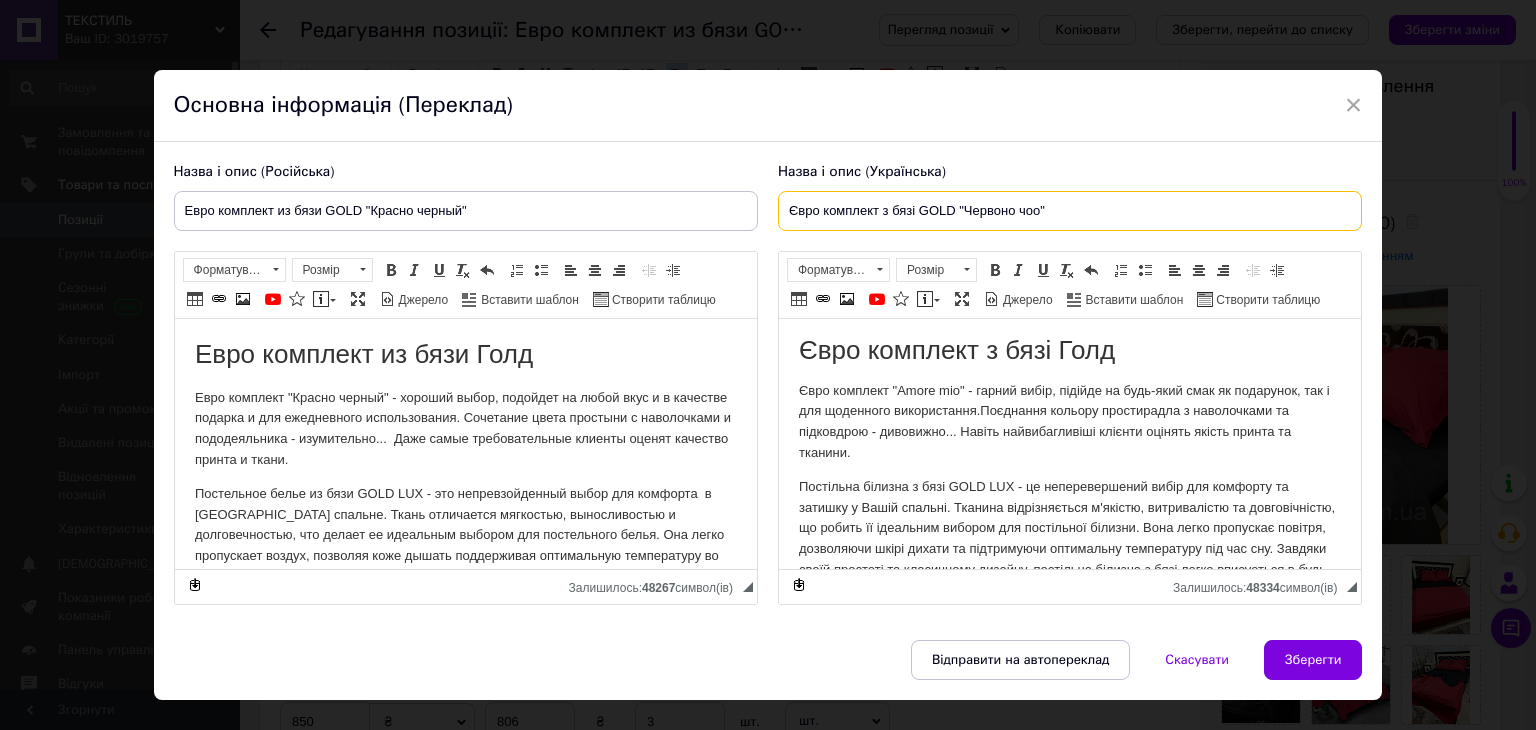 checkbox on "true" 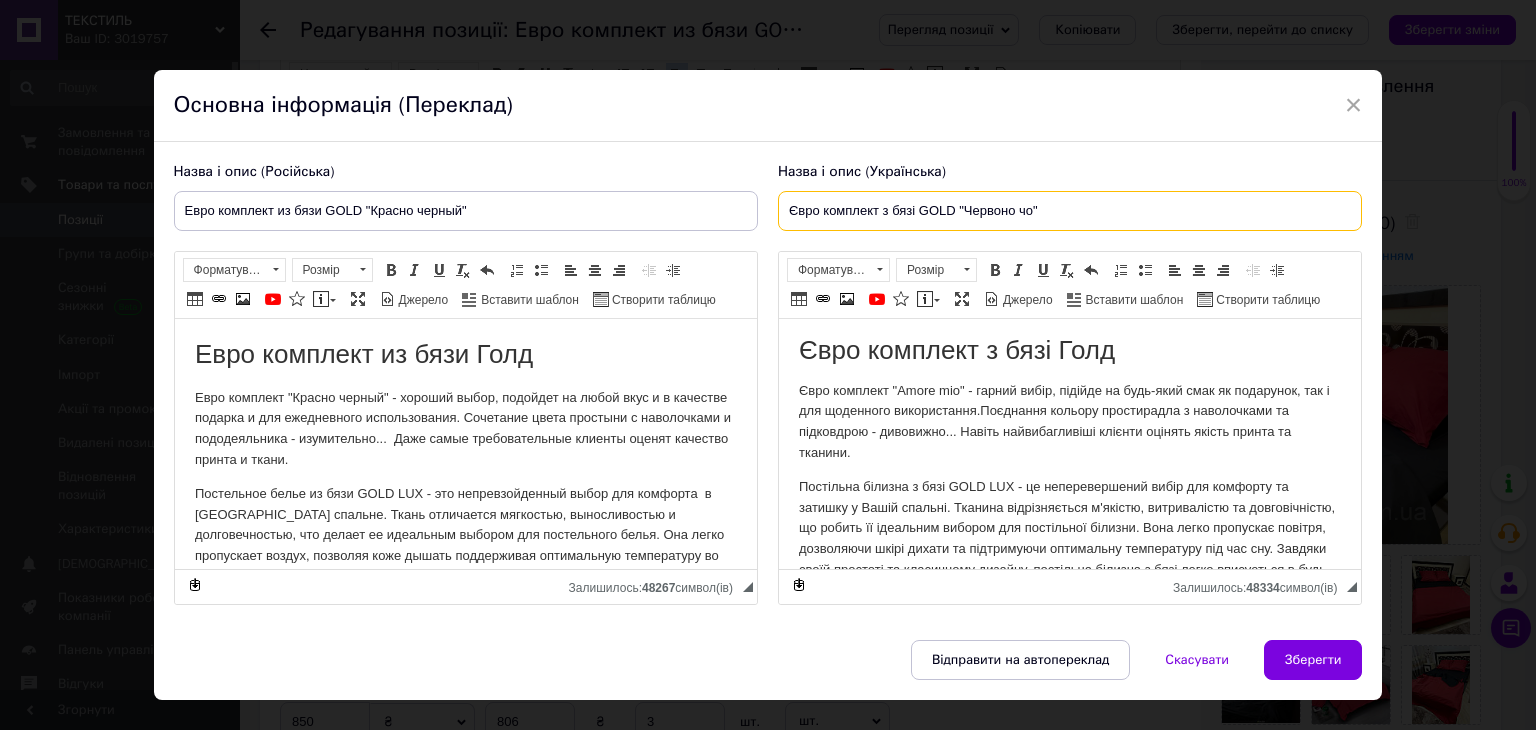 checkbox on "true" 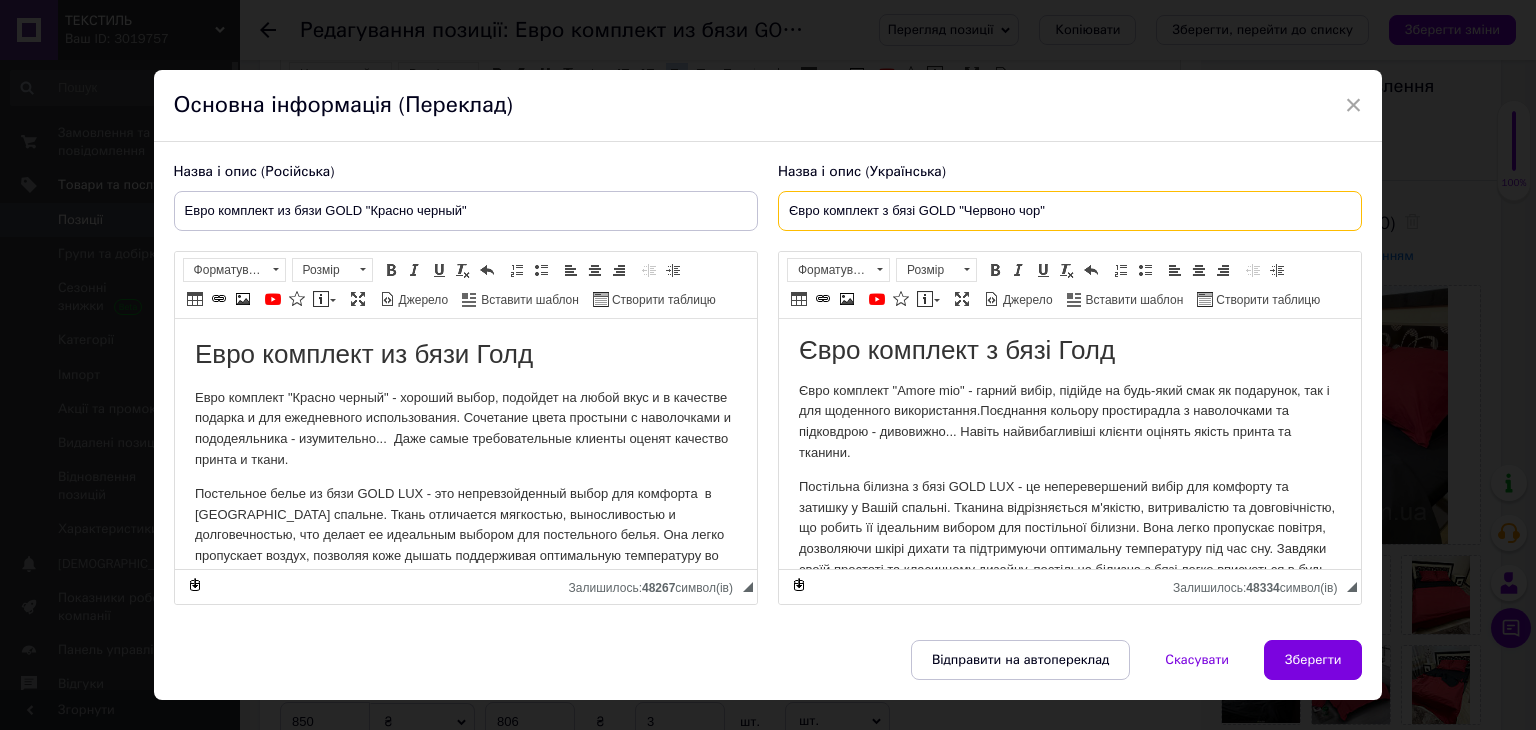 checkbox on "true" 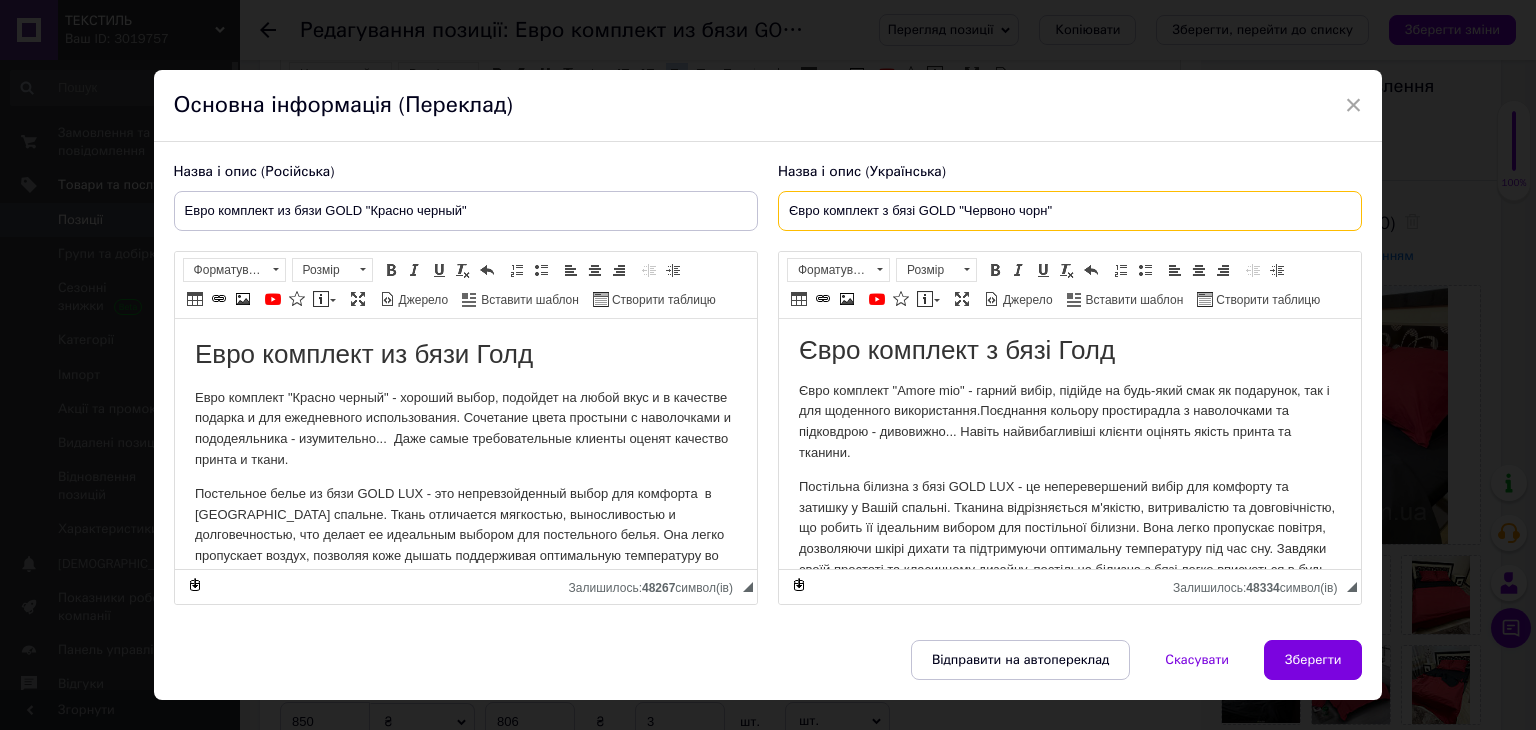 checkbox on "true" 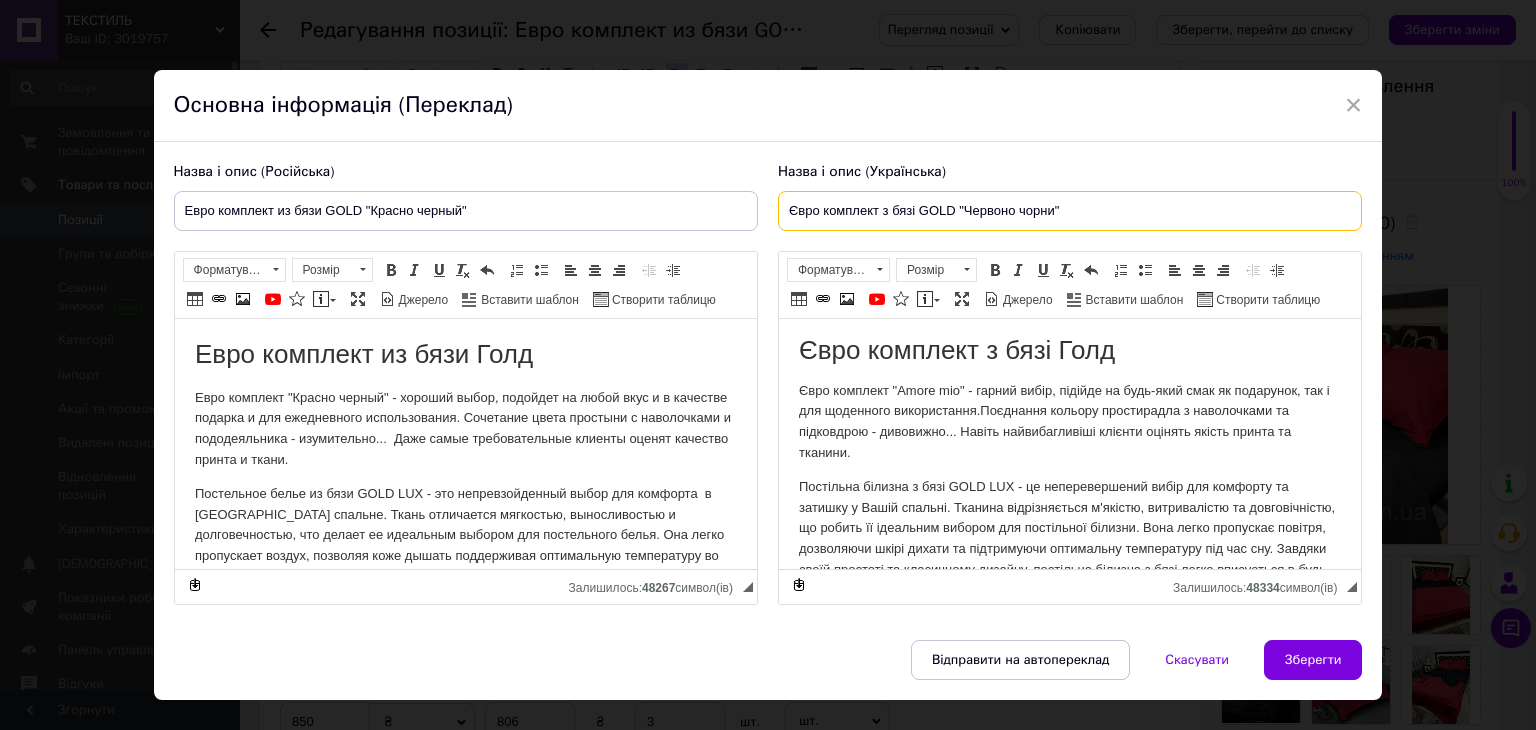 checkbox on "true" 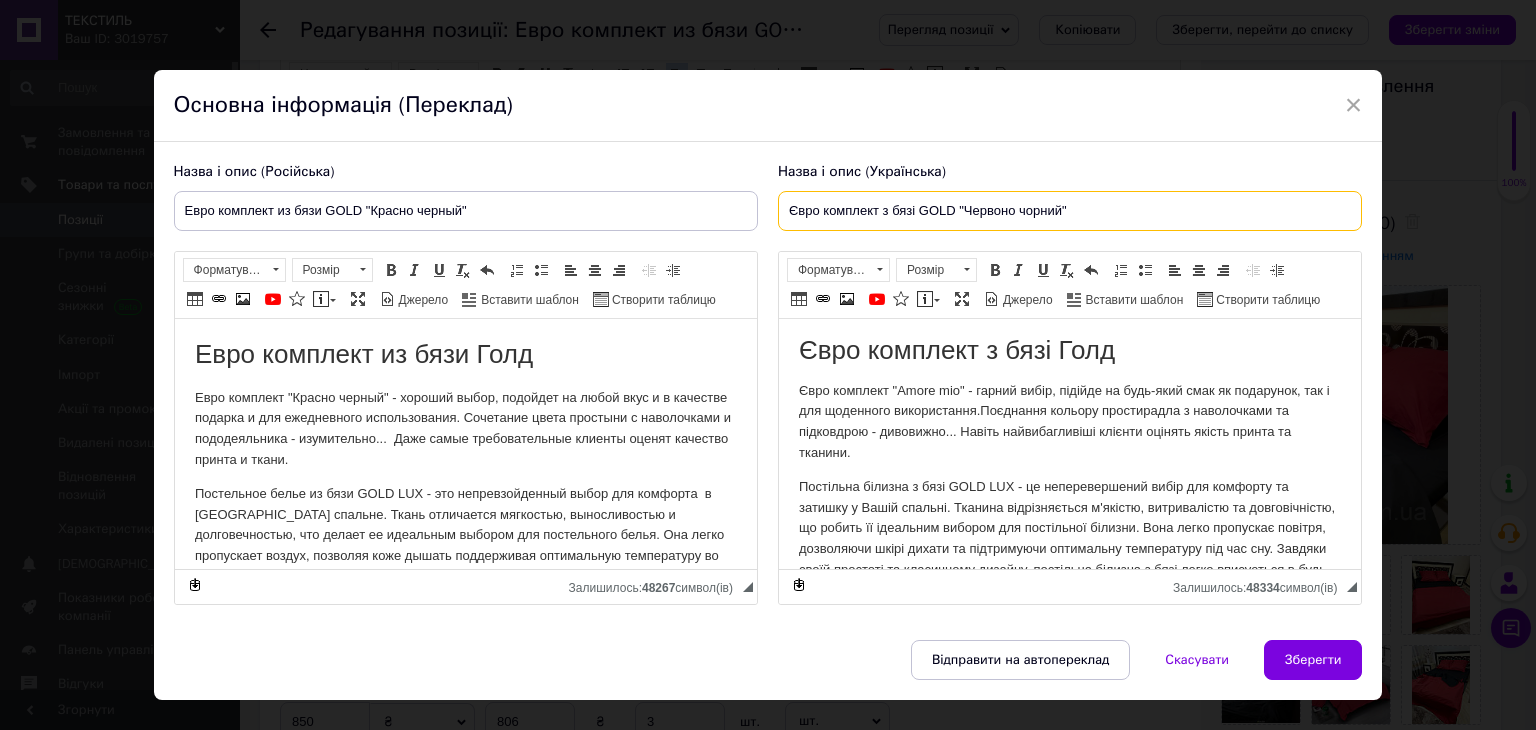 type on "Євро комплект з бязі GOLD "Червоно чорний"" 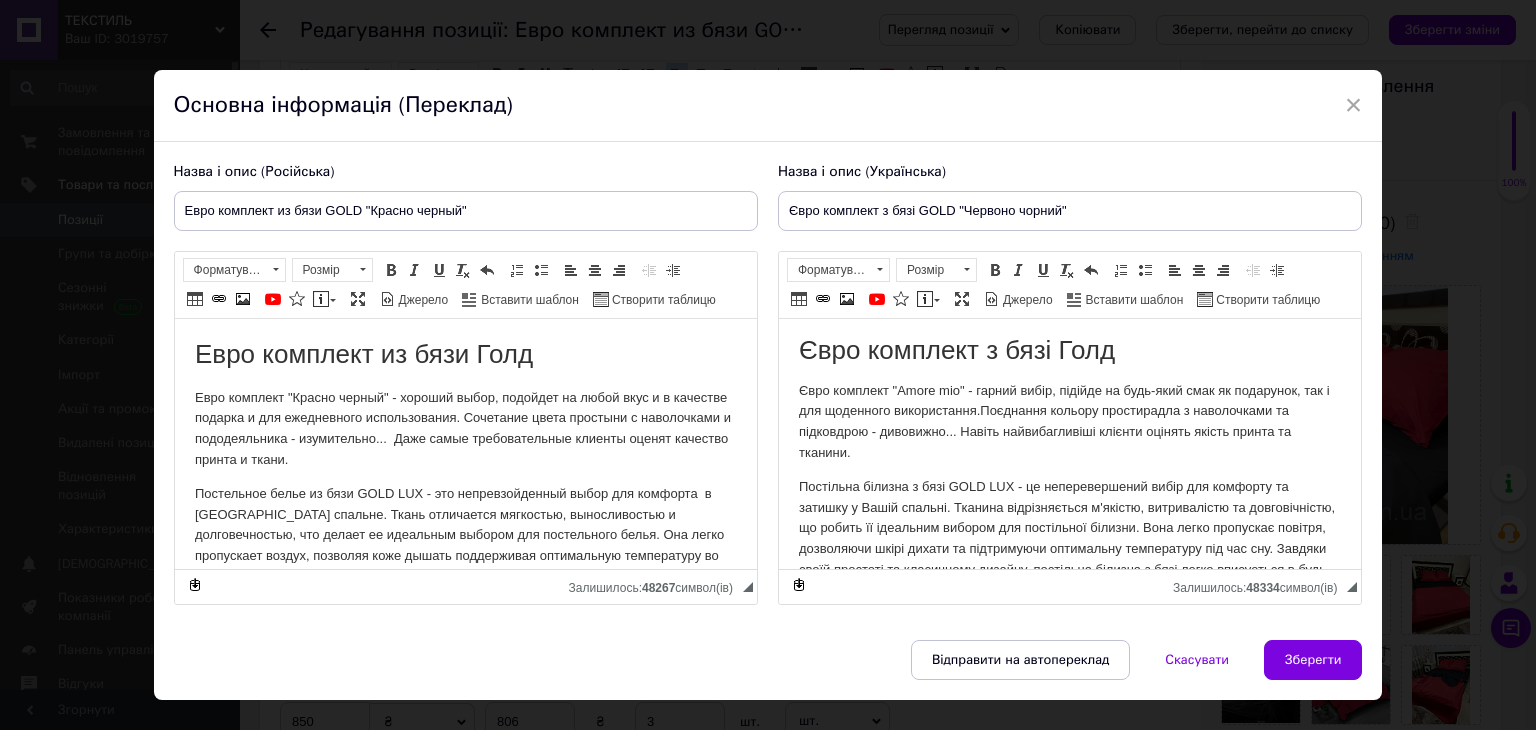 click on "Євро комплект "Amore mio" - гарний вибір, підійде на будь-який смак як подарунок, так і для щоденного використання.Поєднання кольору простирадла з наволочками та підковдрою - дивовижно... Навіть найвибагливіші клієнти оцінять якість принта та тканини." at bounding box center [1069, 422] 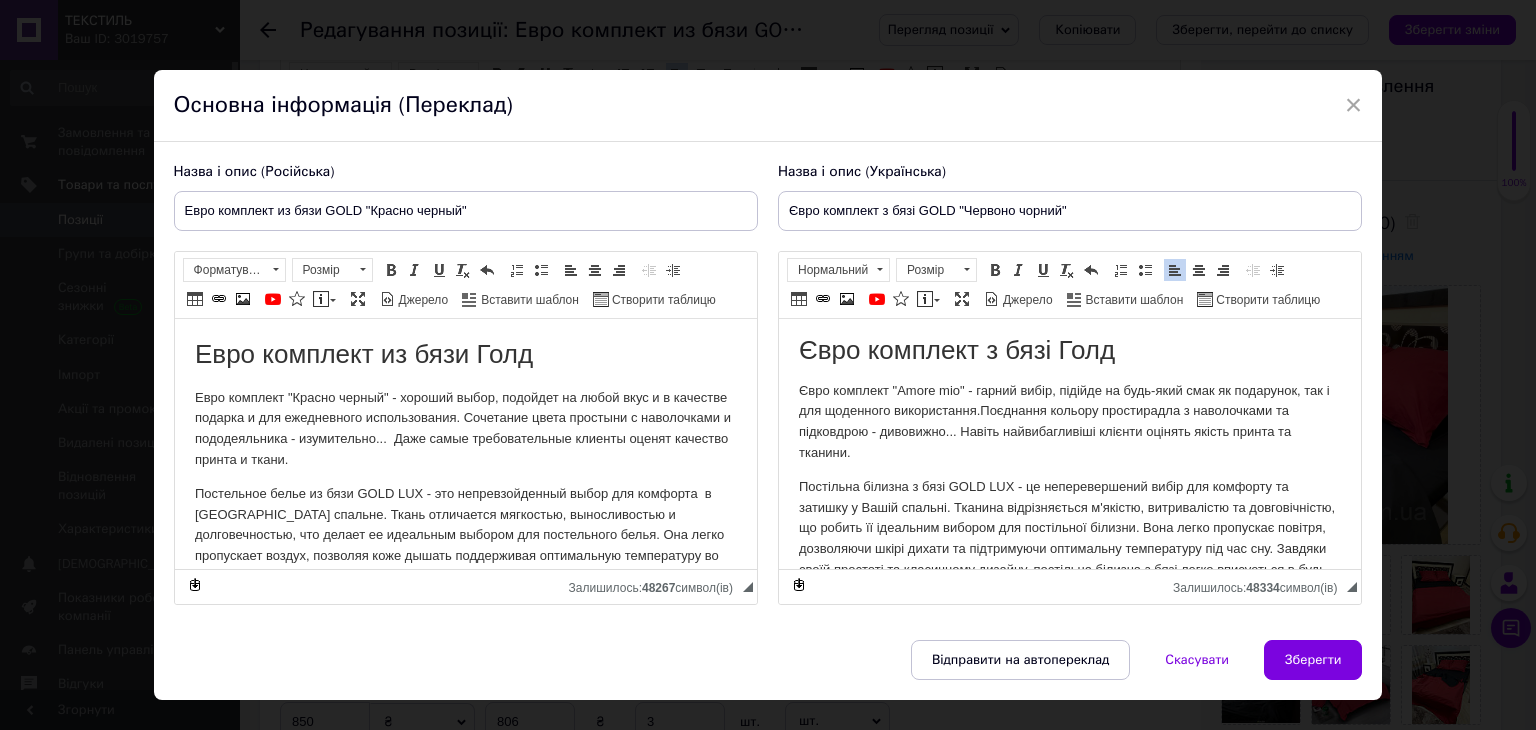 type 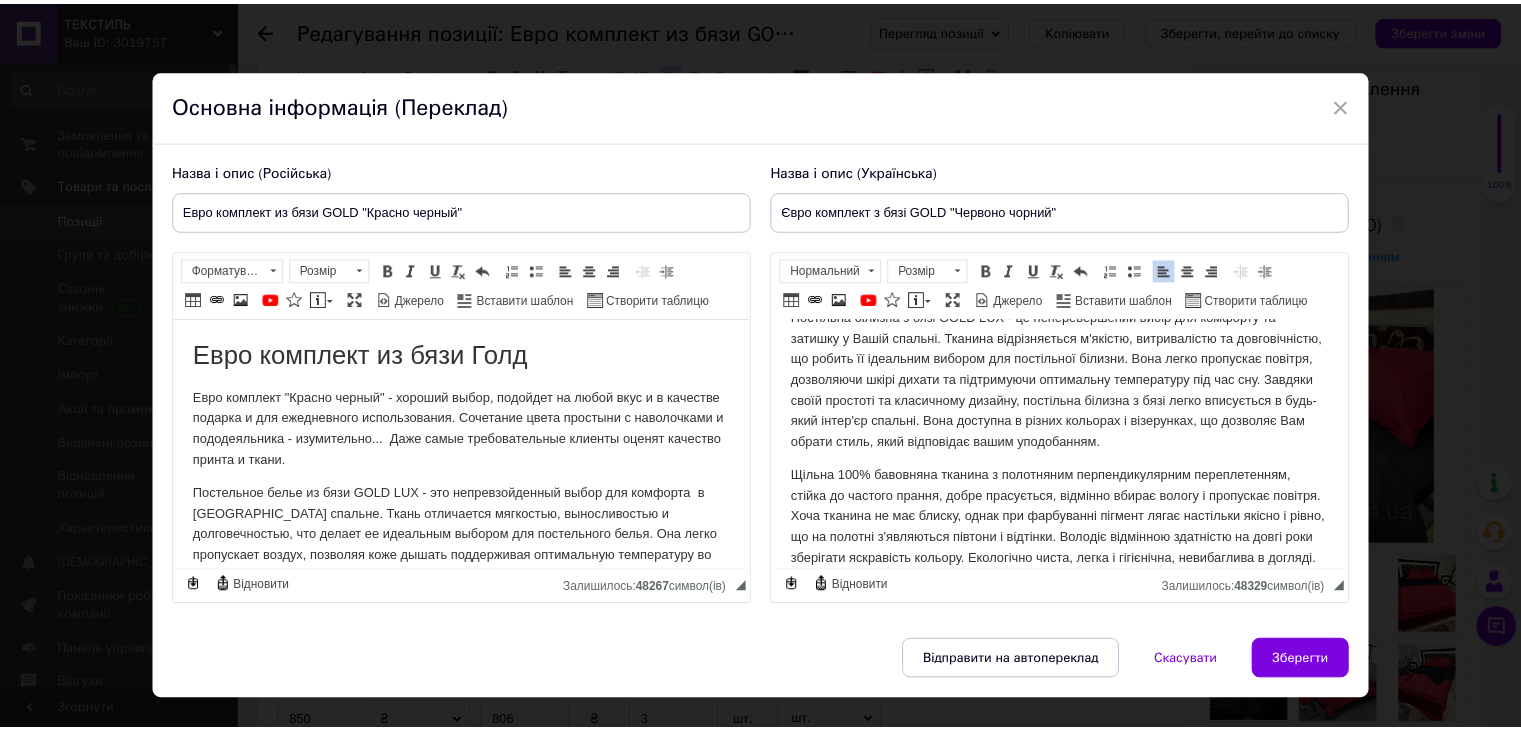 scroll, scrollTop: 172, scrollLeft: 0, axis: vertical 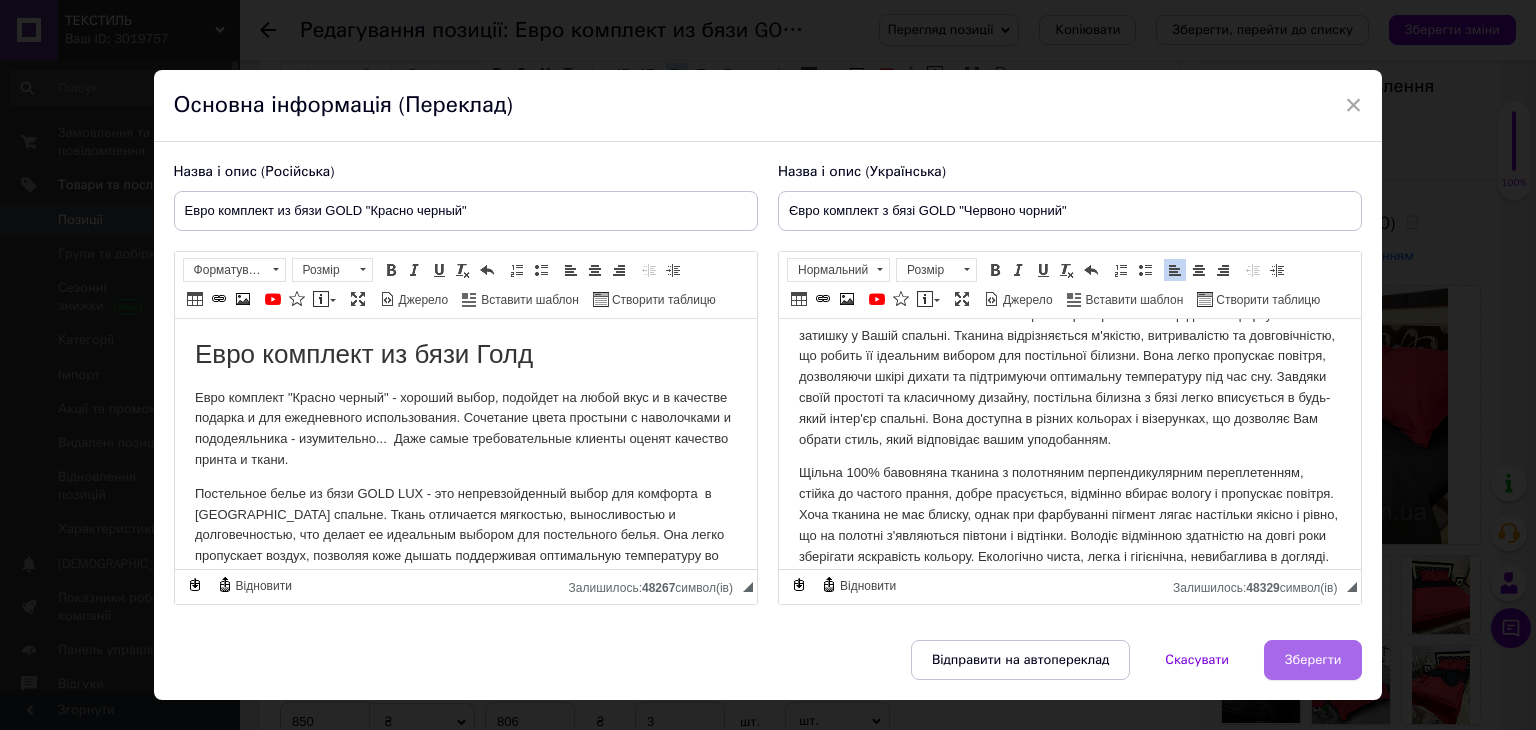 click on "Зберегти" at bounding box center (1313, 660) 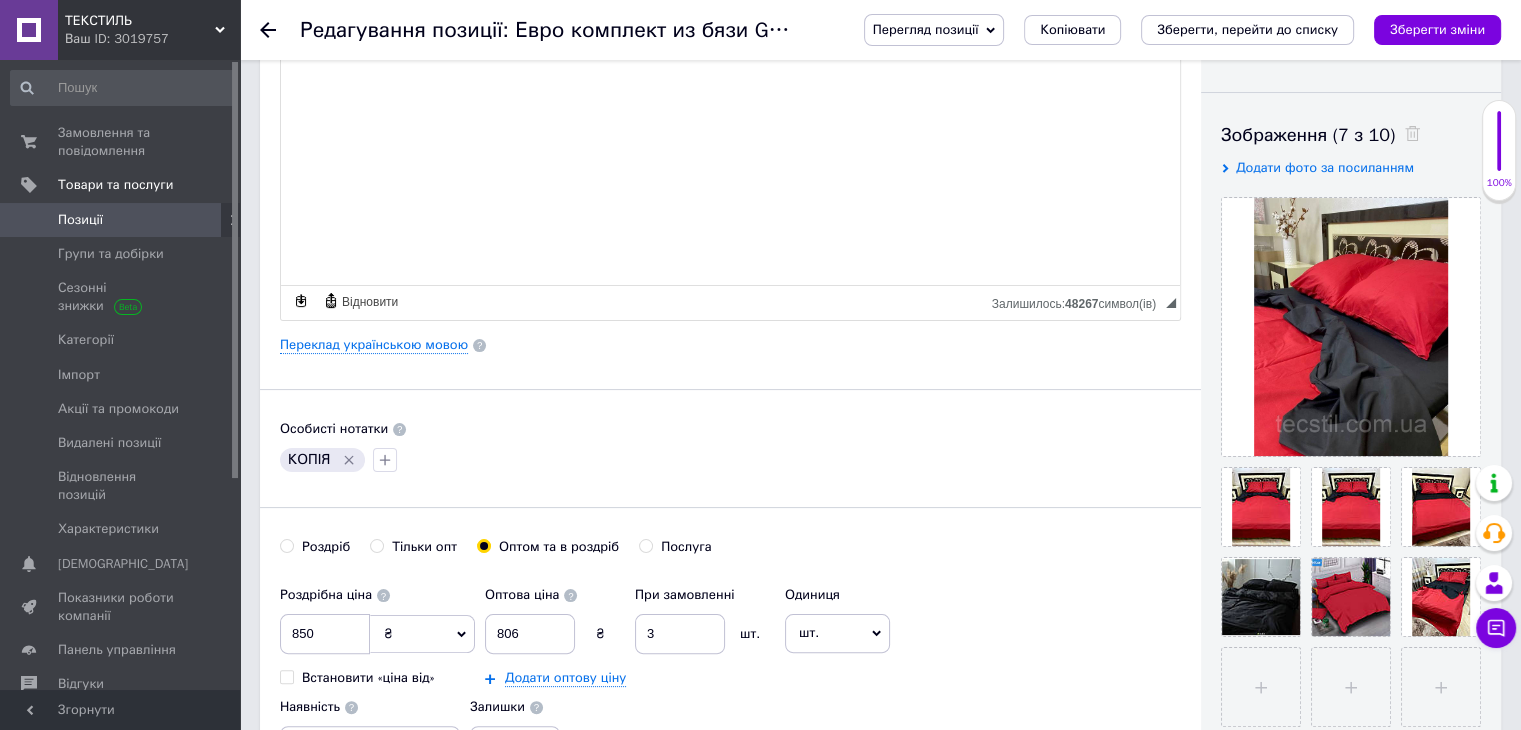 scroll, scrollTop: 312, scrollLeft: 0, axis: vertical 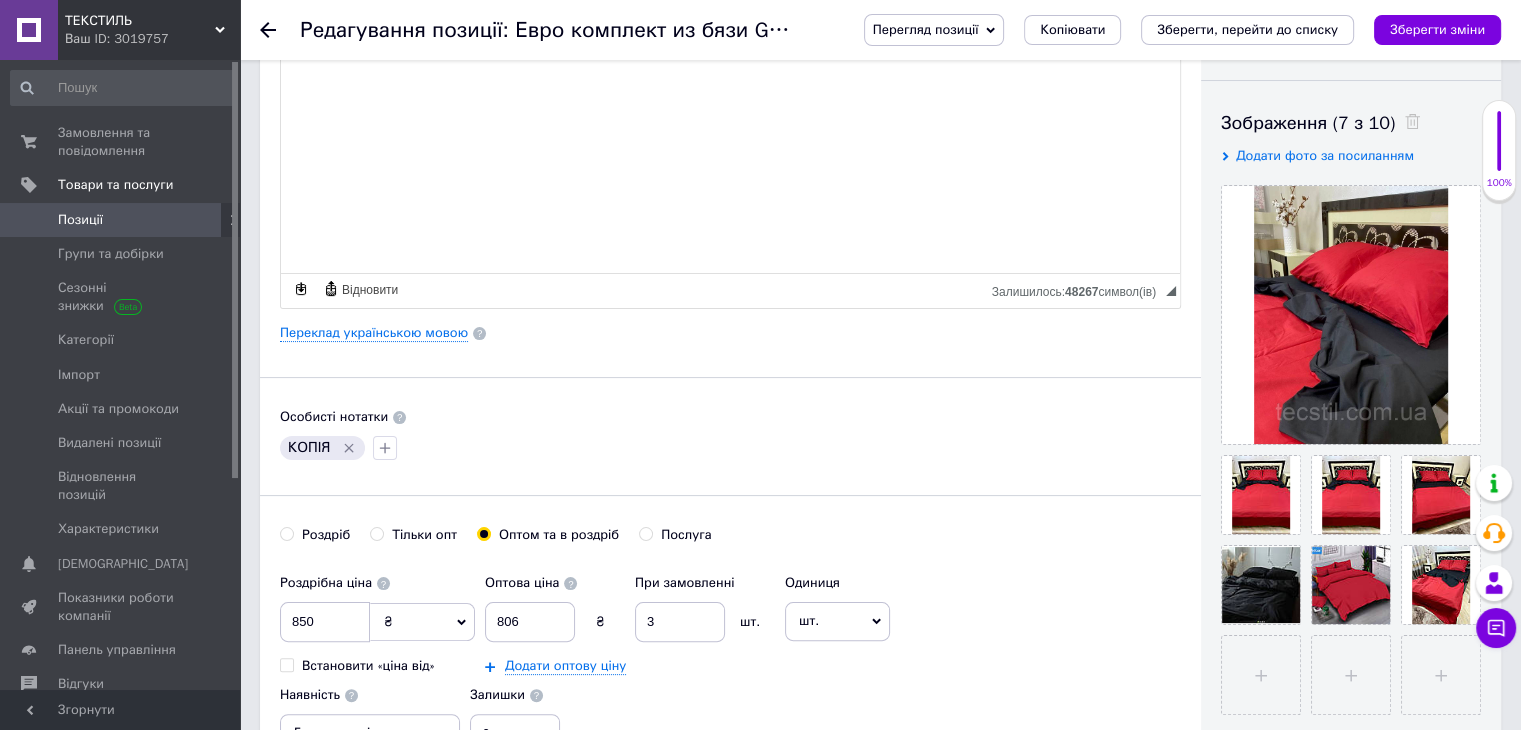 click 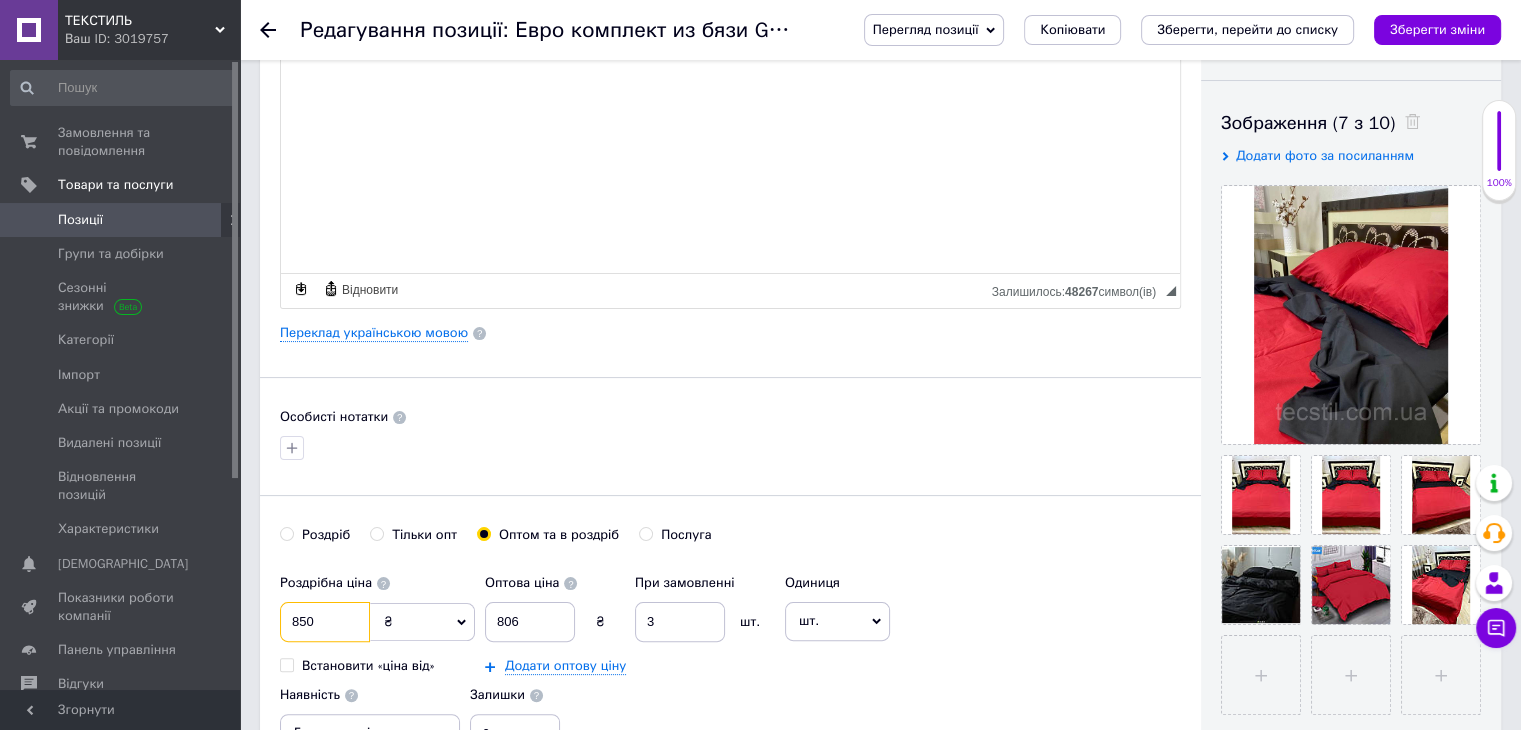 click on "850" at bounding box center (325, 622) 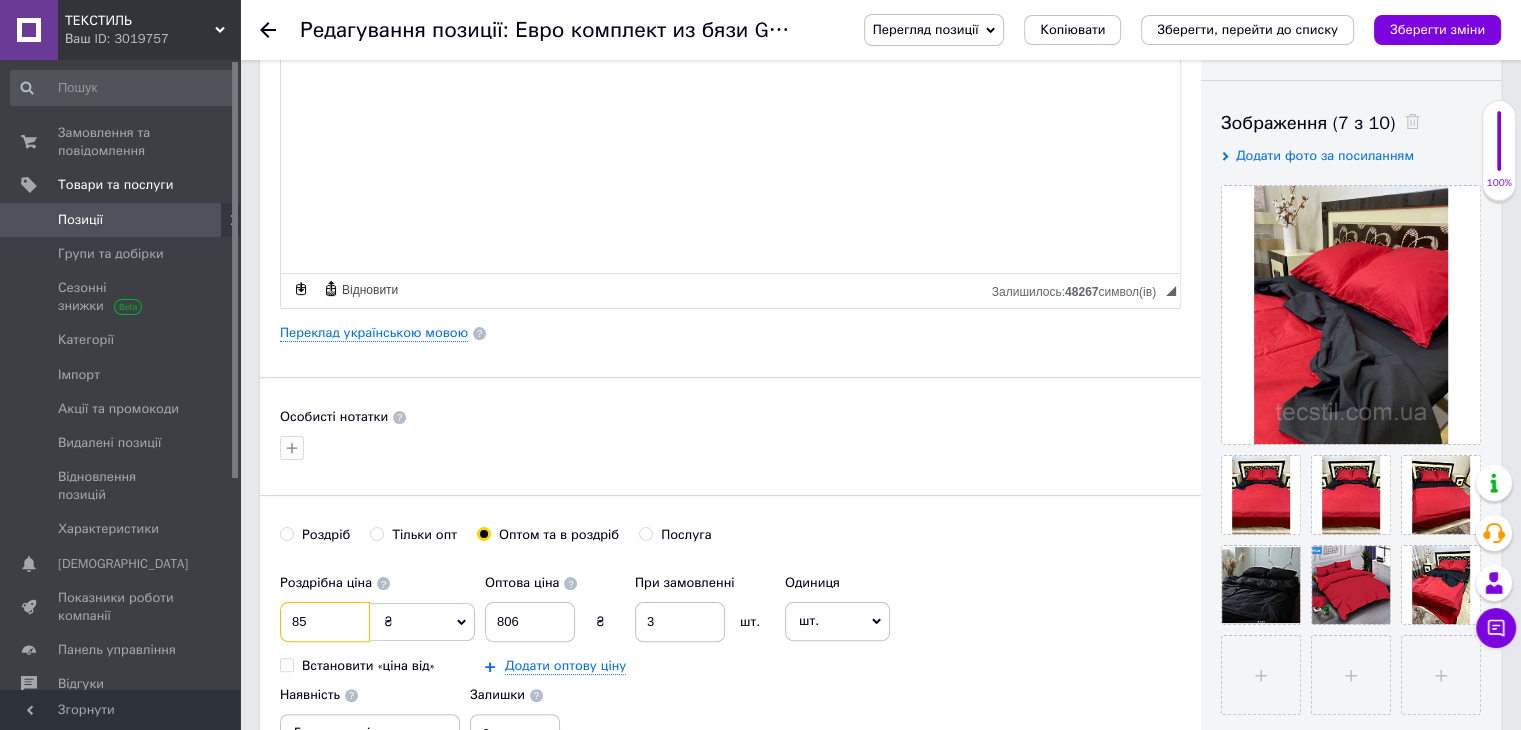 type on "8" 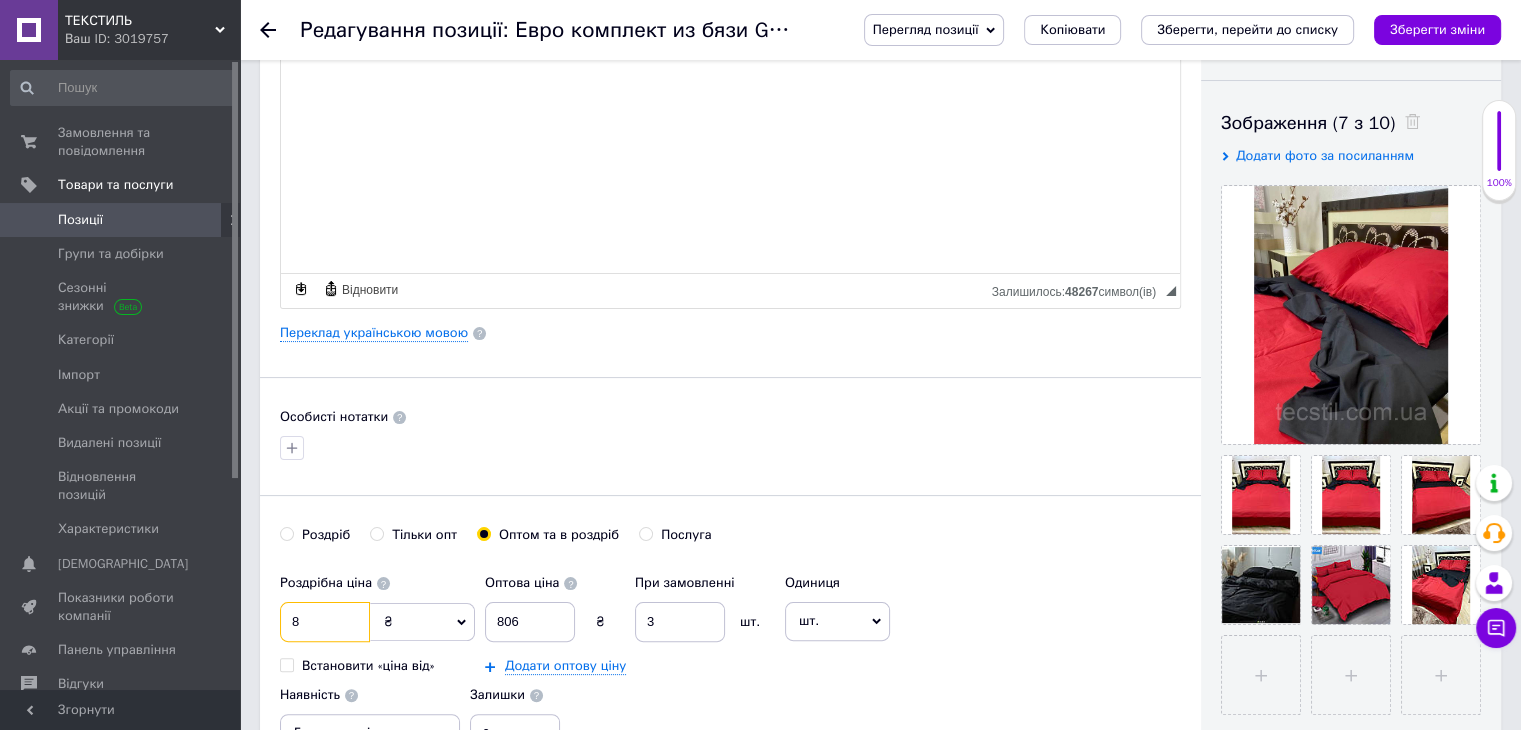 type on "89" 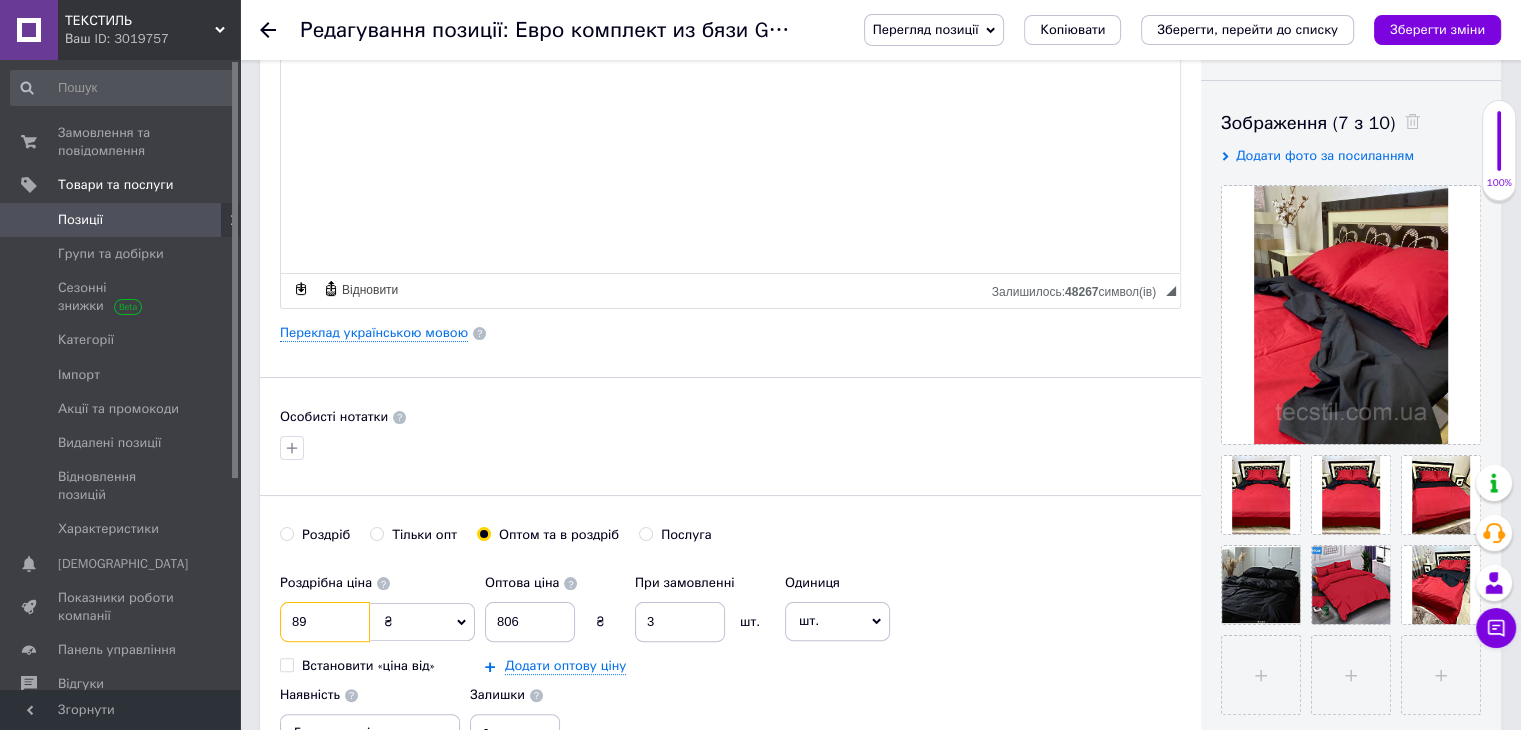 type on "890" 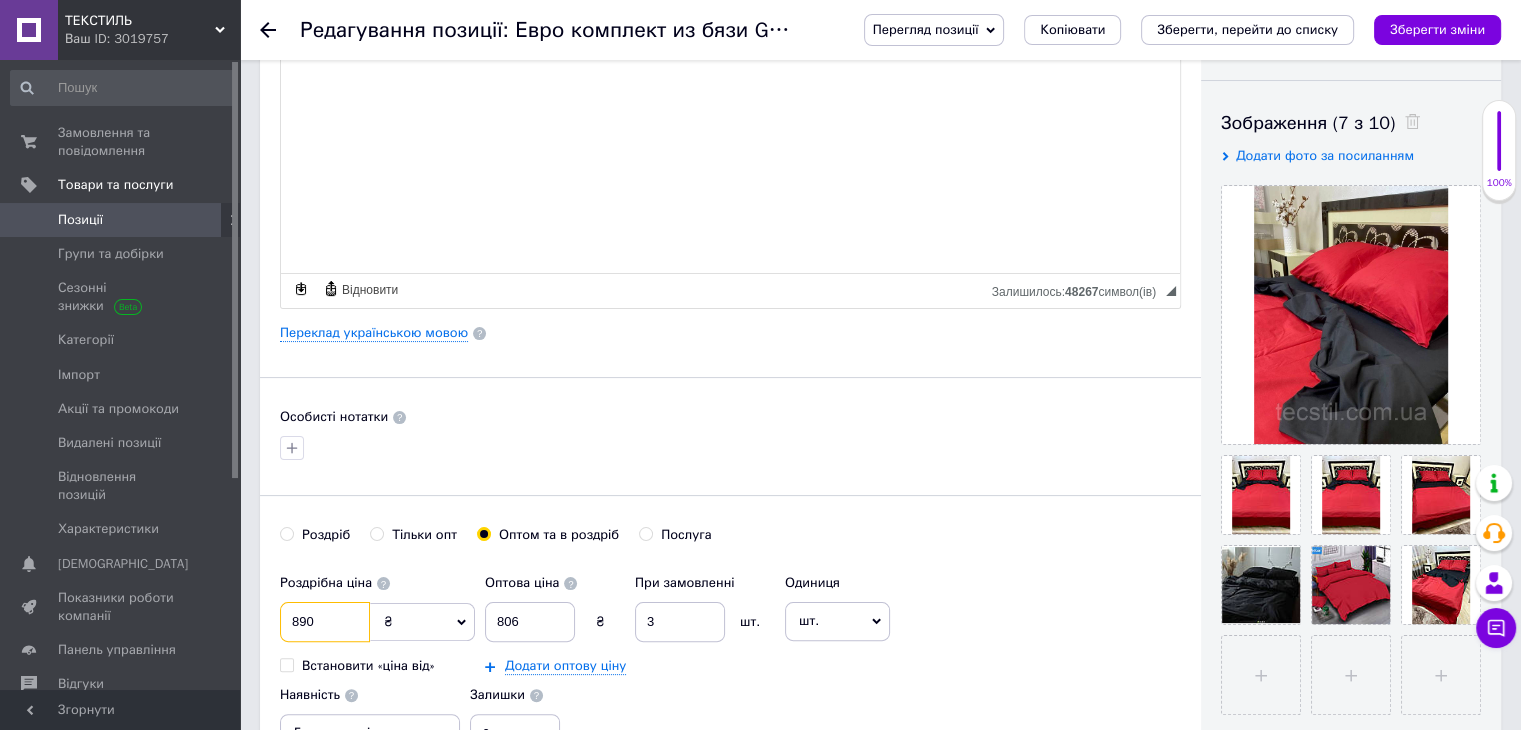 type on "890" 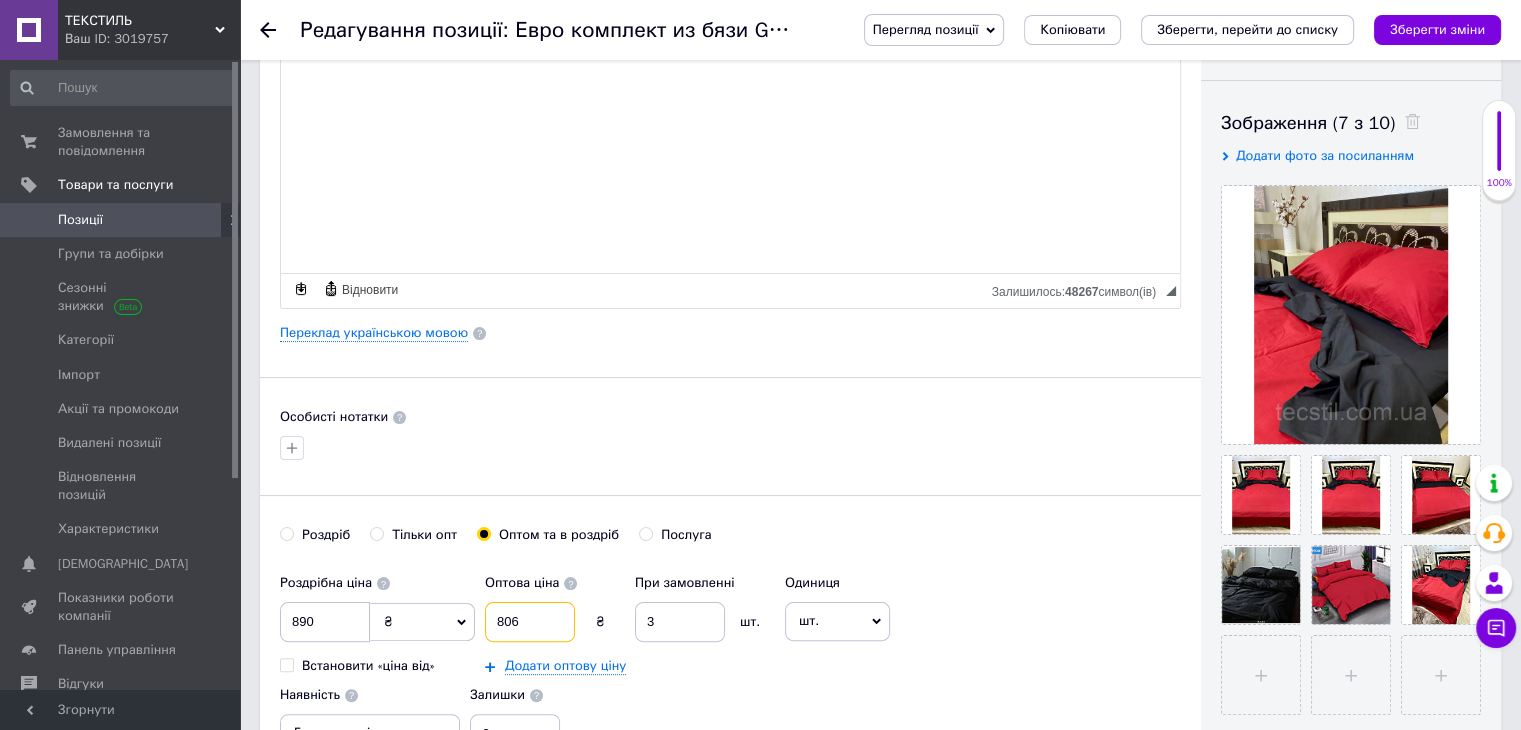 click on "806" at bounding box center (530, 622) 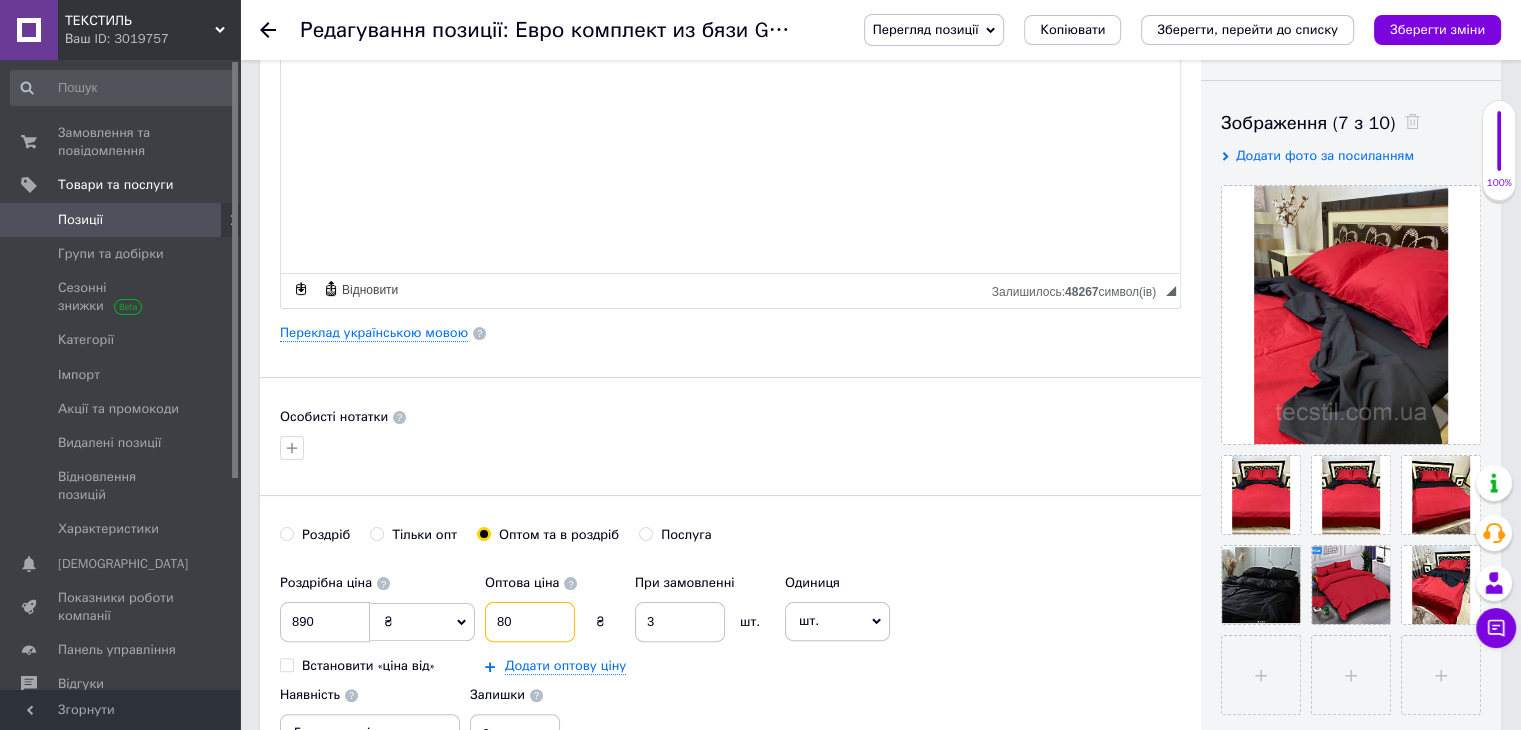 type on "8" 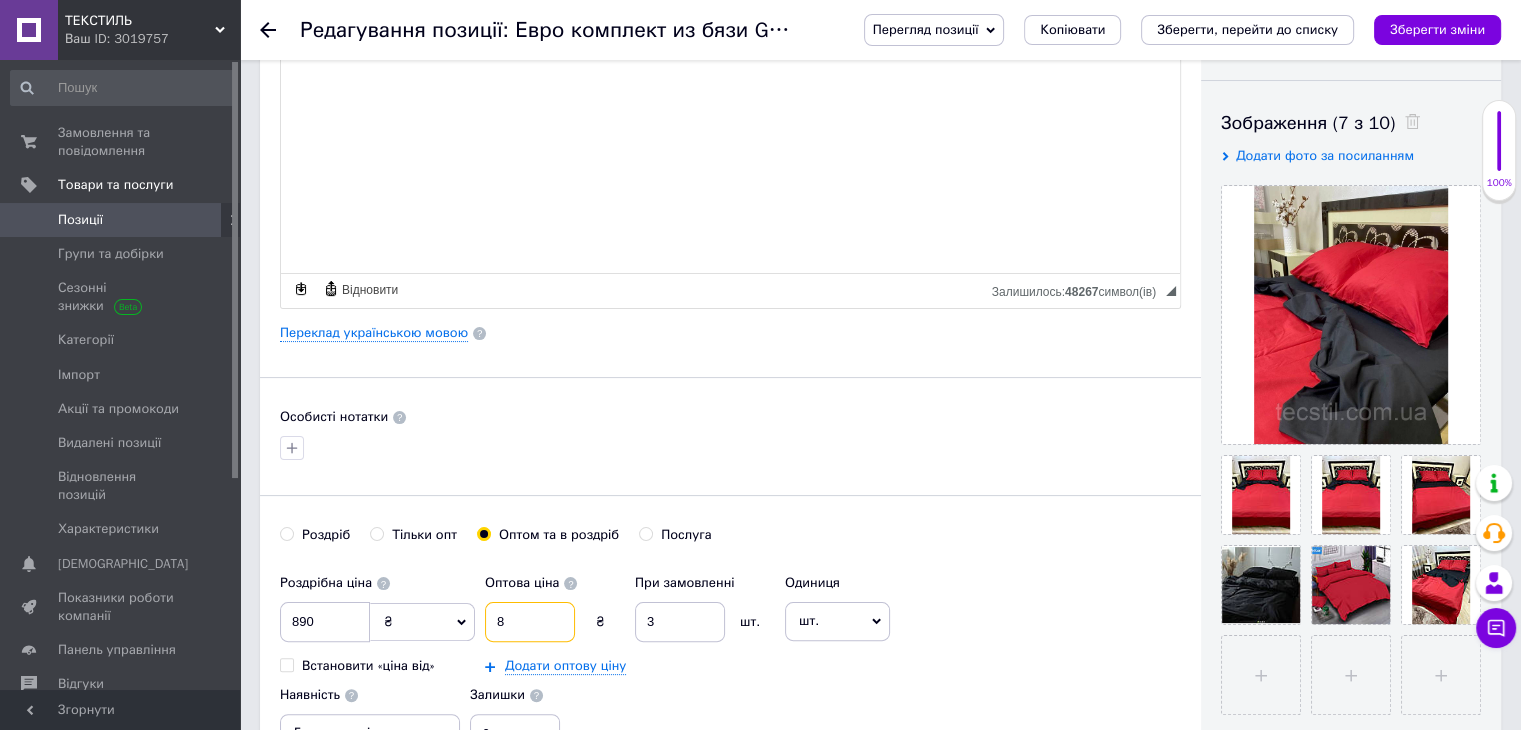 type on "84" 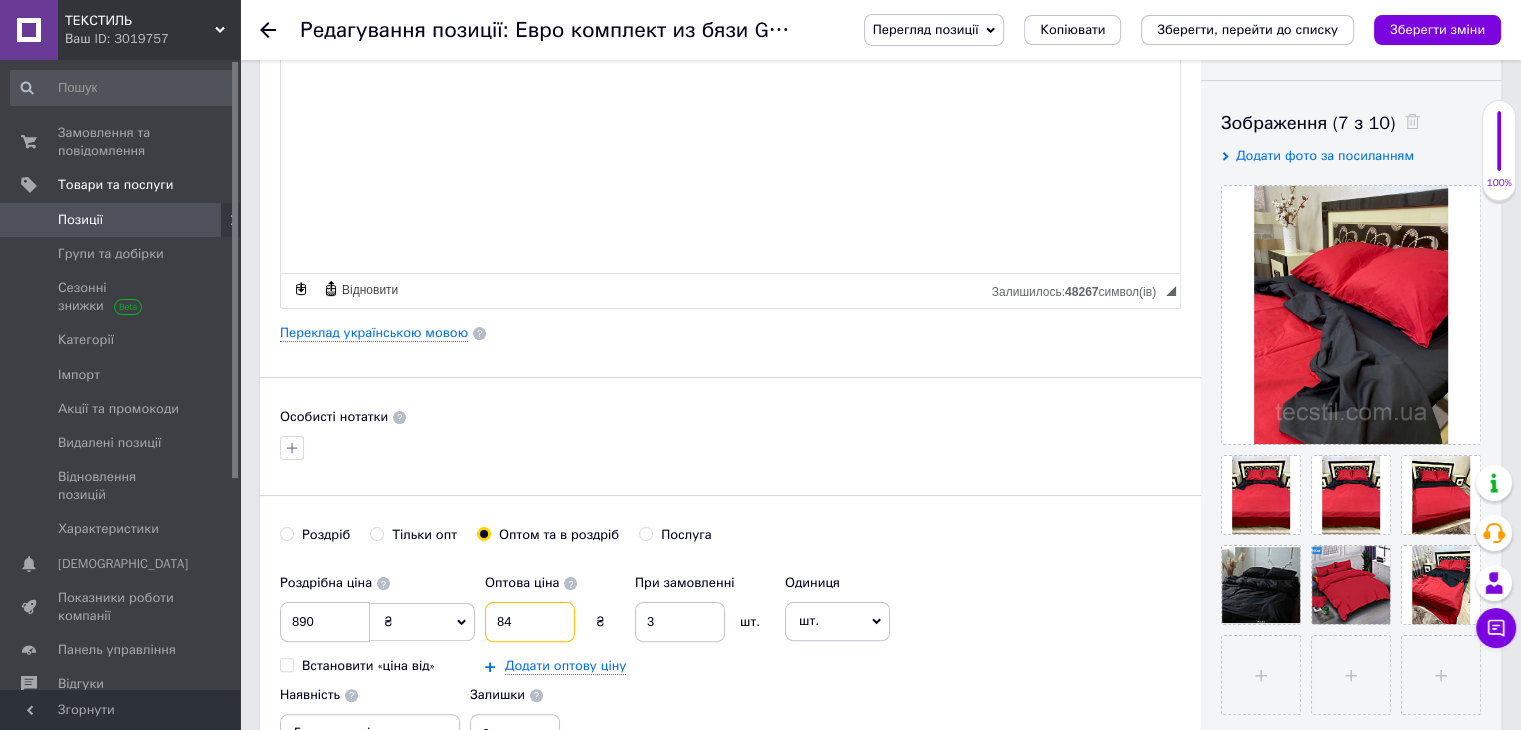 type on "846" 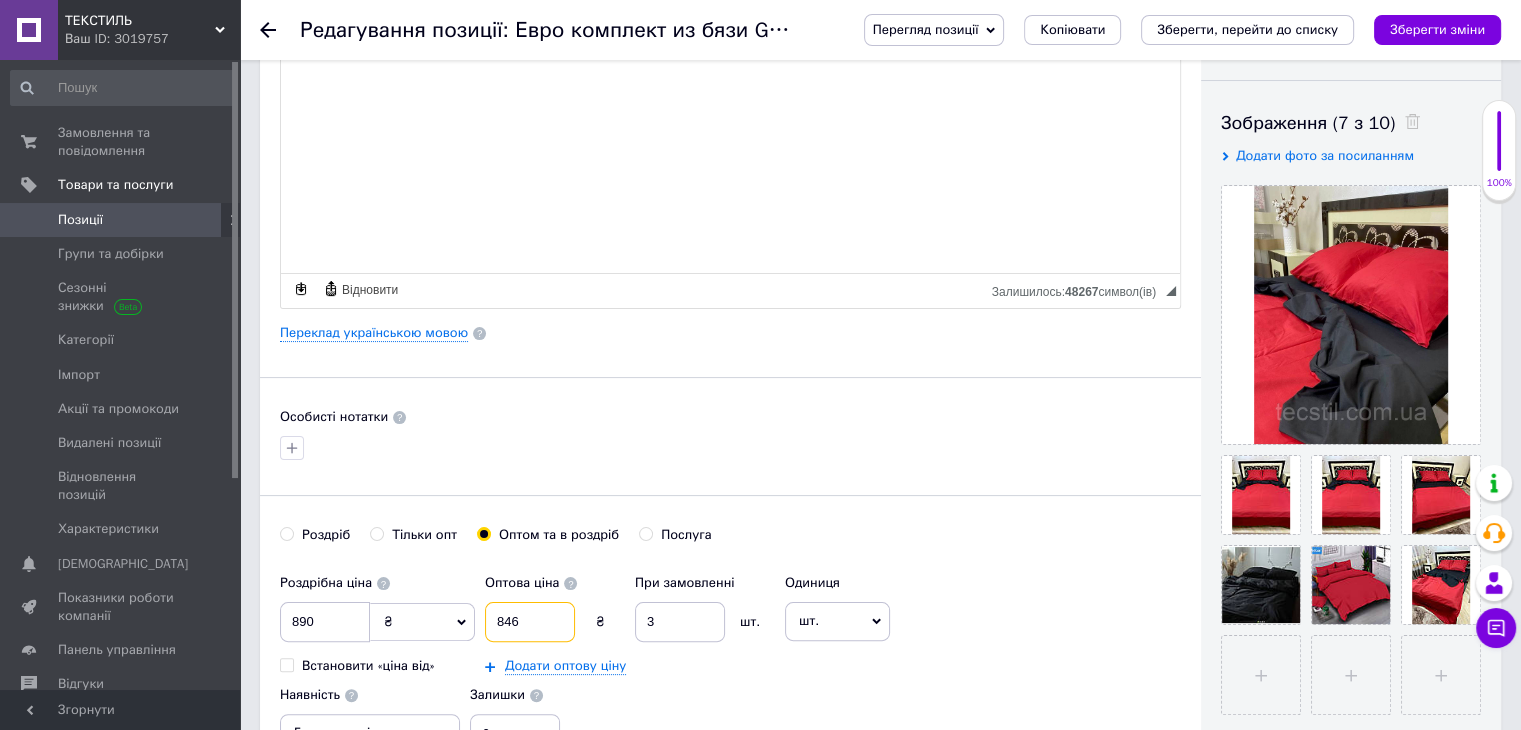 type on "846" 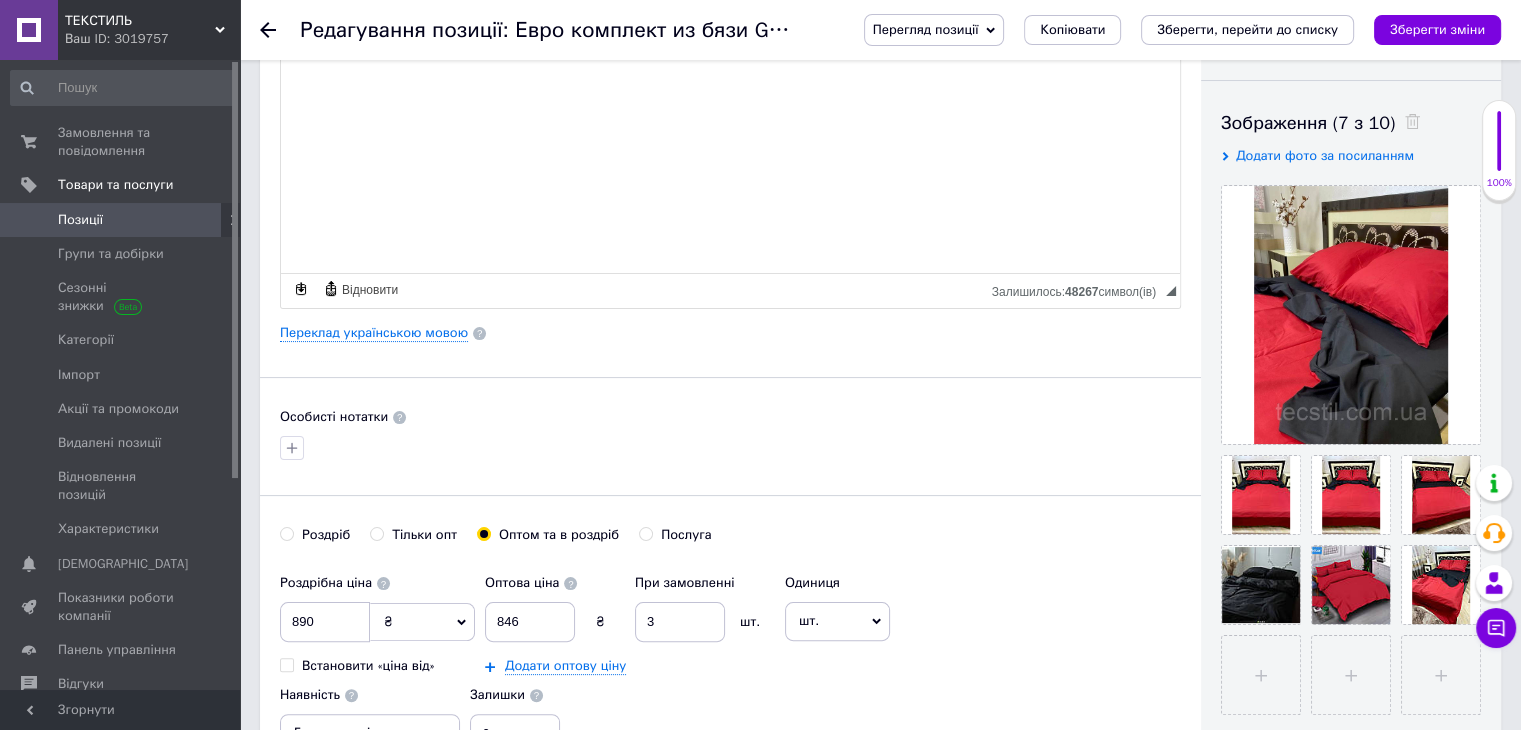 click on "Роздрібна ціна 890 ₴ $ EUR CHF GBP ¥ PLN ₸ MDL HUF KGS CNY TRY KRW lei Встановити «ціна від» Оптова ціна 846 ₴ При замовленні 3 шт. Додати оптову ціну Одиниця шт. Популярне комплект упаковка кв.м пара м кг пог.м послуга т а автоцистерна ампула б балон банка блістер бобіна бочка бут бухта в ват виїзд відро г г га година гр/кв.м гігакалорія д дав два місяці день доба доза є єврокуб з зміна к кВт каністра карат кв.дм кв.м кв.см кв.фут квартал кг кг/кв.м км колесо комплект коробка куб.дм куб.м л л лист м м мВт мл мм моток місяць мішок н набір номер о об'єкт од. п палетомісце пара партія пач р [PERSON_NAME]" at bounding box center [730, 659] 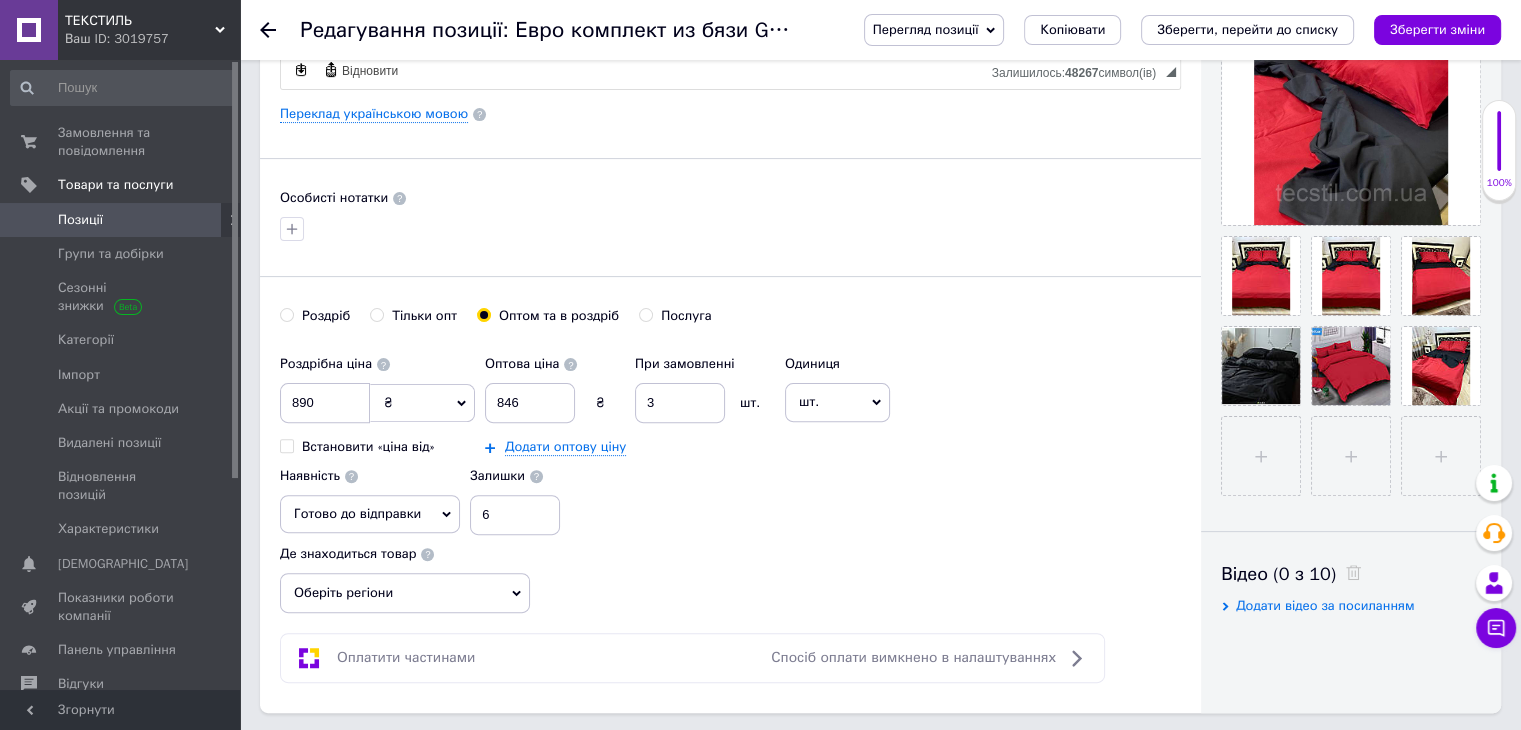 scroll, scrollTop: 532, scrollLeft: 0, axis: vertical 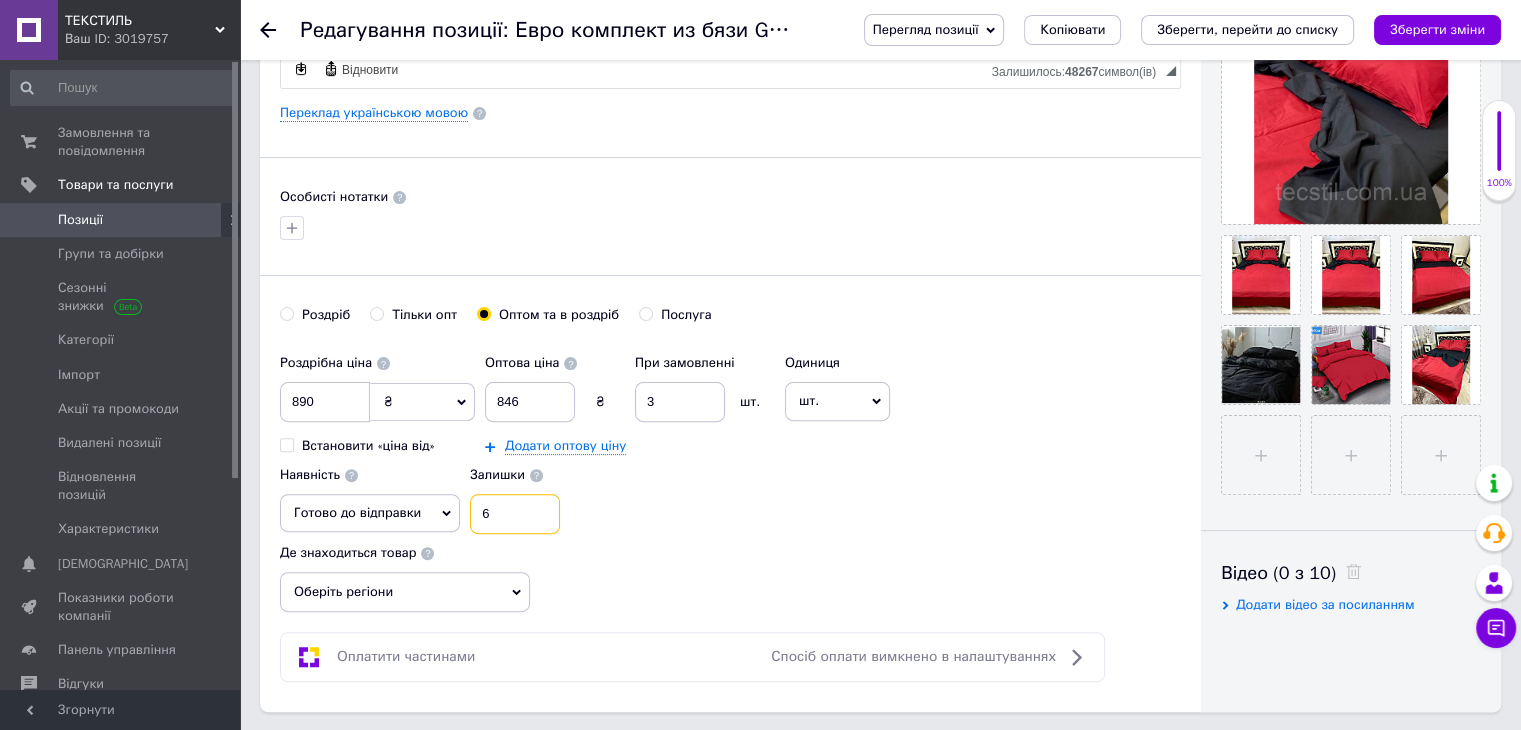 click on "6" at bounding box center [515, 514] 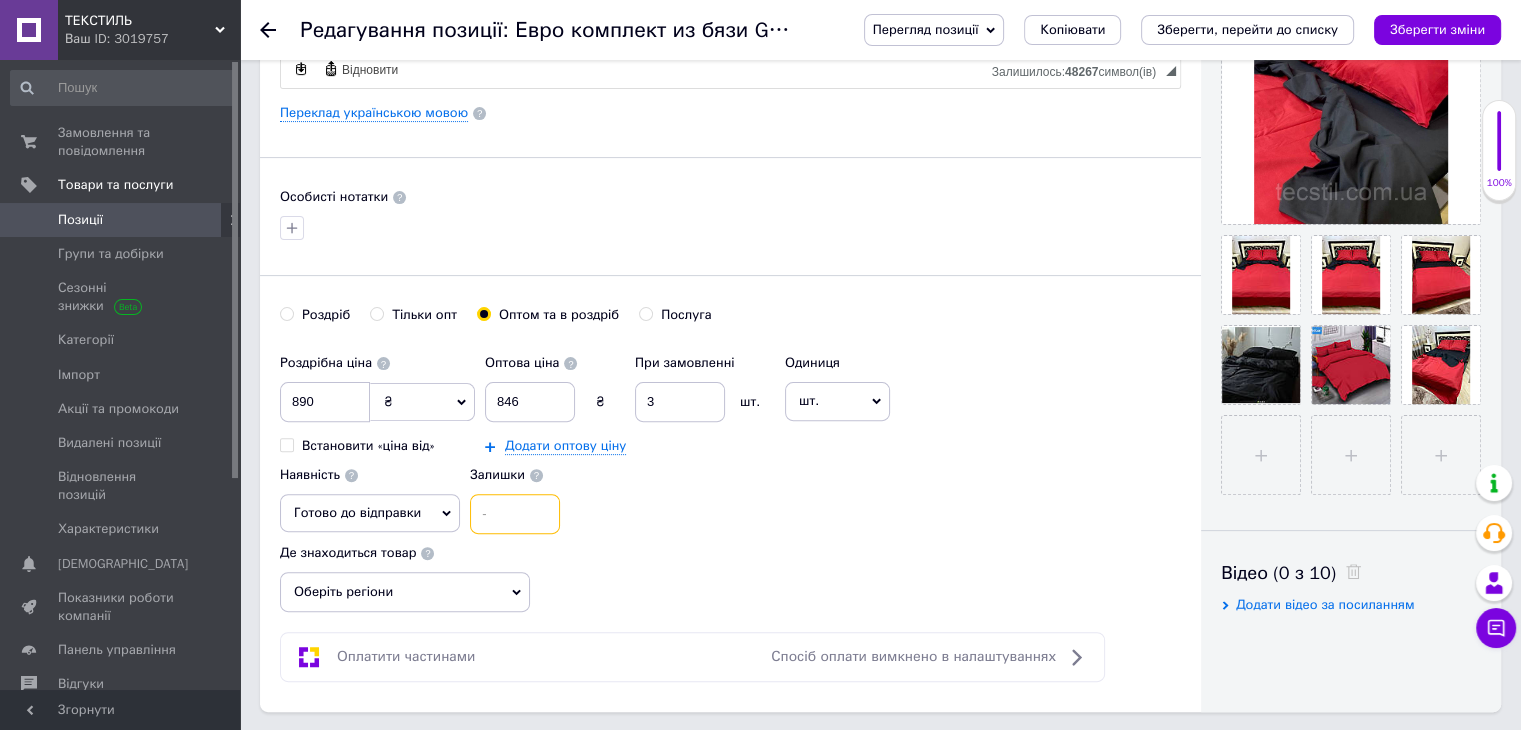 type on "1" 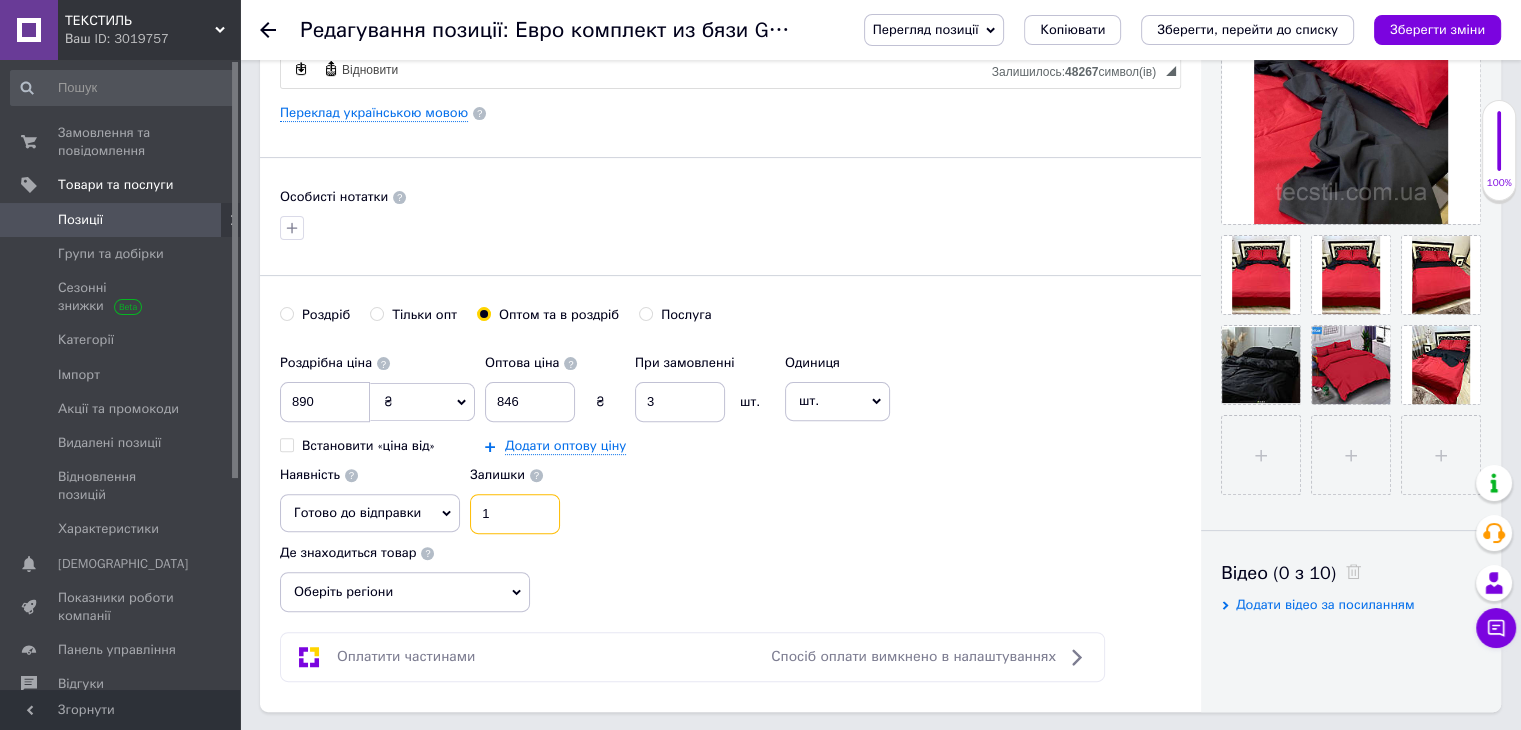 type on "10" 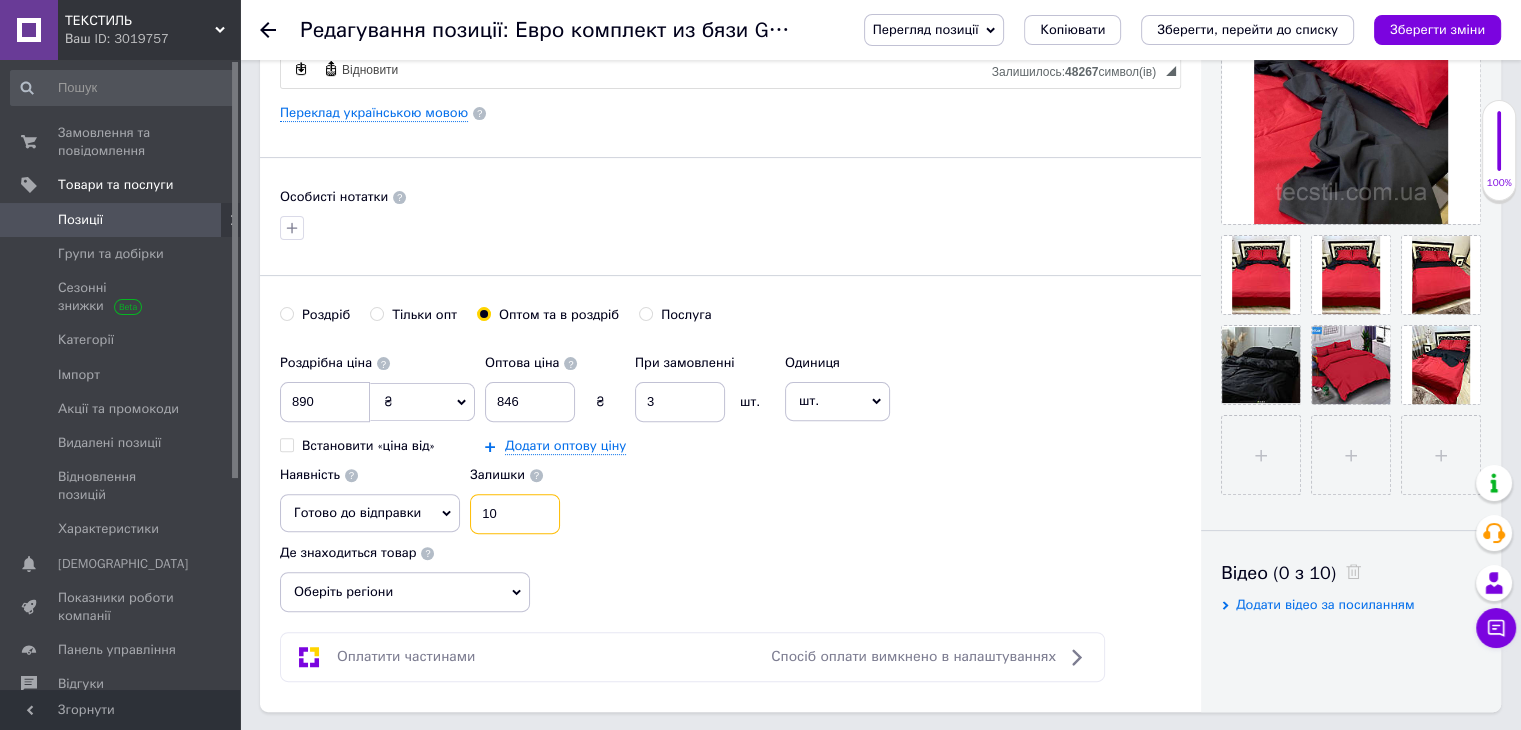 type on "10" 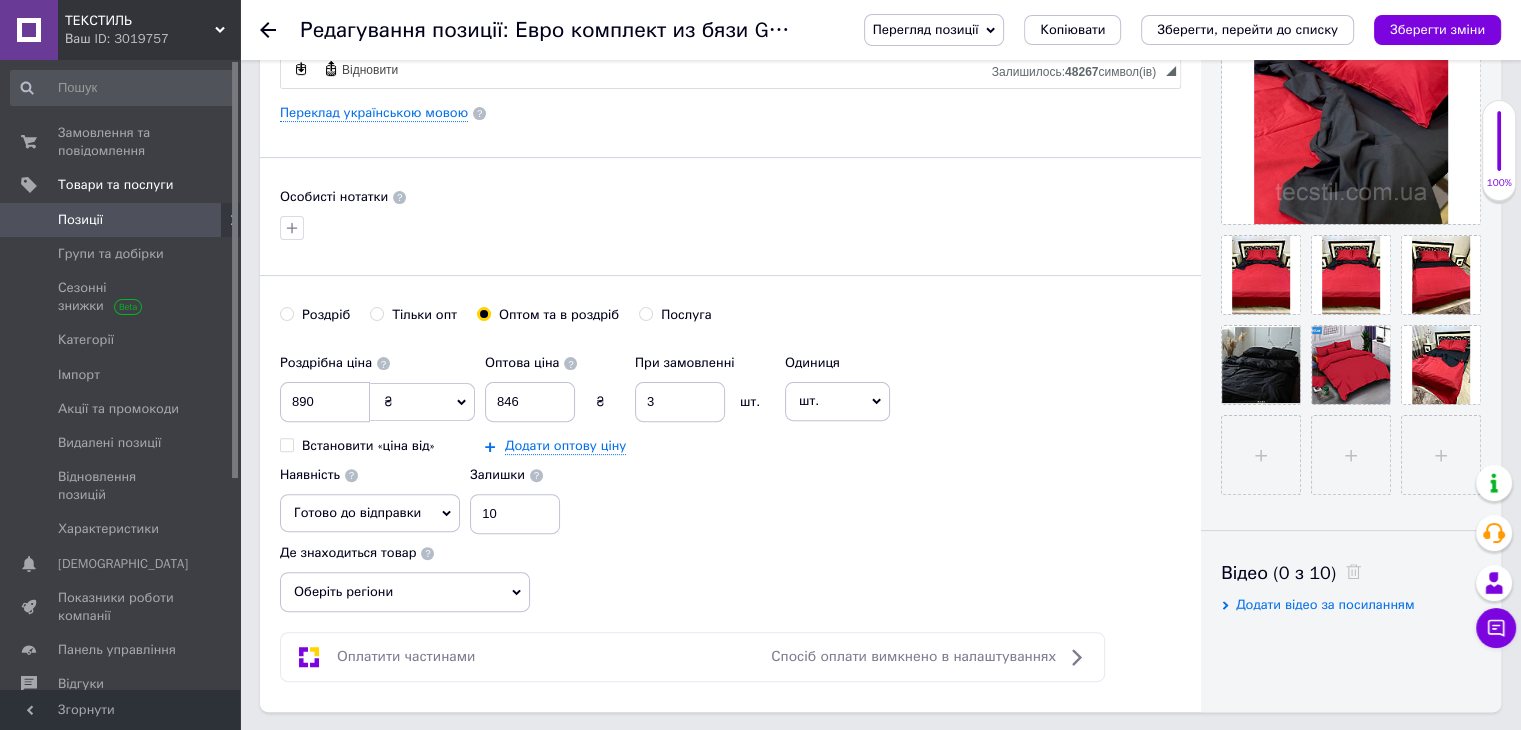 click on "Роздрібна ціна 890 ₴ $ EUR CHF GBP ¥ PLN ₸ MDL HUF KGS CNY TRY KRW lei Встановити «ціна від» Оптова ціна 846 ₴ При замовленні 3 шт. Додати оптову ціну Одиниця шт. Популярне комплект упаковка кв.м пара м кг пог.м послуга т а автоцистерна ампула б балон банка блістер бобіна бочка бут бухта в ват виїзд відро г г га година гр/кв.м гігакалорія д дав два місяці день доба доза є єврокуб з зміна к кВт каністра карат кв.дм кв.м кв.см кв.фут квартал кг кг/кв.м км колесо комплект коробка куб.дм куб.м л л лист м м мВт мл мм моток місяць мішок н набір номер о об'єкт од. п палетомісце пара партія пач р [PERSON_NAME]" at bounding box center (730, 439) 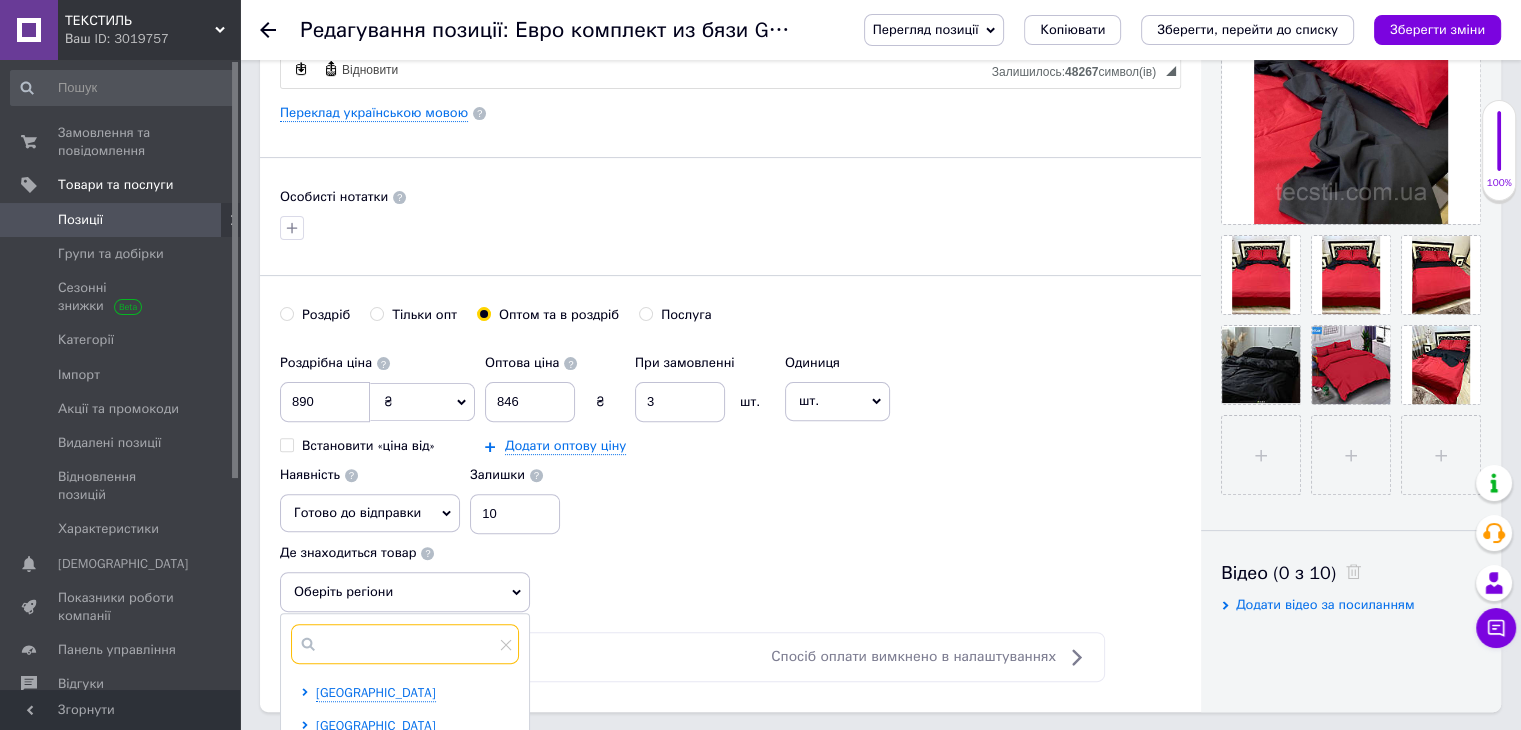 click at bounding box center (405, 644) 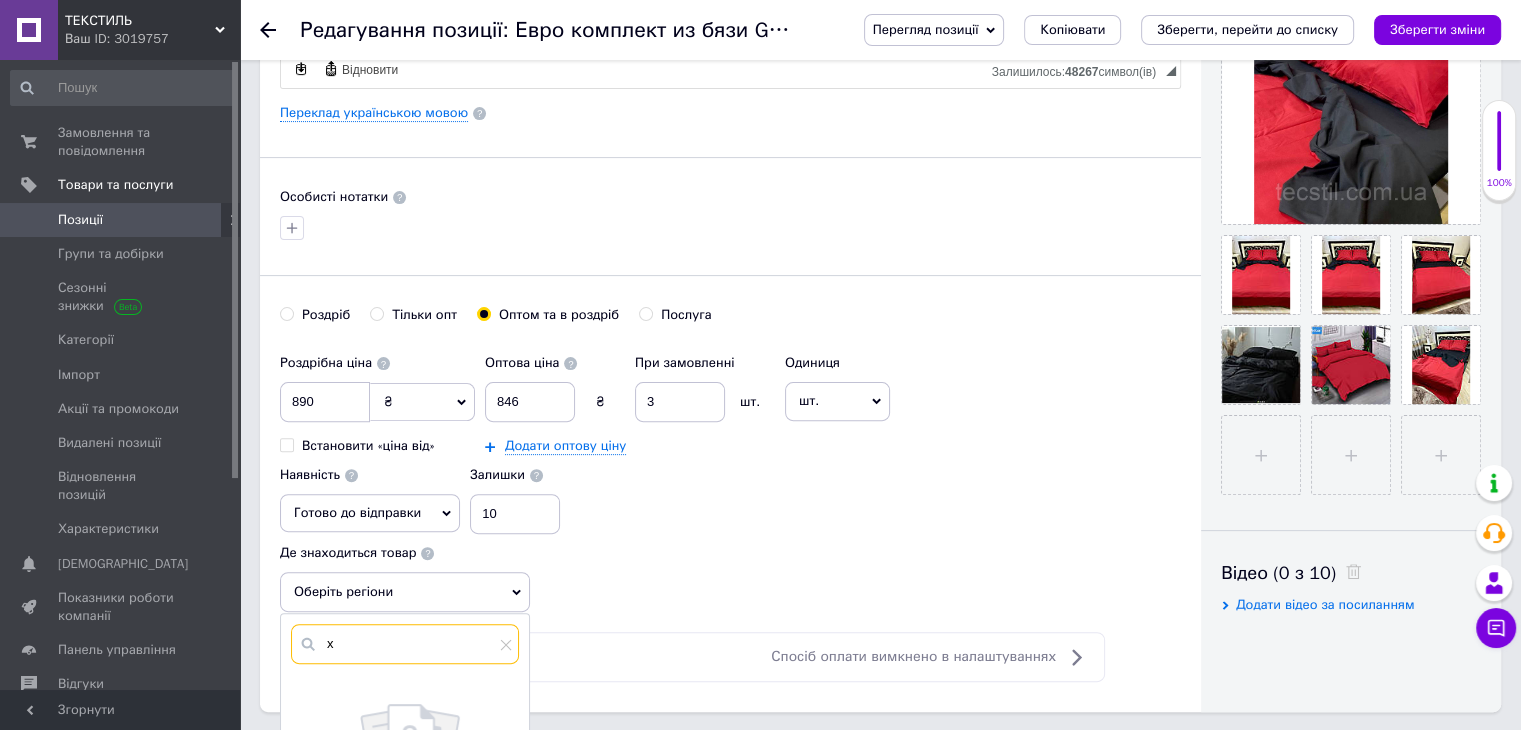 checkbox on "true" 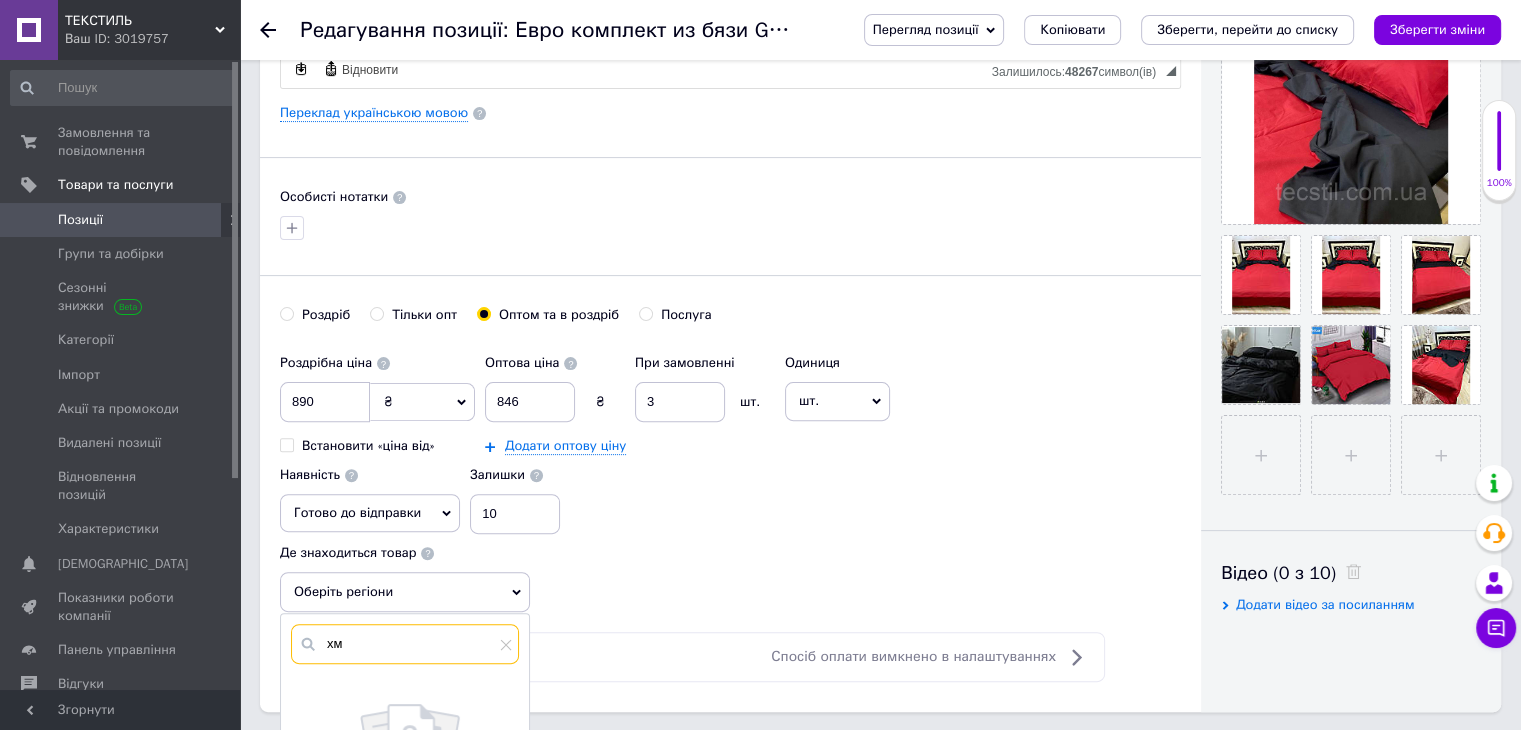 checkbox on "true" 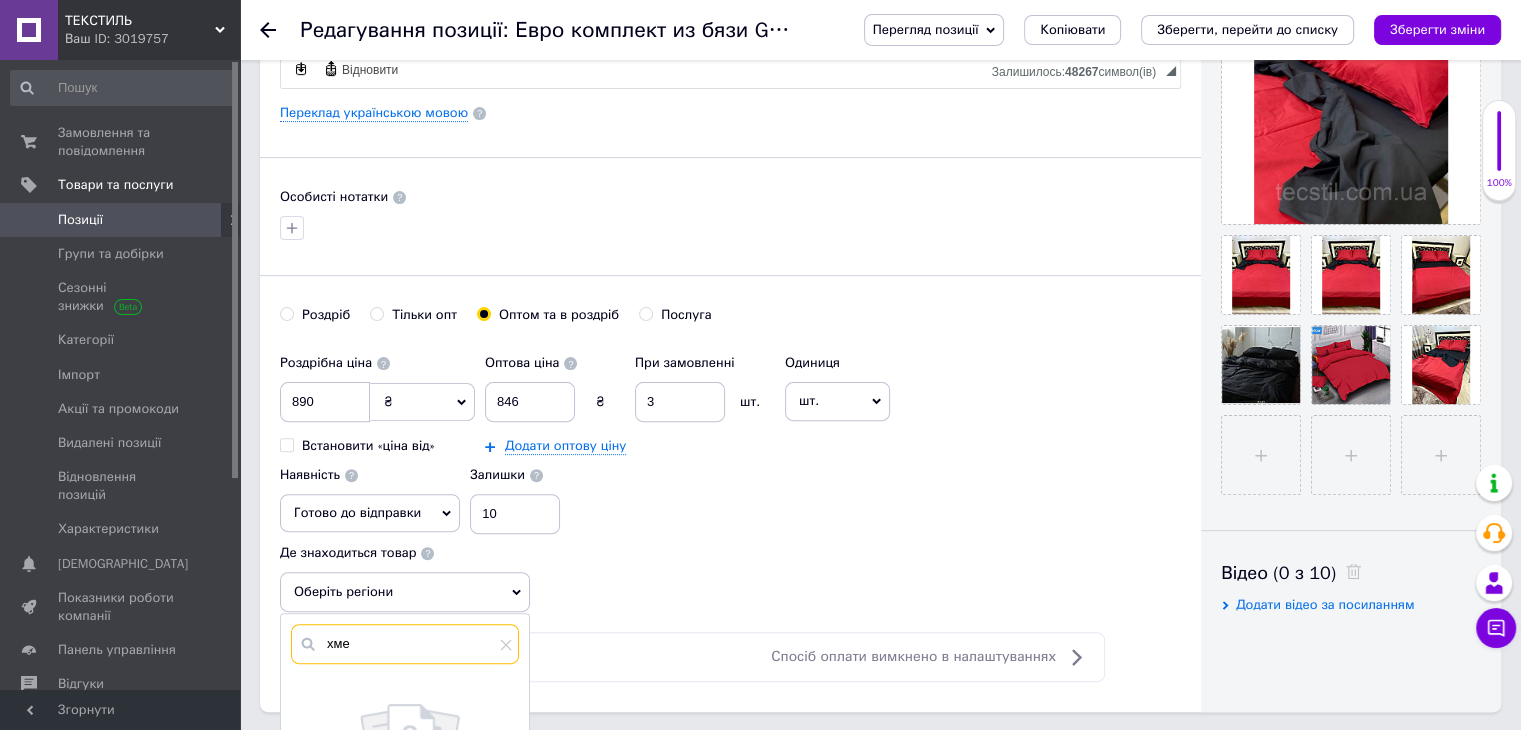 checkbox on "true" 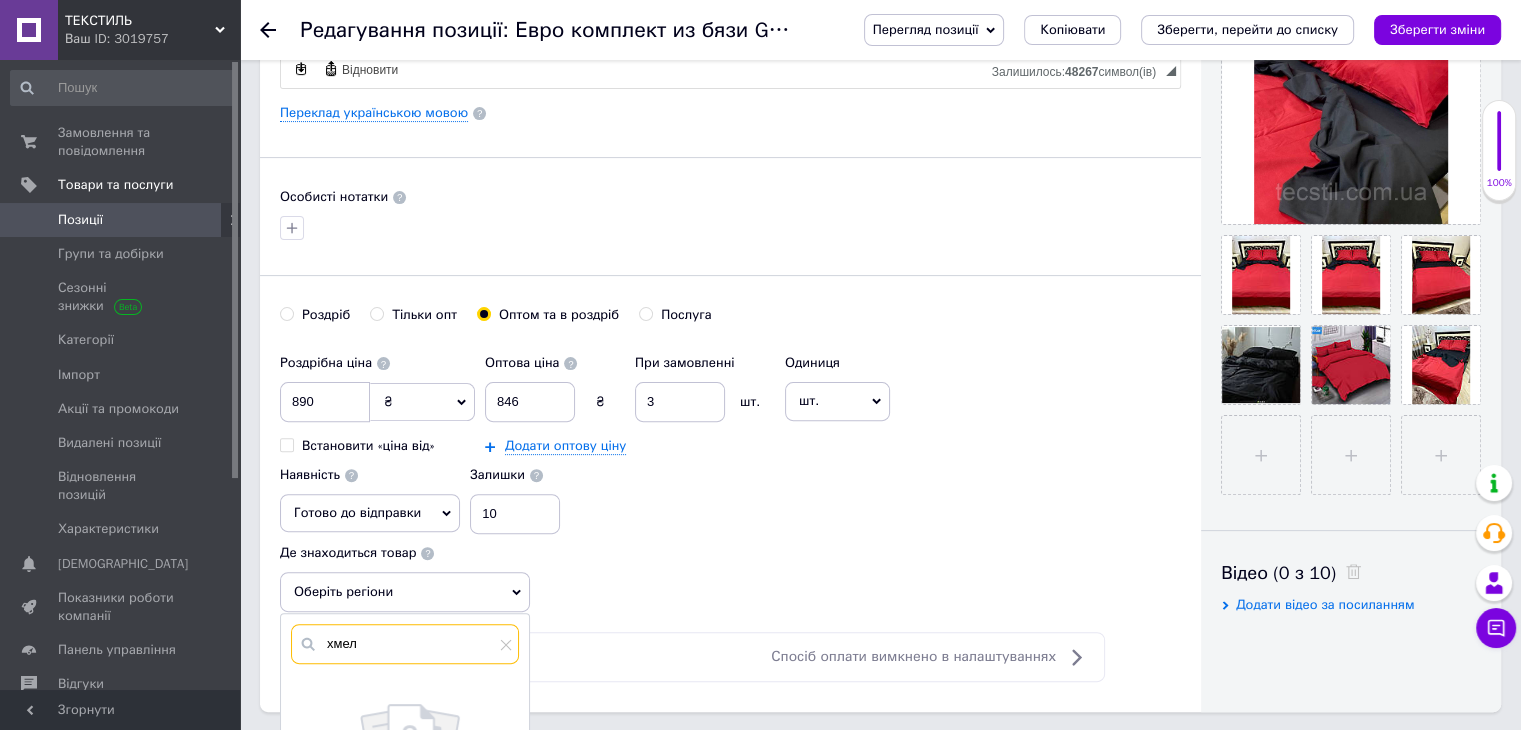 checkbox on "true" 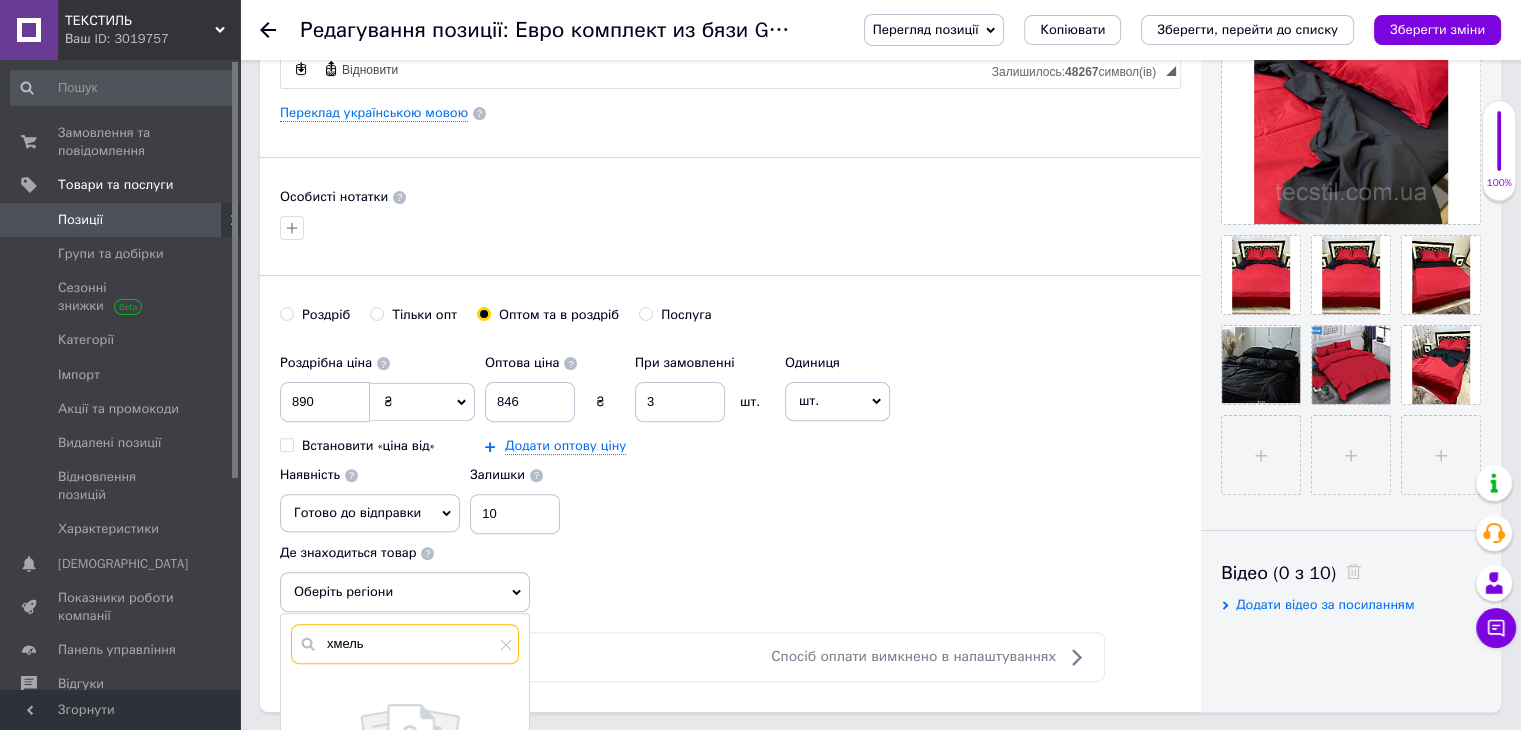 checkbox on "true" 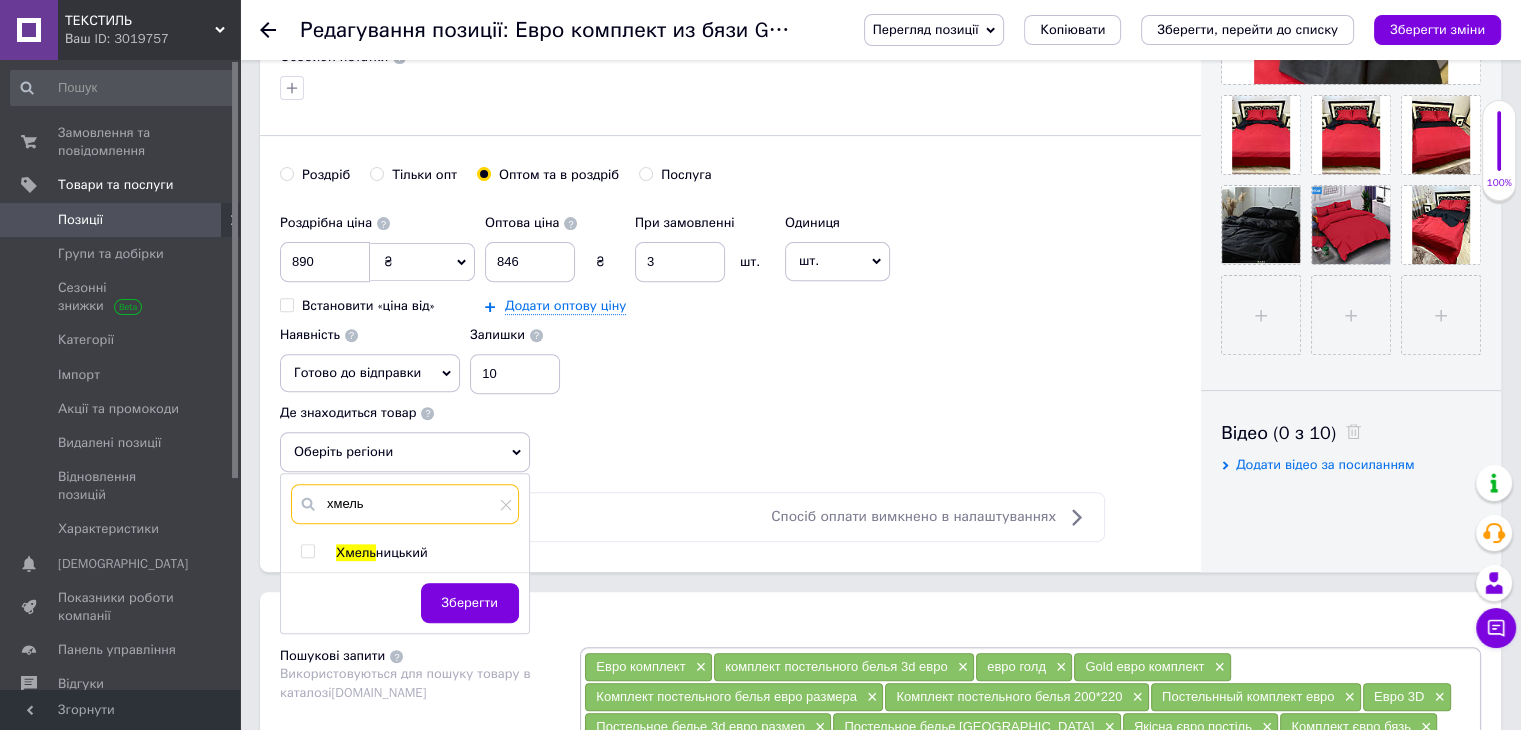 scroll, scrollTop: 688, scrollLeft: 0, axis: vertical 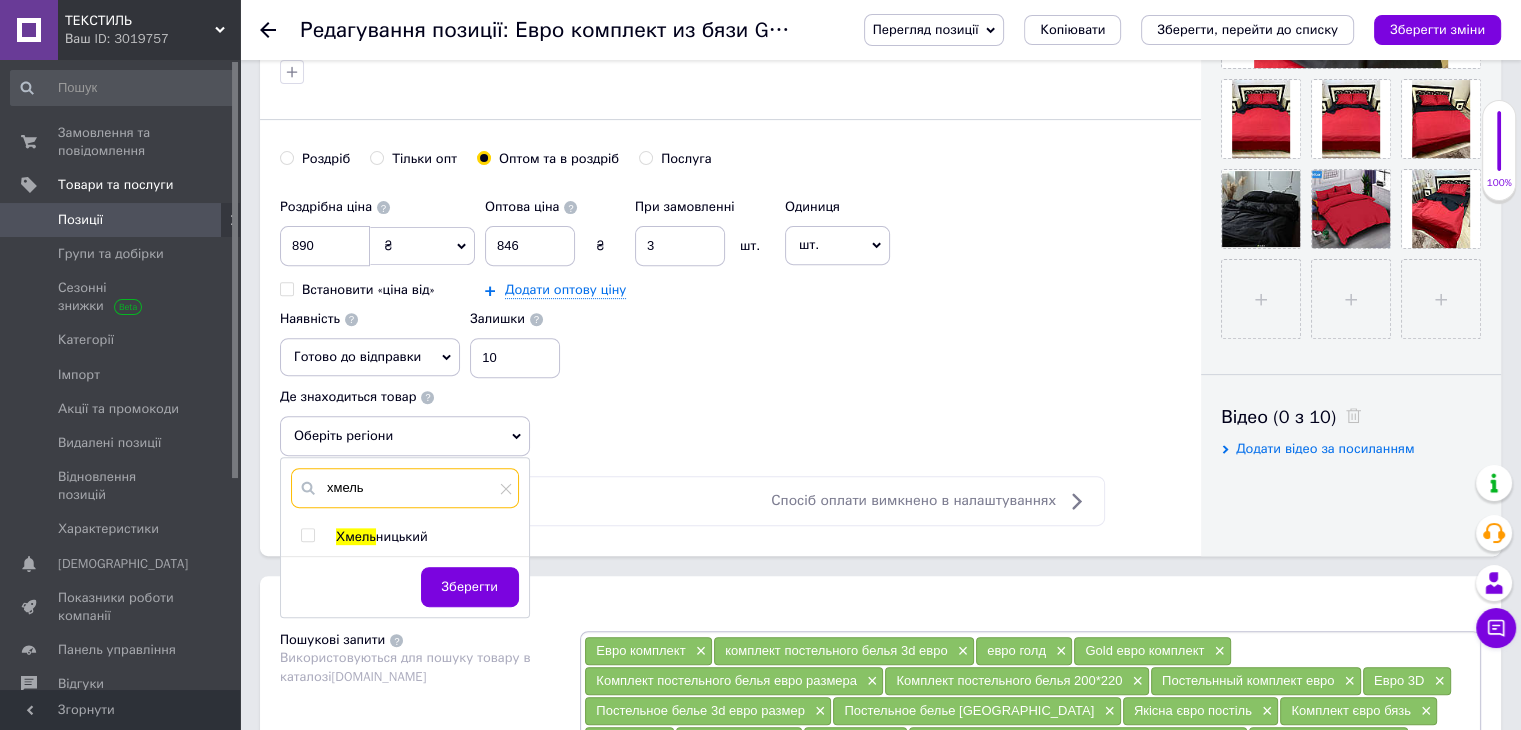 type on "хмель" 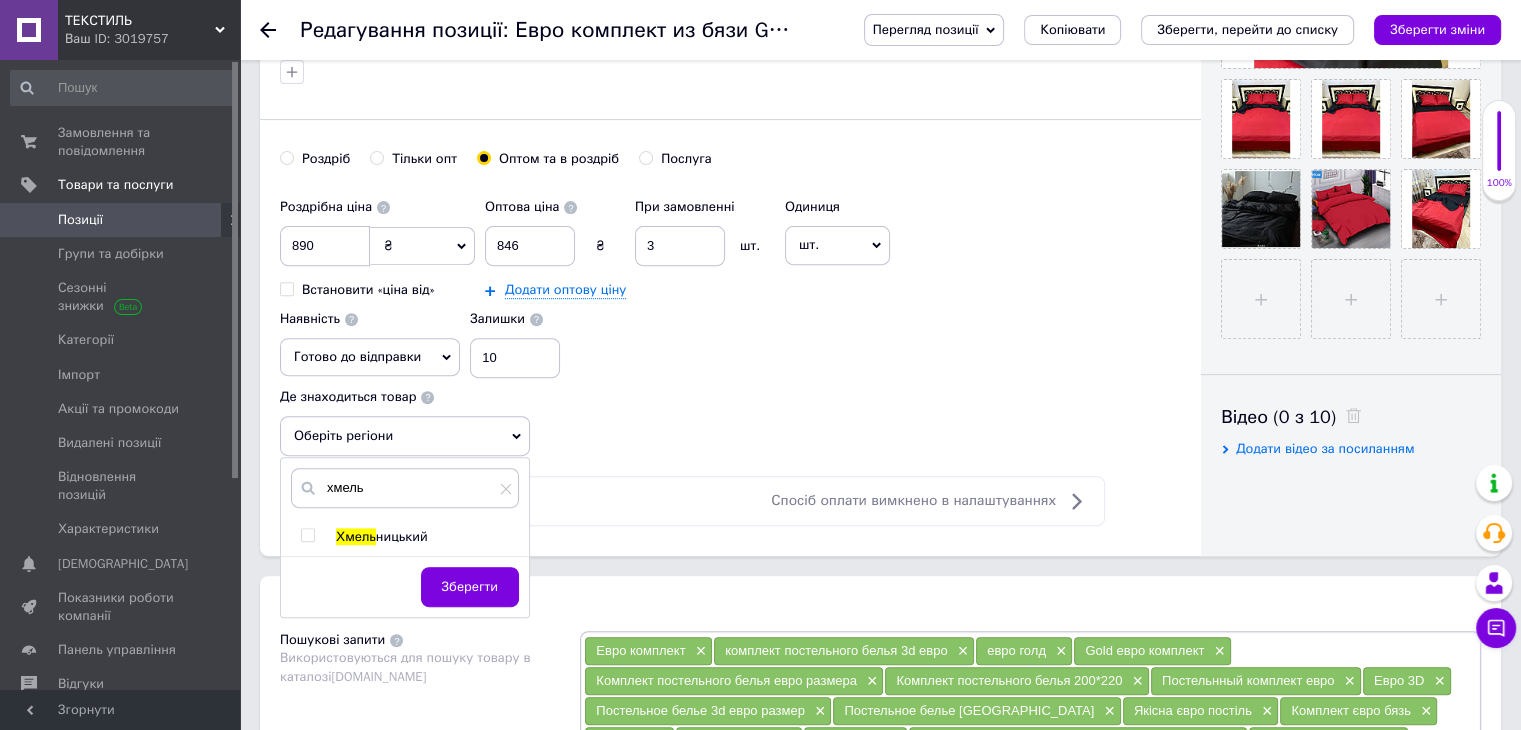 click at bounding box center (307, 535) 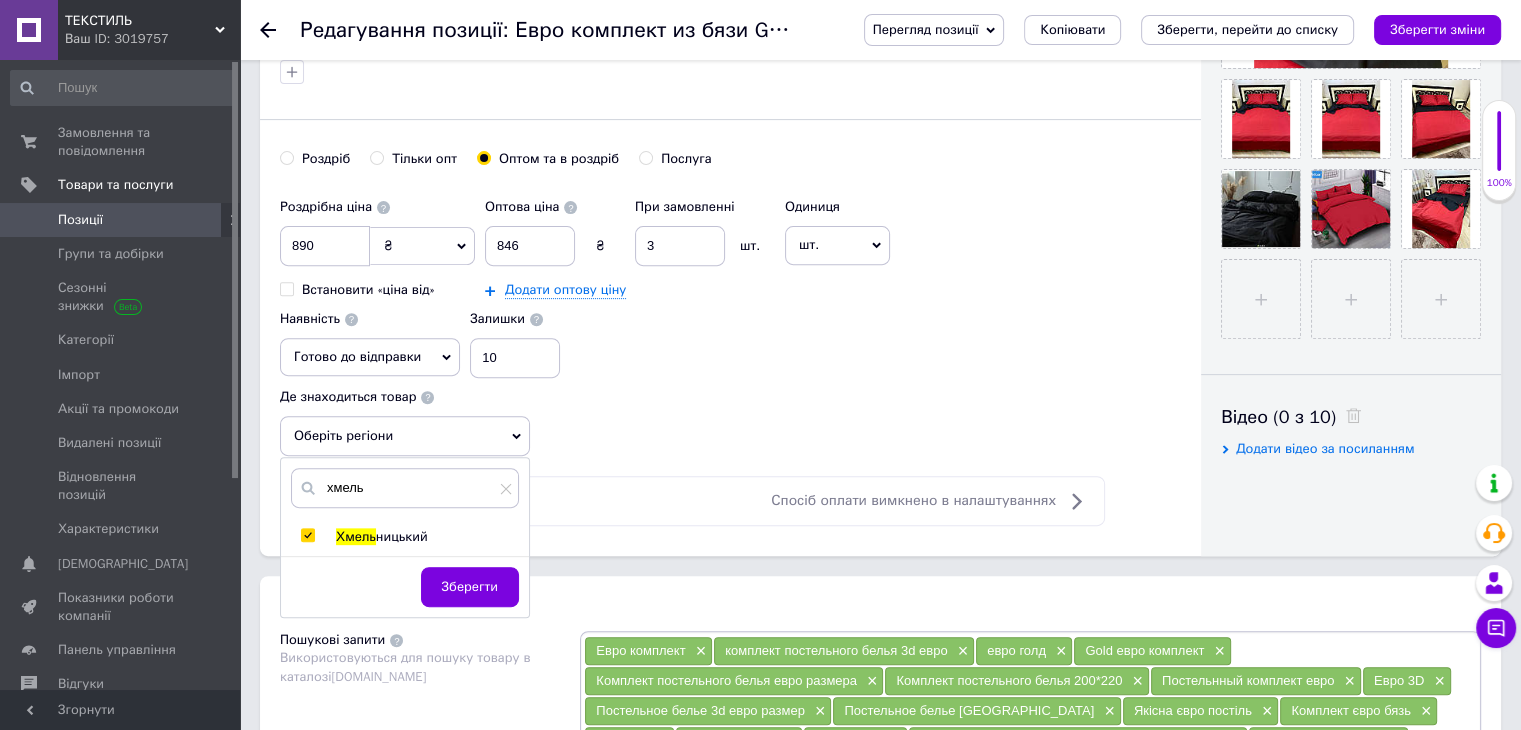checkbox on "true" 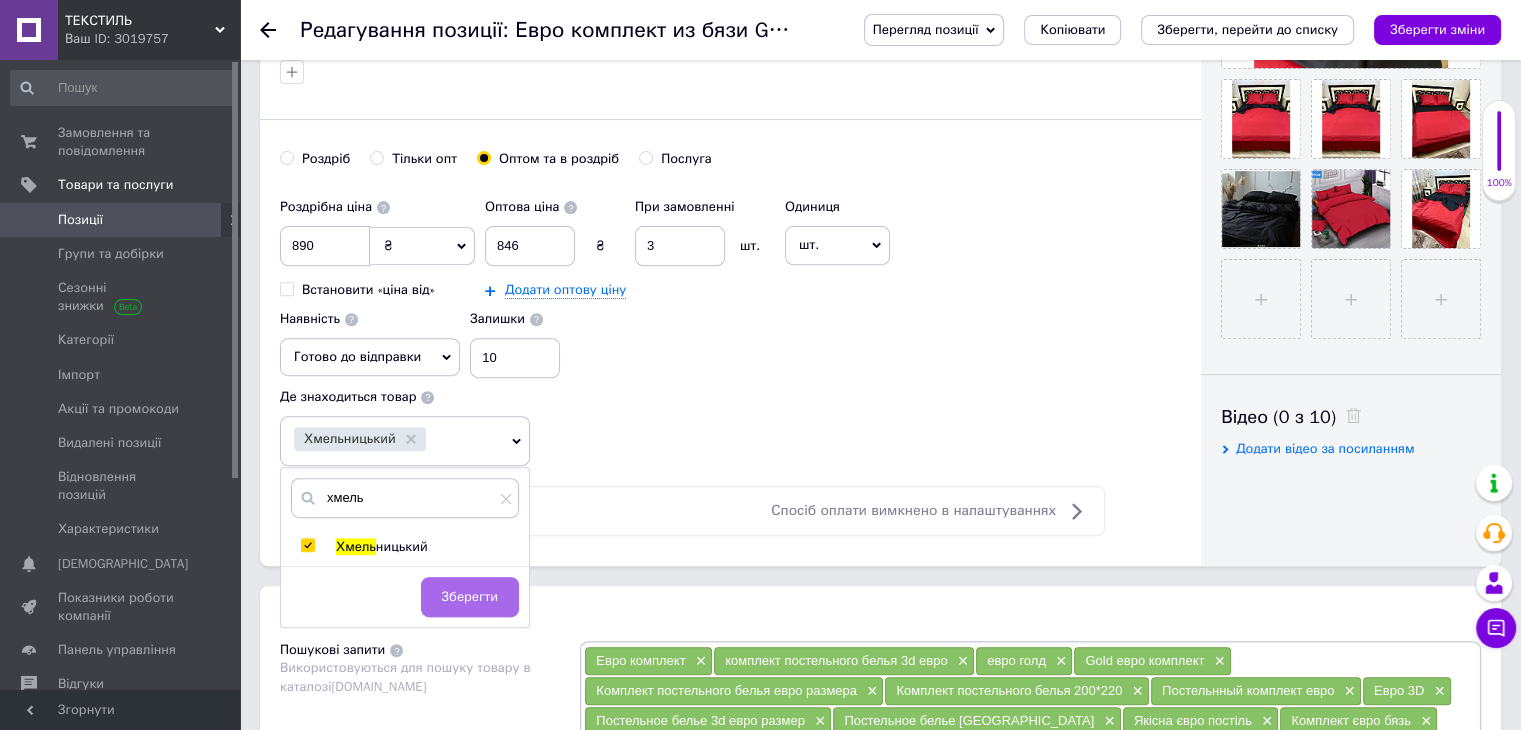 click on "Зберегти" at bounding box center [470, 597] 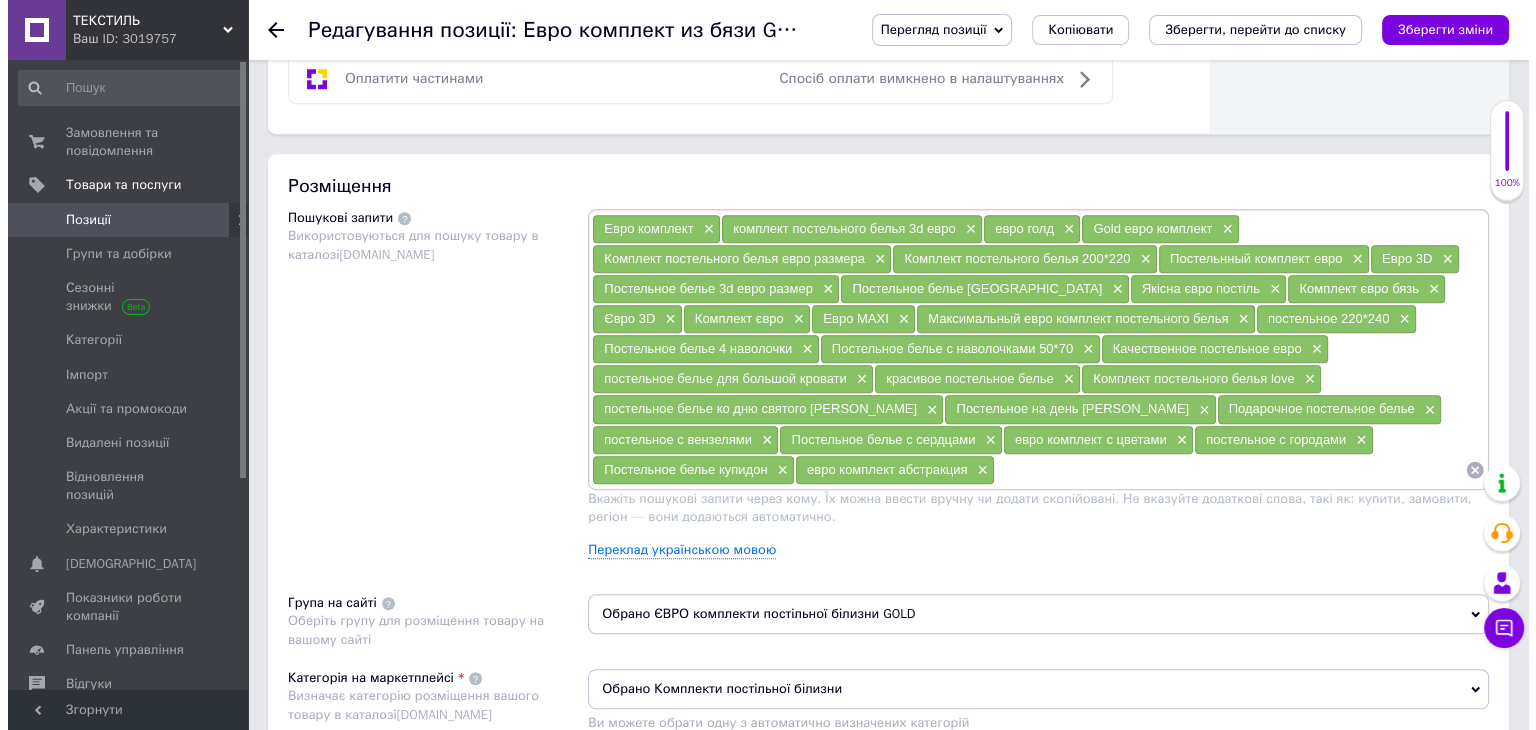 scroll, scrollTop: 1132, scrollLeft: 0, axis: vertical 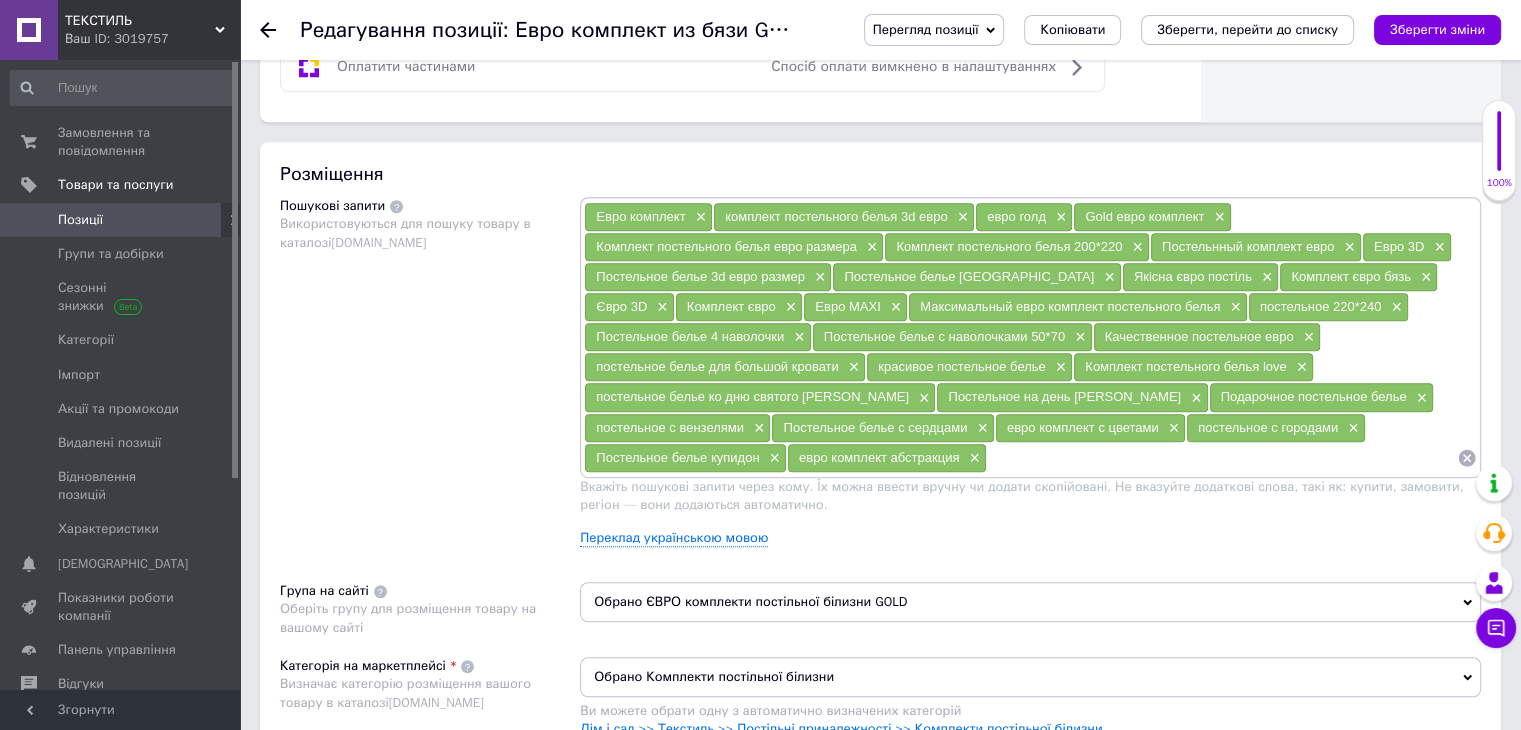 click at bounding box center [1222, 458] 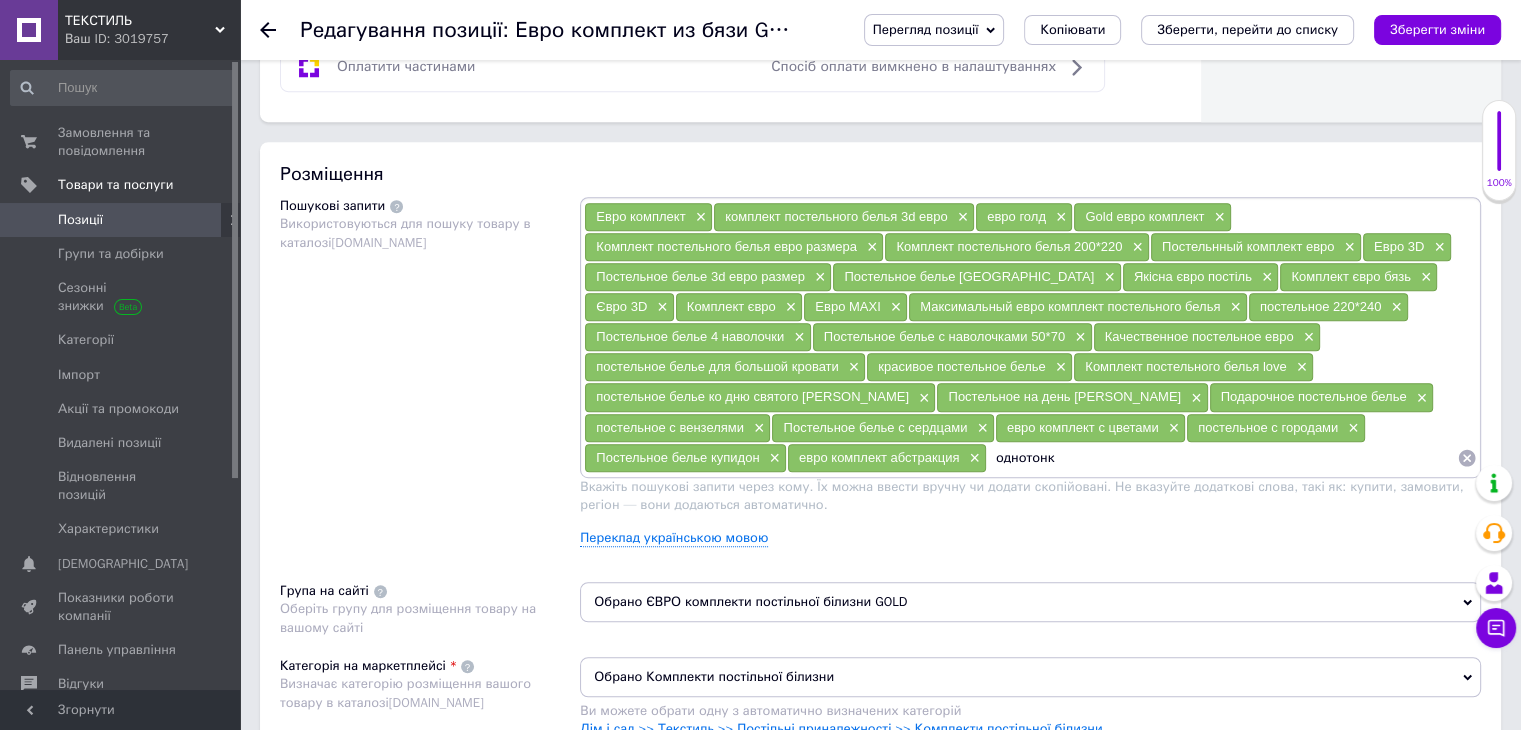 type on "однотонка" 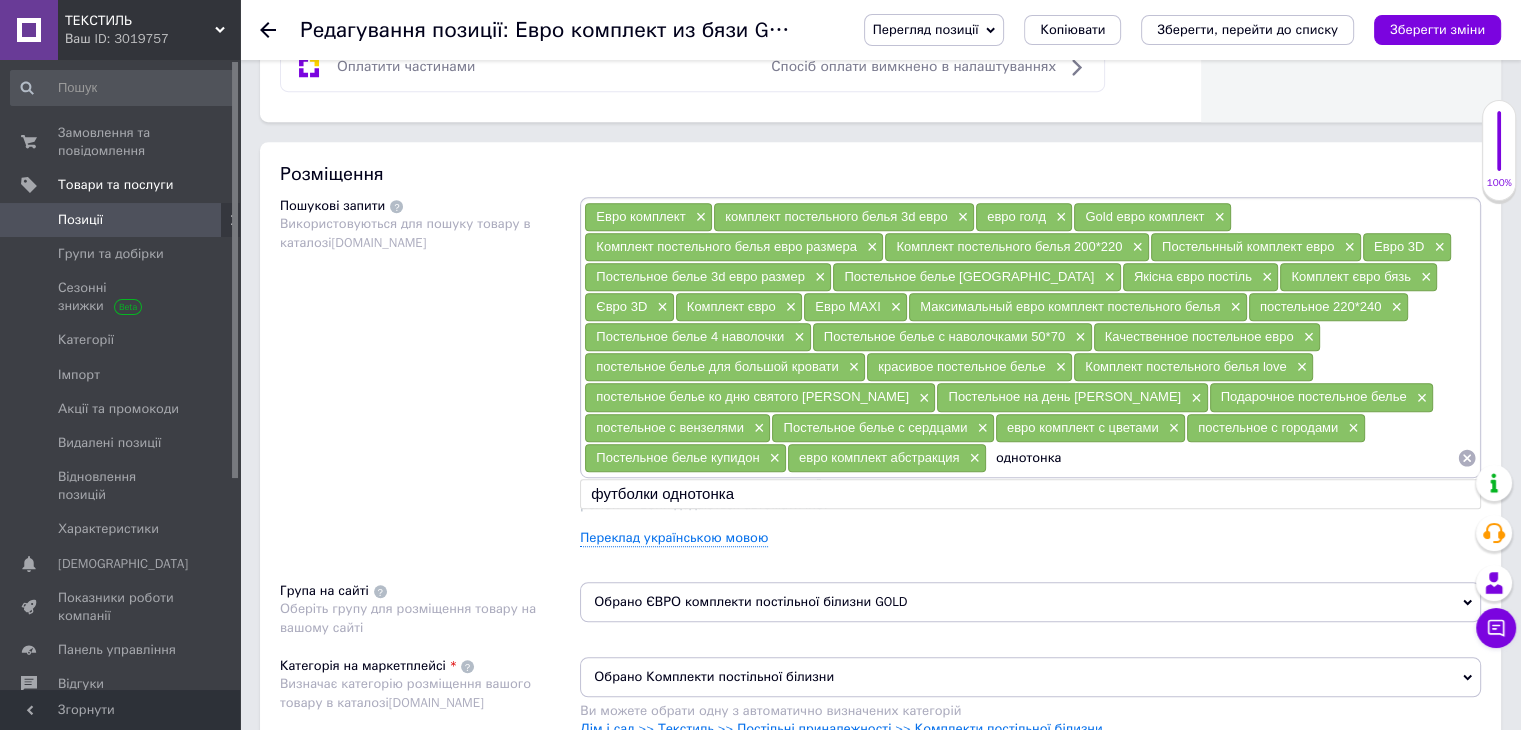 type 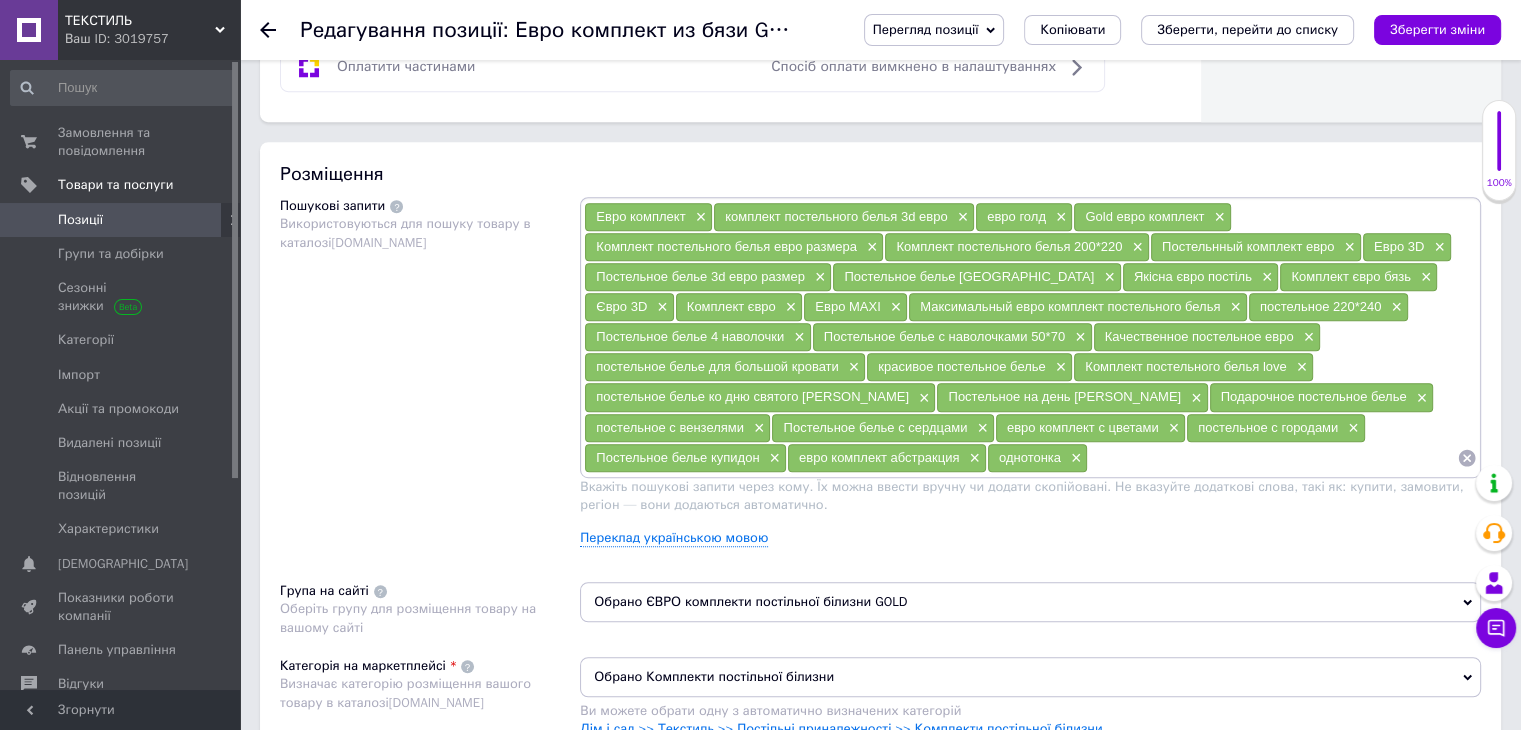 checkbox on "true" 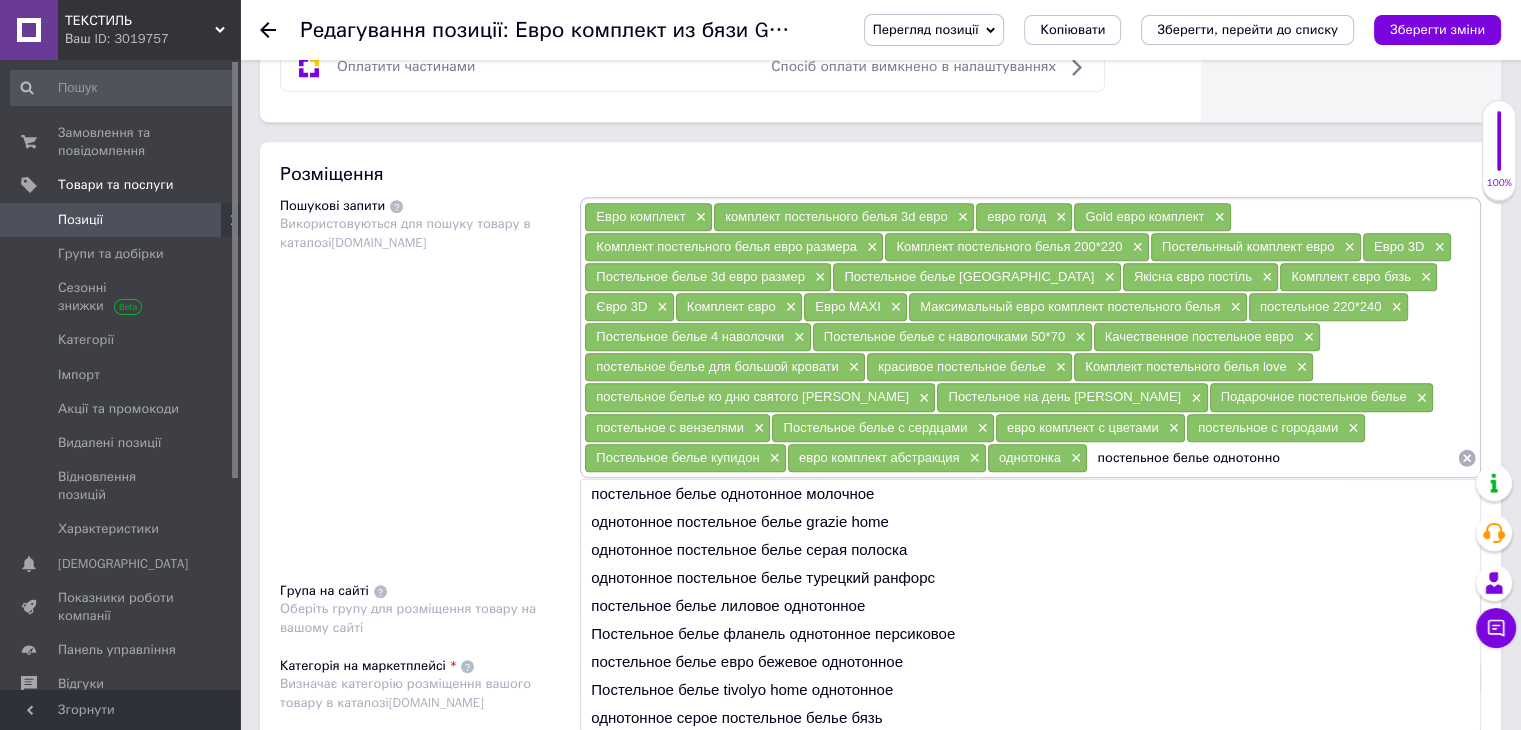 type on "постельное белье однотонное" 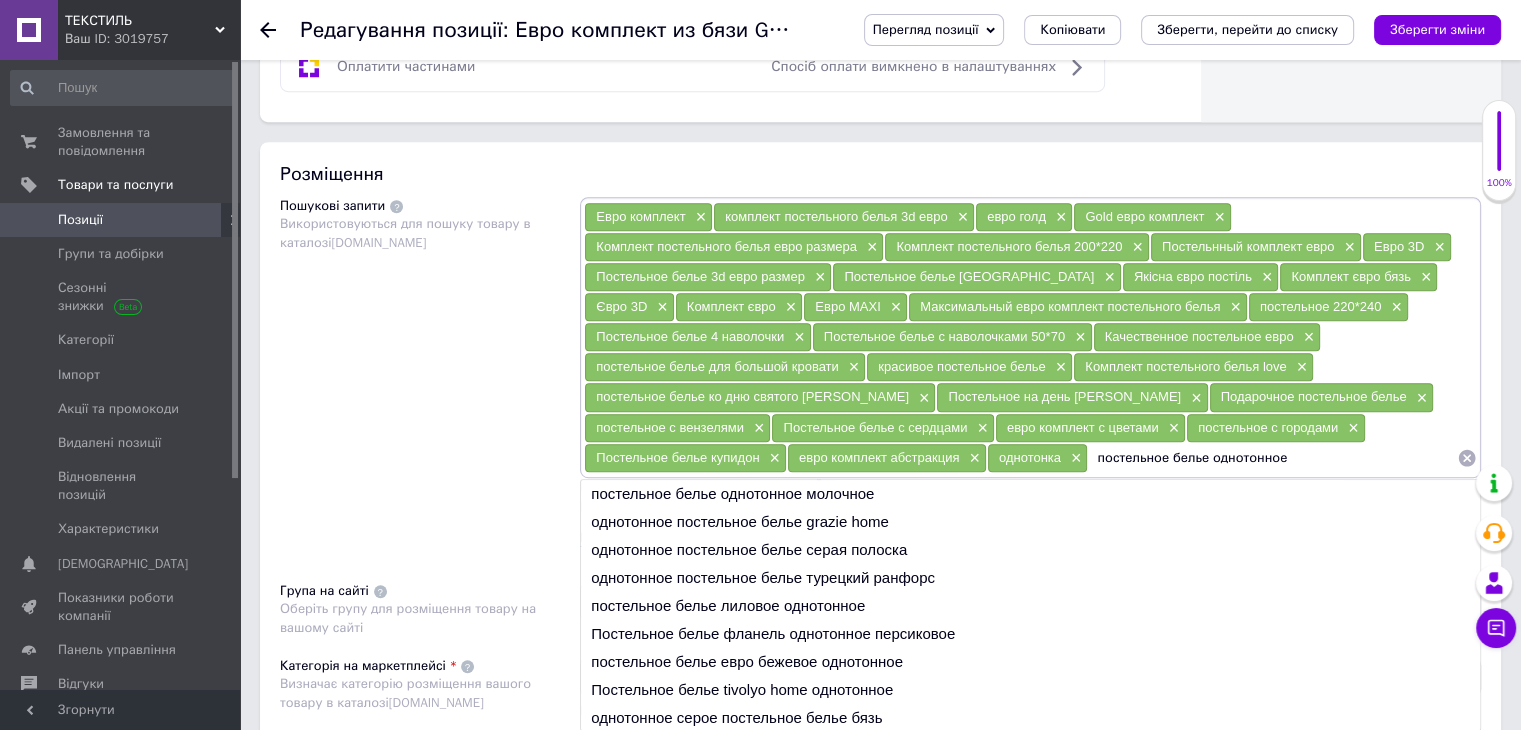 type 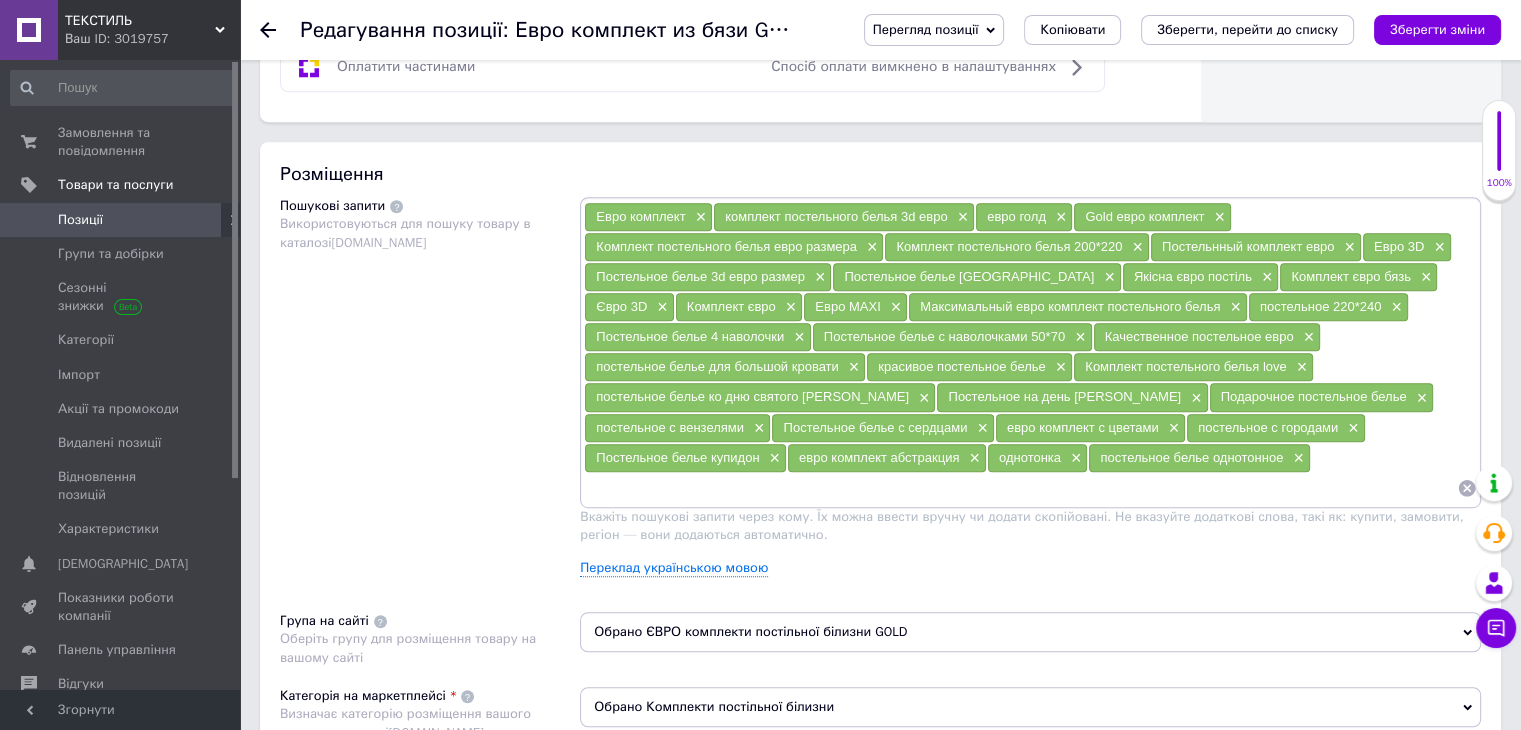 checkbox on "true" 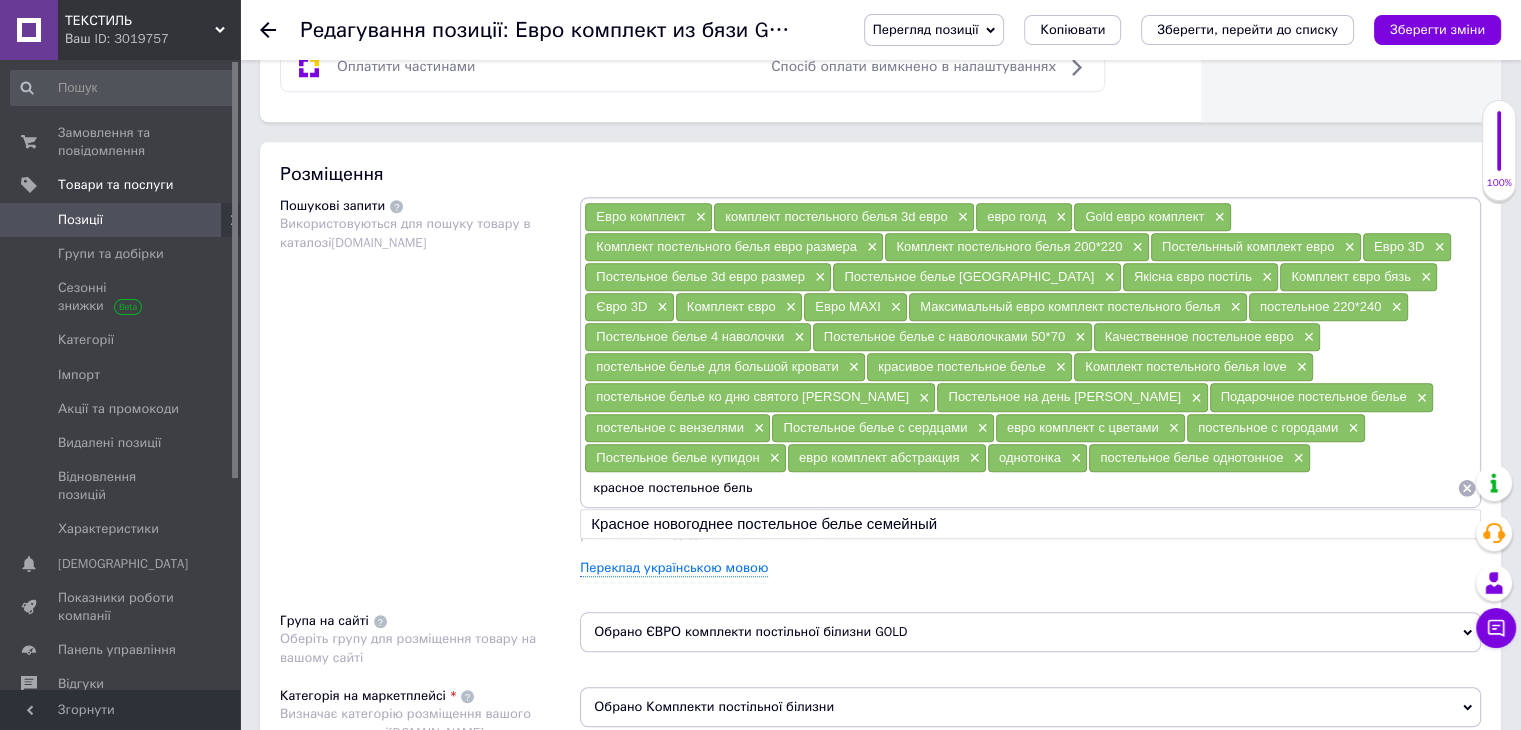 type on "красное постельное белье" 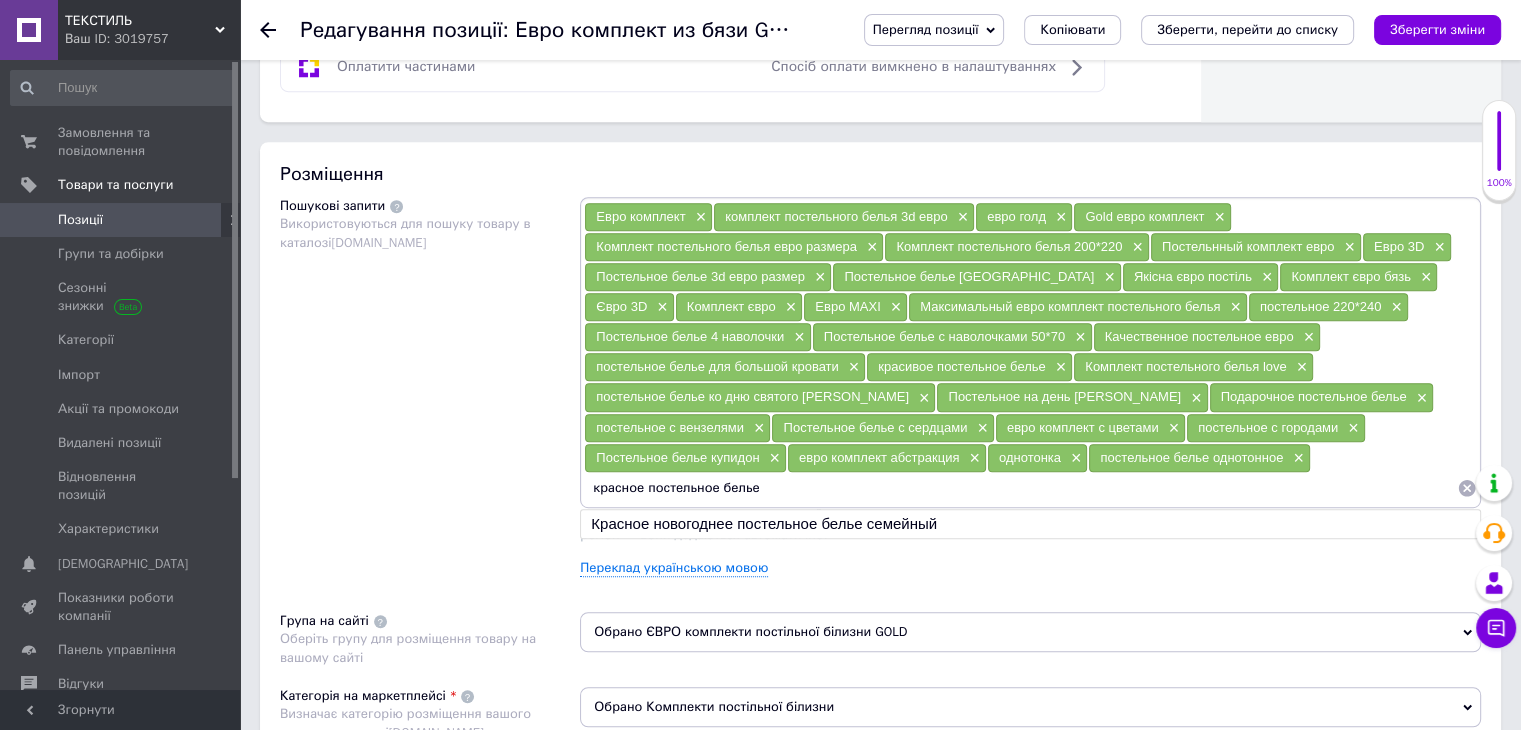 type 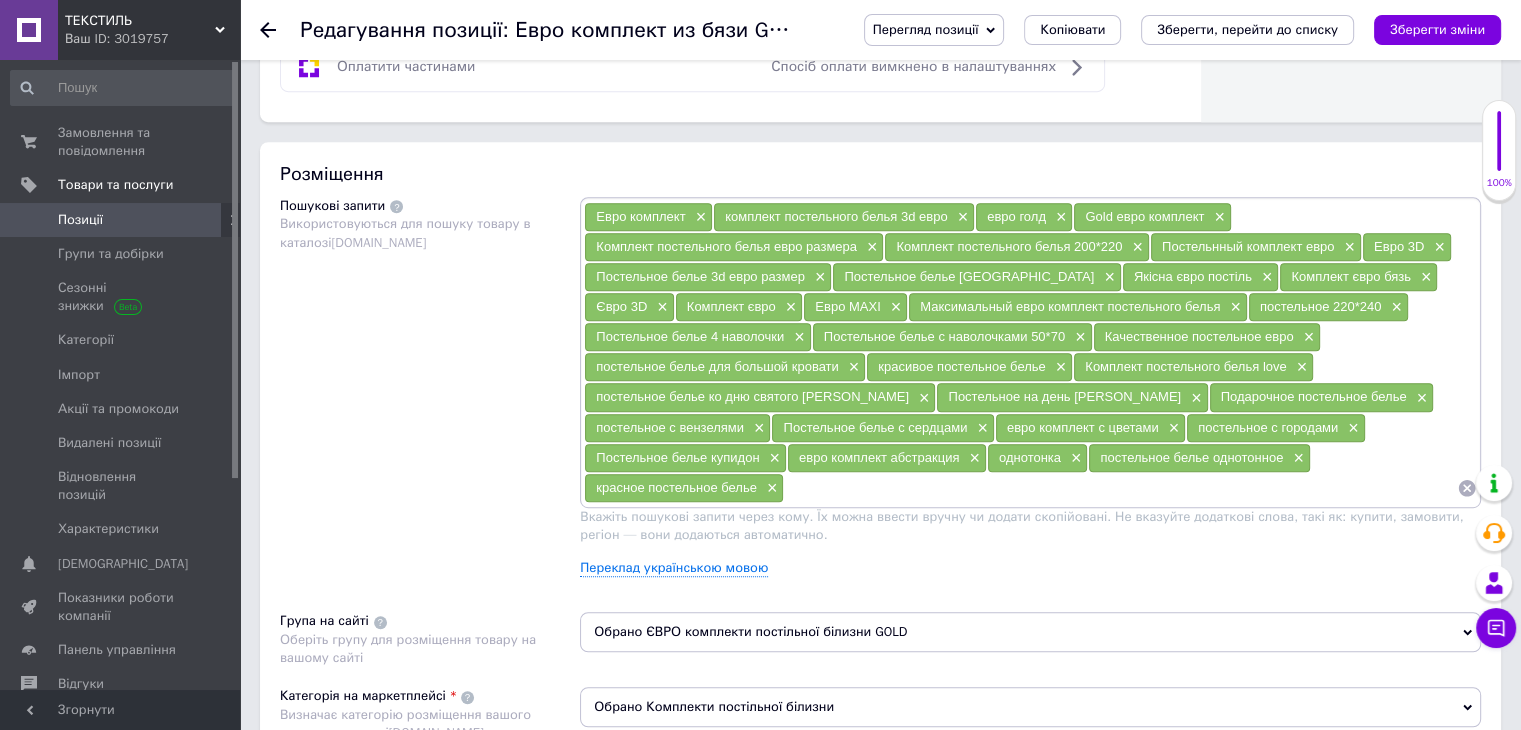 checkbox on "true" 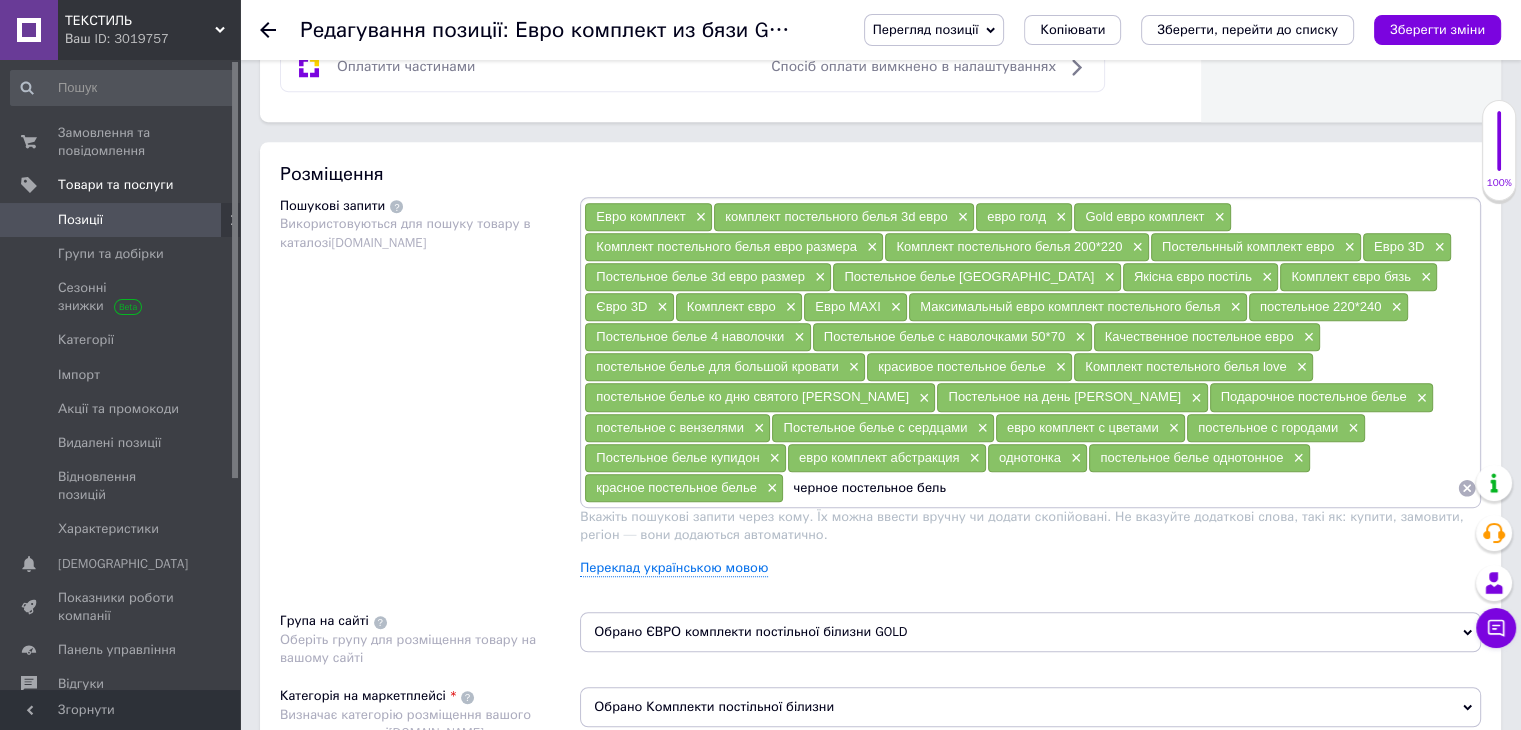 type on "черное постельное белье" 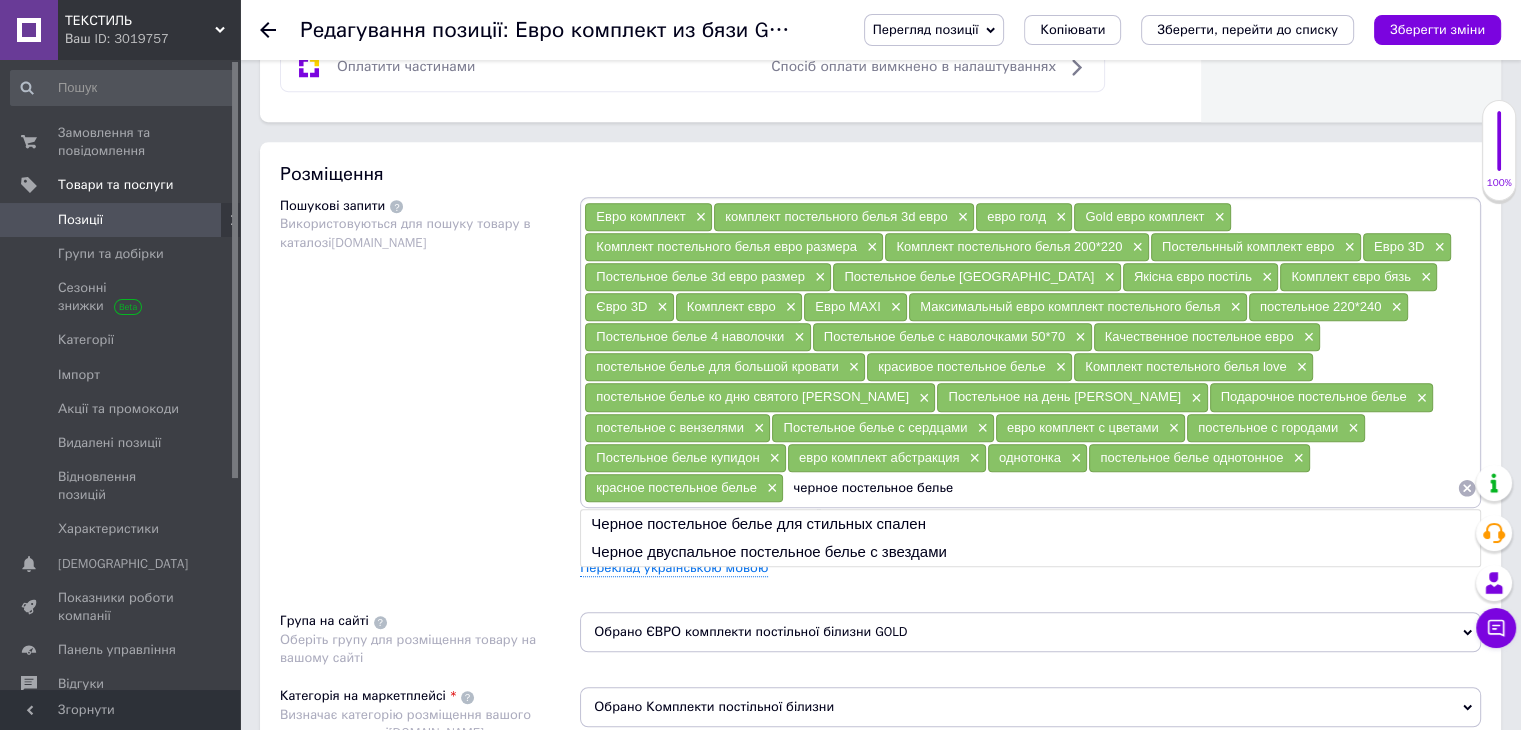 type 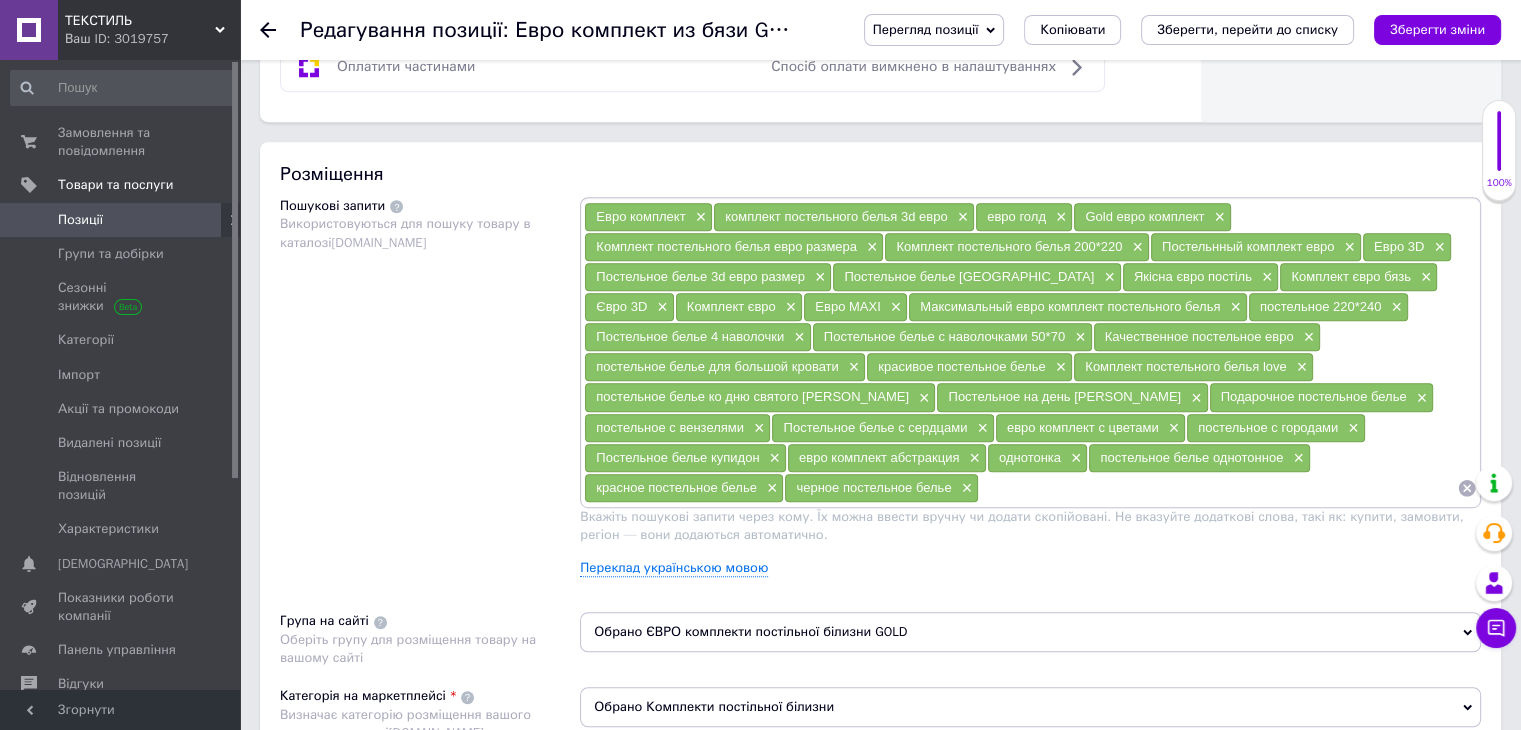 checkbox on "true" 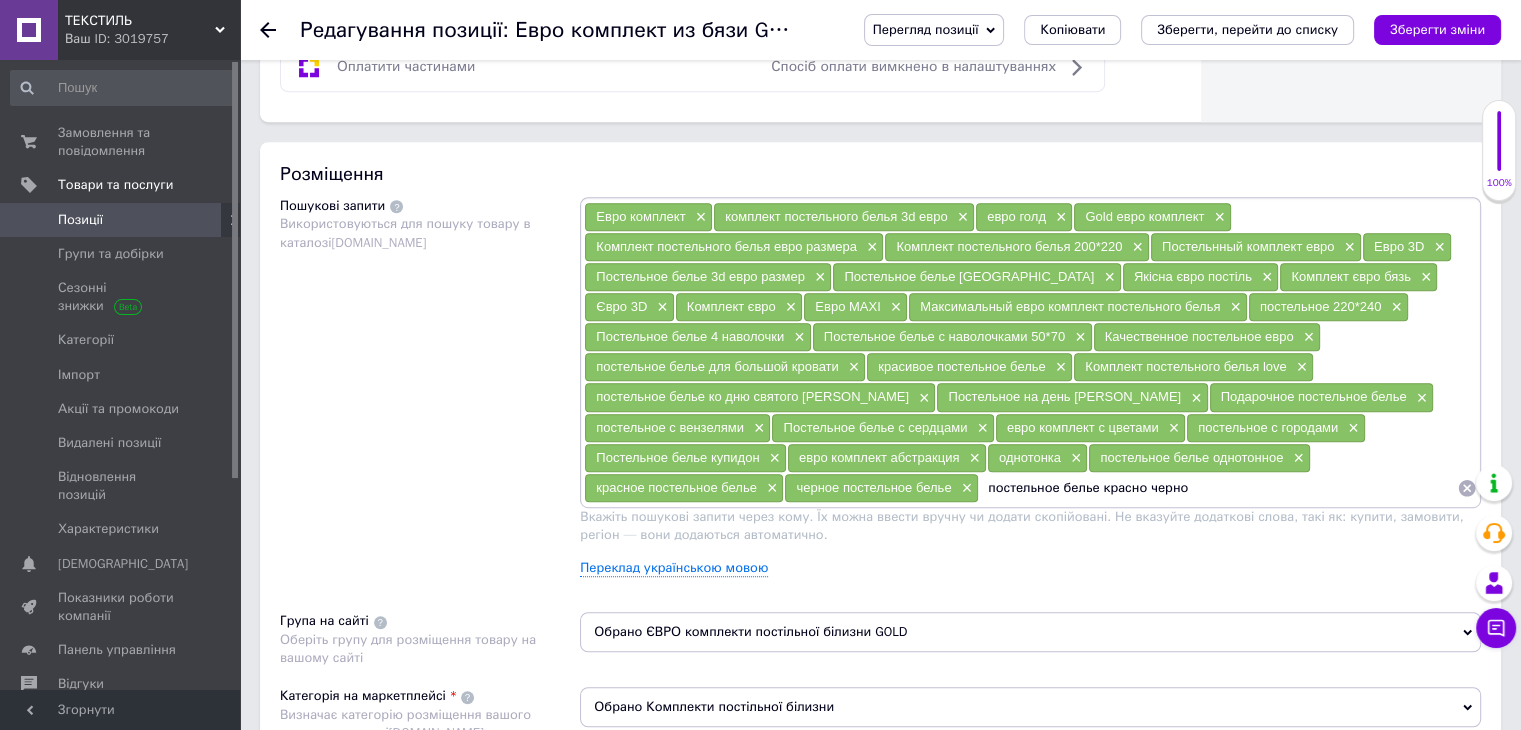 type on "постельное белье красно черное" 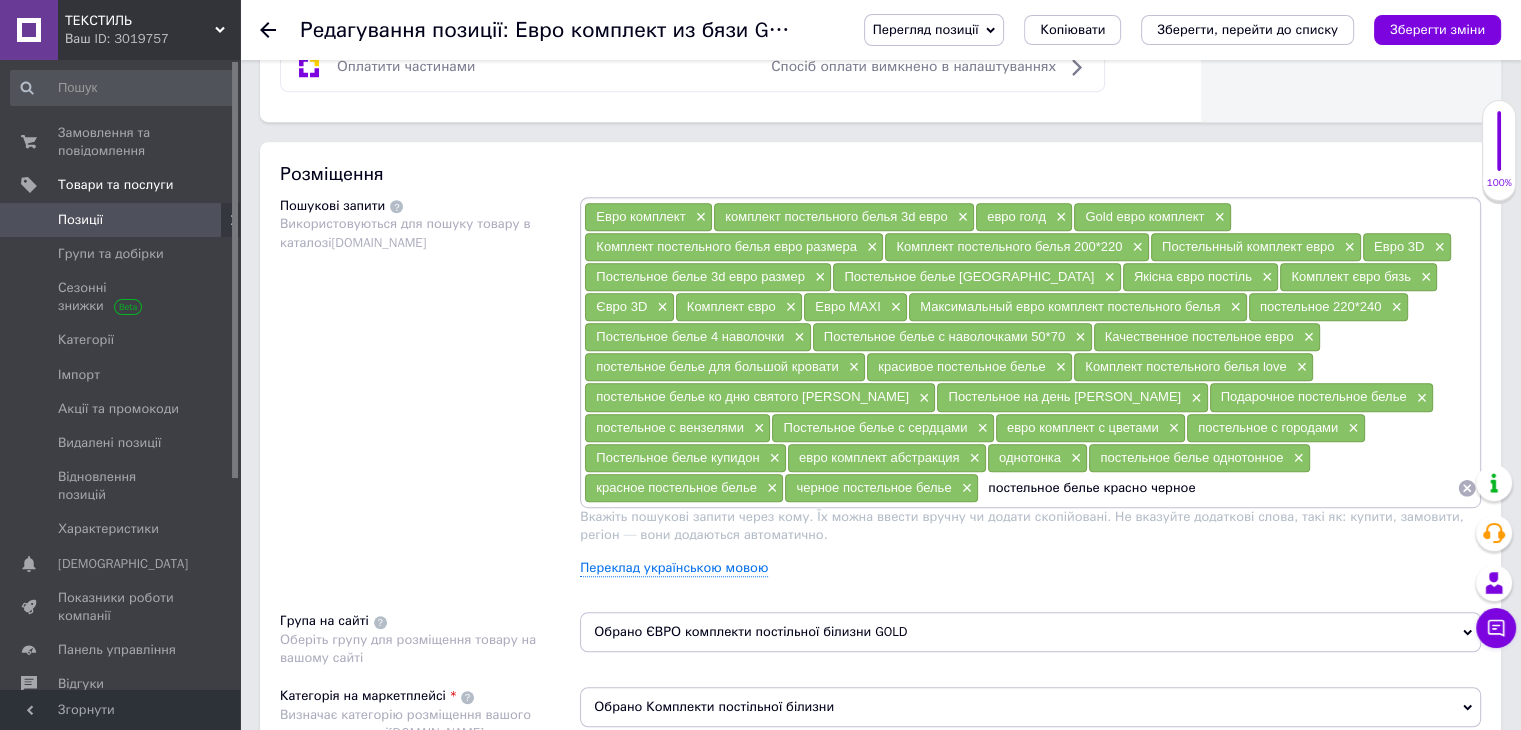 type 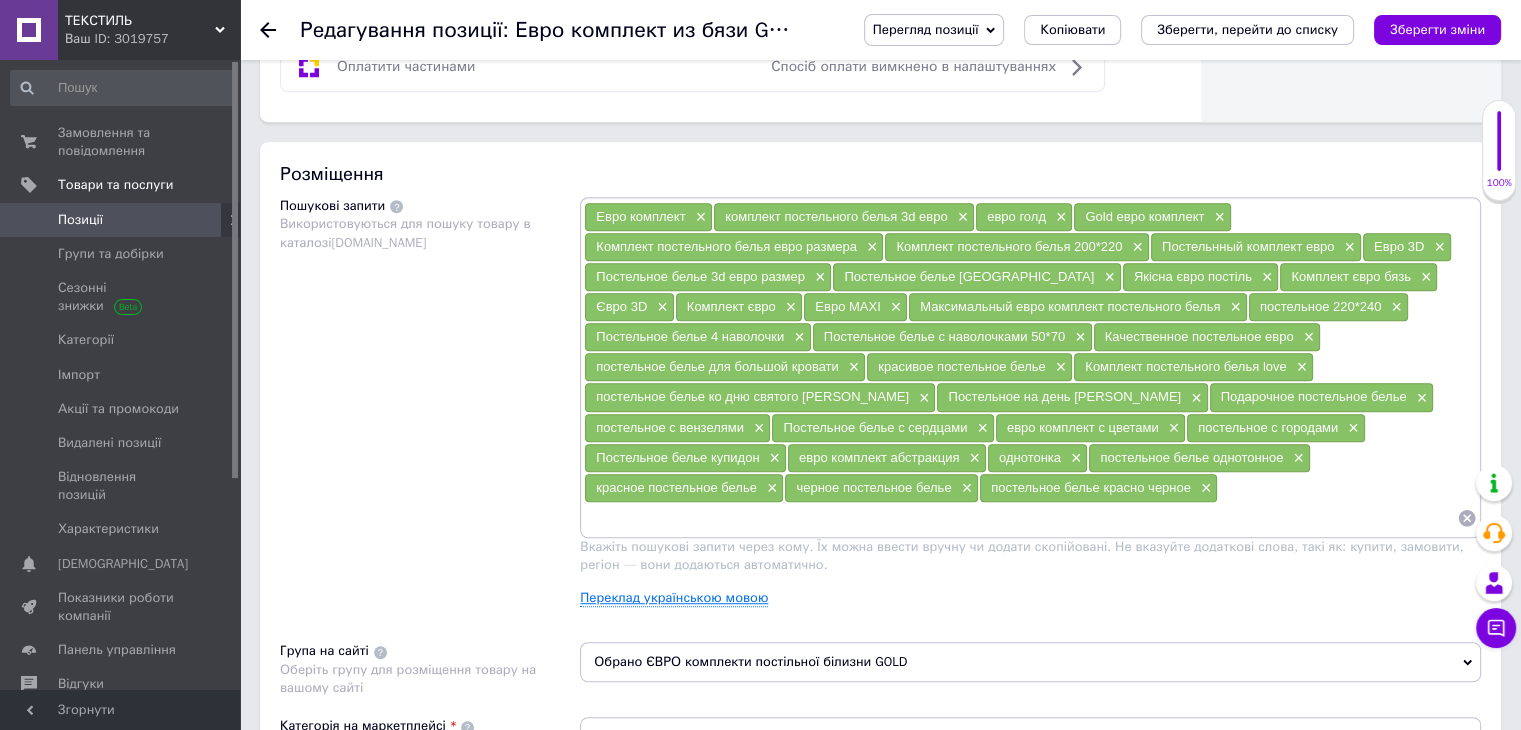 click on "Переклад українською мовою" at bounding box center [674, 598] 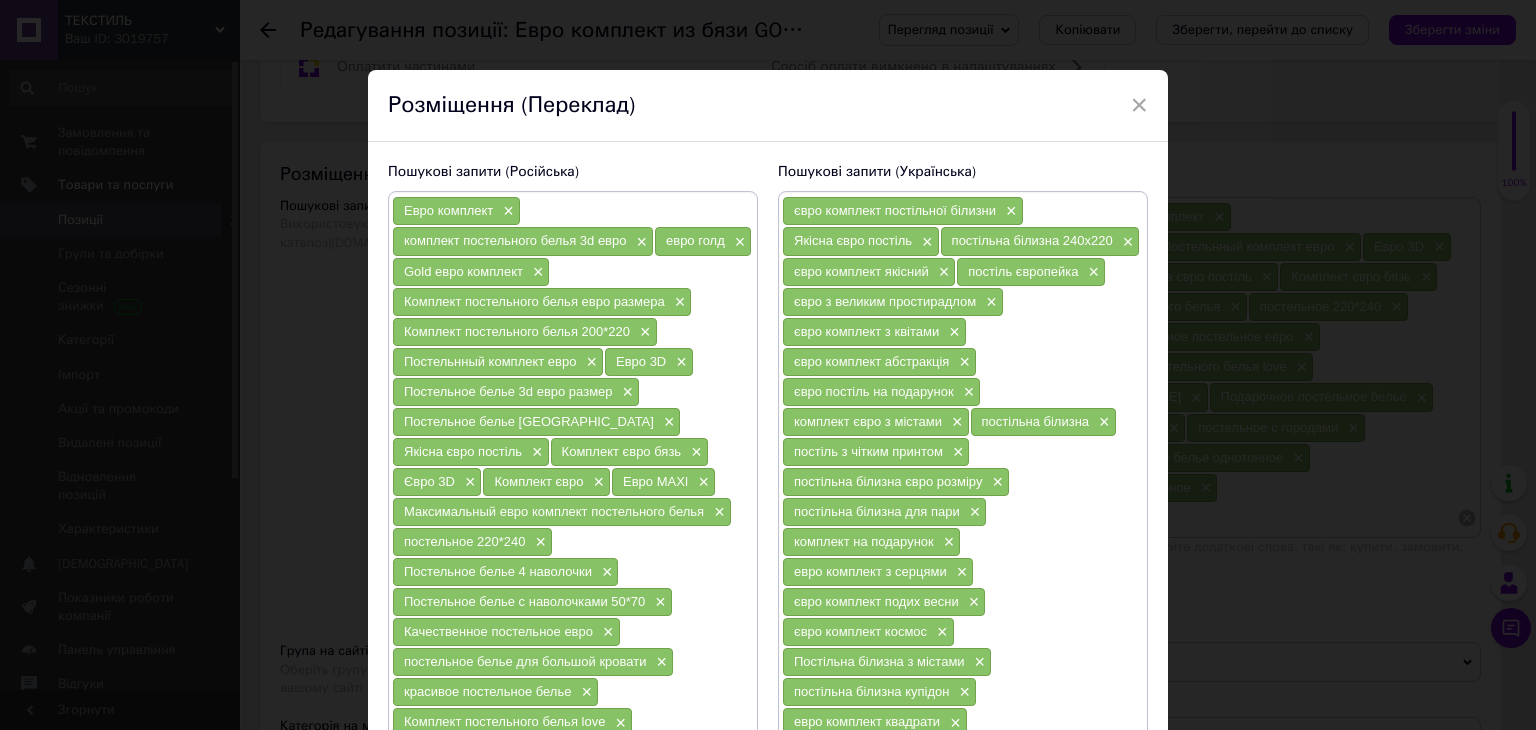 scroll, scrollTop: 463, scrollLeft: 0, axis: vertical 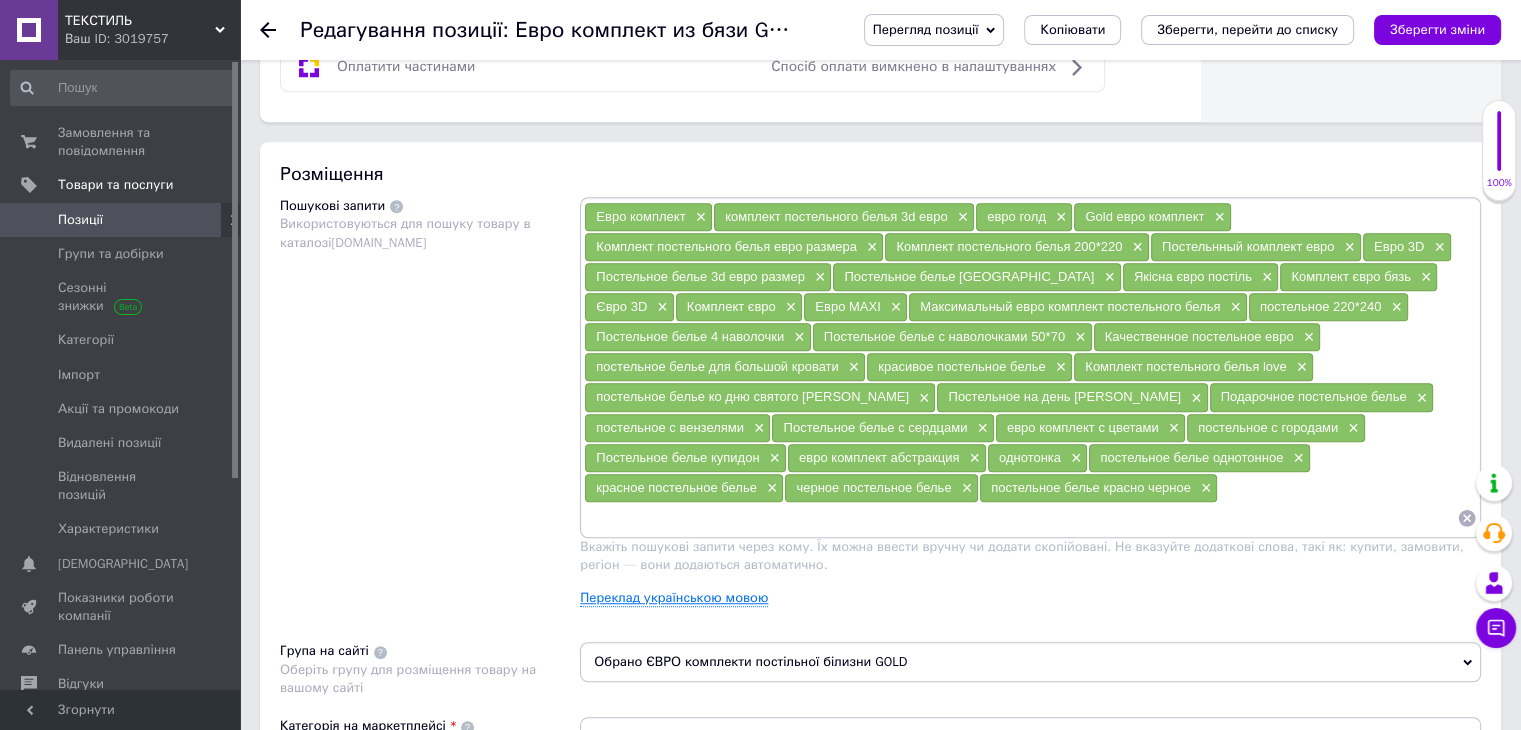 click on "Переклад українською мовою" at bounding box center [674, 598] 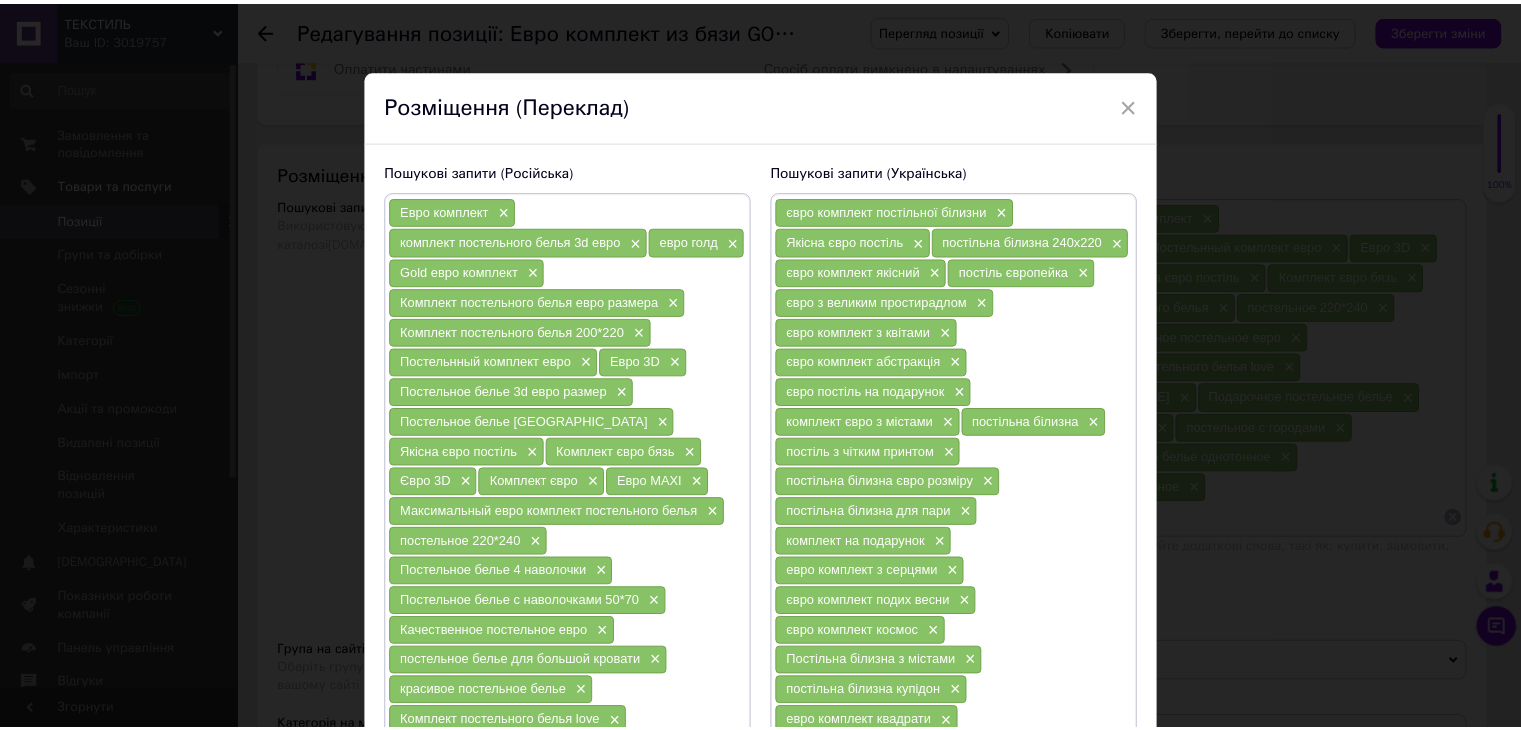 scroll, scrollTop: 581, scrollLeft: 0, axis: vertical 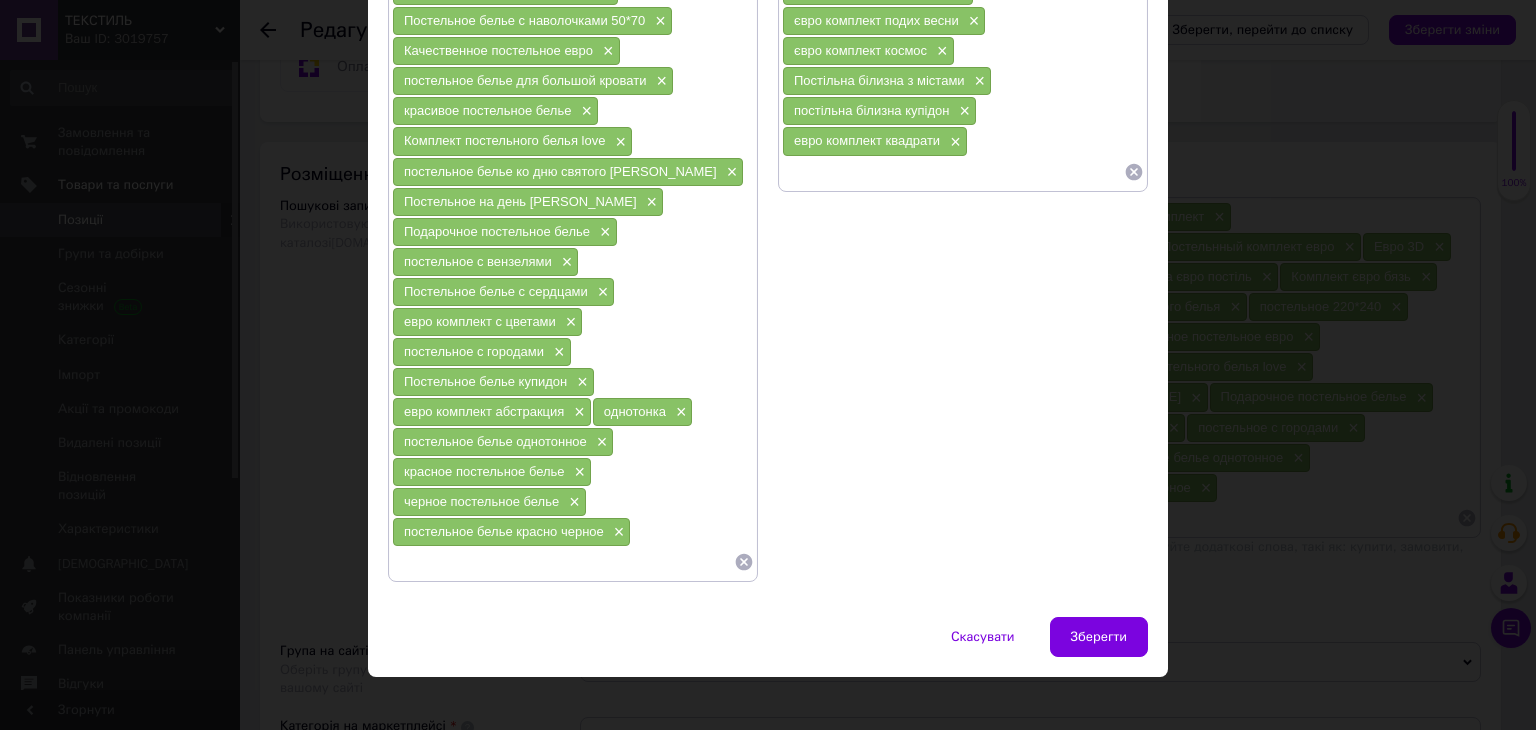 click at bounding box center (953, 172) 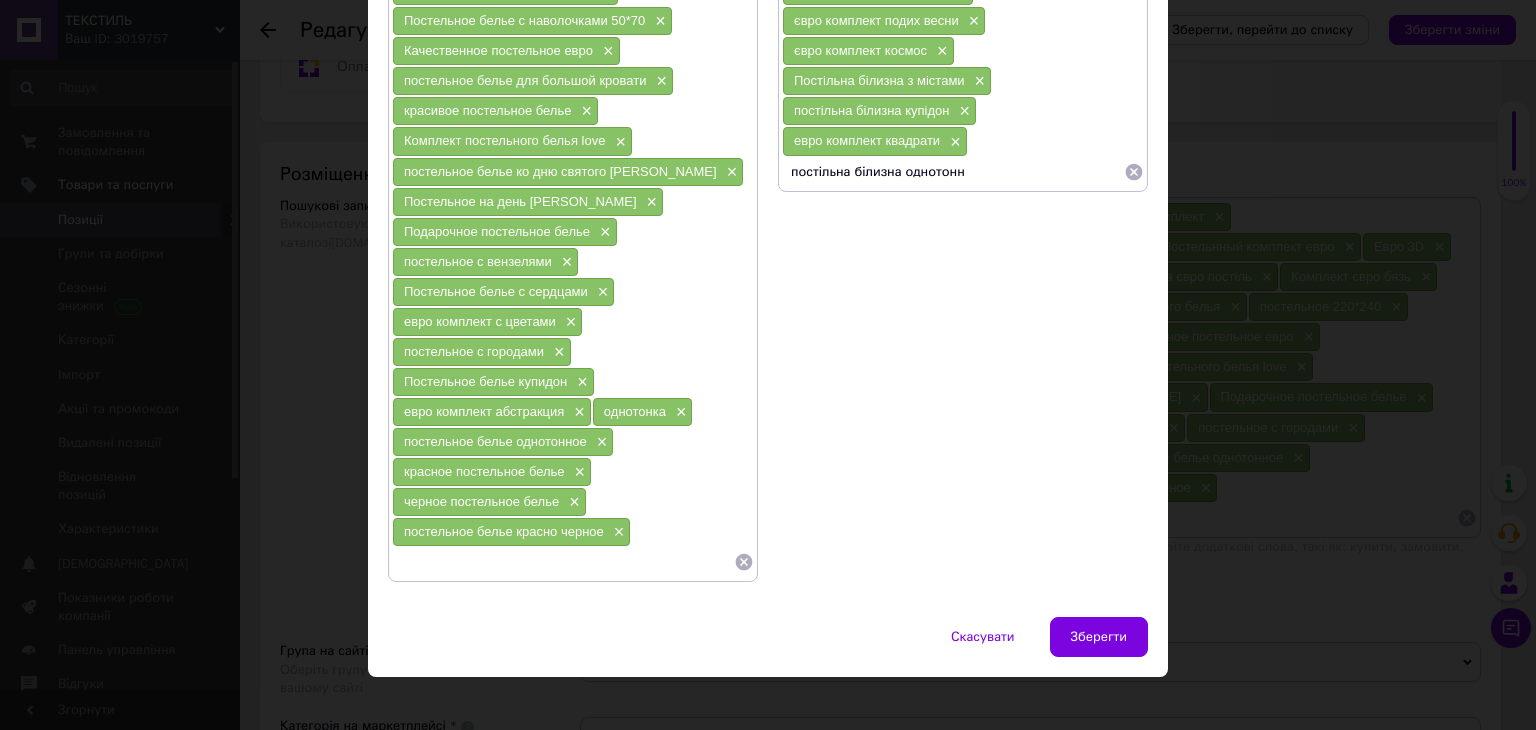 type on "постільна білизна однотонна" 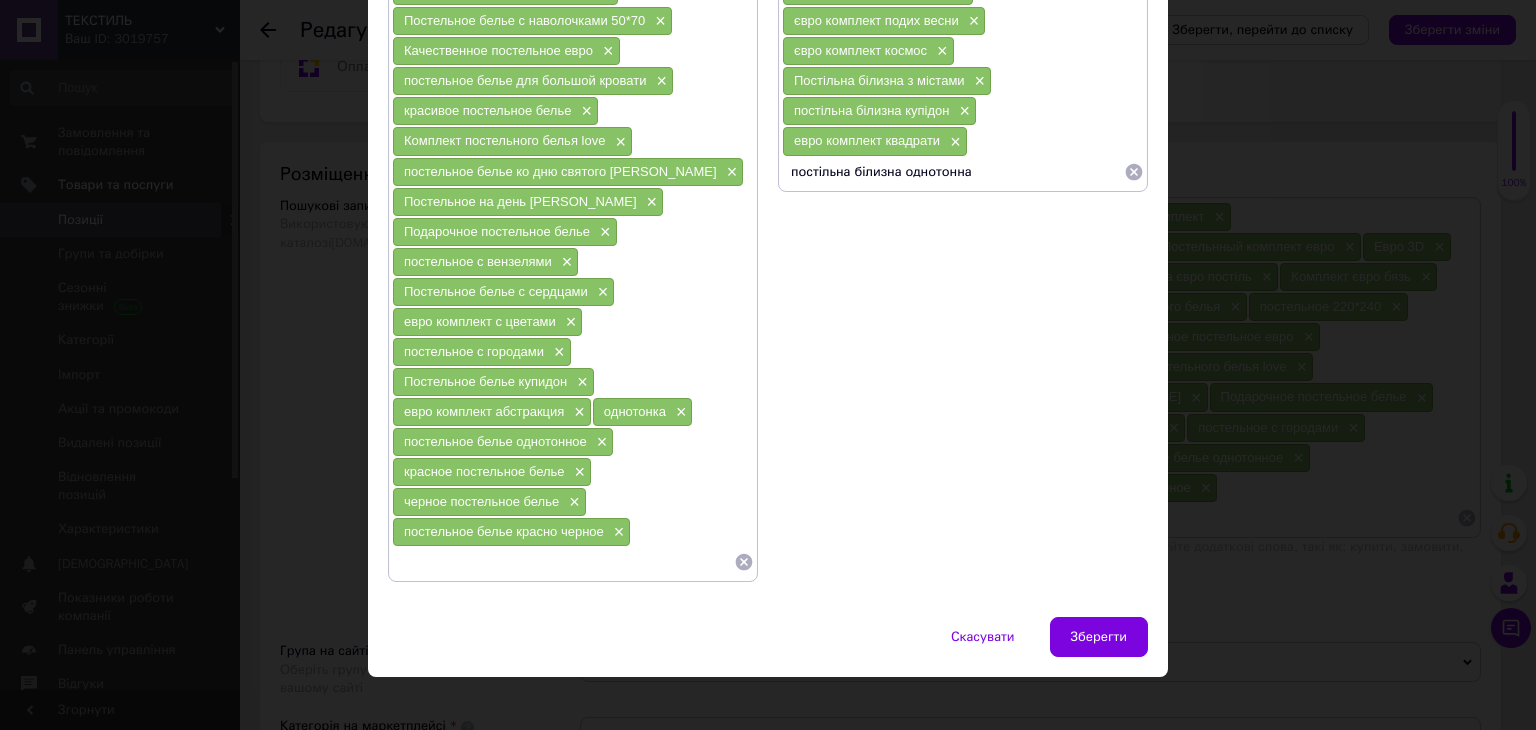 checkbox on "true" 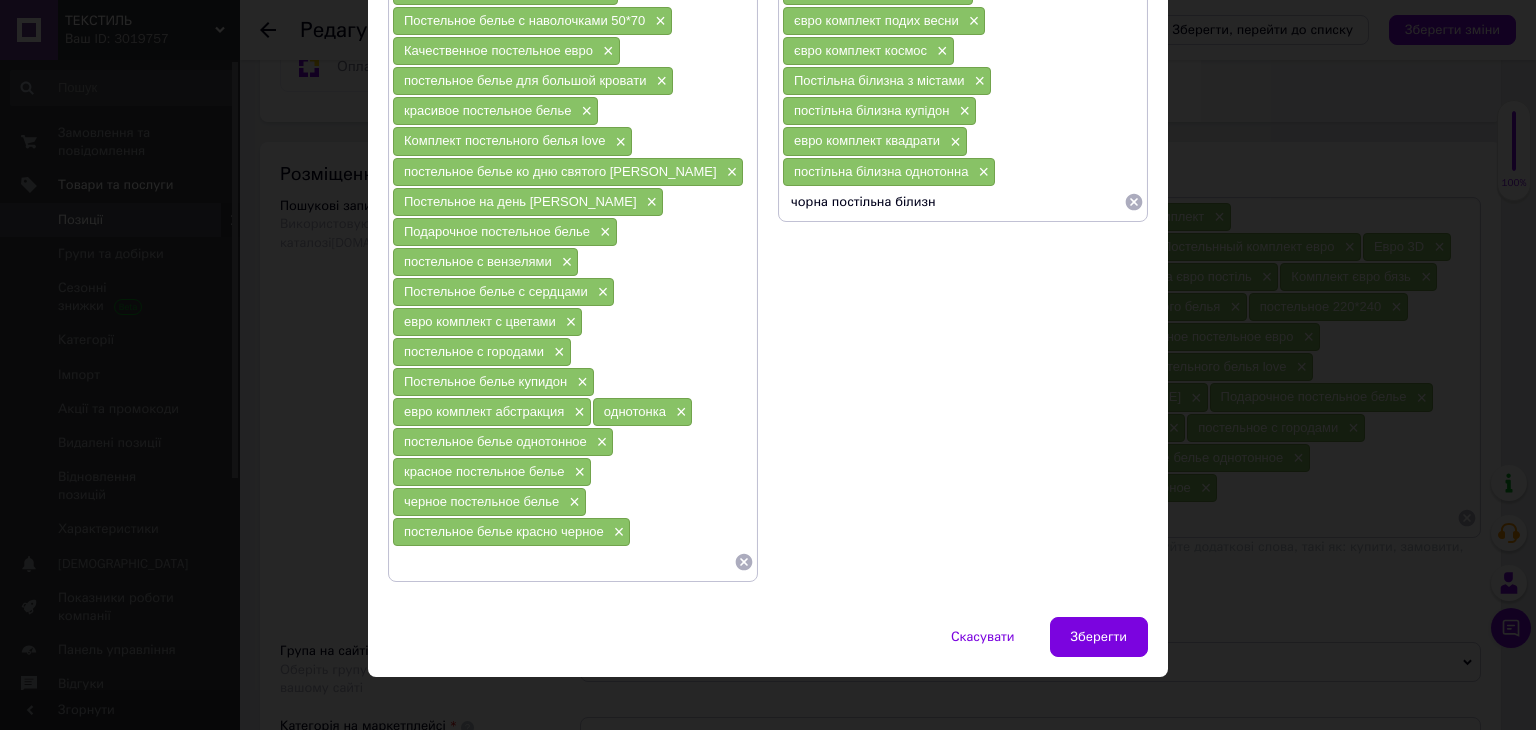 type on "чорна постільна білизна" 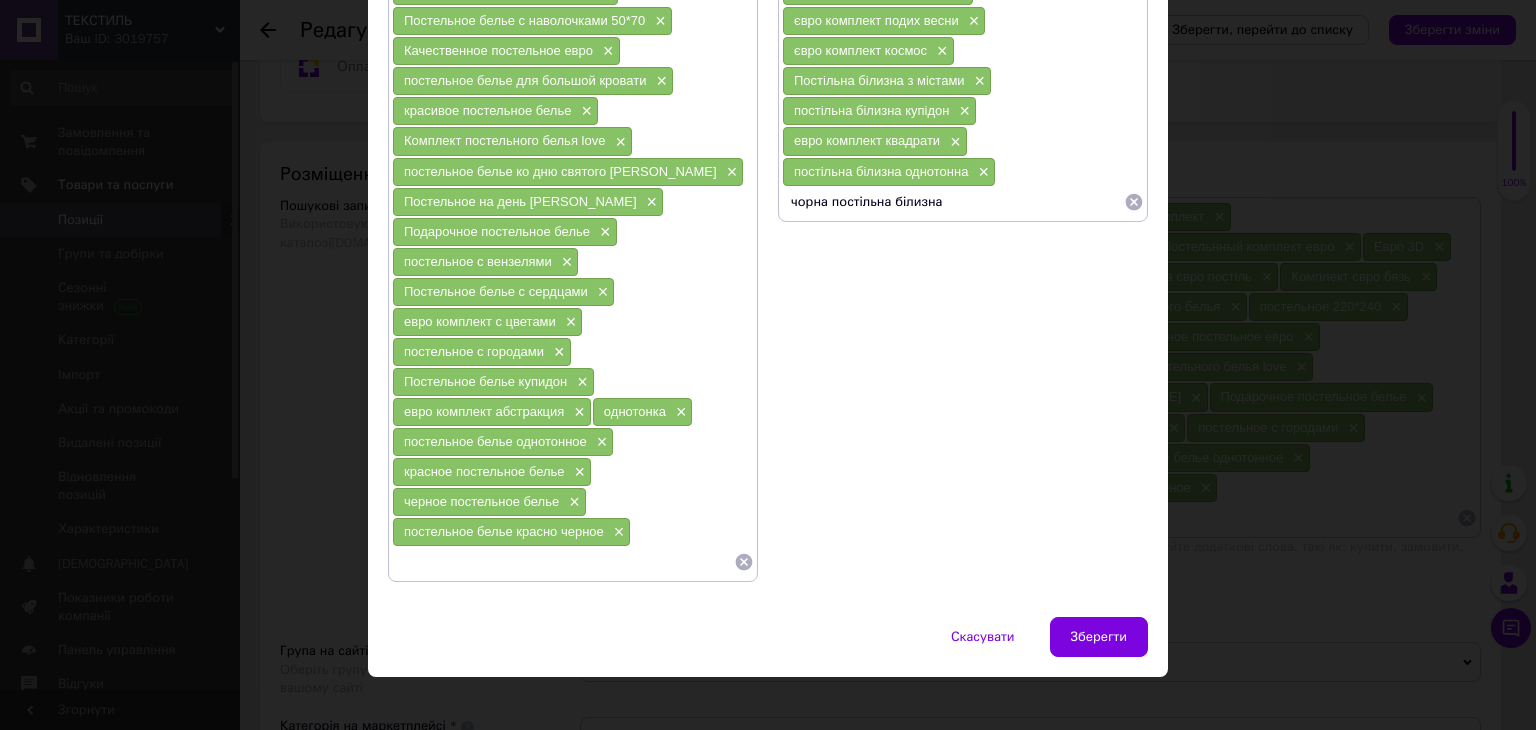 checkbox on "true" 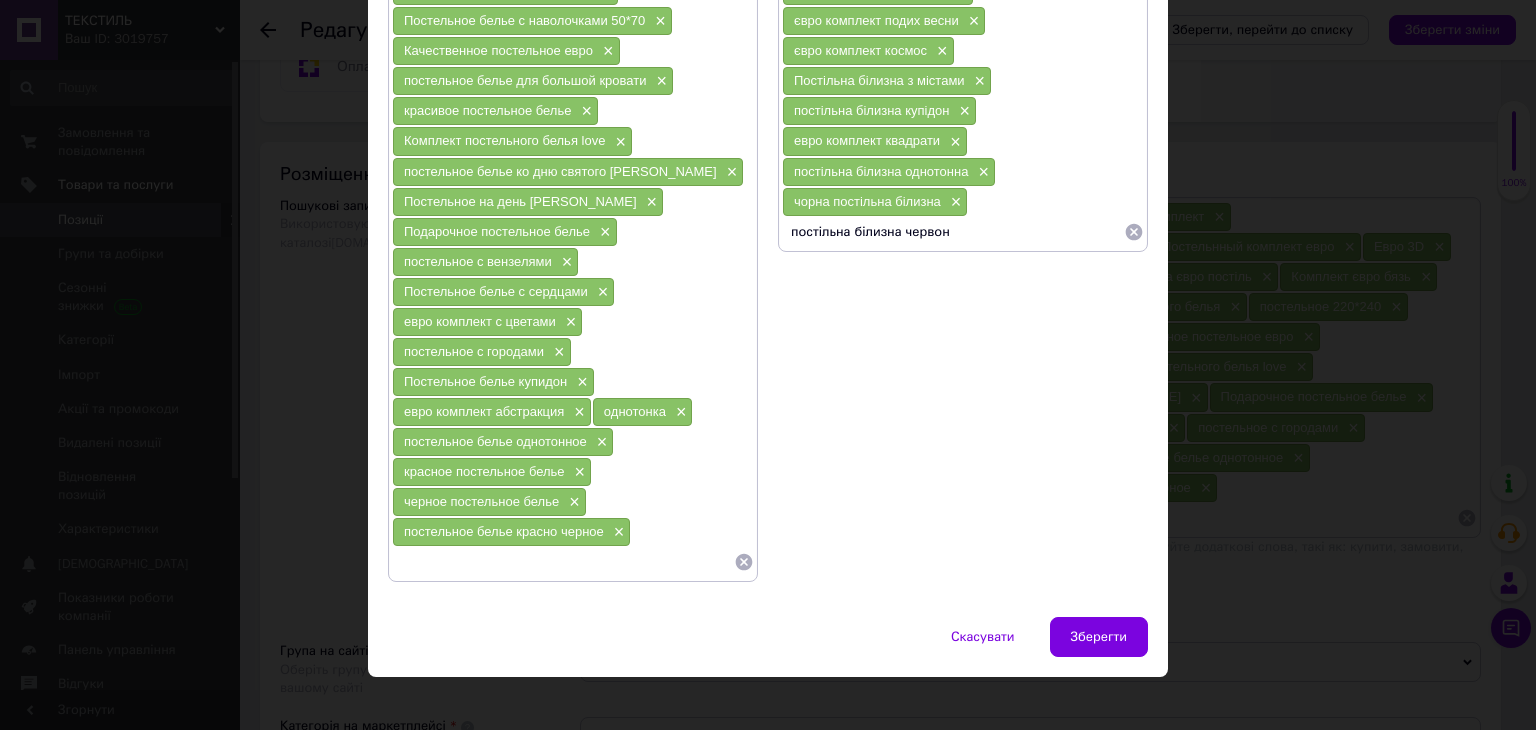 type on "постільна білизна червона" 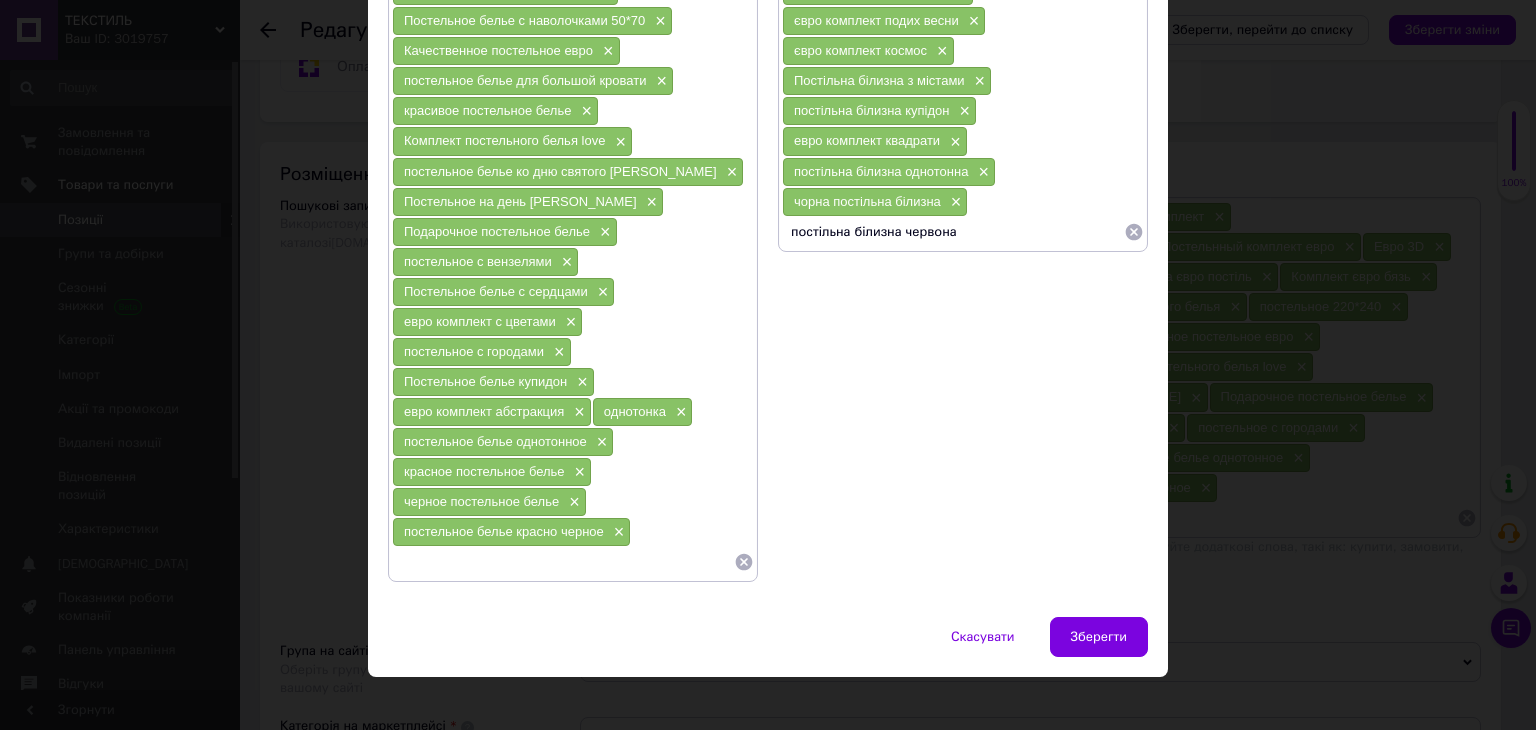 checkbox on "true" 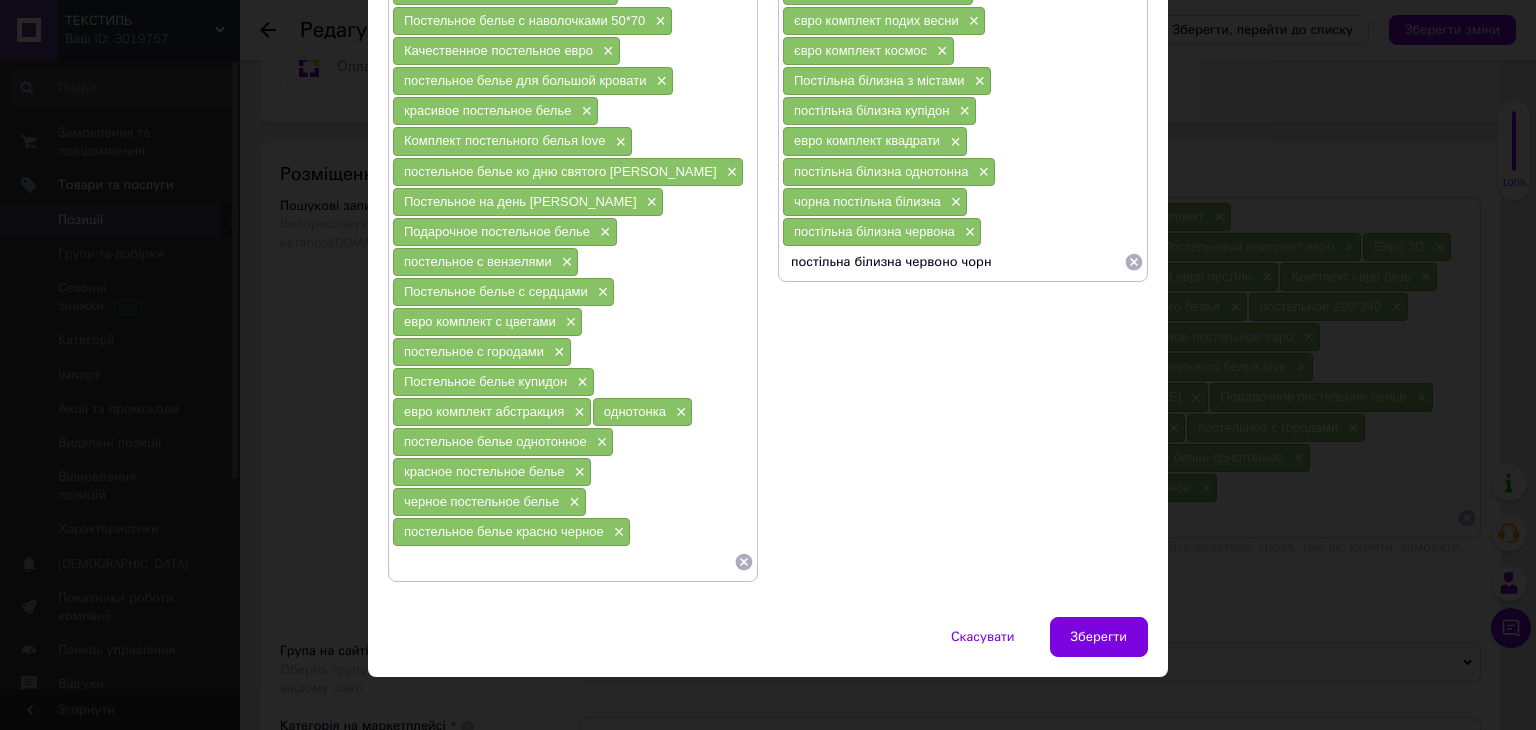 type on "постільна білизна червоно чорна" 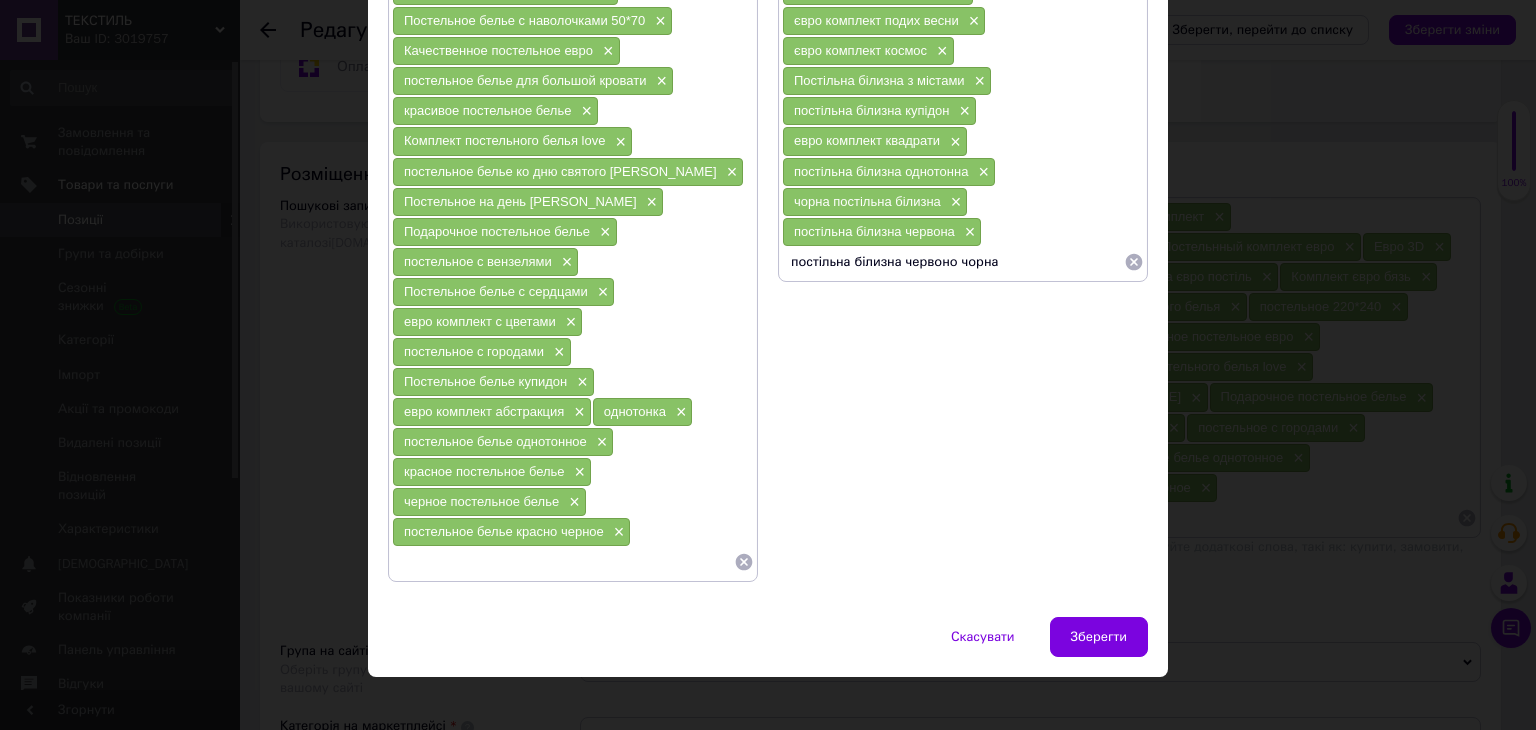 checkbox on "true" 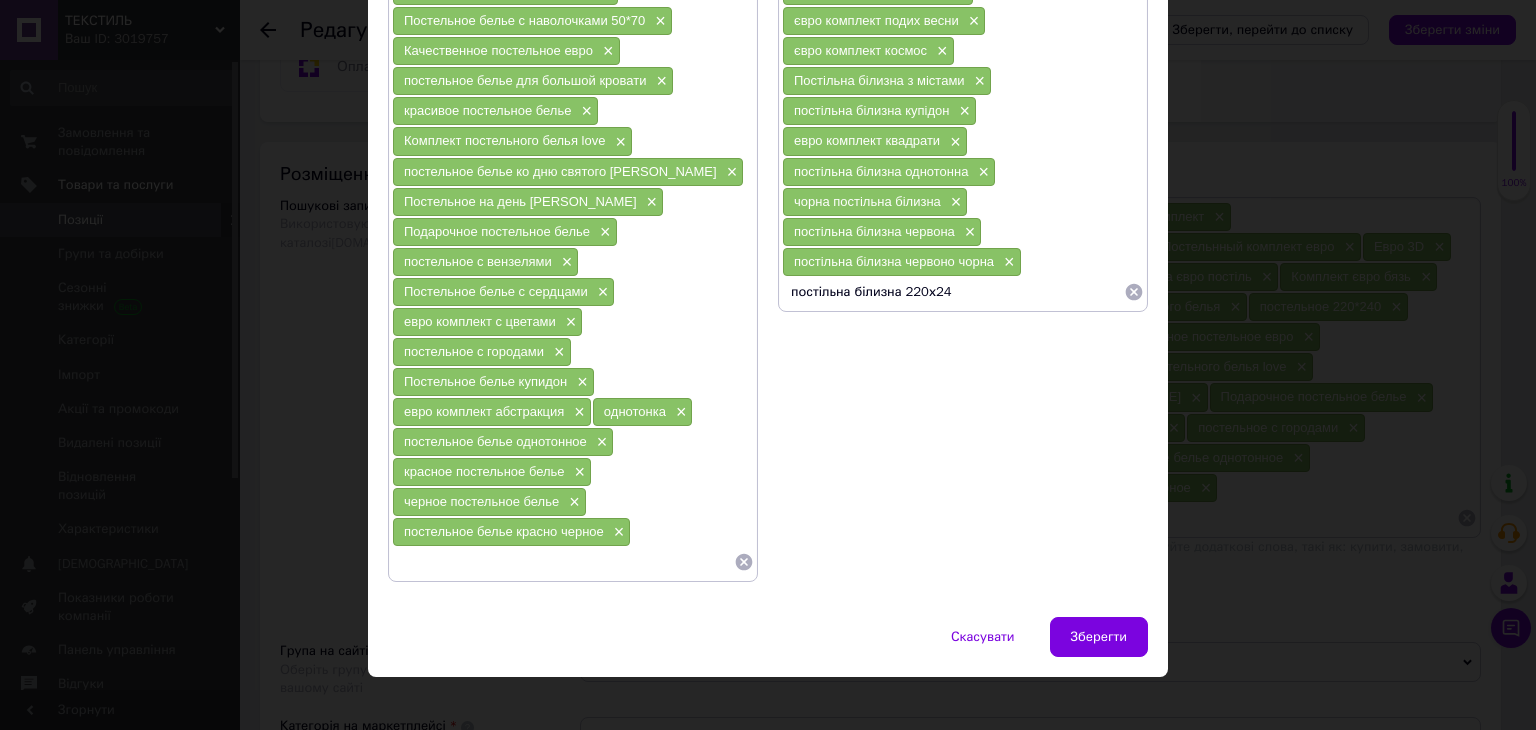 type on "постільна білизна 220х240" 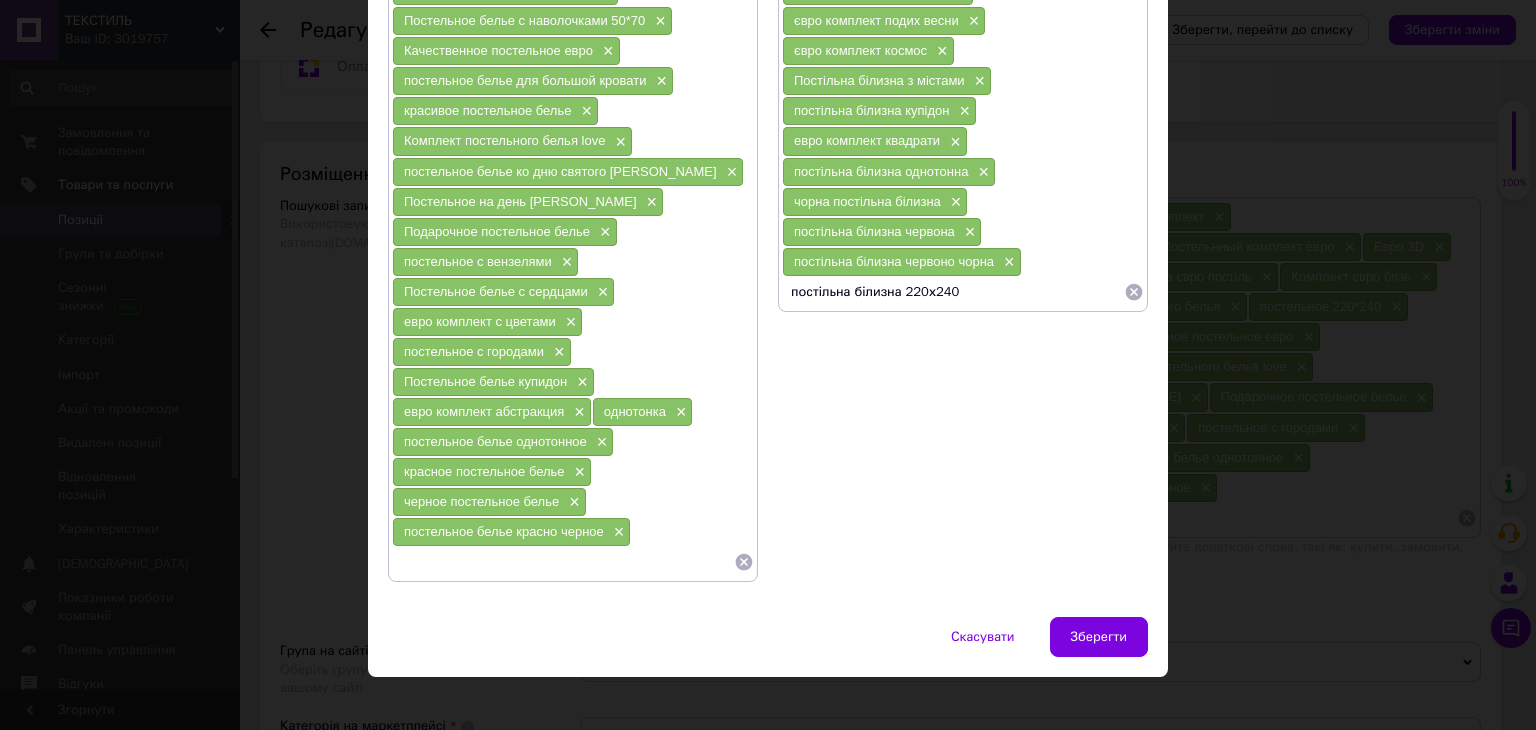 checkbox on "true" 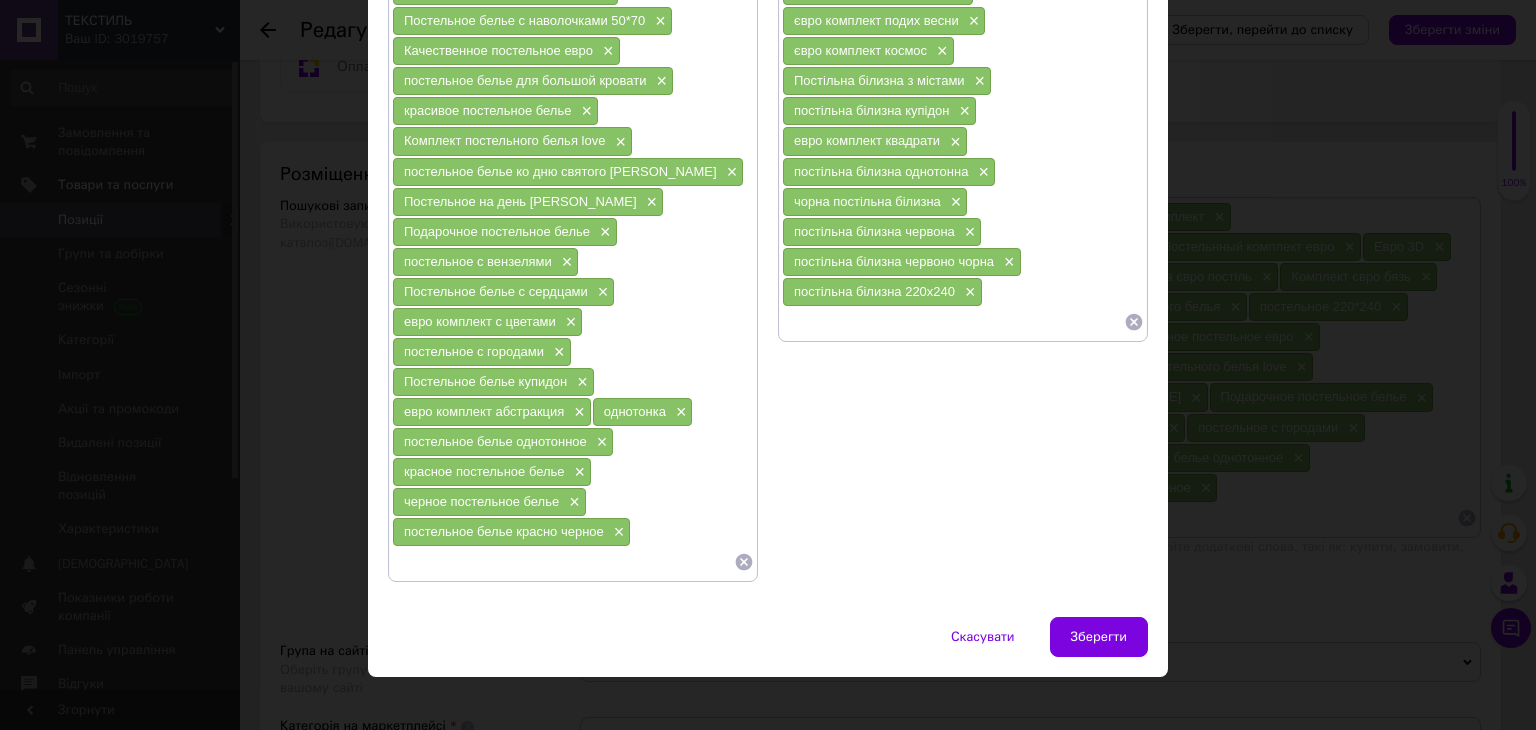 type 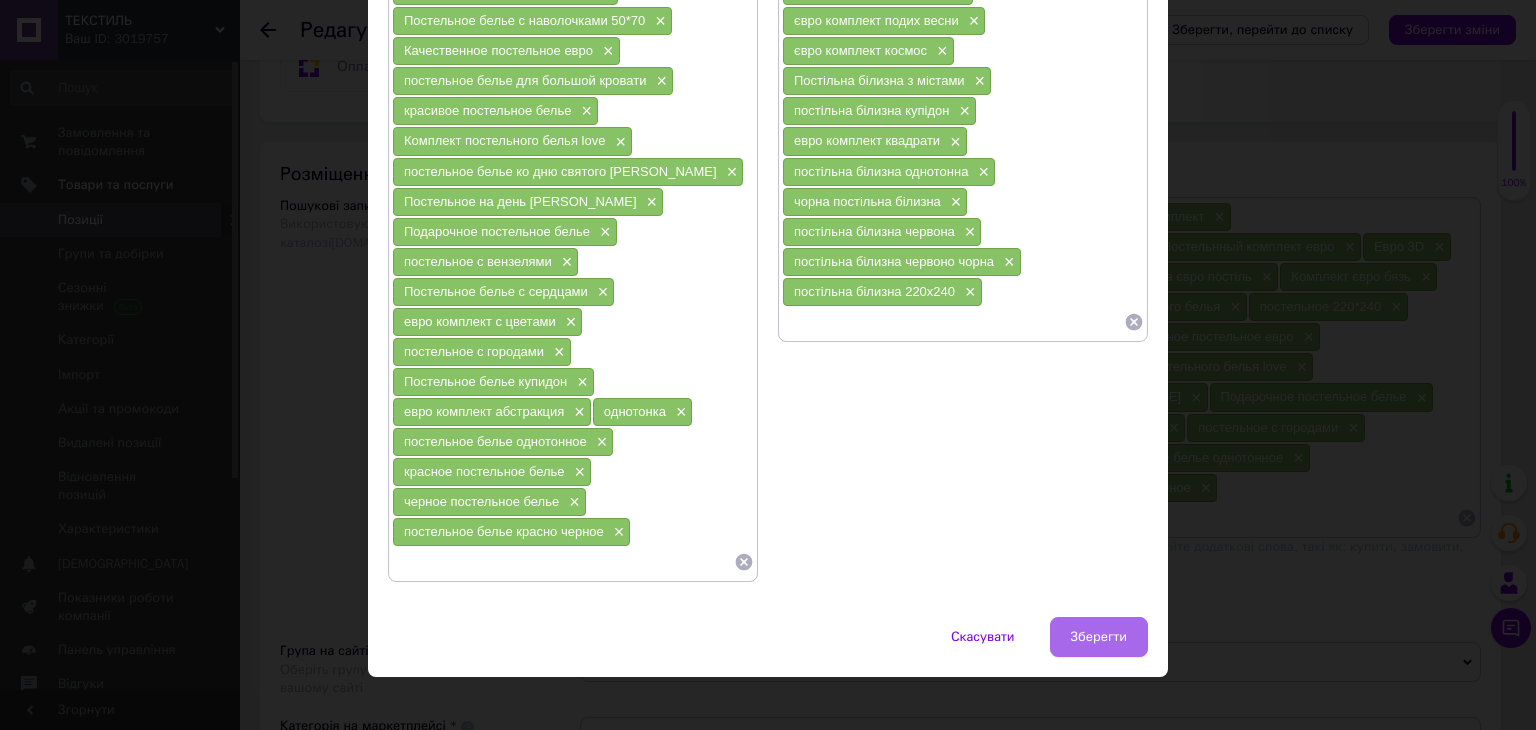 click on "Зберегти" at bounding box center [1099, 637] 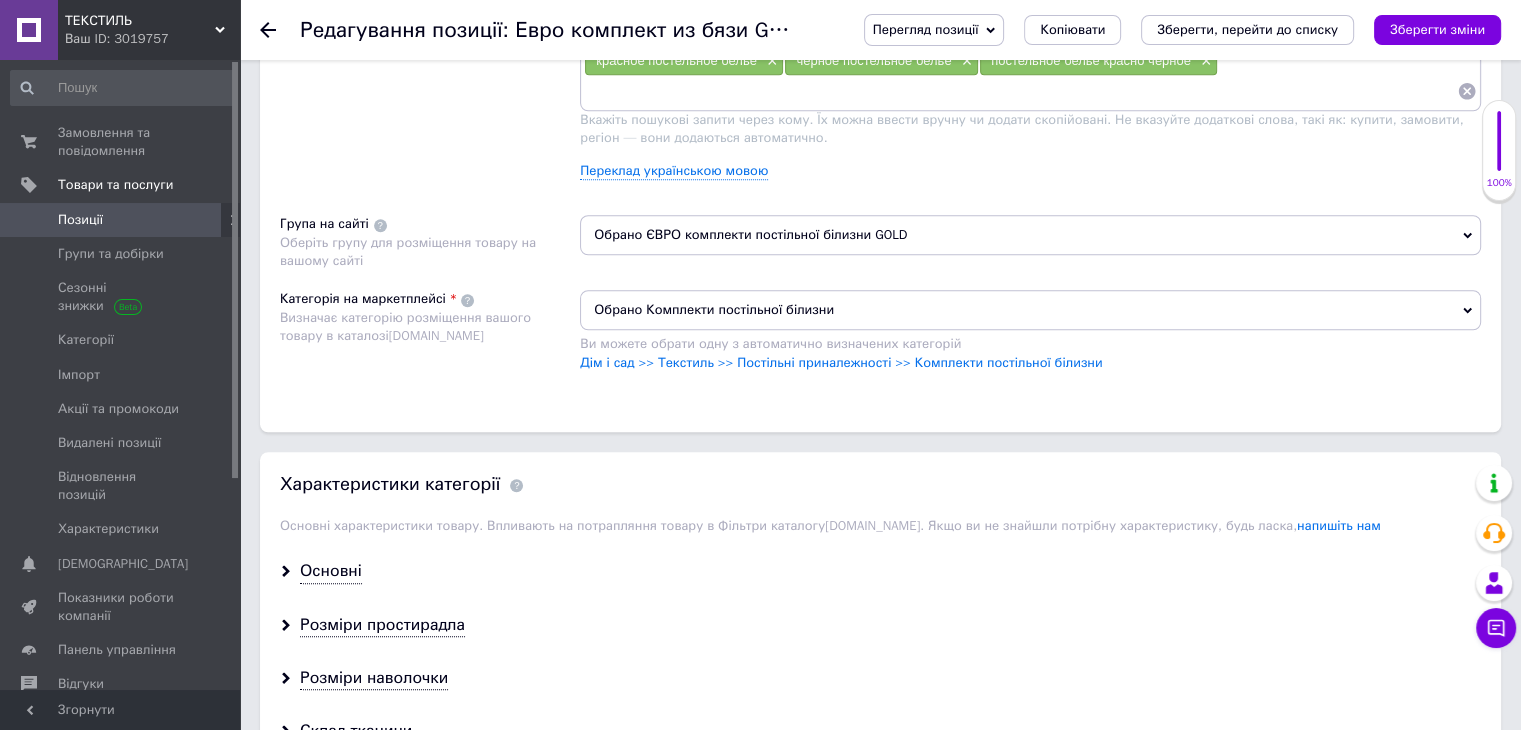 scroll, scrollTop: 1560, scrollLeft: 0, axis: vertical 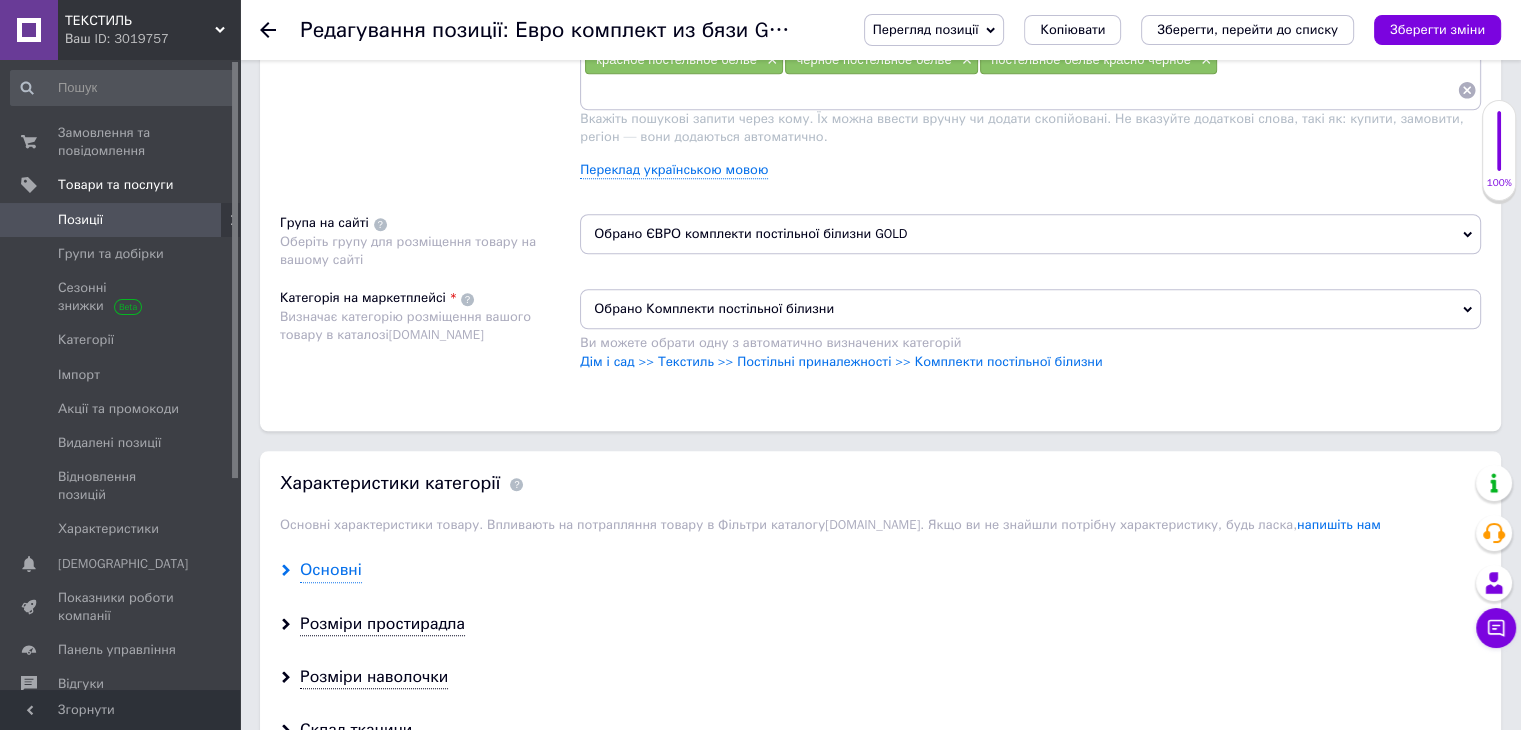 click on "Основні" at bounding box center (331, 570) 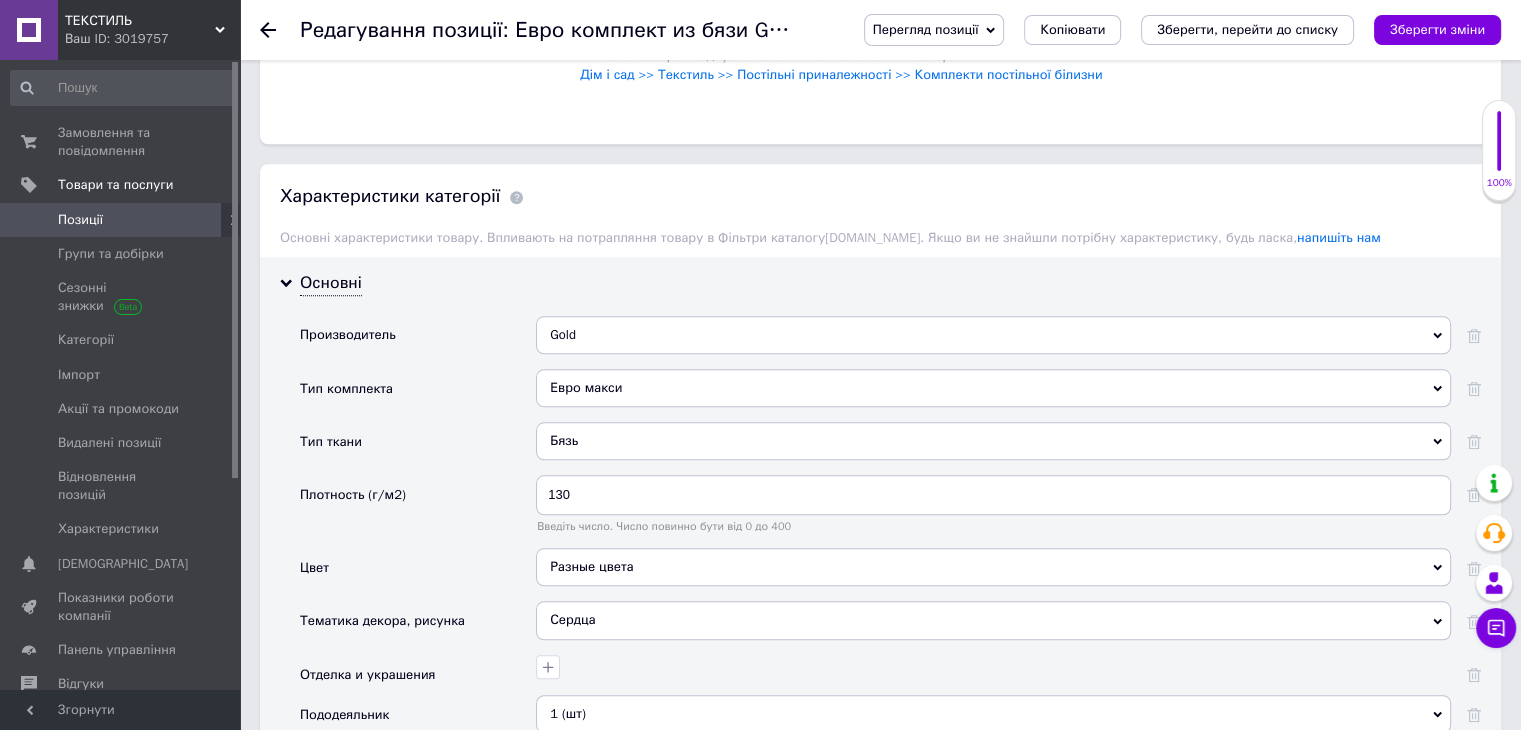 scroll, scrollTop: 1939, scrollLeft: 0, axis: vertical 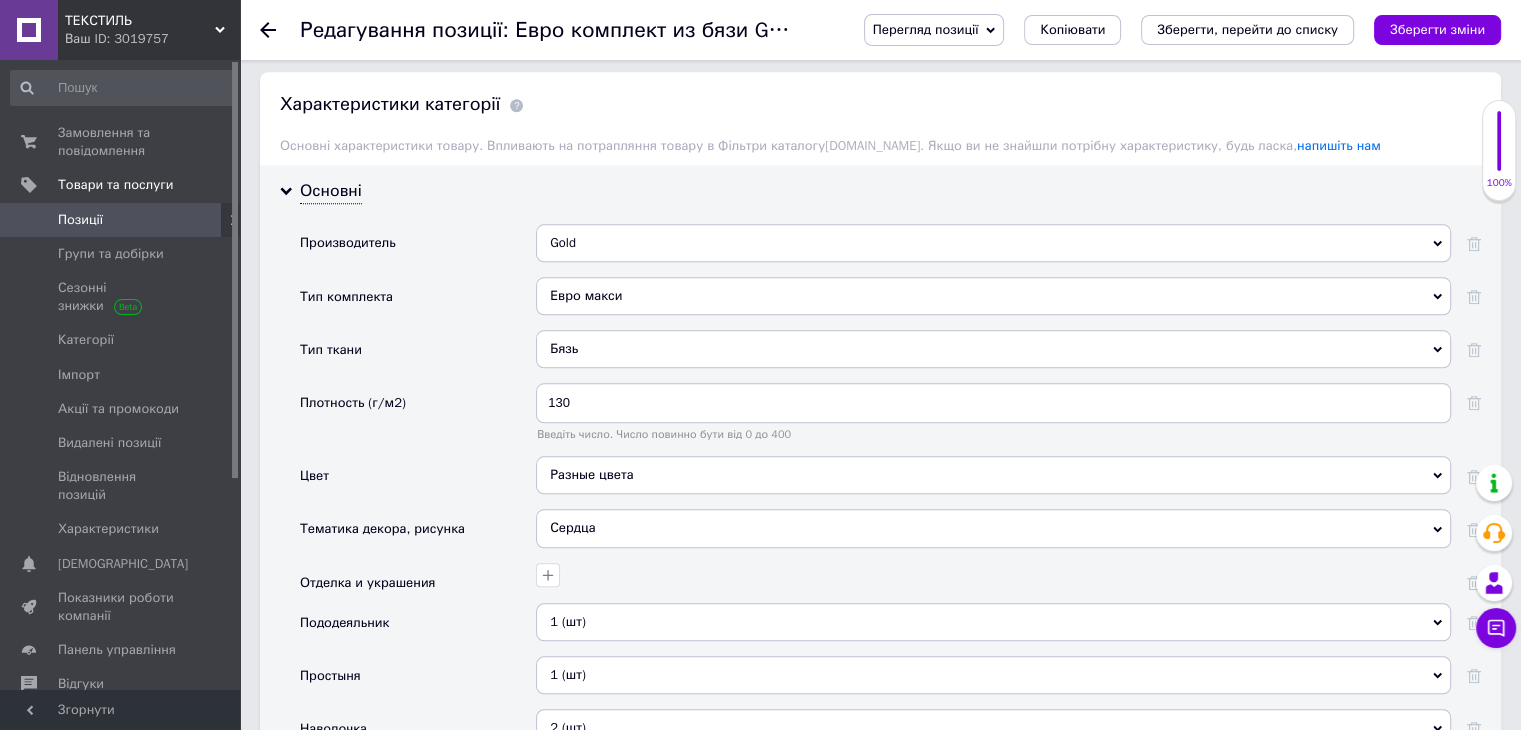 click on "Сердца" at bounding box center [993, 528] 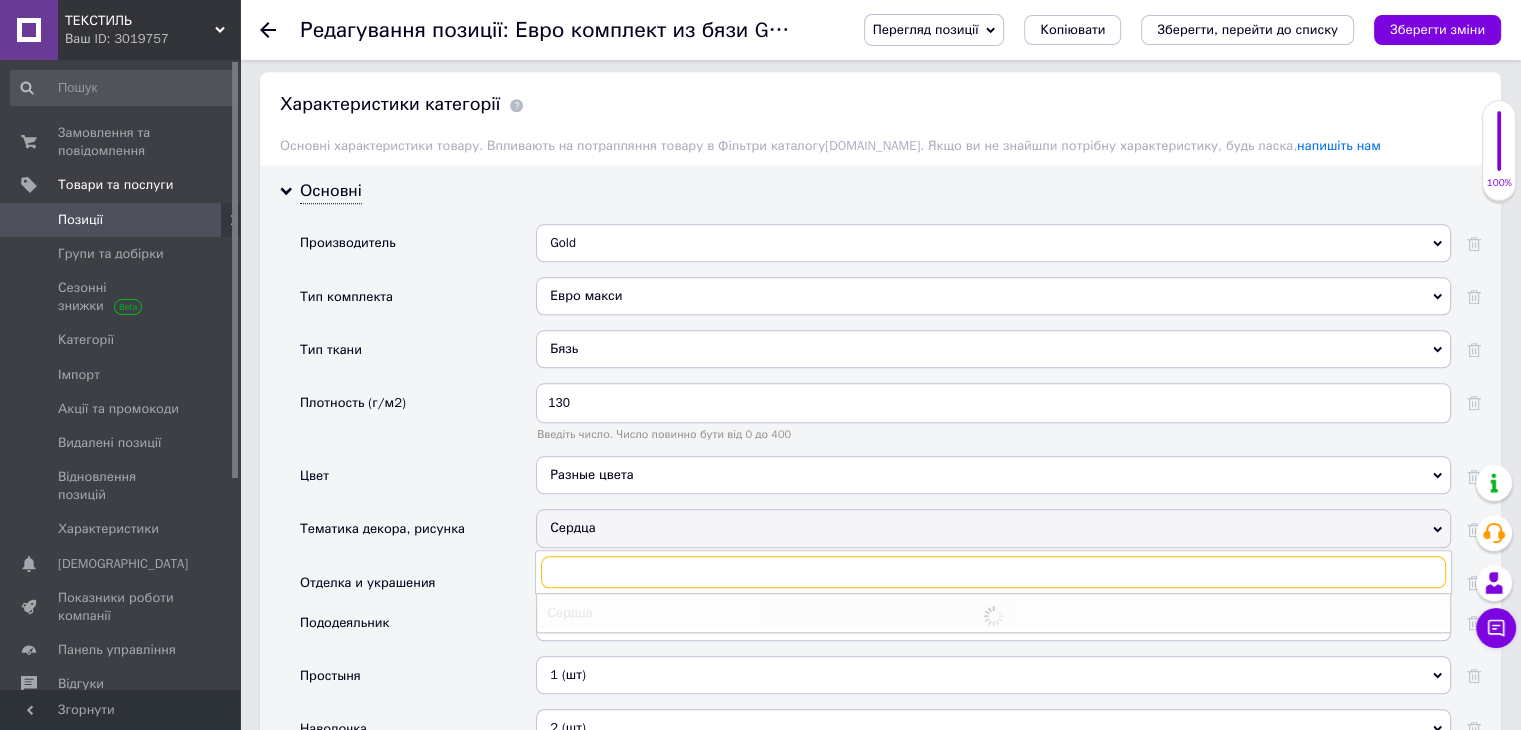 checkbox on "true" 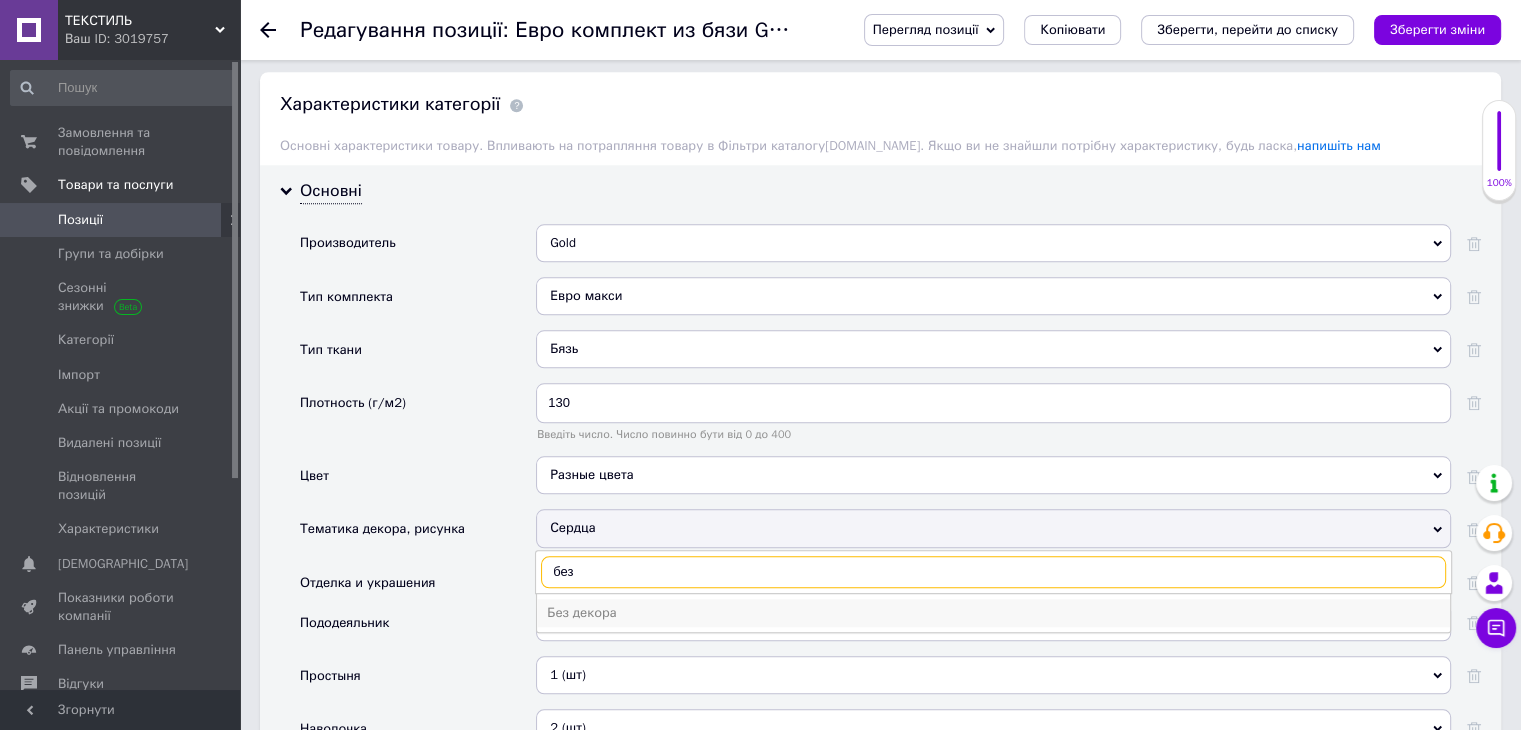 type on "без" 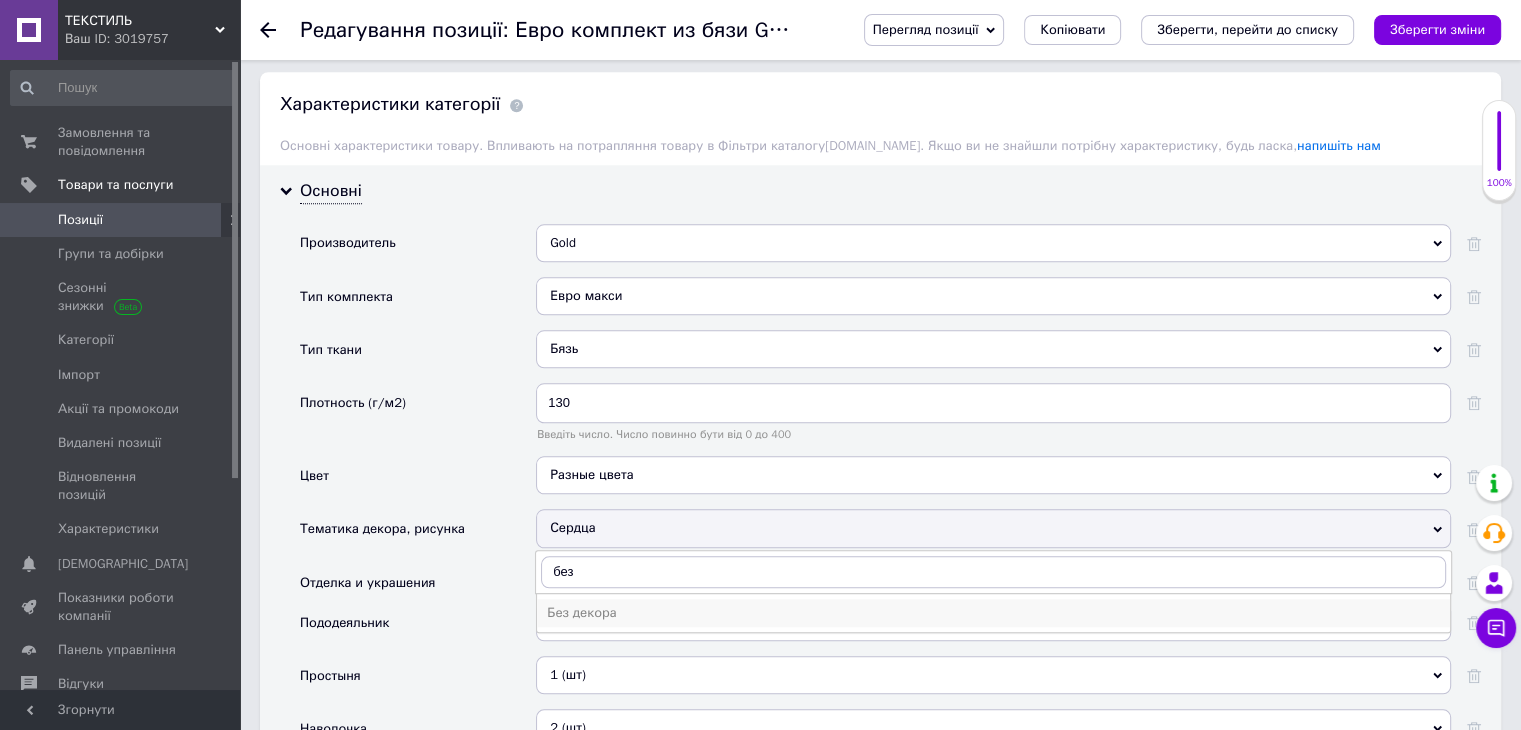 click on "Без декора" at bounding box center (993, 613) 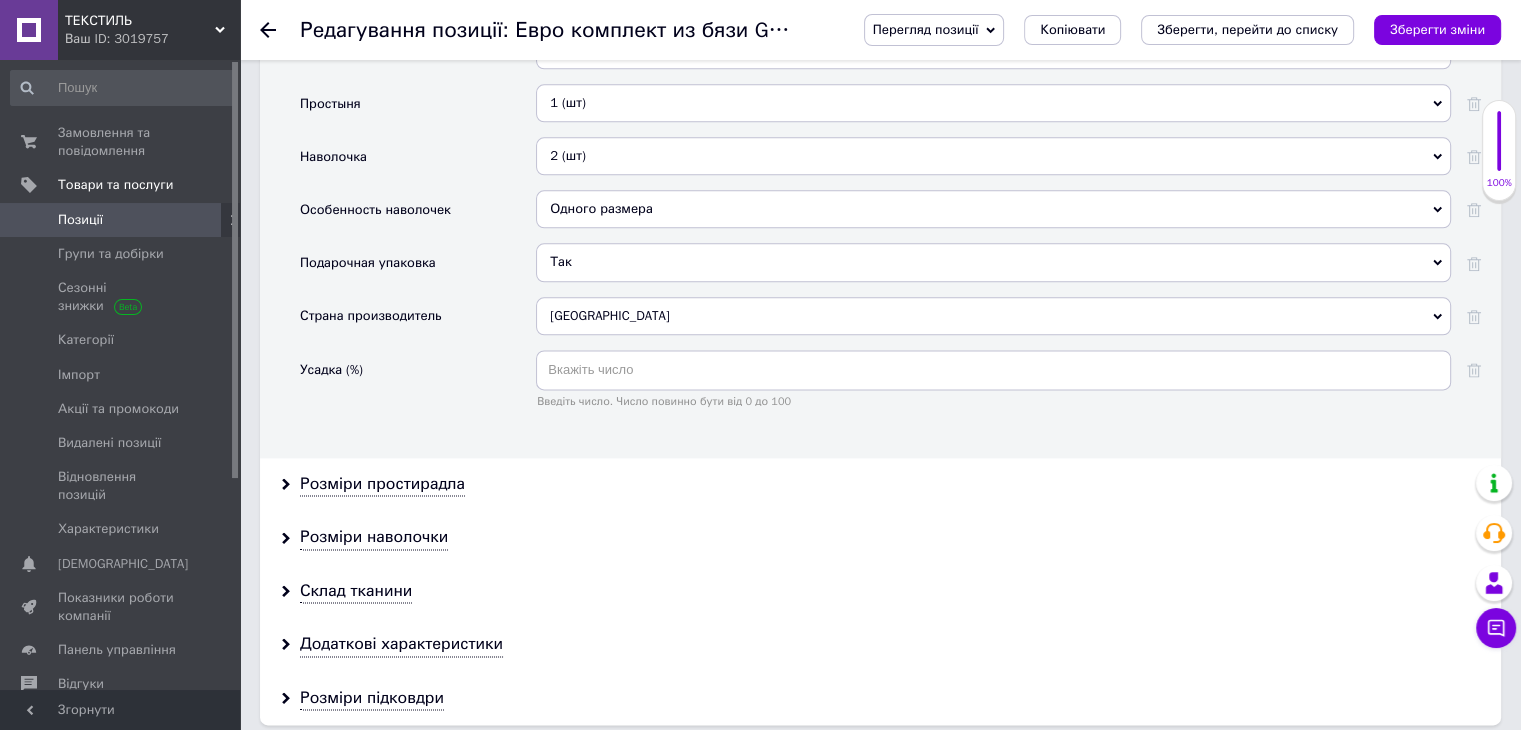 scroll, scrollTop: 2516, scrollLeft: 0, axis: vertical 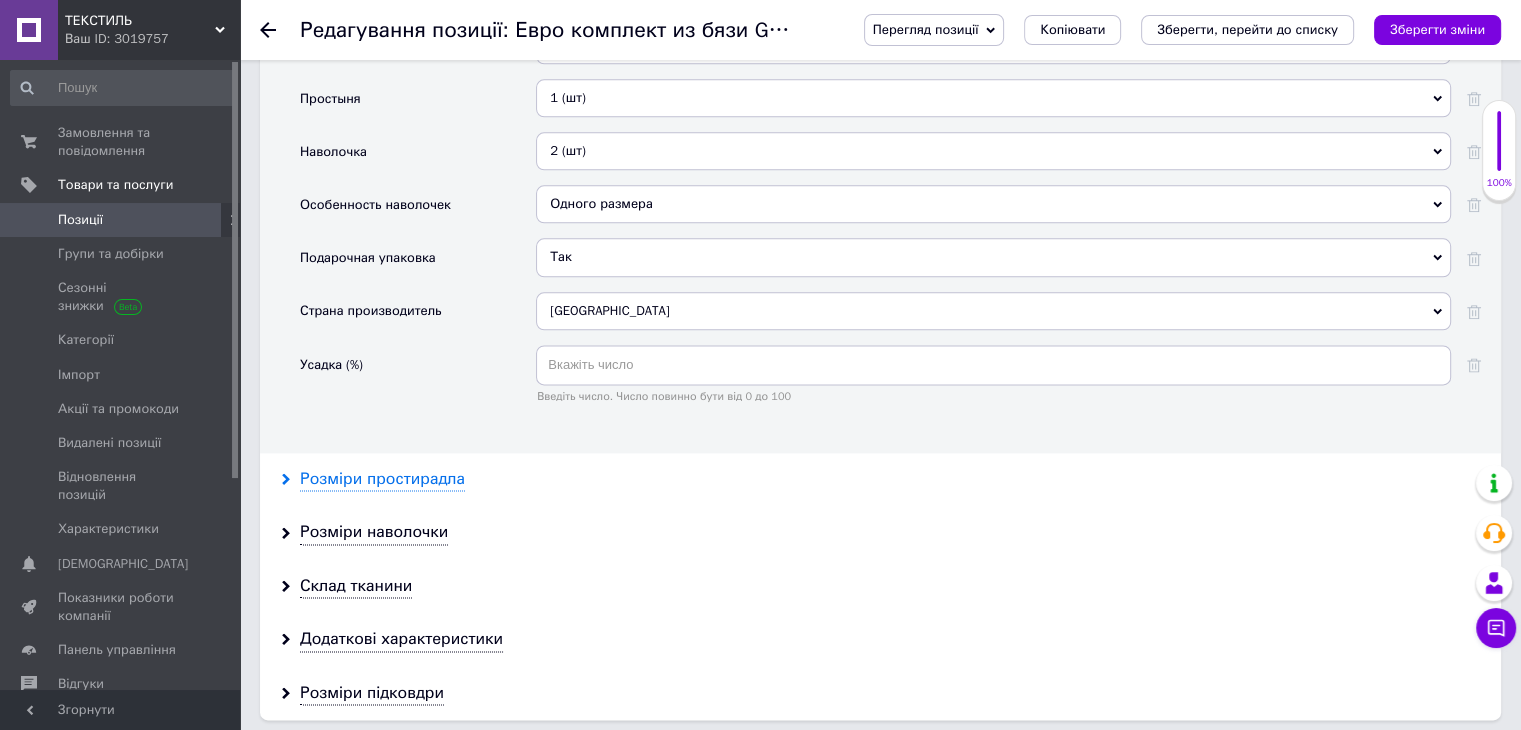 click on "Розміри простирадла" at bounding box center [382, 479] 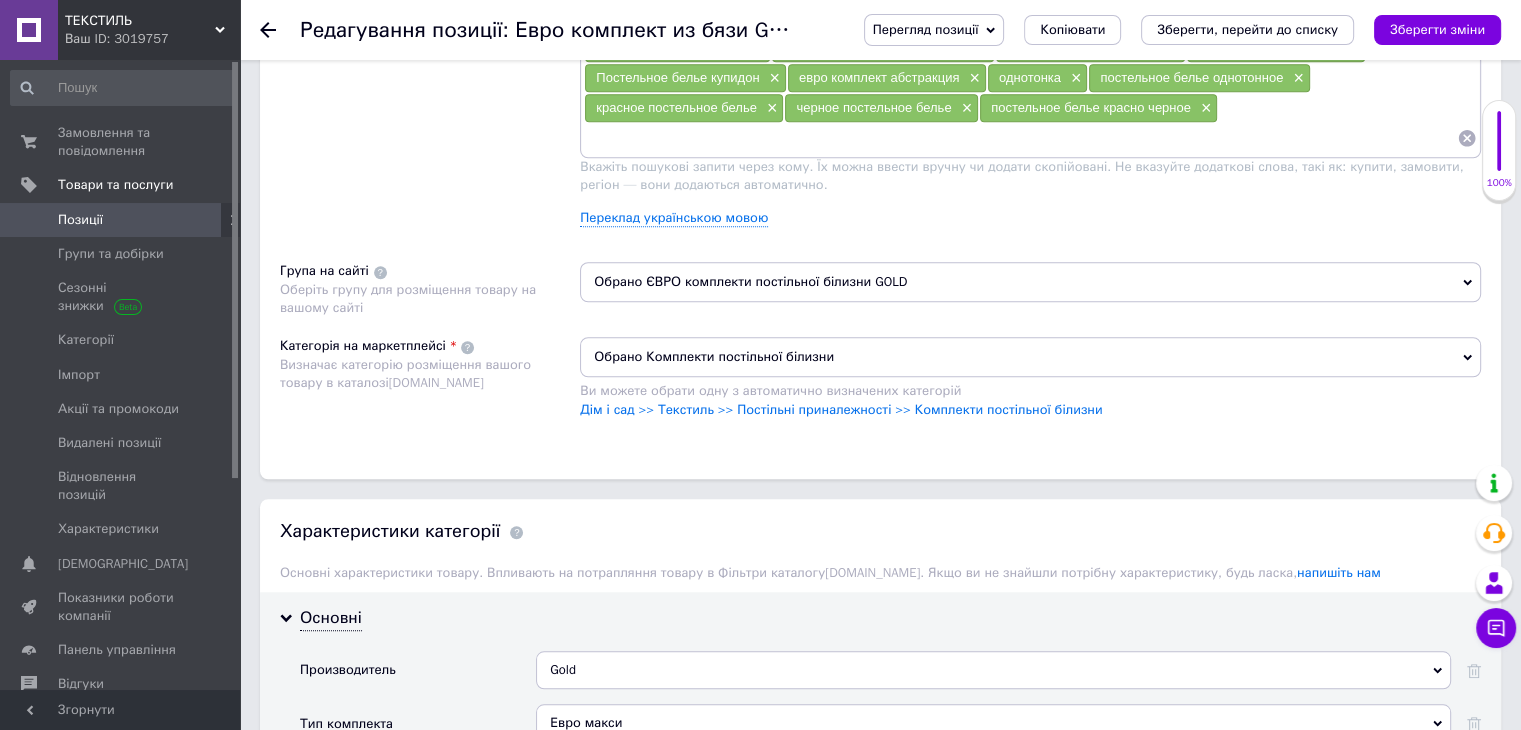 scroll, scrollTop: 1508, scrollLeft: 0, axis: vertical 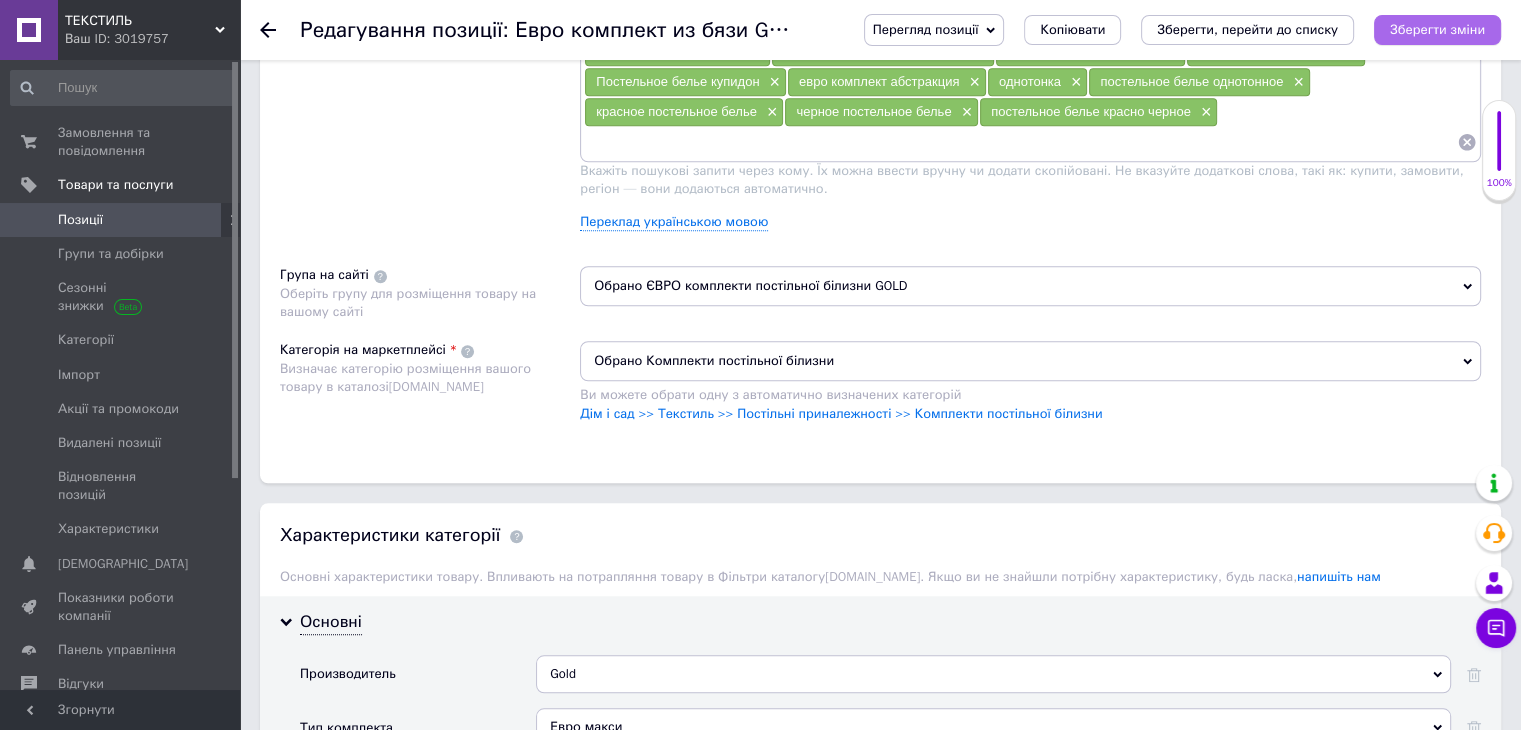 click on "Зберегти зміни" at bounding box center (1437, 29) 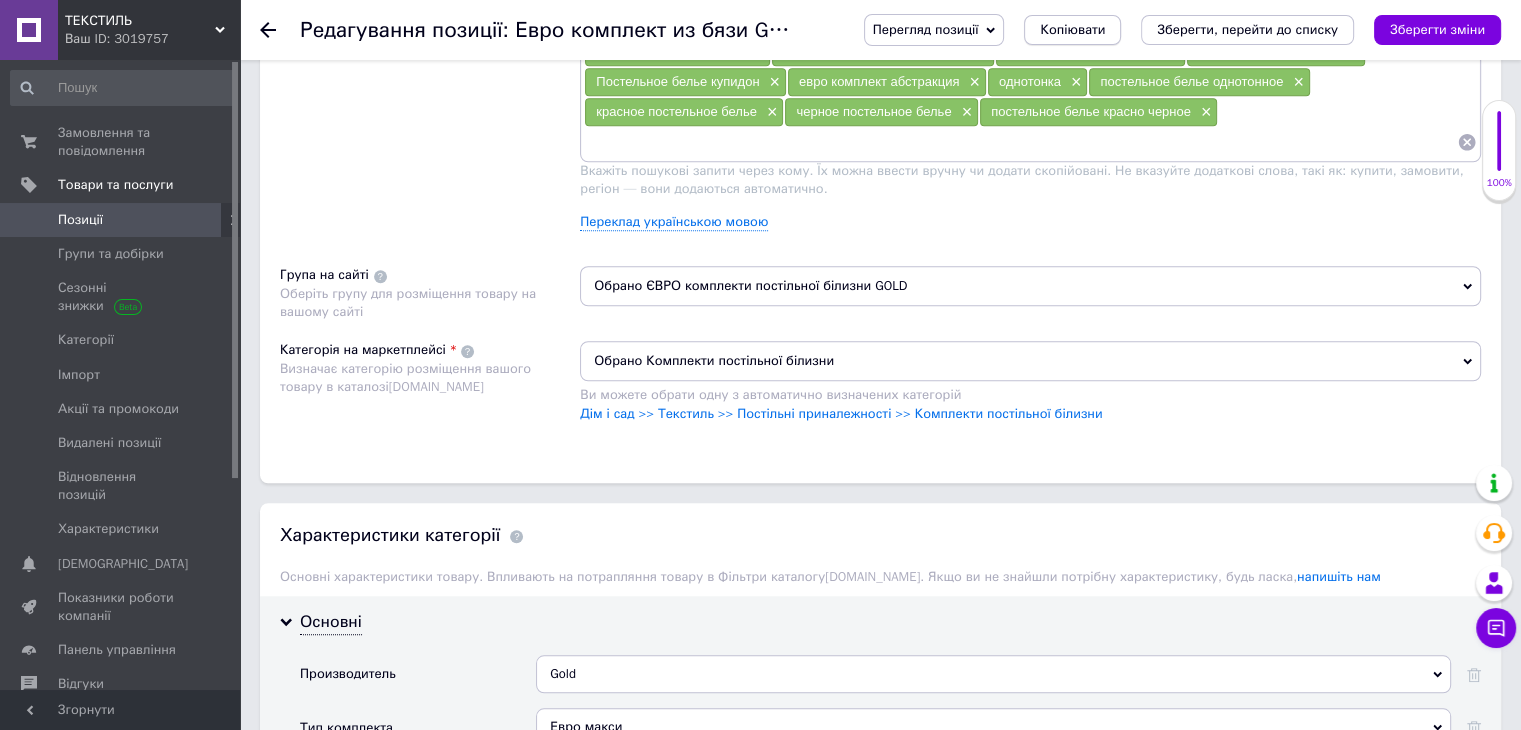 click on "Копіювати" at bounding box center (1072, 30) 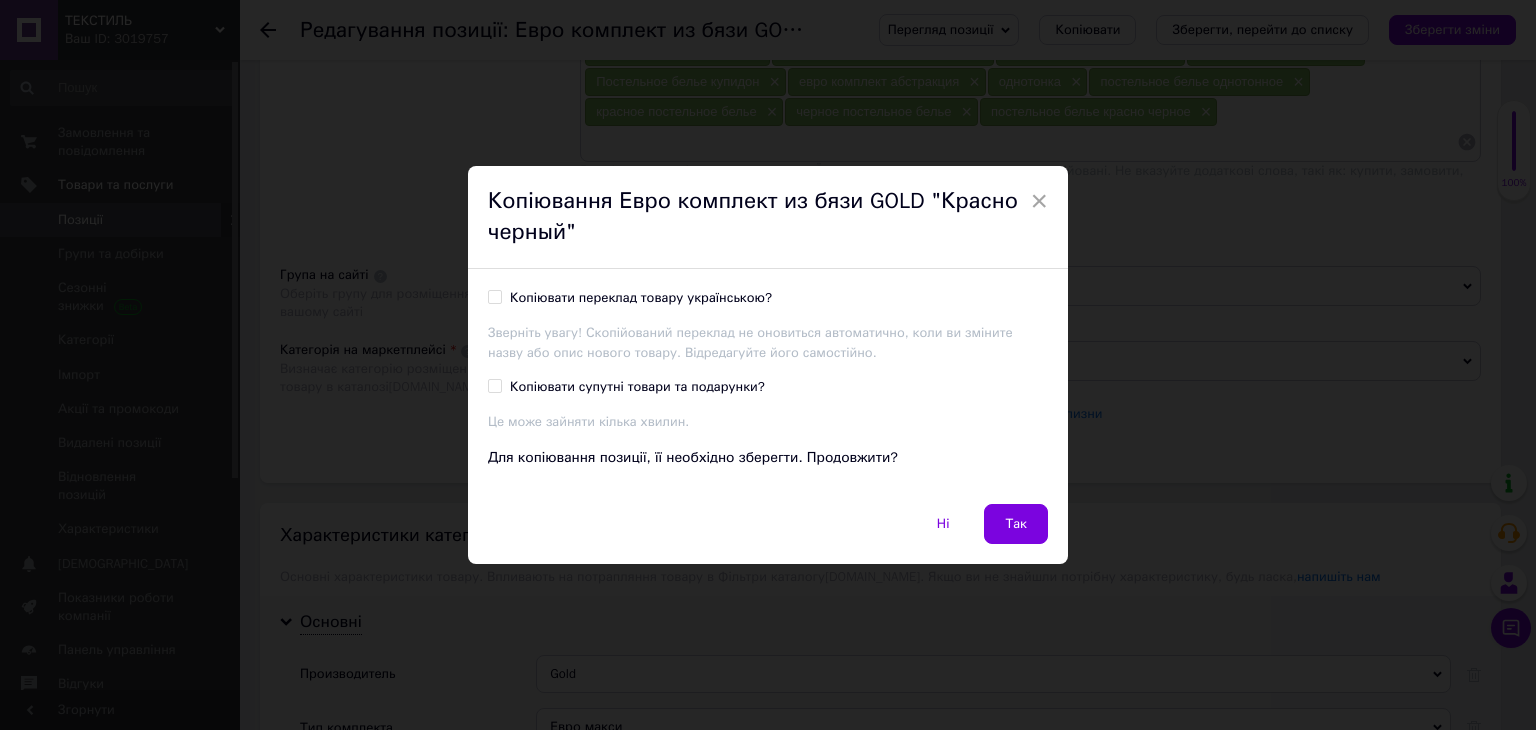 click on "Копіювати переклад товару українською?" at bounding box center [641, 298] 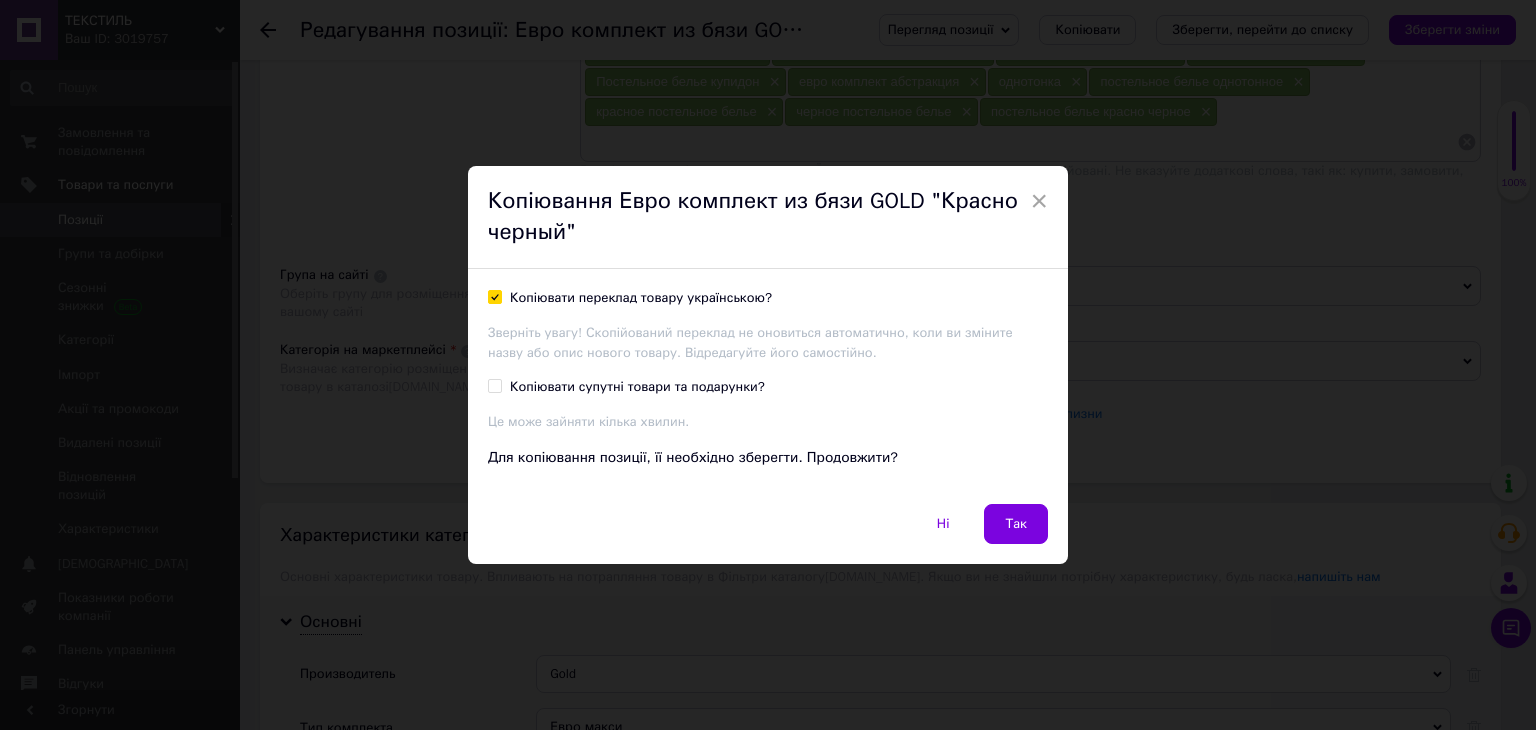 checkbox on "true" 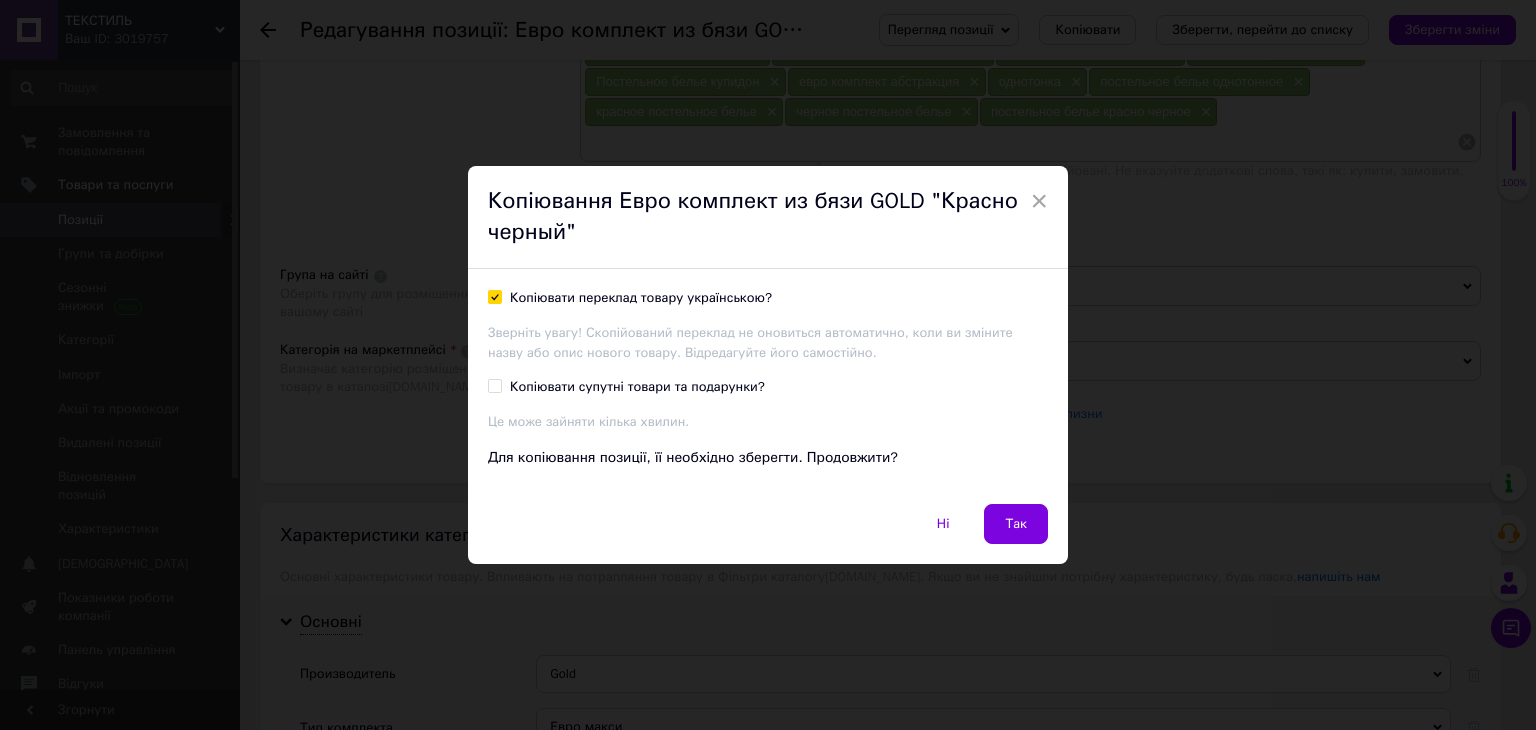 click on "Копіювати переклад товару українською?" at bounding box center [641, 298] 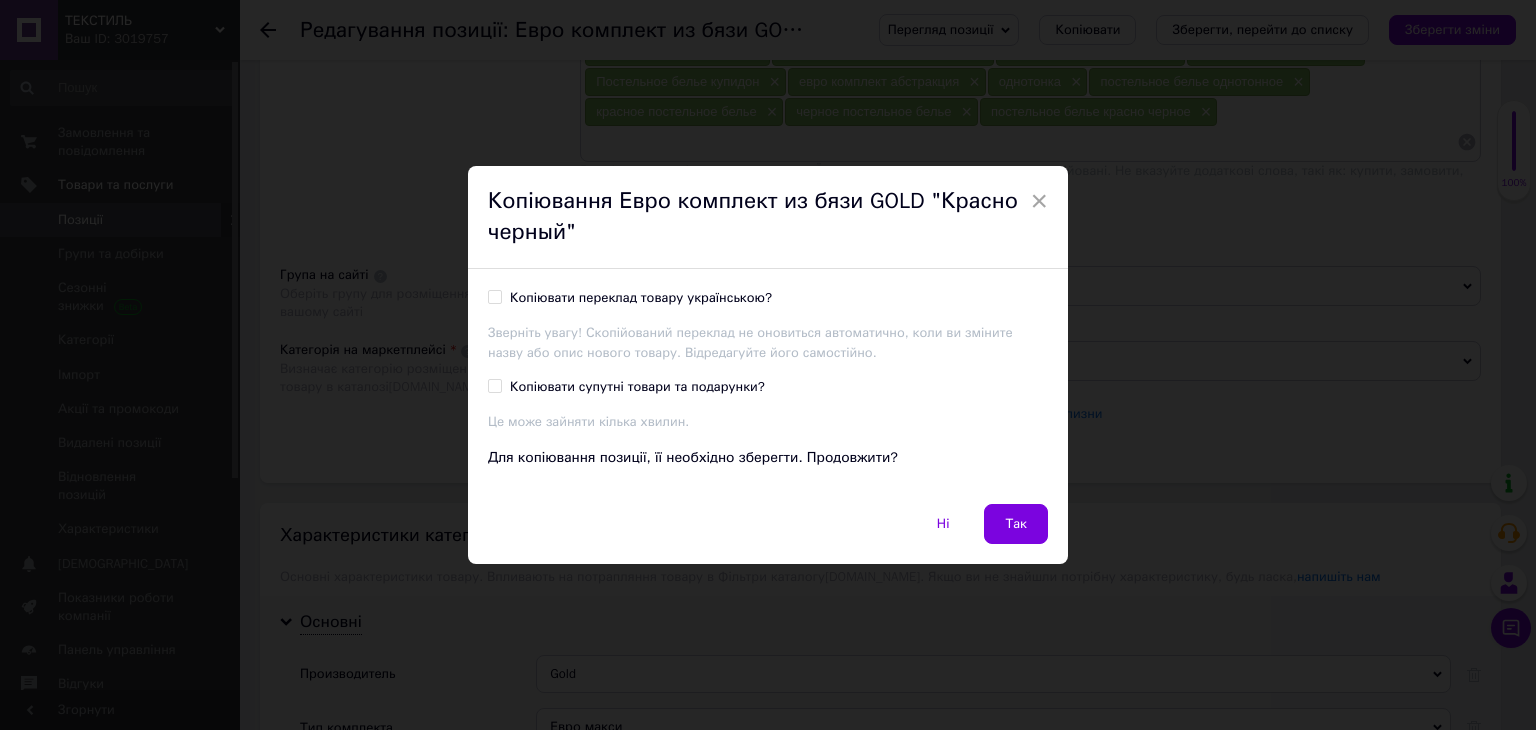 checkbox on "false" 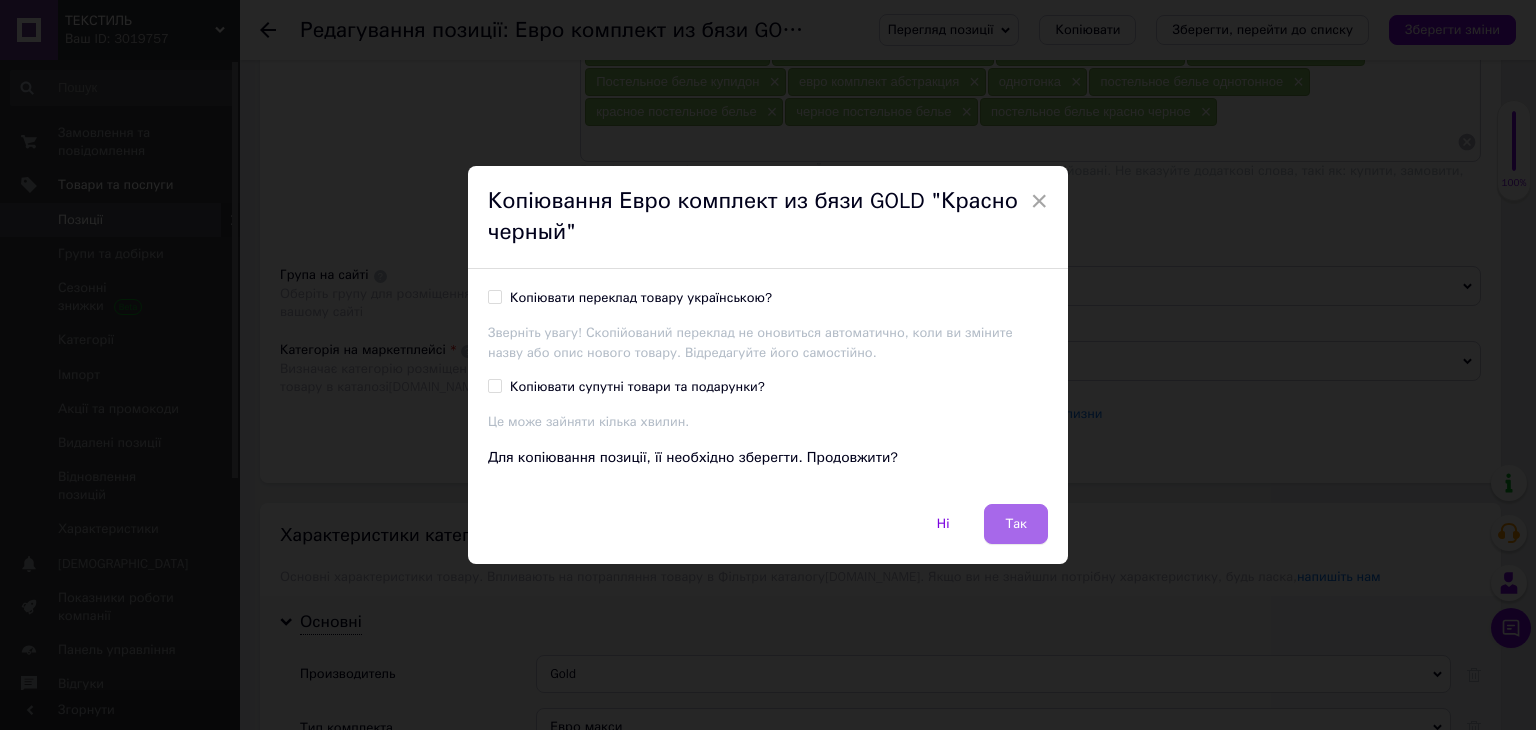 click on "Так" at bounding box center [1016, 524] 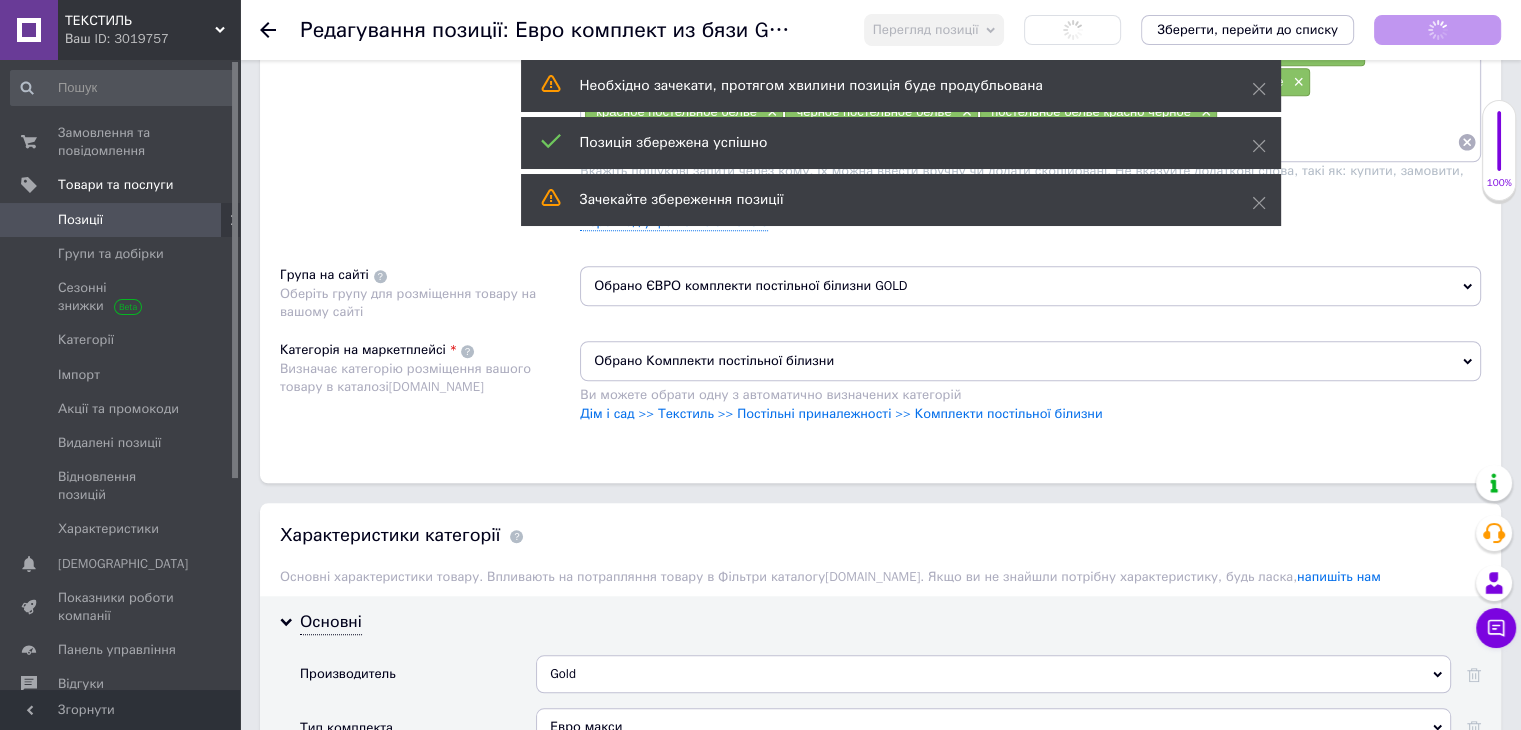 checkbox on "true" 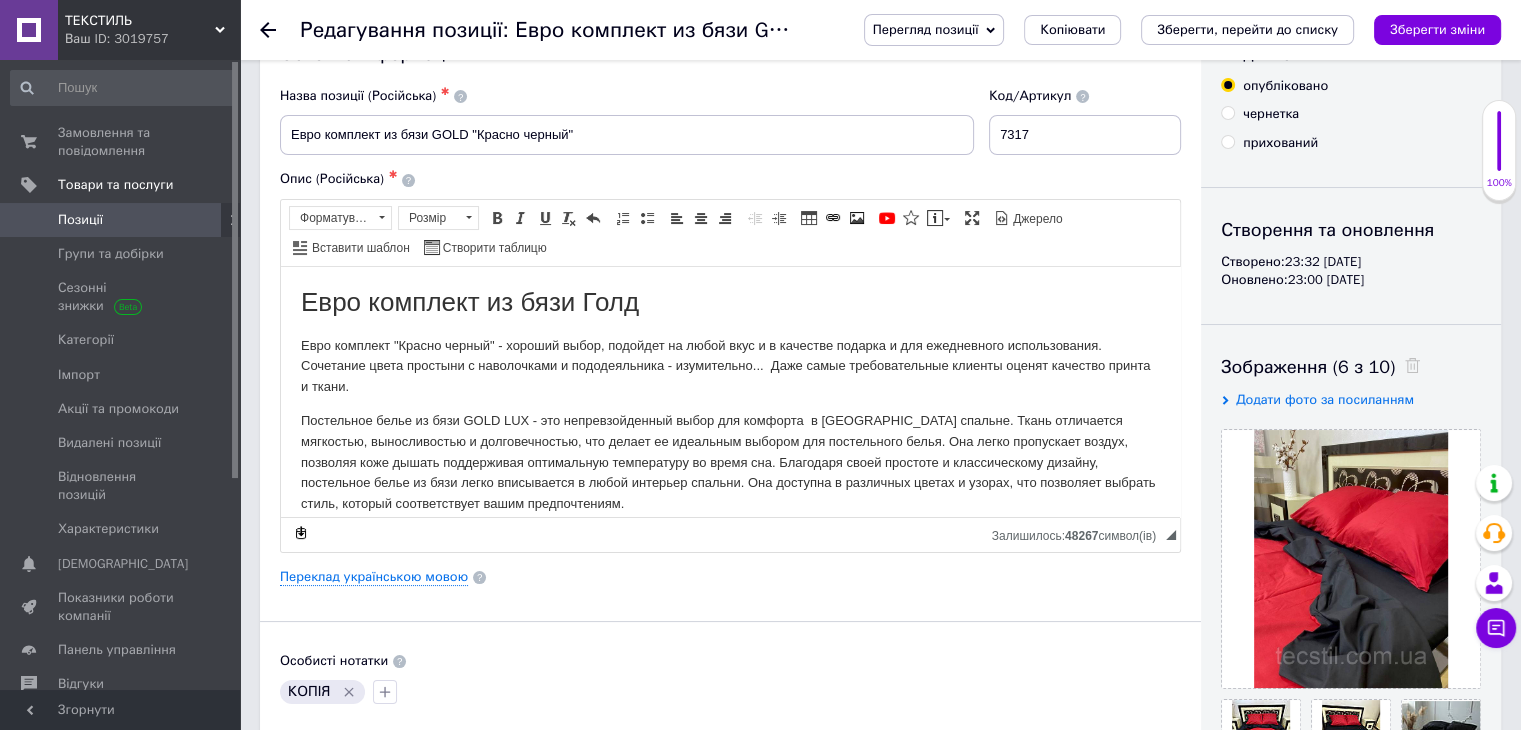 scroll, scrollTop: 60, scrollLeft: 0, axis: vertical 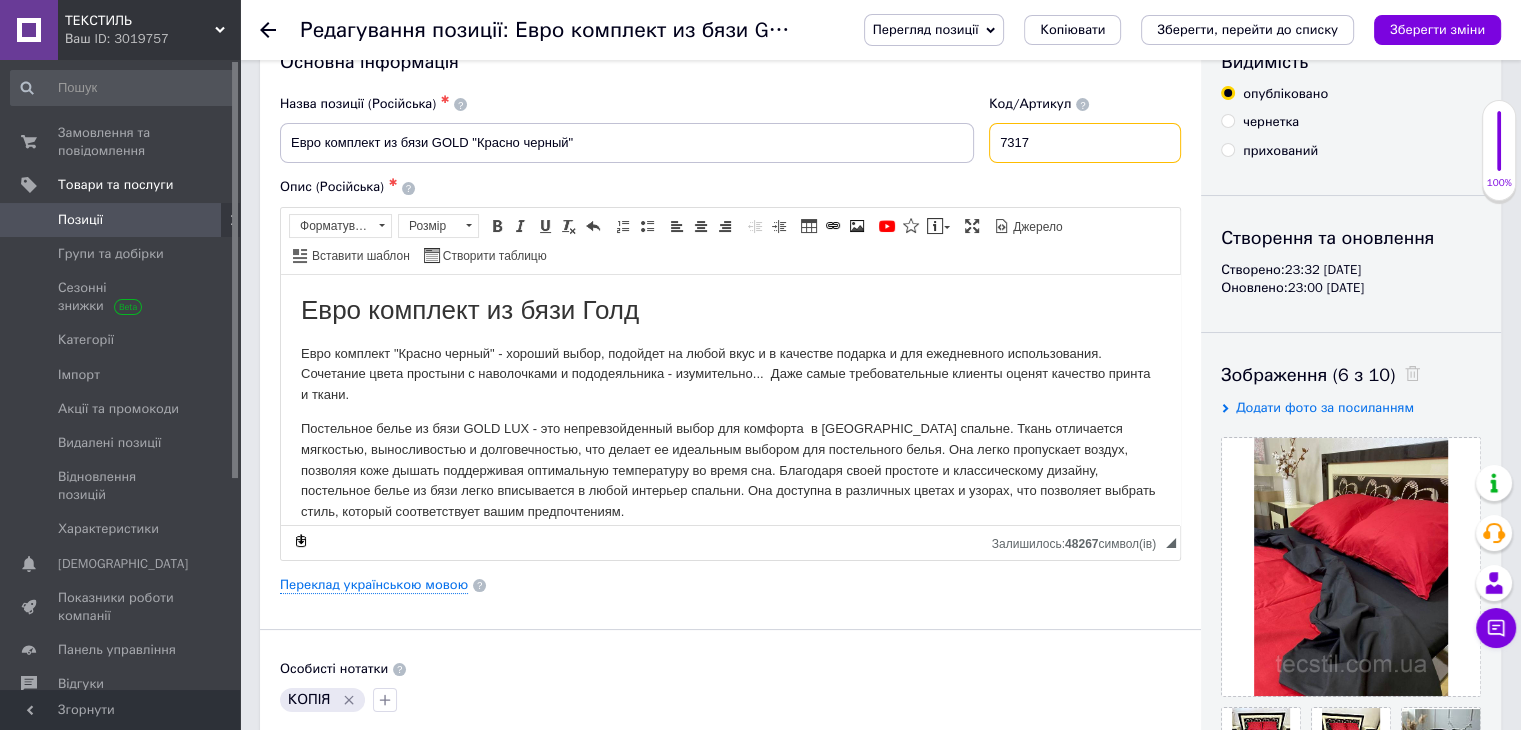 click on "7317" at bounding box center [1085, 143] 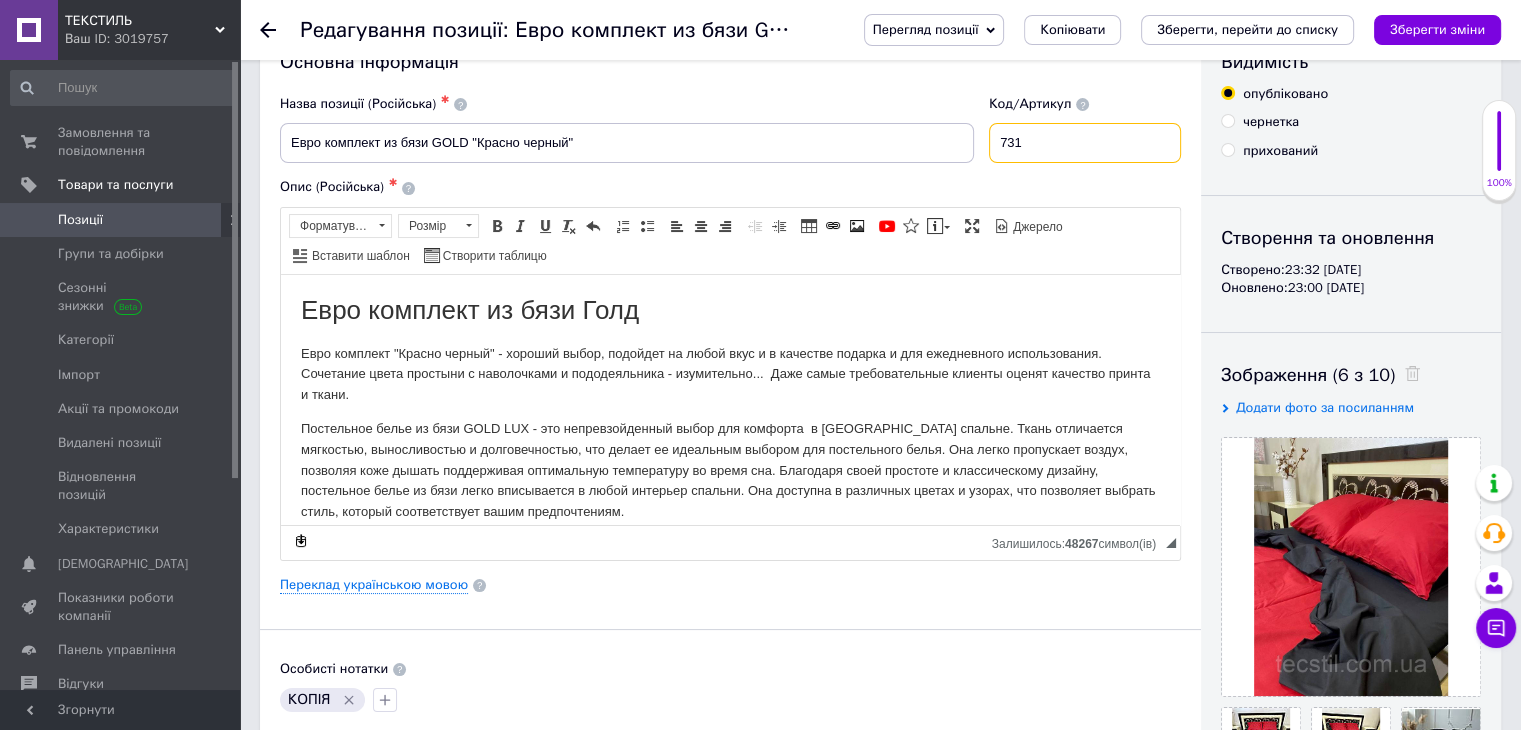 type on "7318" 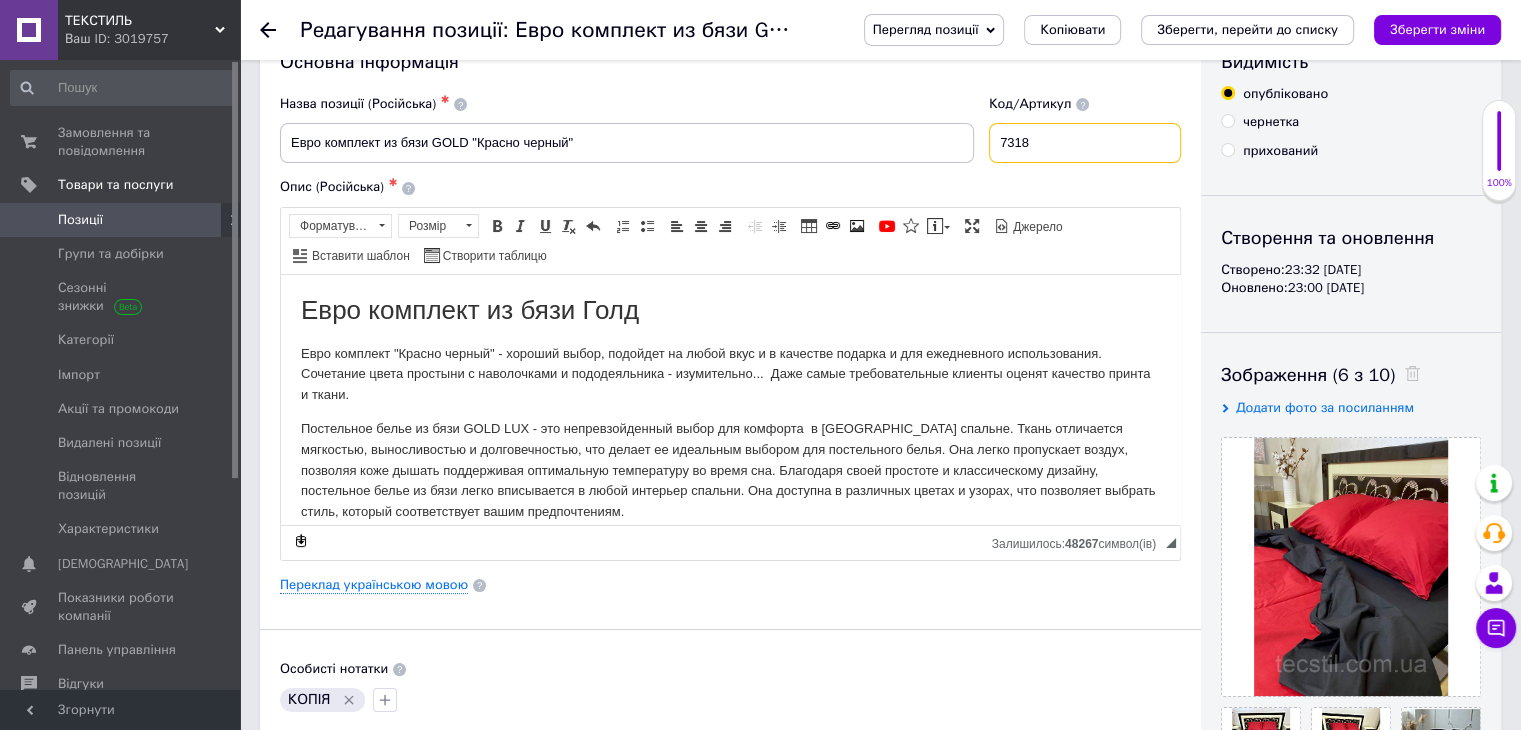 scroll, scrollTop: 52, scrollLeft: 0, axis: vertical 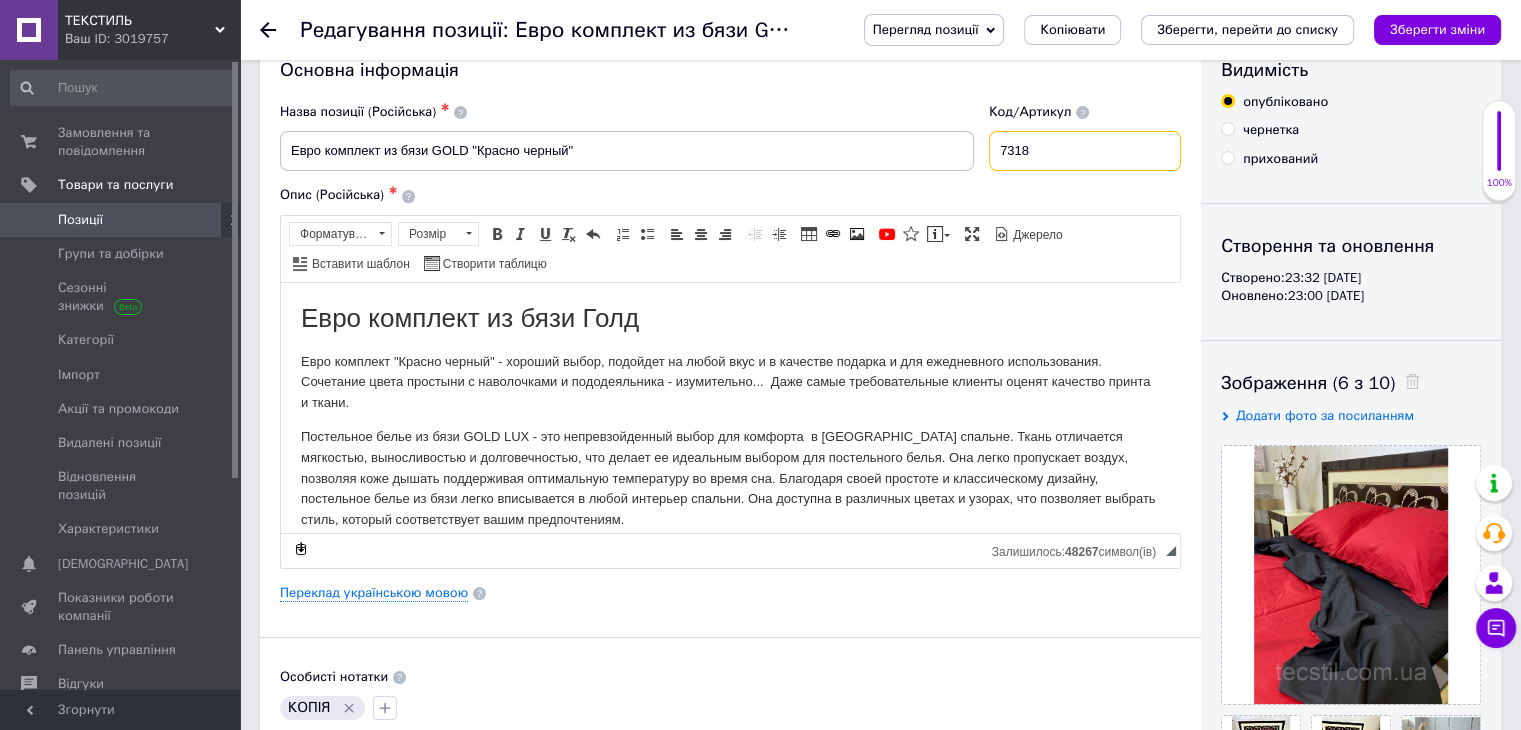 type on "7318" 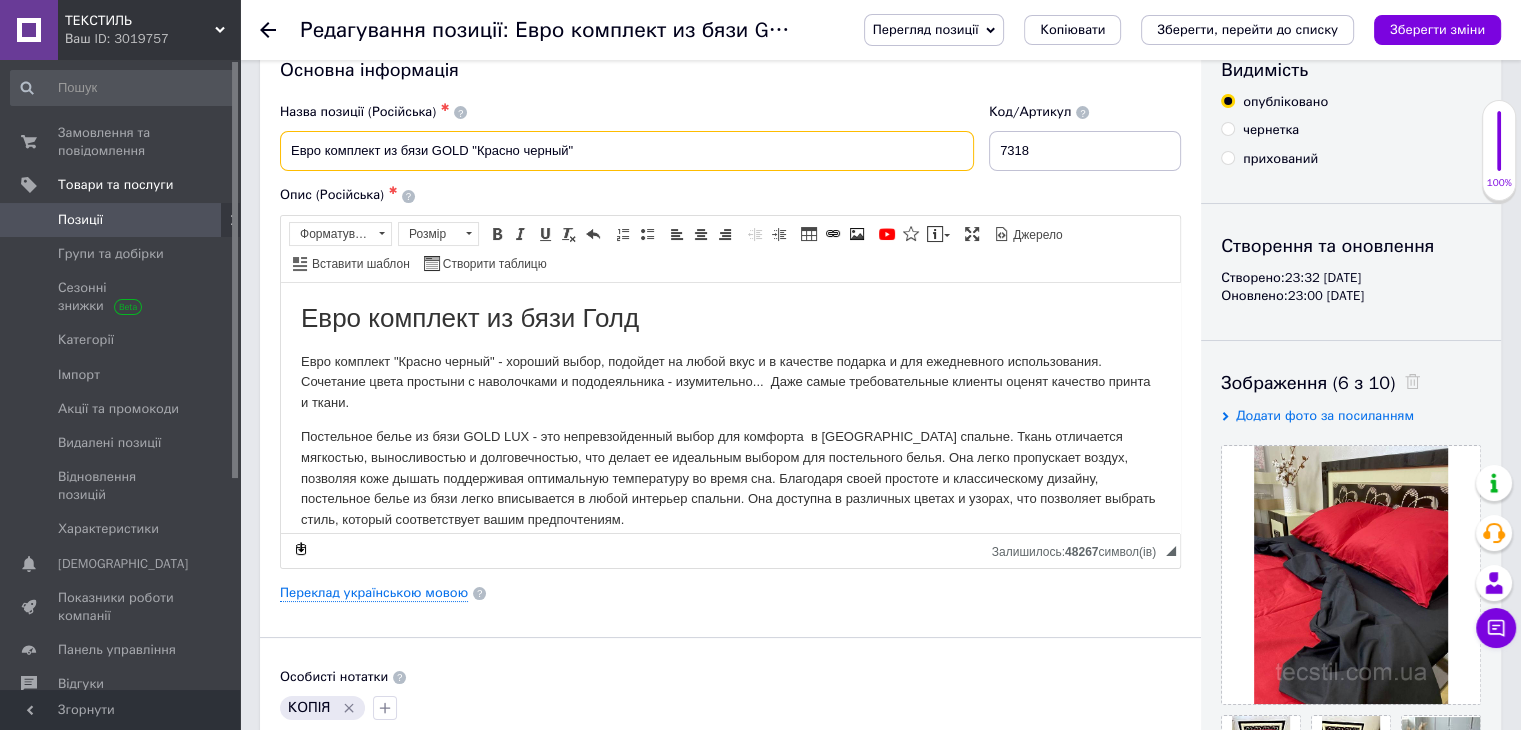 click on "Евро комплект из бязи GOLD "Красно черный"" at bounding box center [627, 151] 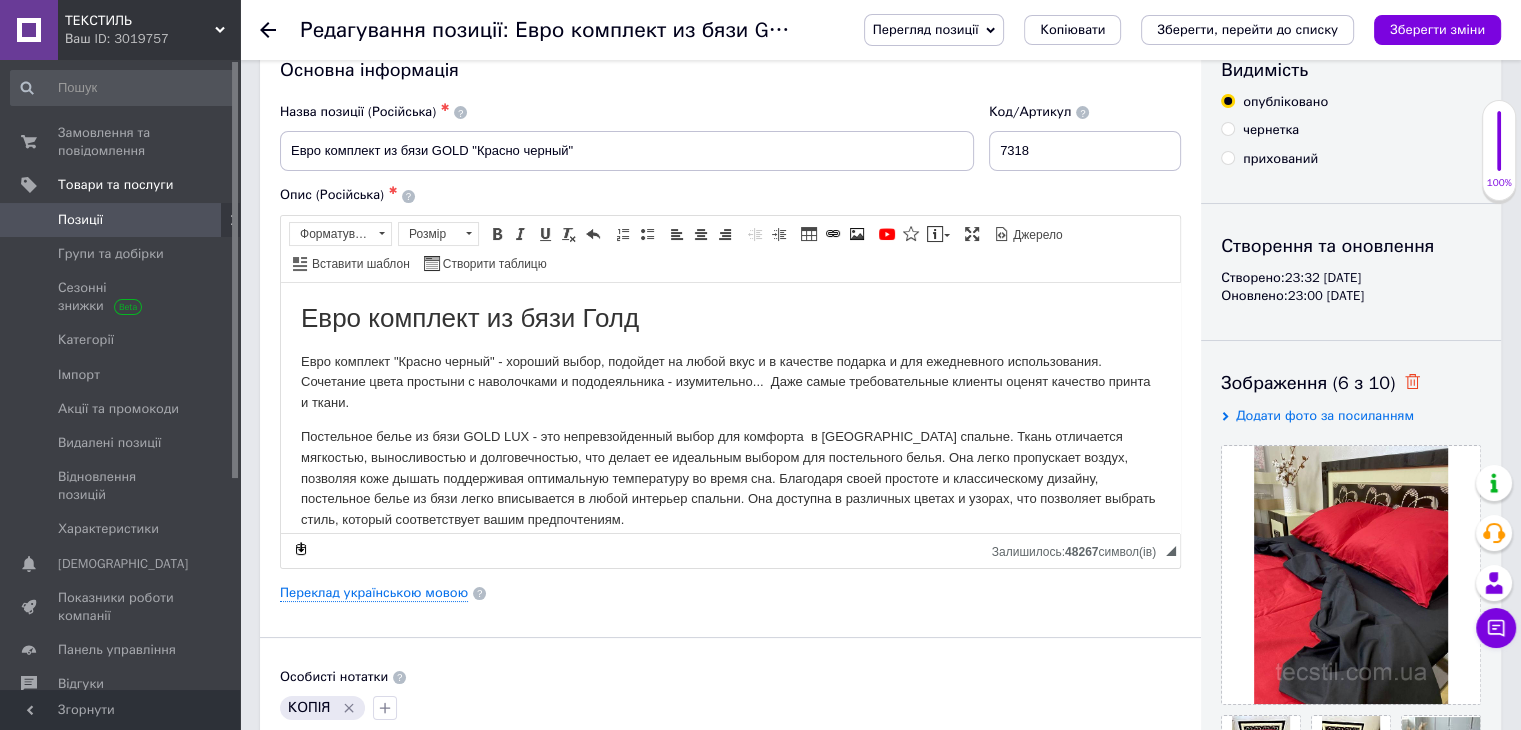 click 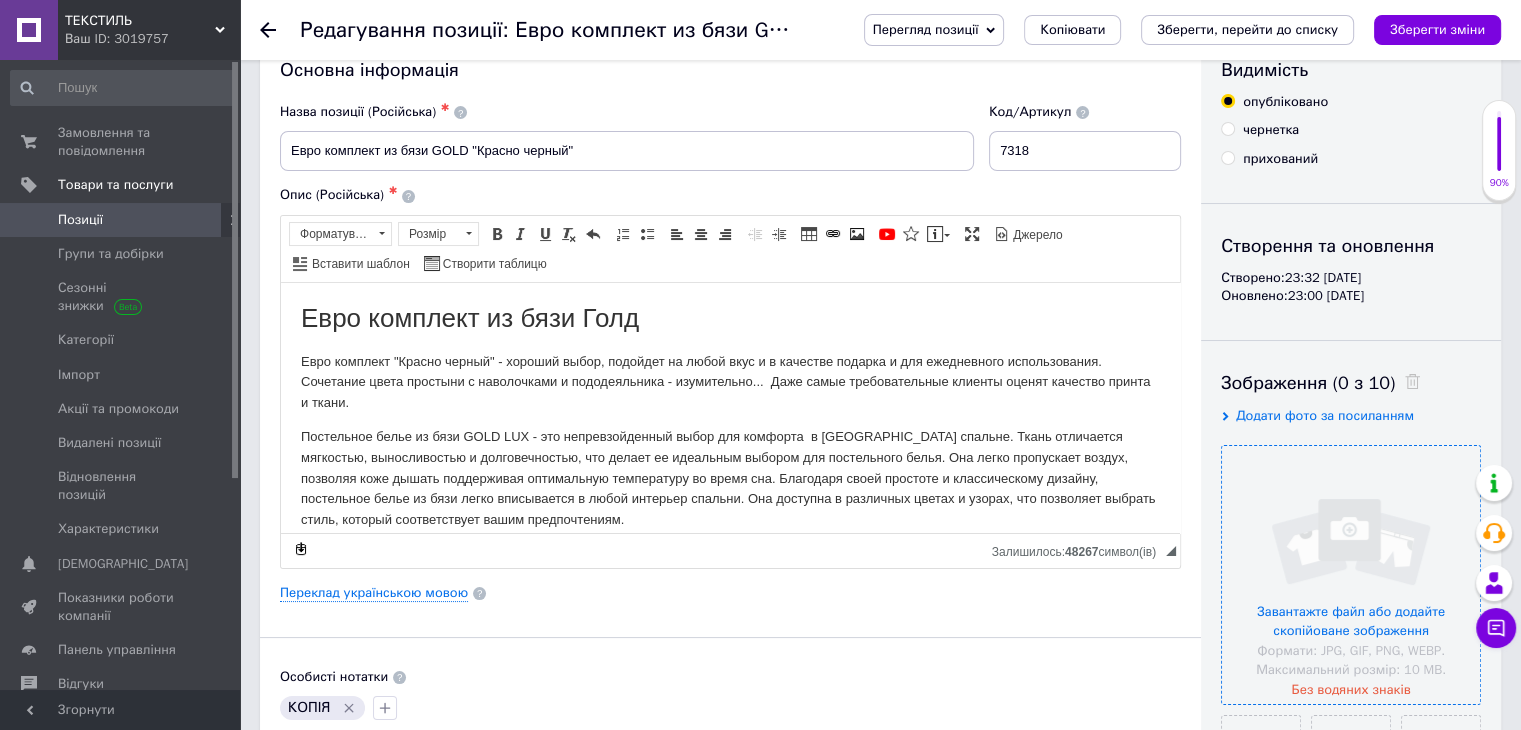 click at bounding box center (1351, 575) 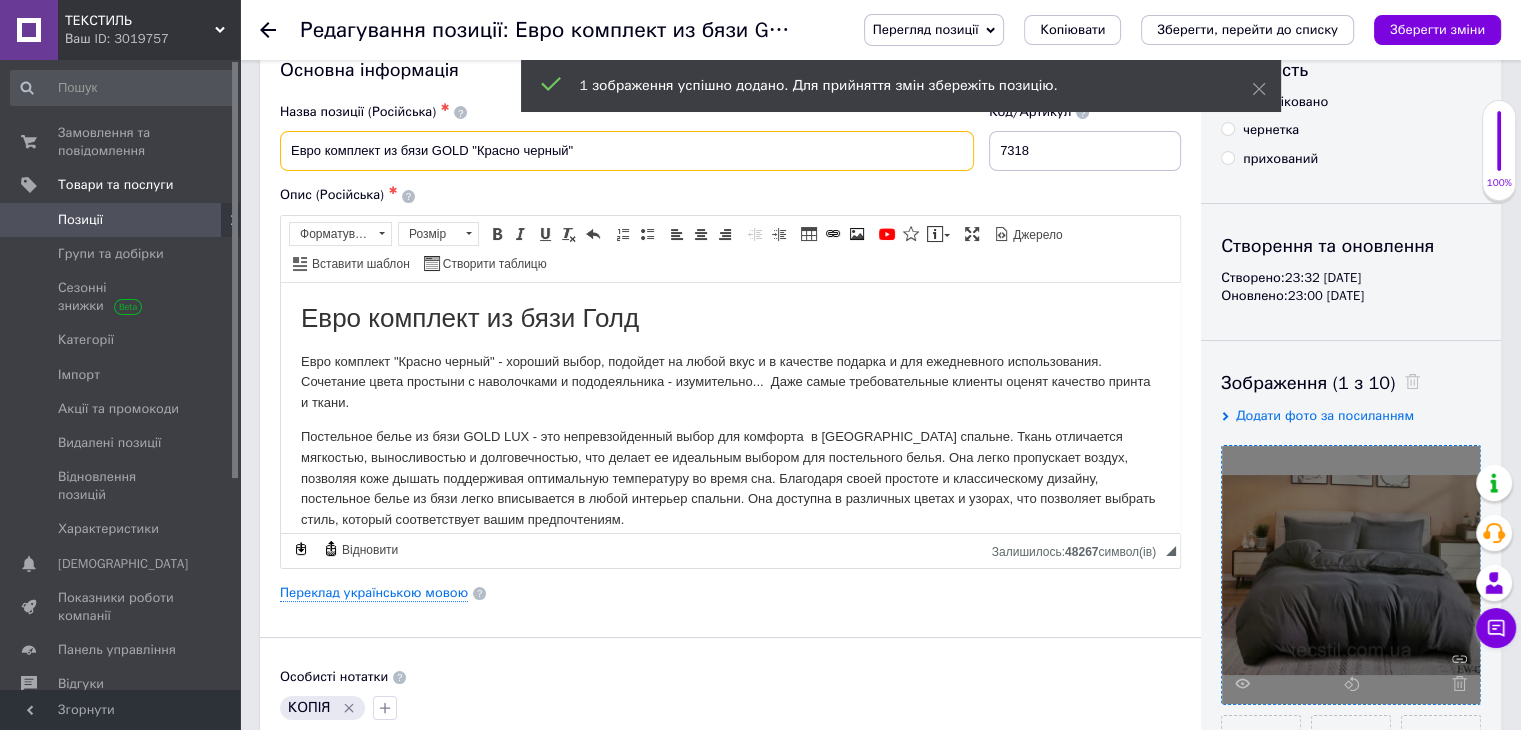 click on "Евро комплект из бязи GOLD "Красно черный"" at bounding box center (627, 151) 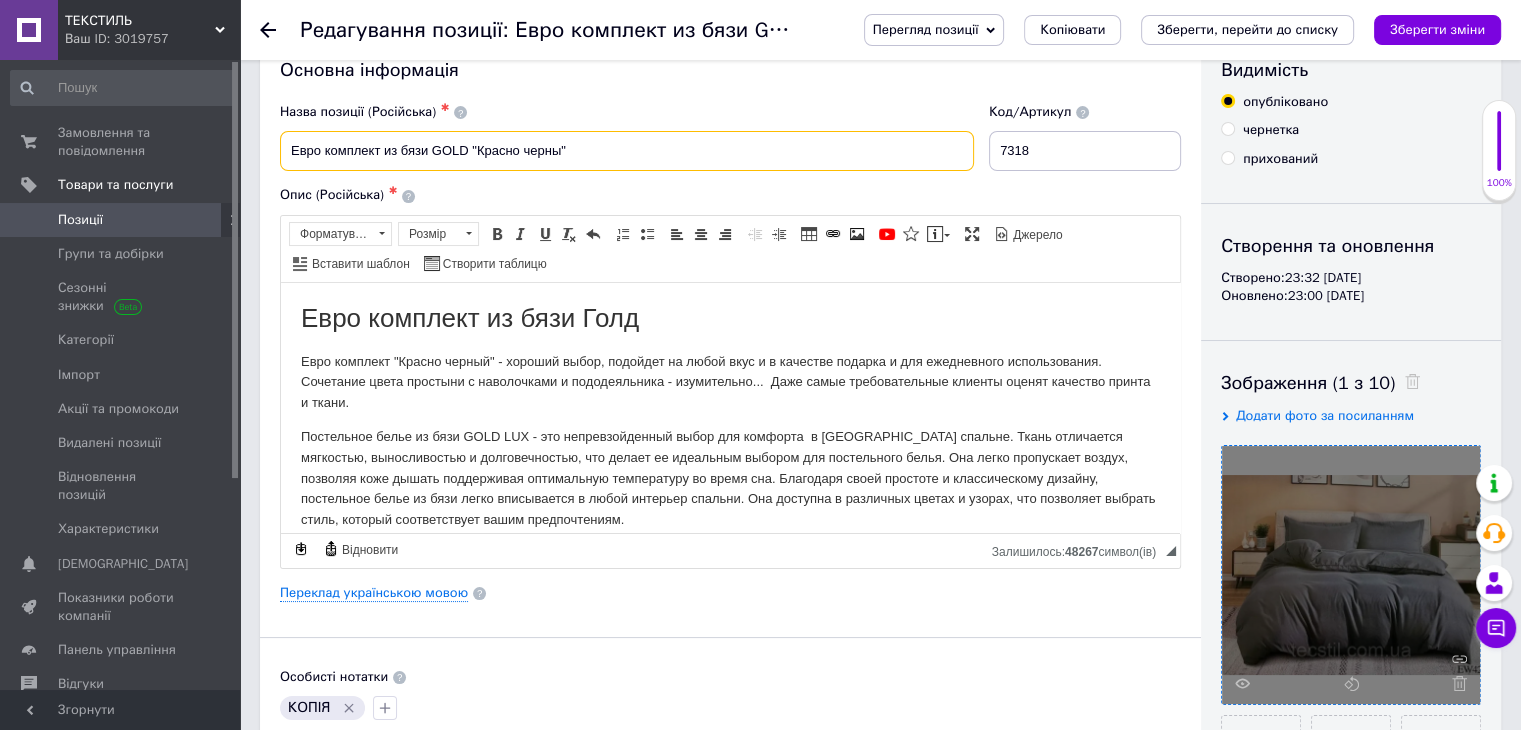 type on "Евро комплект из бязи GOLD "Красно черны"" 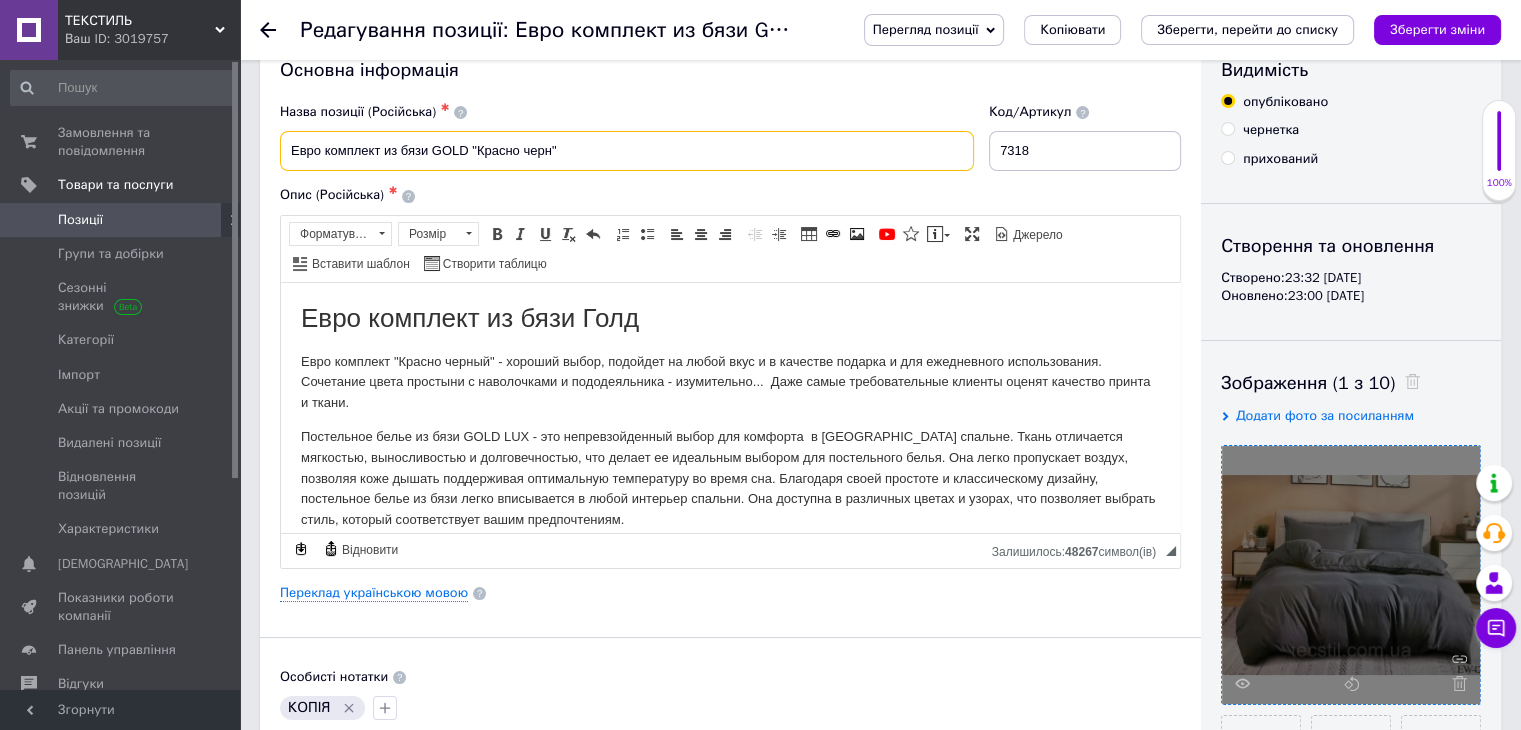 type 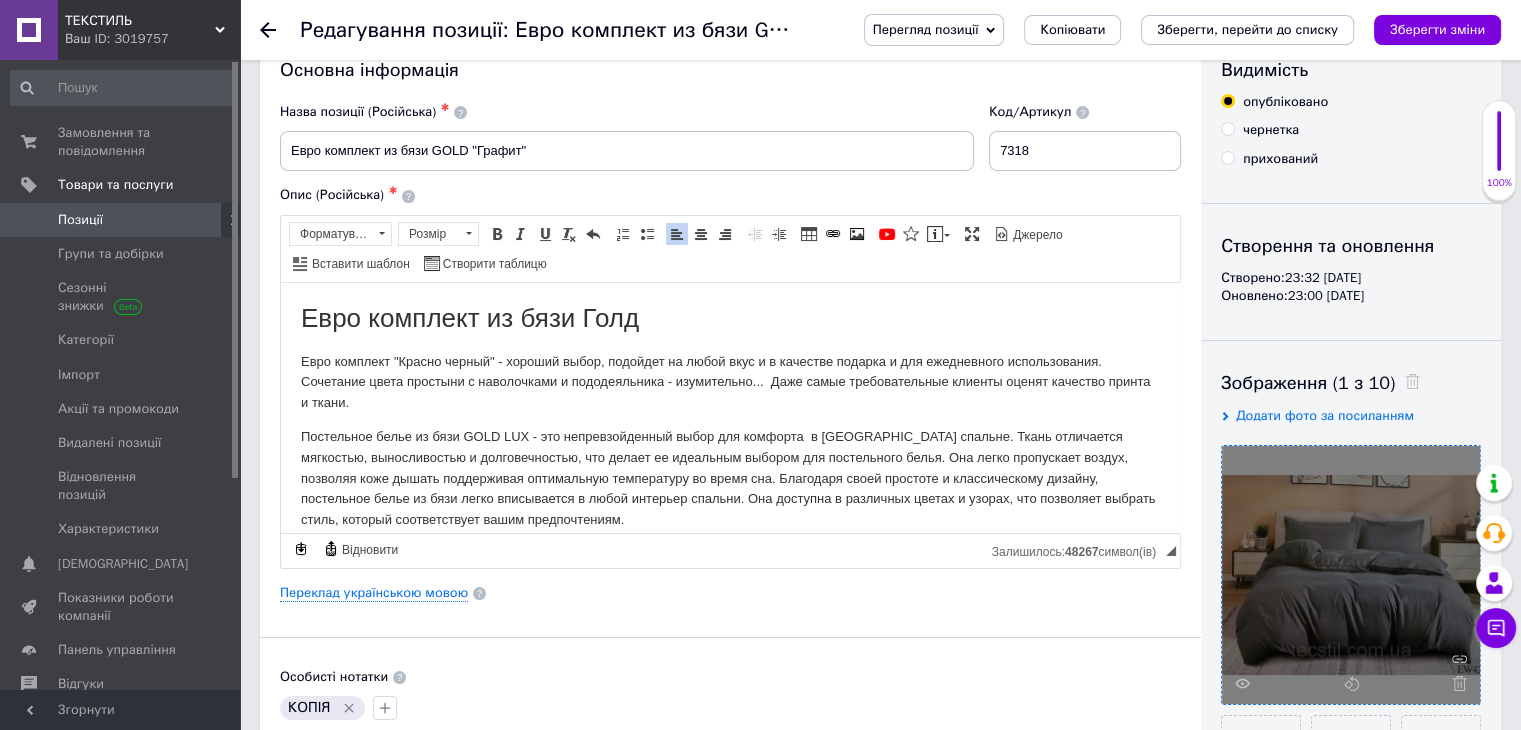 click on "Евро комплект "Красно черный" - хороший выбор, подойдет на любой вкус и в качестве подарка и для ежедневного использования. Сочетание цвета простыни с наволочками и пододеяльника - изумительно...  Даже самые требовательные клиенты оценят качество принта и ткани." at bounding box center (730, 382) 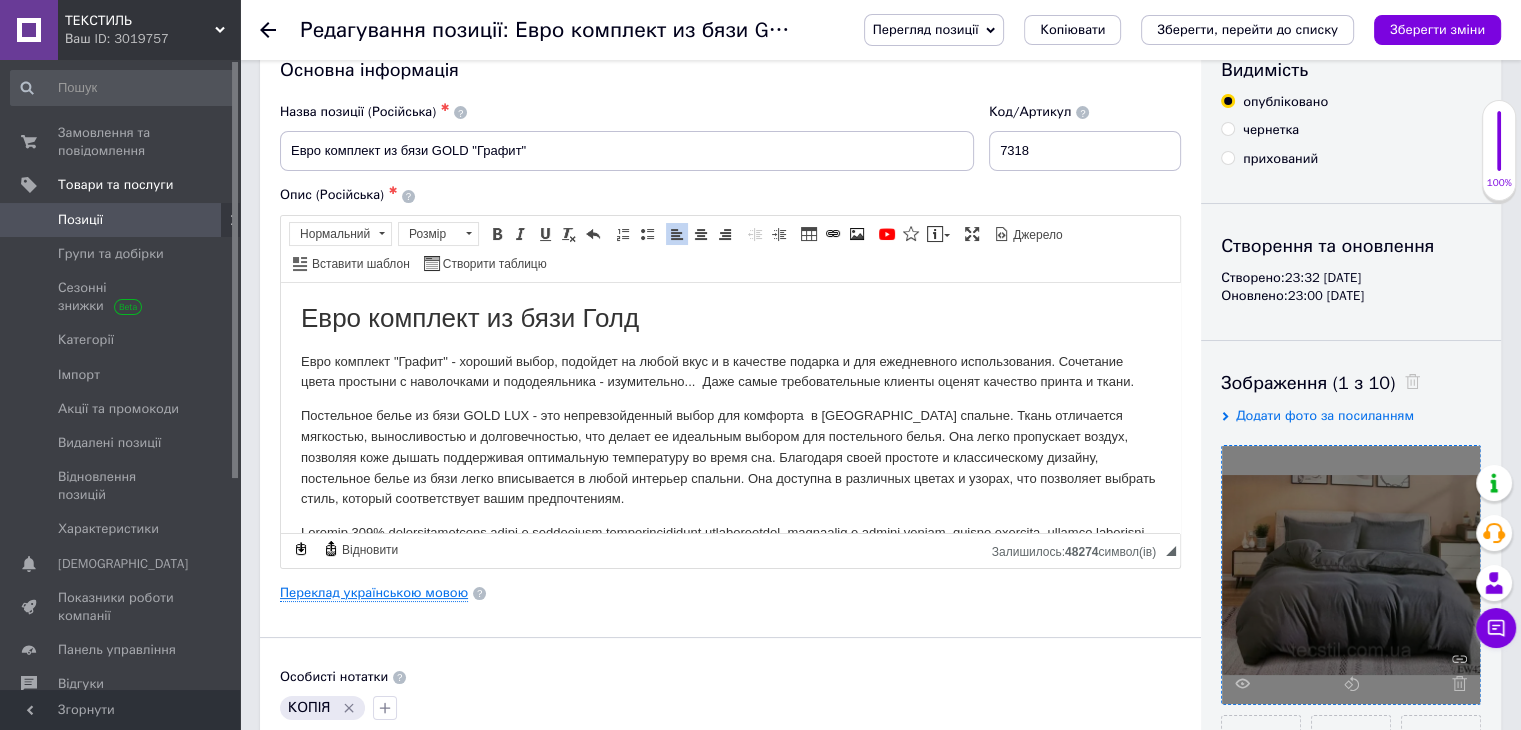 click on "Переклад українською мовою" at bounding box center [374, 593] 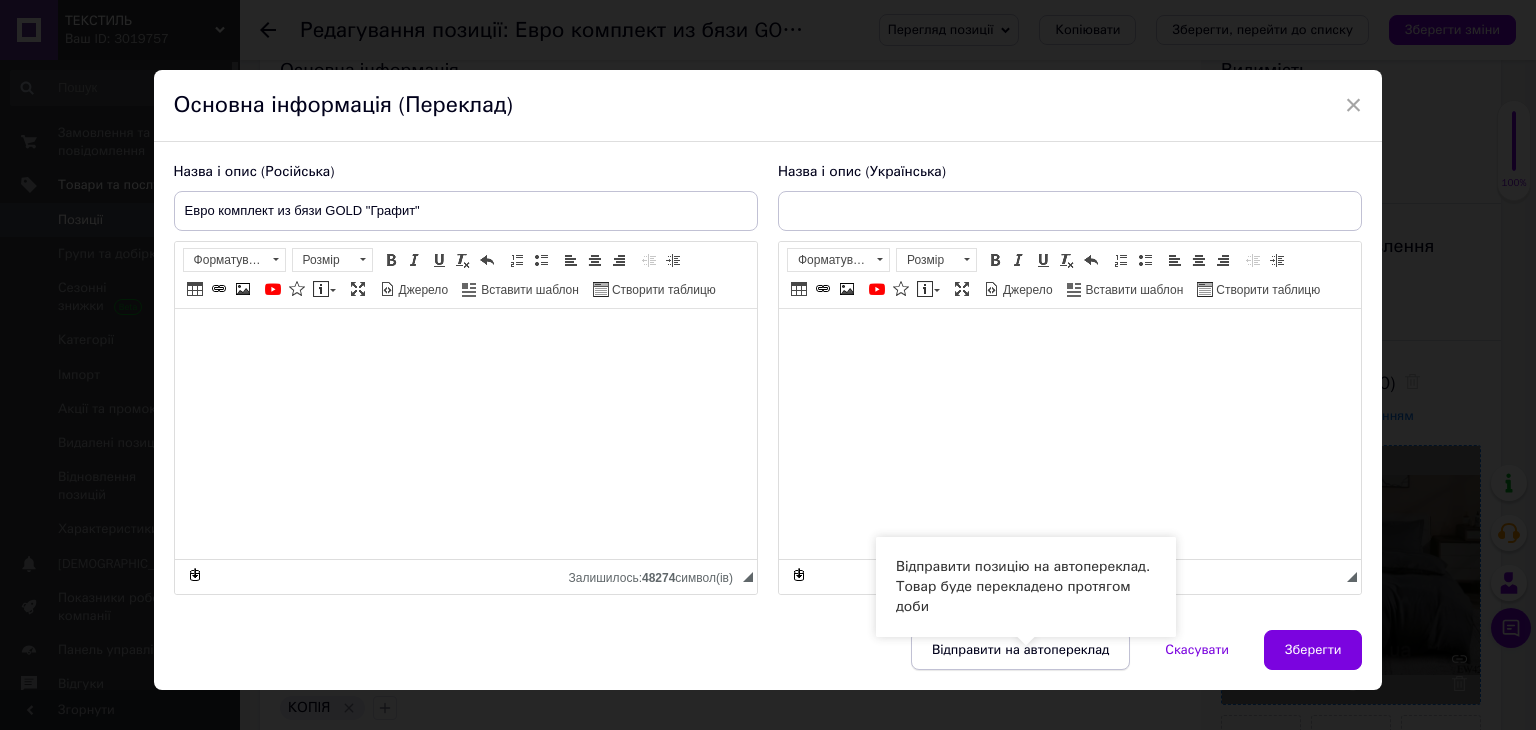 click on "Відправити на автопереклад" at bounding box center (1020, 650) 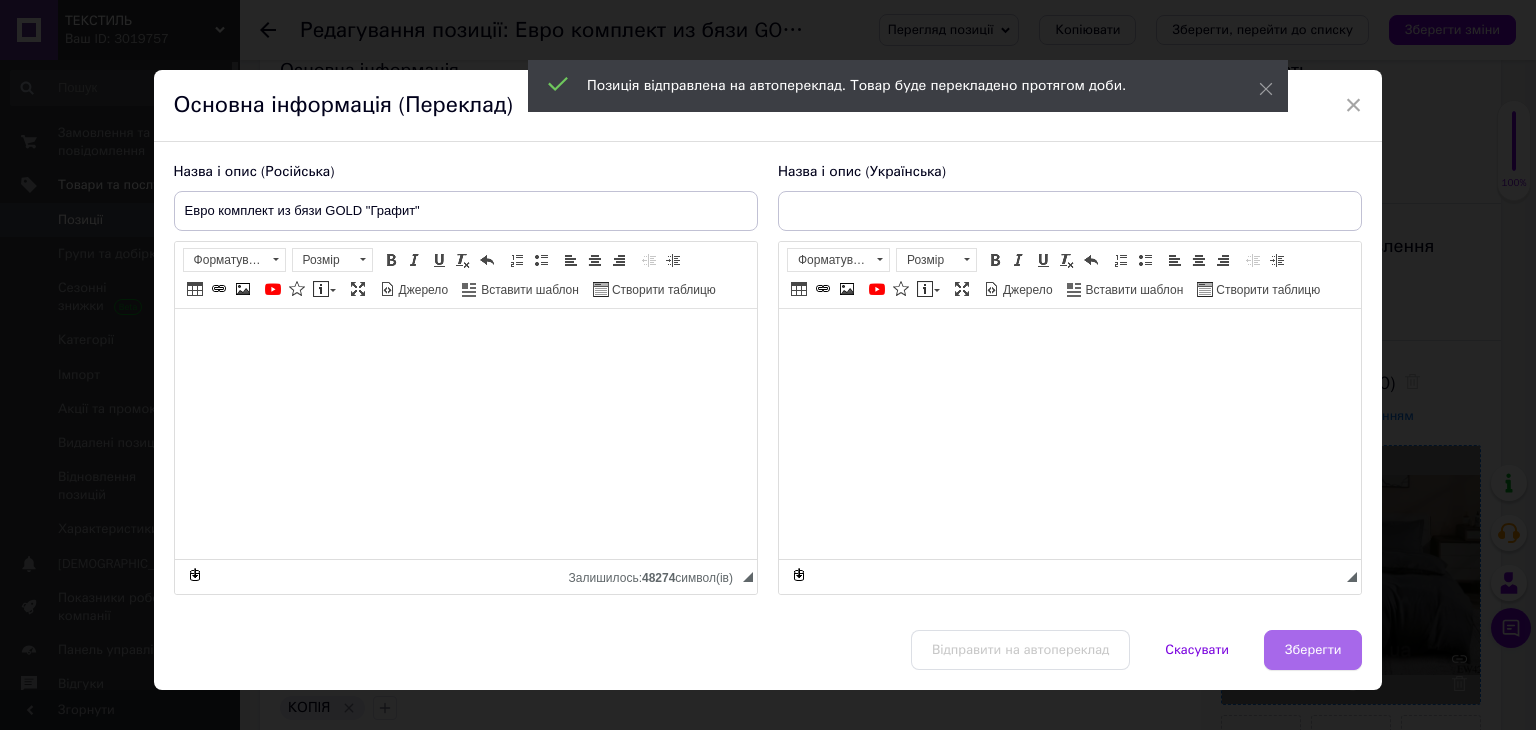 click on "Зберегти" at bounding box center (1313, 650) 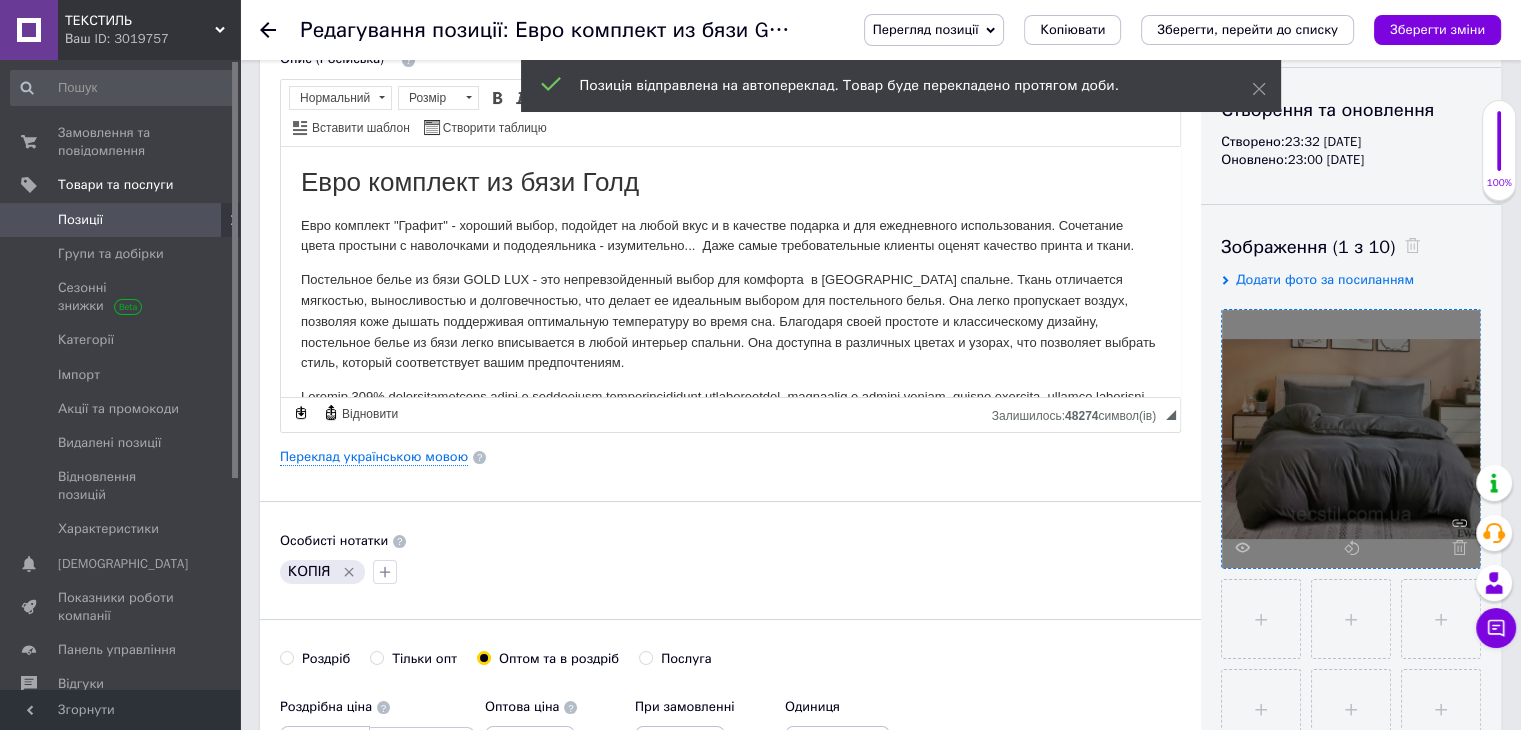 scroll, scrollTop: 188, scrollLeft: 0, axis: vertical 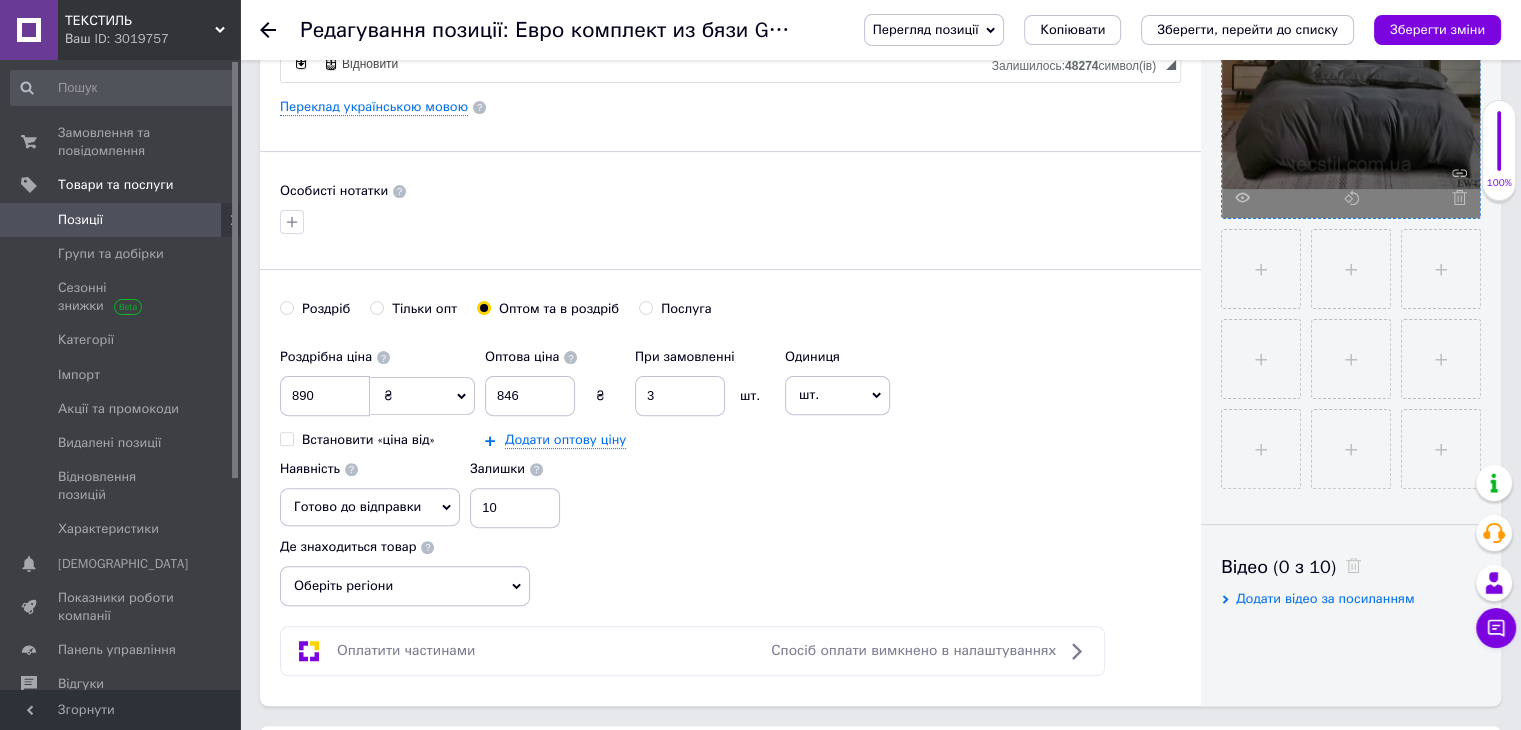 click on "Оберіть регіони" at bounding box center [405, 586] 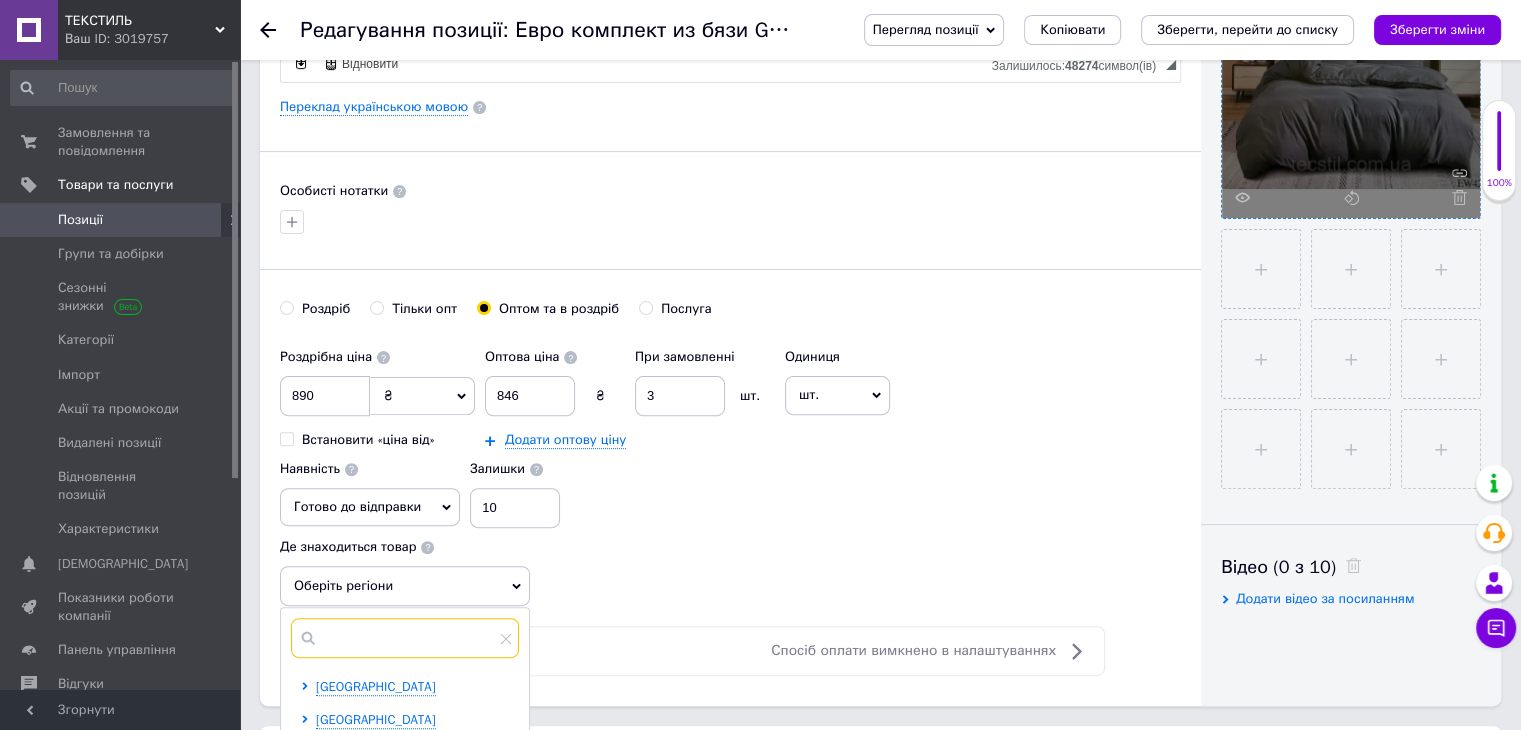 click at bounding box center [405, 638] 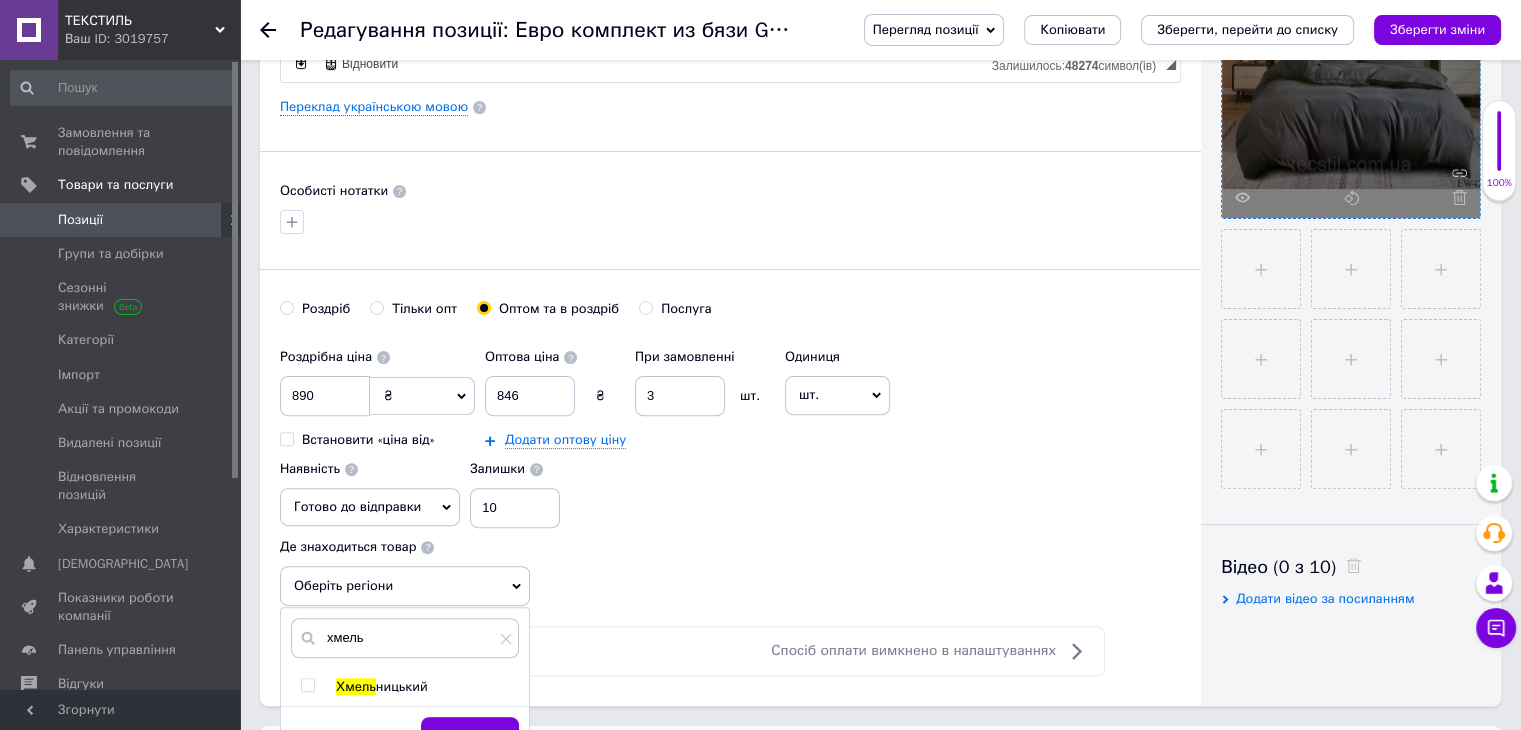 click on "ницький" at bounding box center [402, 686] 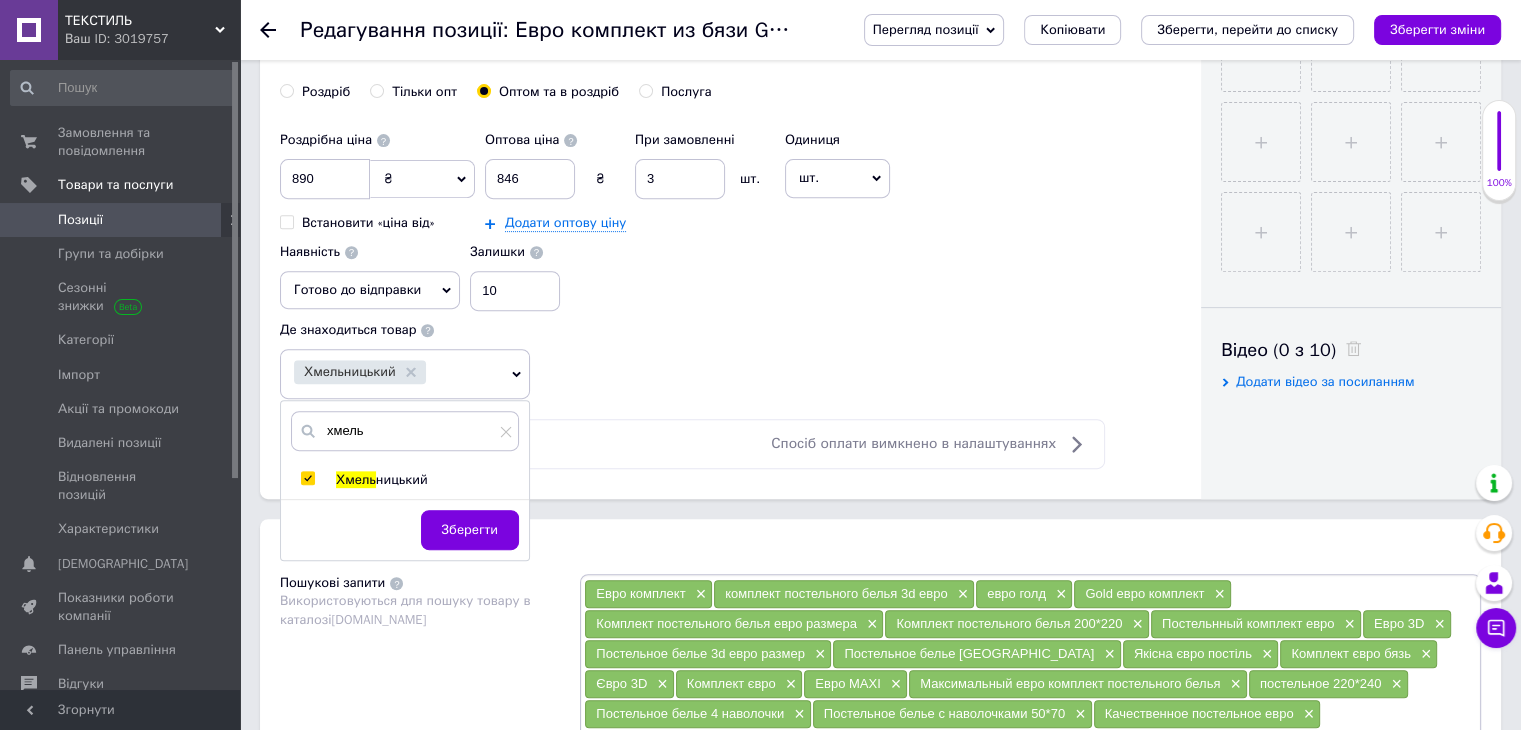 scroll, scrollTop: 762, scrollLeft: 0, axis: vertical 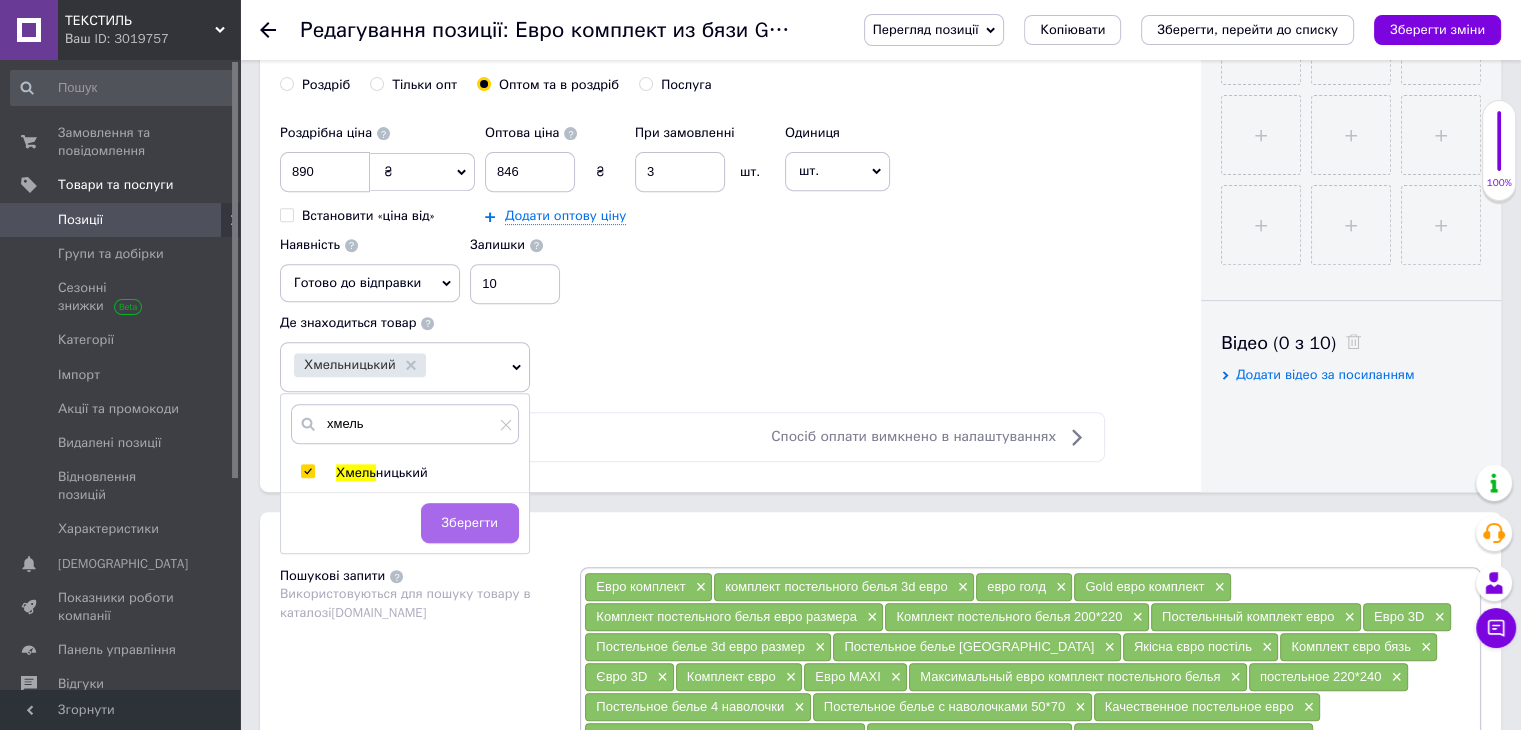 click on "Зберегти" at bounding box center [470, 523] 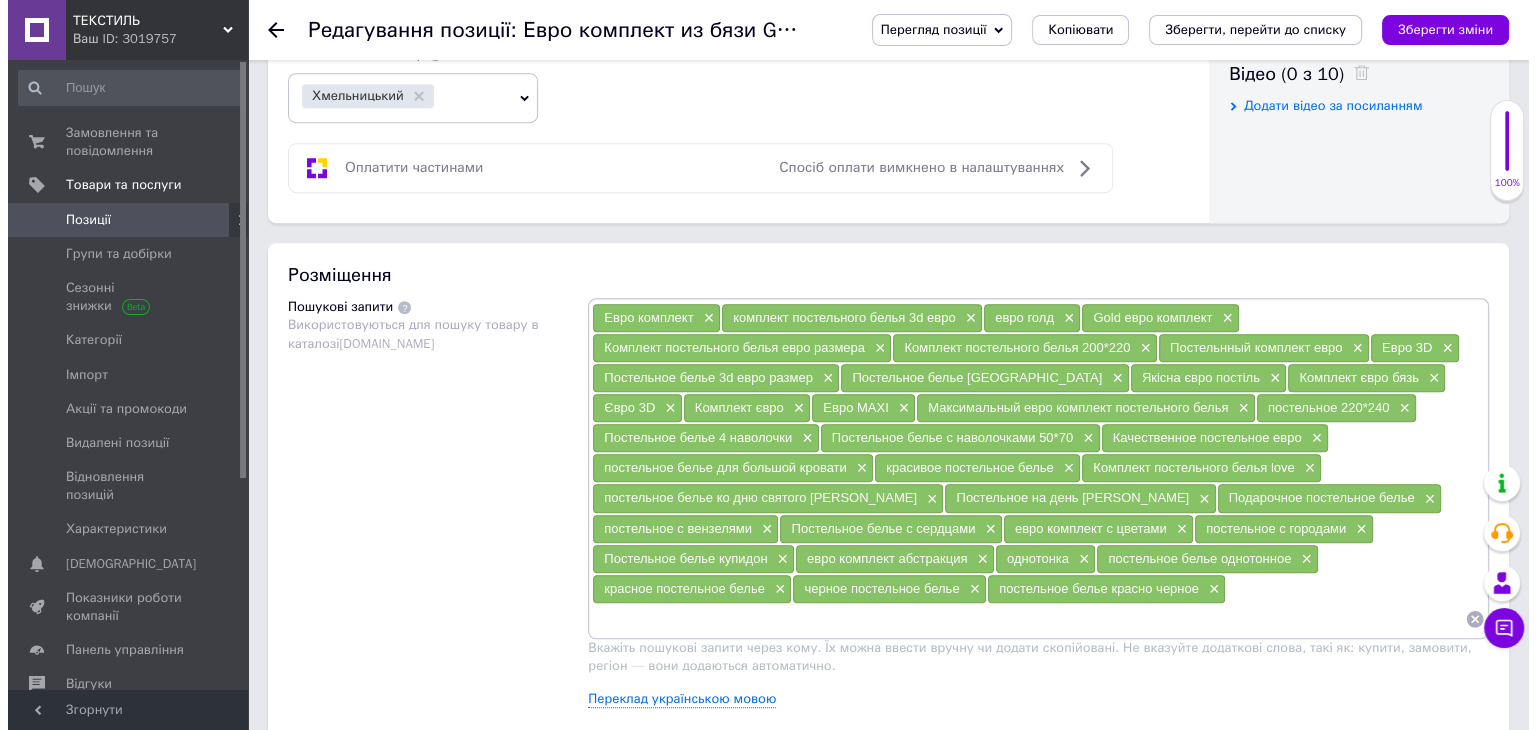 scroll, scrollTop: 1048, scrollLeft: 0, axis: vertical 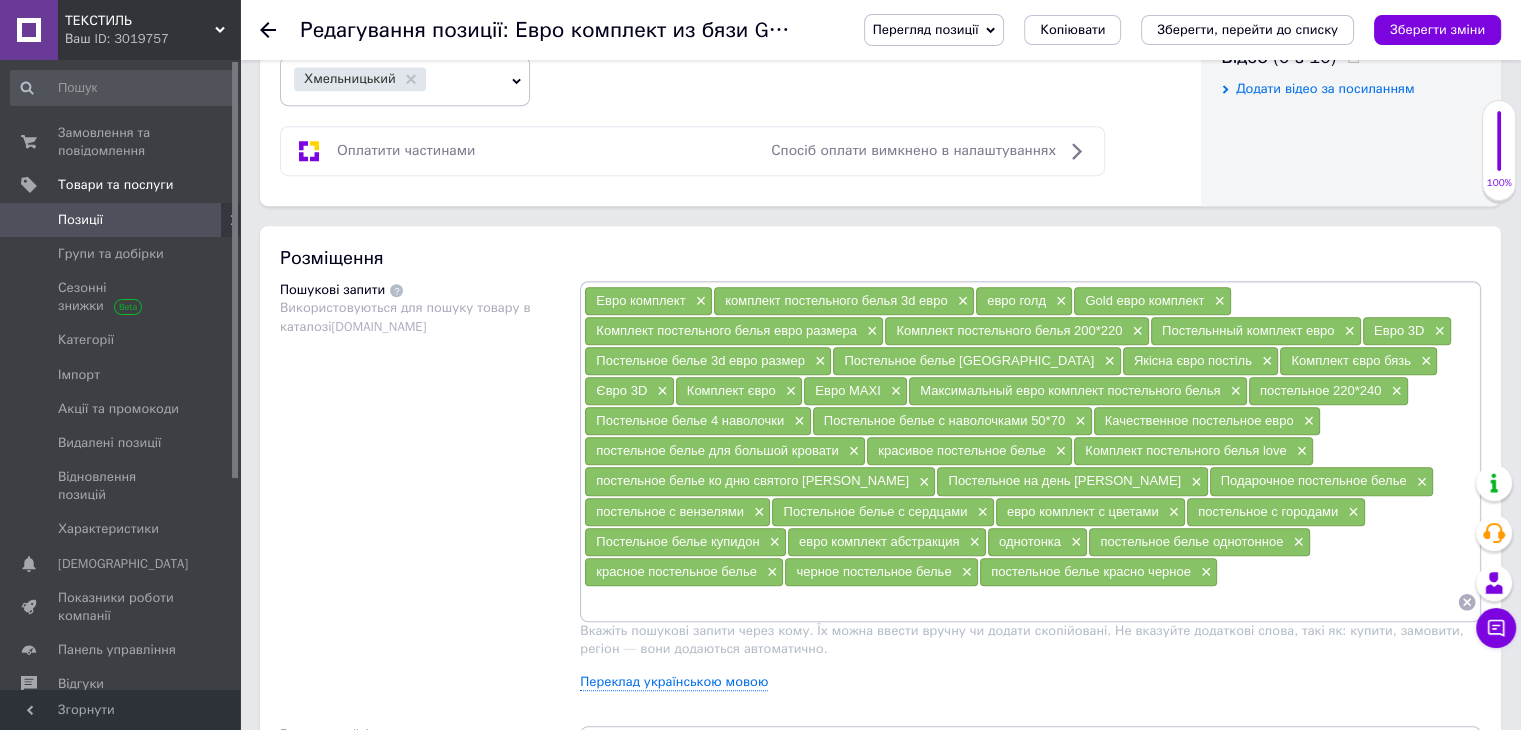 click on "Евро комплект × комплект постельного белья 3d евро × евро голд × Gold евро комплект × Комплект постельного белья евро размера × Комплект постельного белья 200*220 × Постельнный комплект евро × Евро 3D × Постельное белье 3d евро размер × Постельное белье [GEOGRAPHIC_DATA] × Якісна євро постіль × Комплект євро бязь × Євро 3D × Комплект євро × Евро MAXI × Максимальный евро комплект постельного белья × постельное 220*240 × Постельное белье 4 наволочки × Постельное белье с наволочками 50*70 × Качественное постельное евро × постельное белье для большой кровати × красивое постельное белье" at bounding box center [1030, 451] 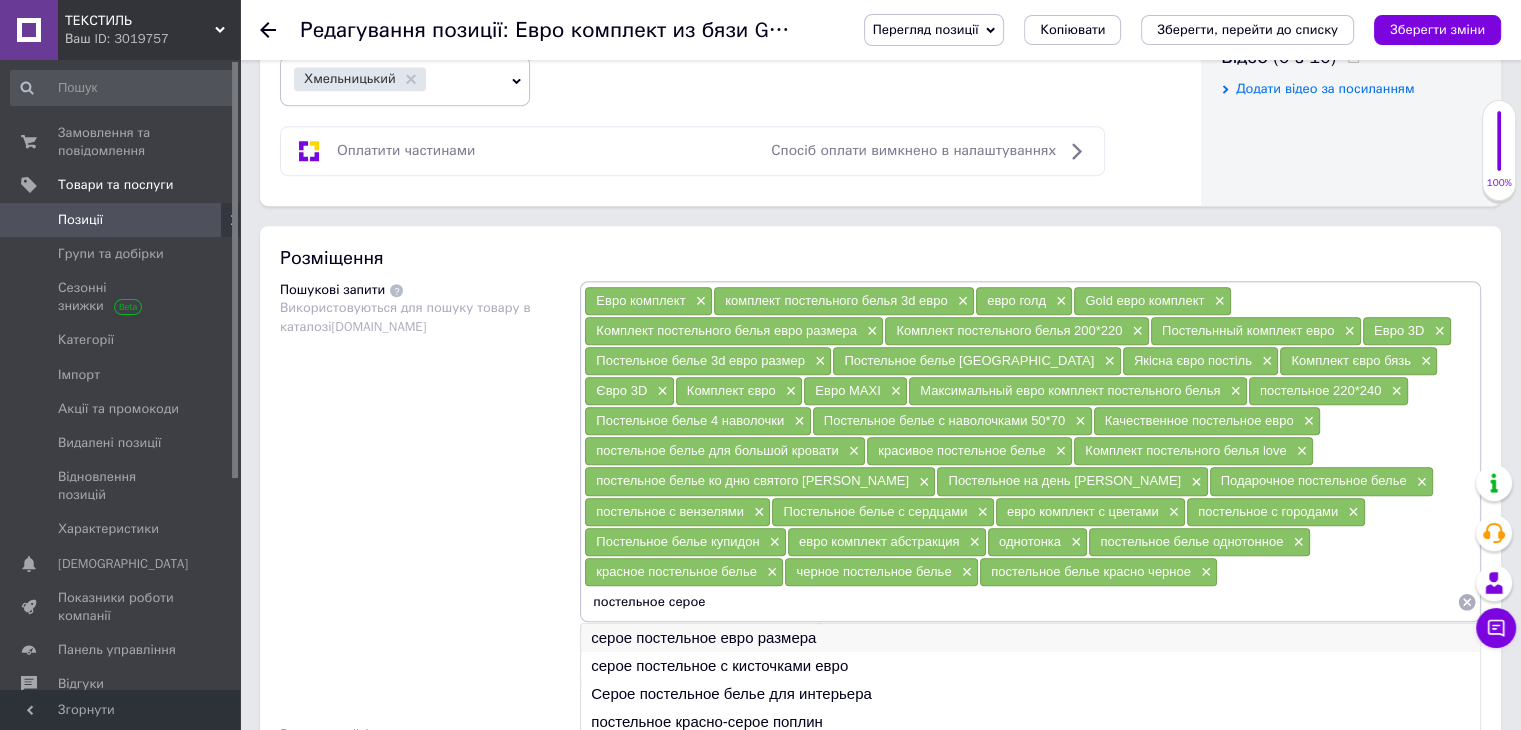 click on "серое постельное евро размера" at bounding box center [1030, 638] 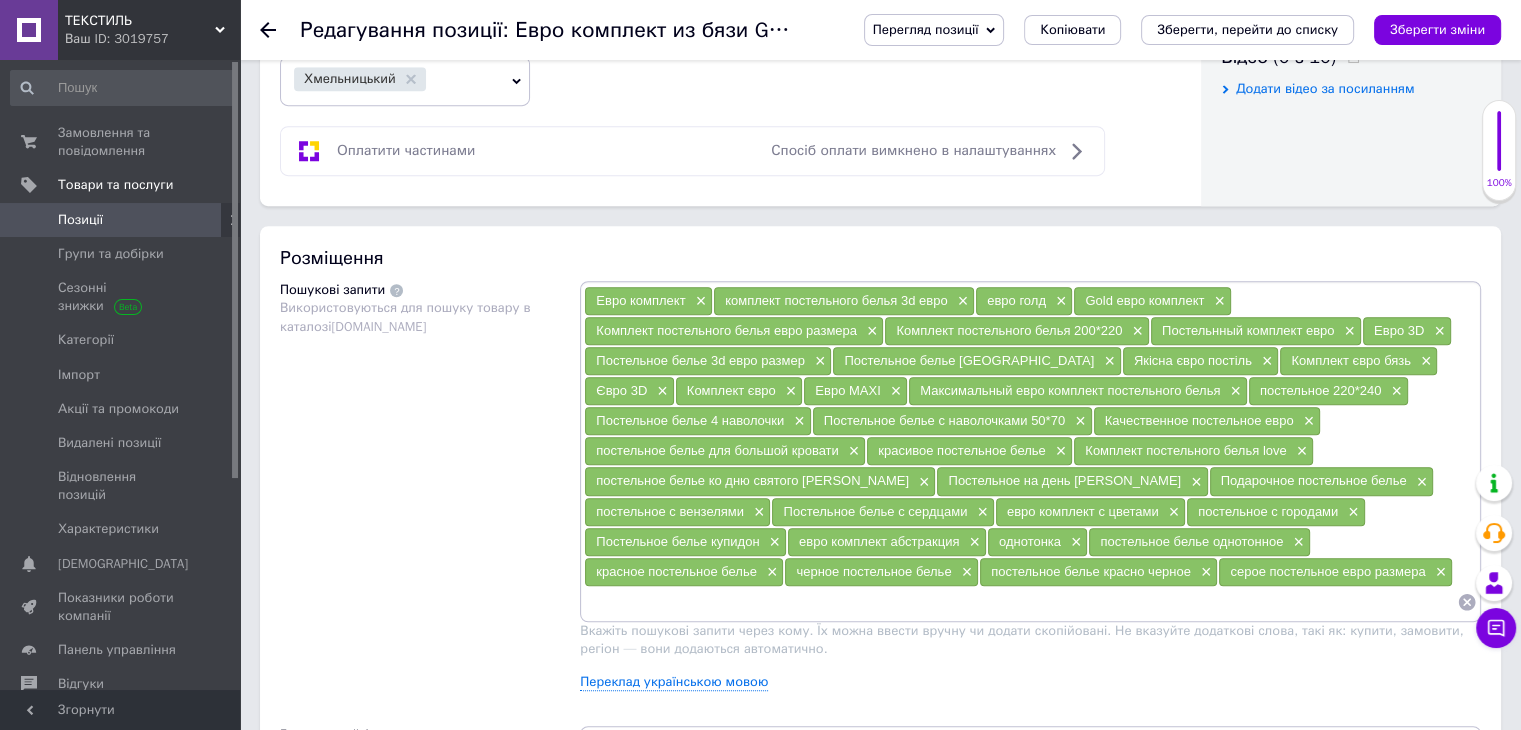 click at bounding box center [1020, 602] 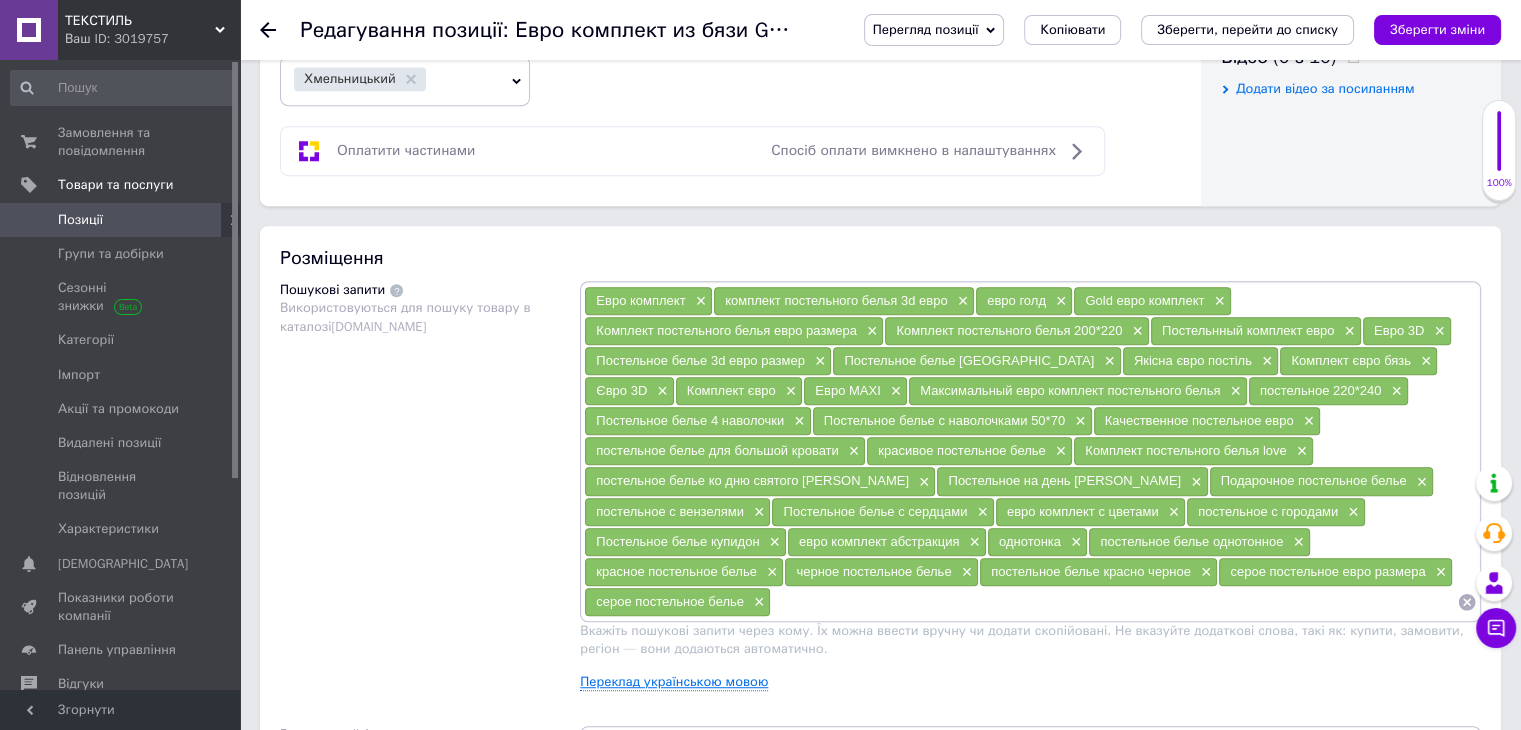 click on "Переклад українською мовою" at bounding box center (674, 682) 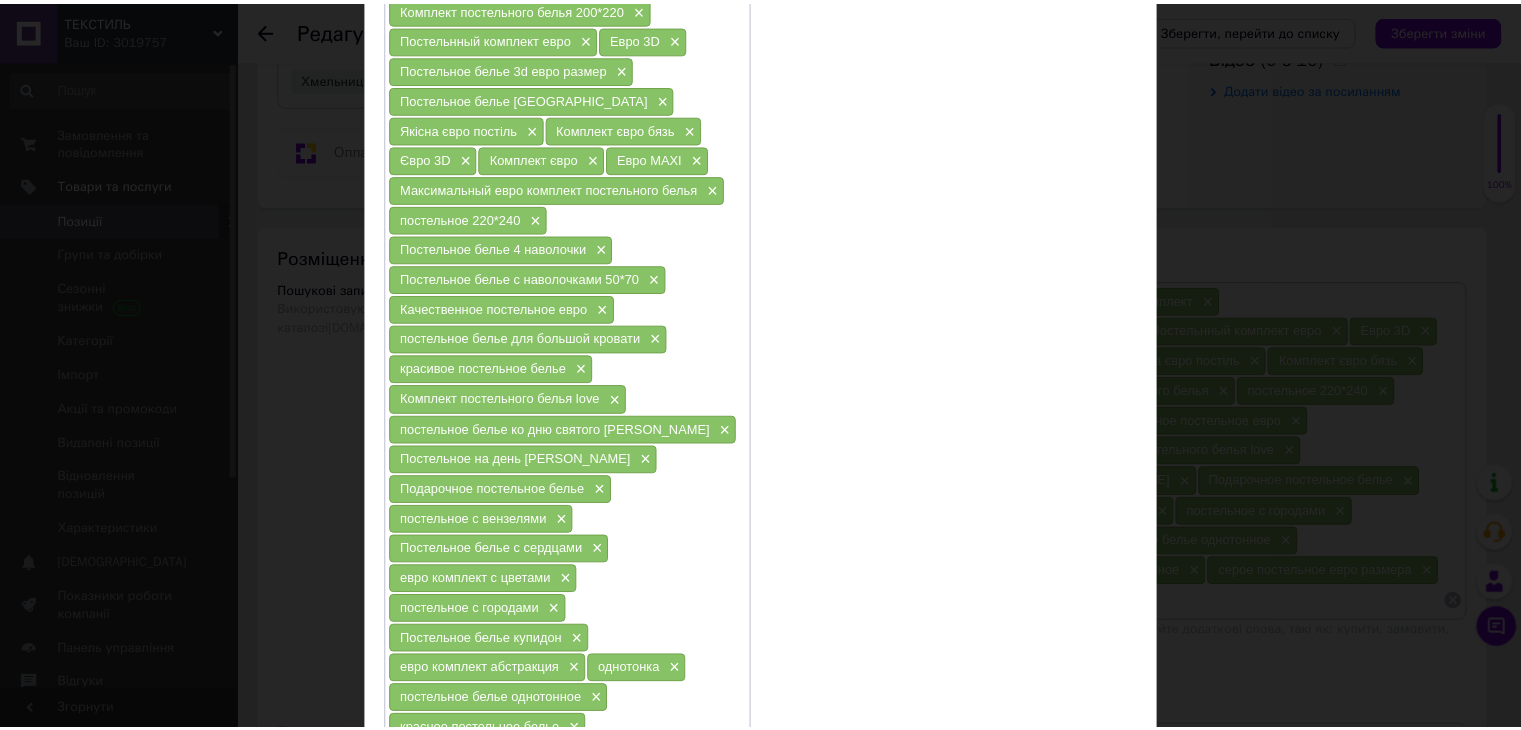 scroll, scrollTop: 581, scrollLeft: 0, axis: vertical 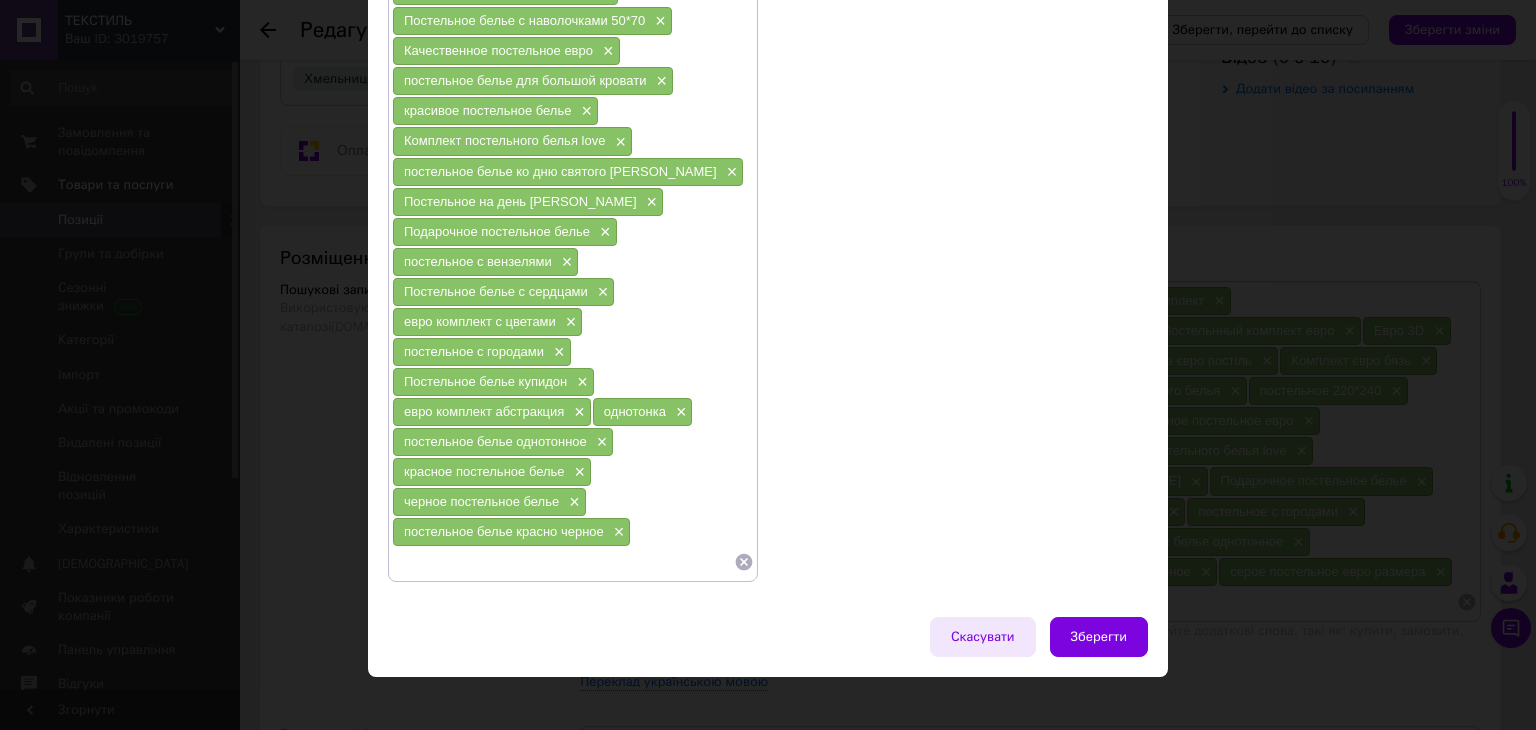 click on "Скасувати" at bounding box center [983, 637] 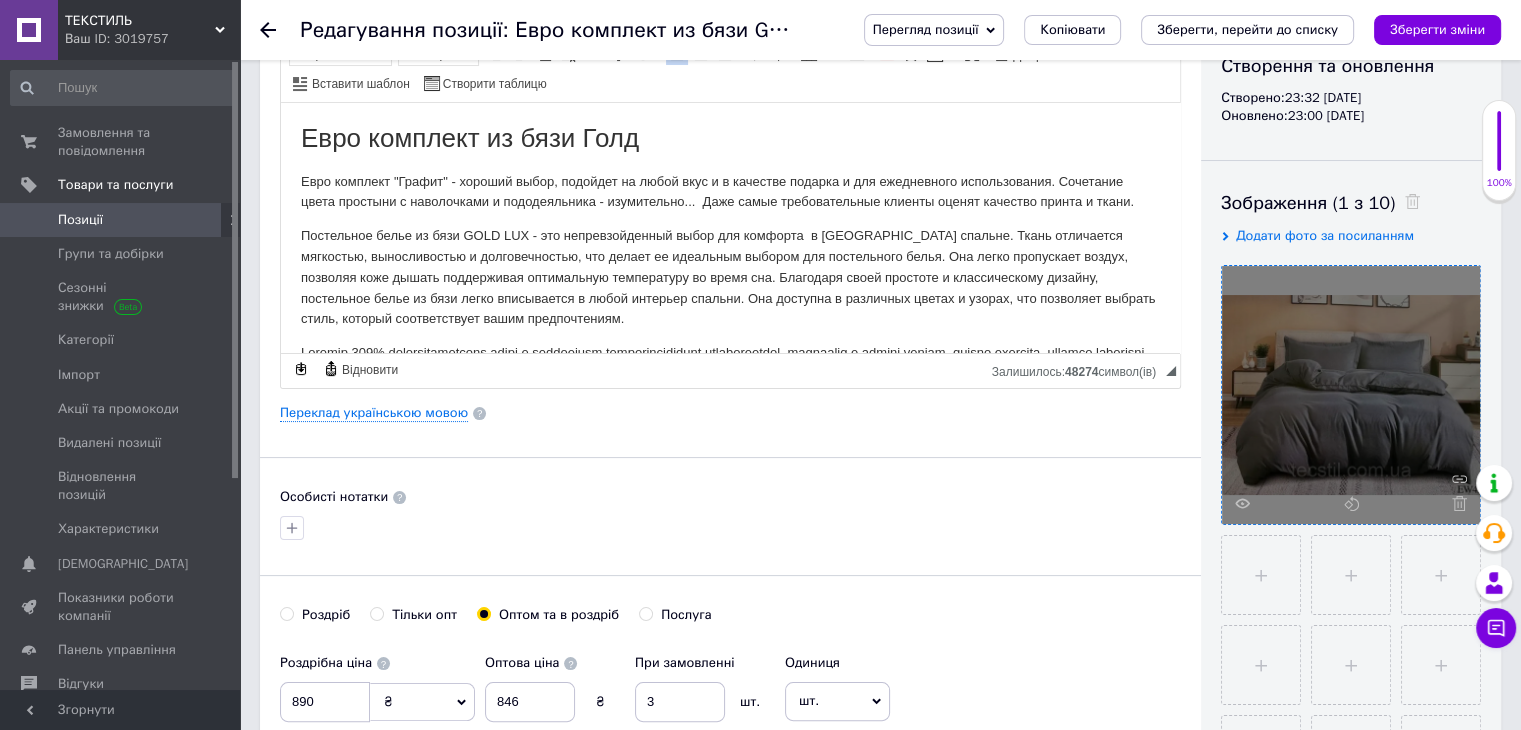 scroll, scrollTop: 0, scrollLeft: 0, axis: both 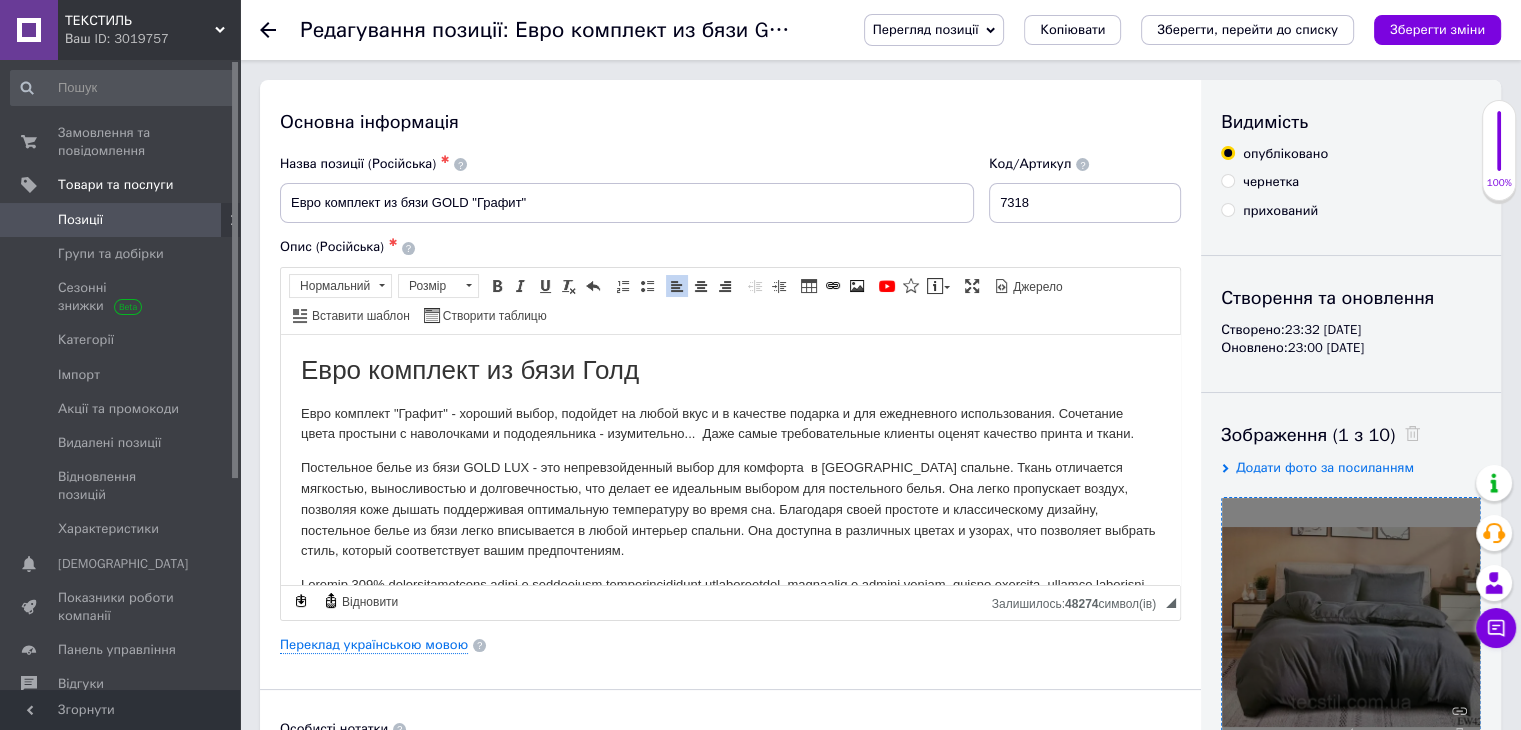 click on "Основна інформація Назва позиції (Російська) ✱ Евро комплект из бязи GOLD "Графит" Код/Артикул 7318 Опис (Російська) ✱ Евро комплект из бязи Голд
Евро комплект "Графит" - хороший выбор, подойдет на любой вкус и в качестве подарка и для ежедневного использования. Сочетание цвета простыни с наволочками и пододеяльника - изумительно...  Даже самые требовательные клиенты оценят качество принта и ткани.
Комплектация:
Пододеяльник: 200x220 см - 1 шт;
Простыня: 240x220 см - 1 шт;
Наволочка: 70x70 см - 2 шт; (50х70 – по требованию)
Панель інструментів редактора" at bounding box center (730, 667) 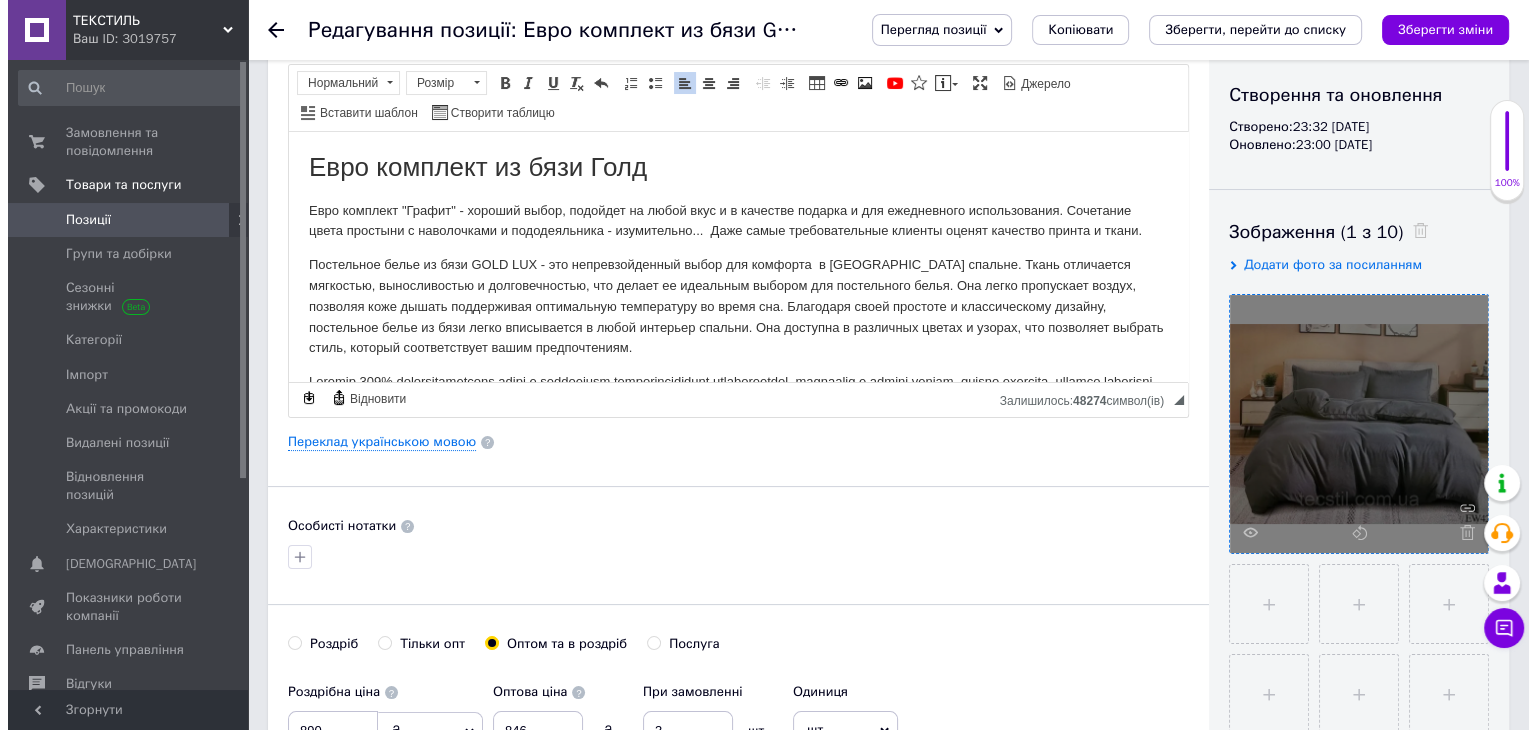 scroll, scrollTop: 240, scrollLeft: 0, axis: vertical 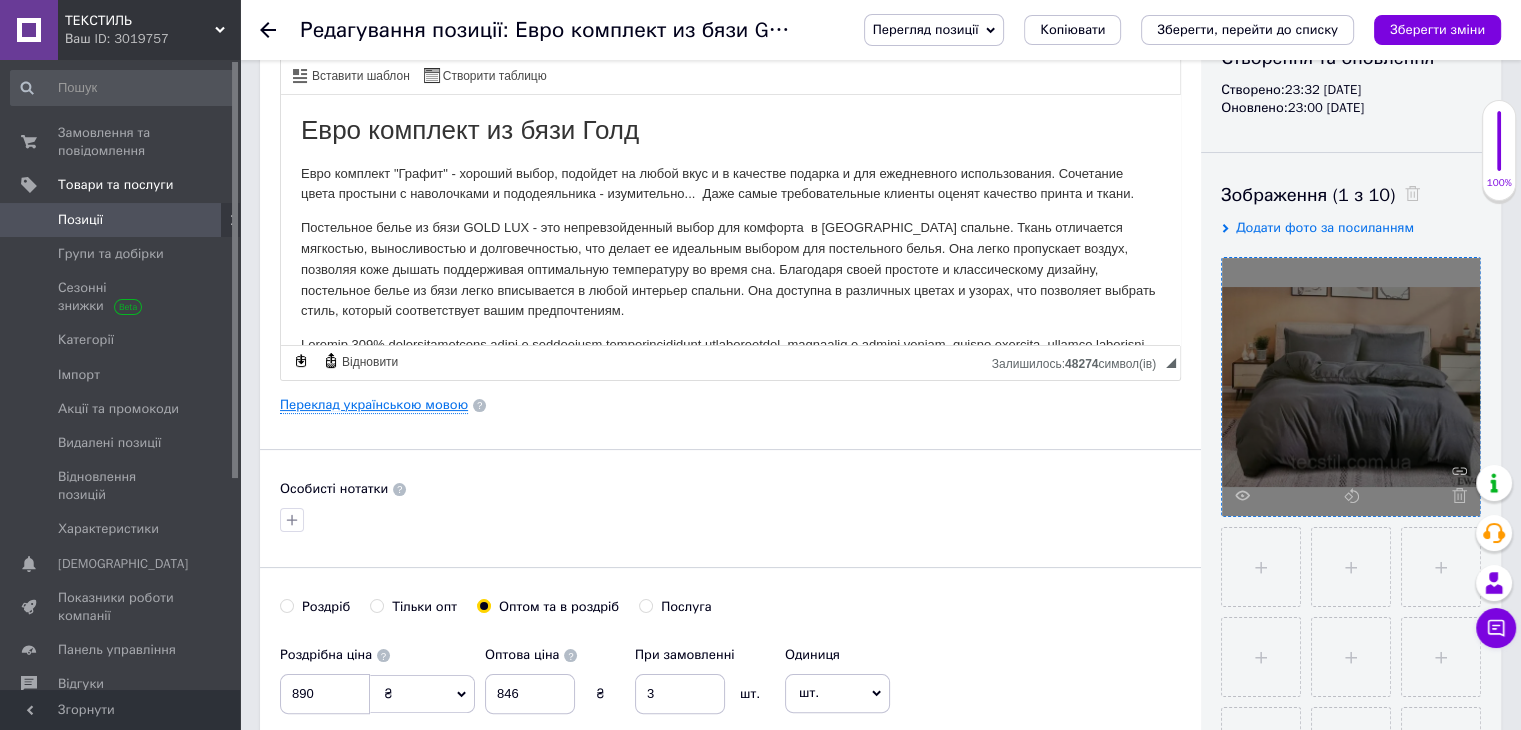 click on "Переклад українською мовою" at bounding box center [374, 405] 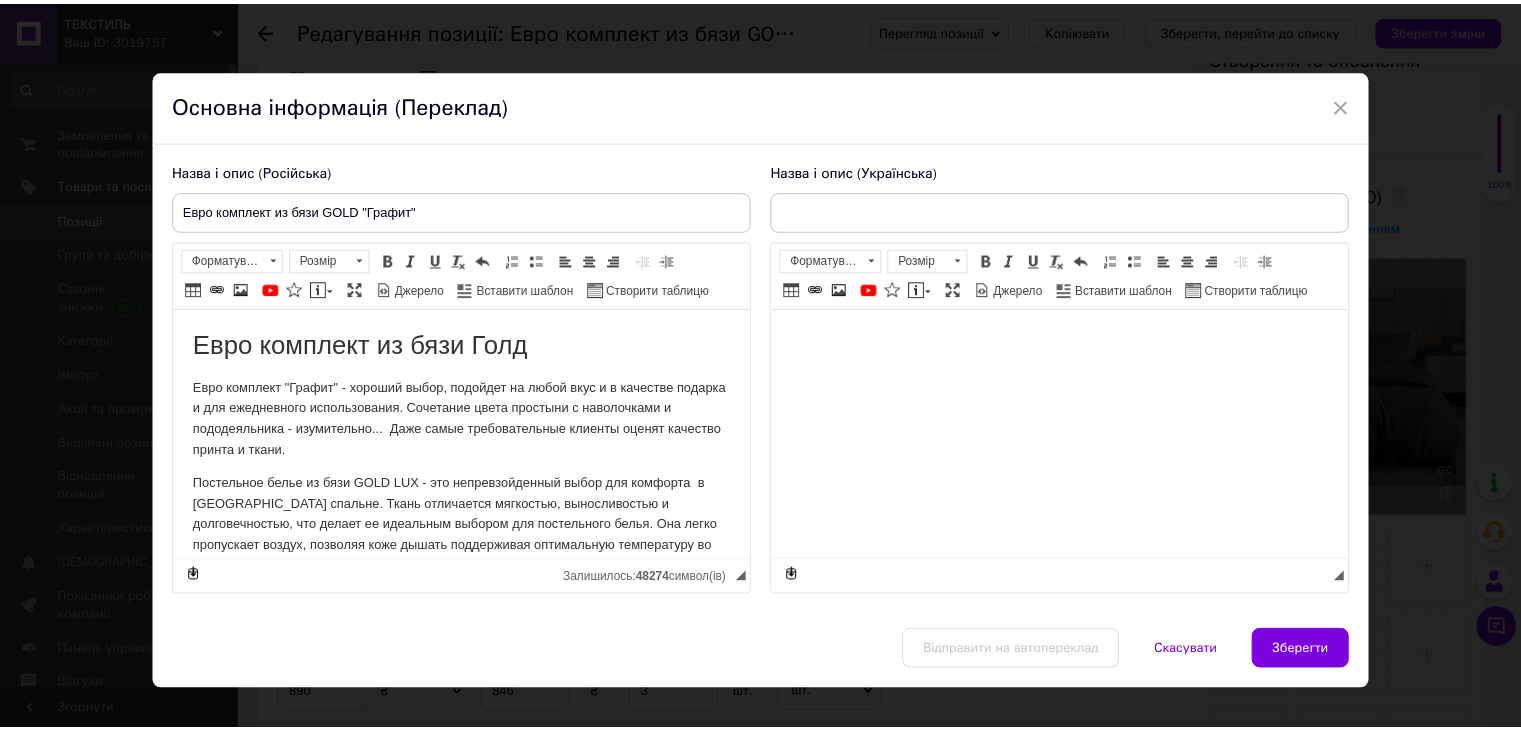 scroll, scrollTop: 0, scrollLeft: 0, axis: both 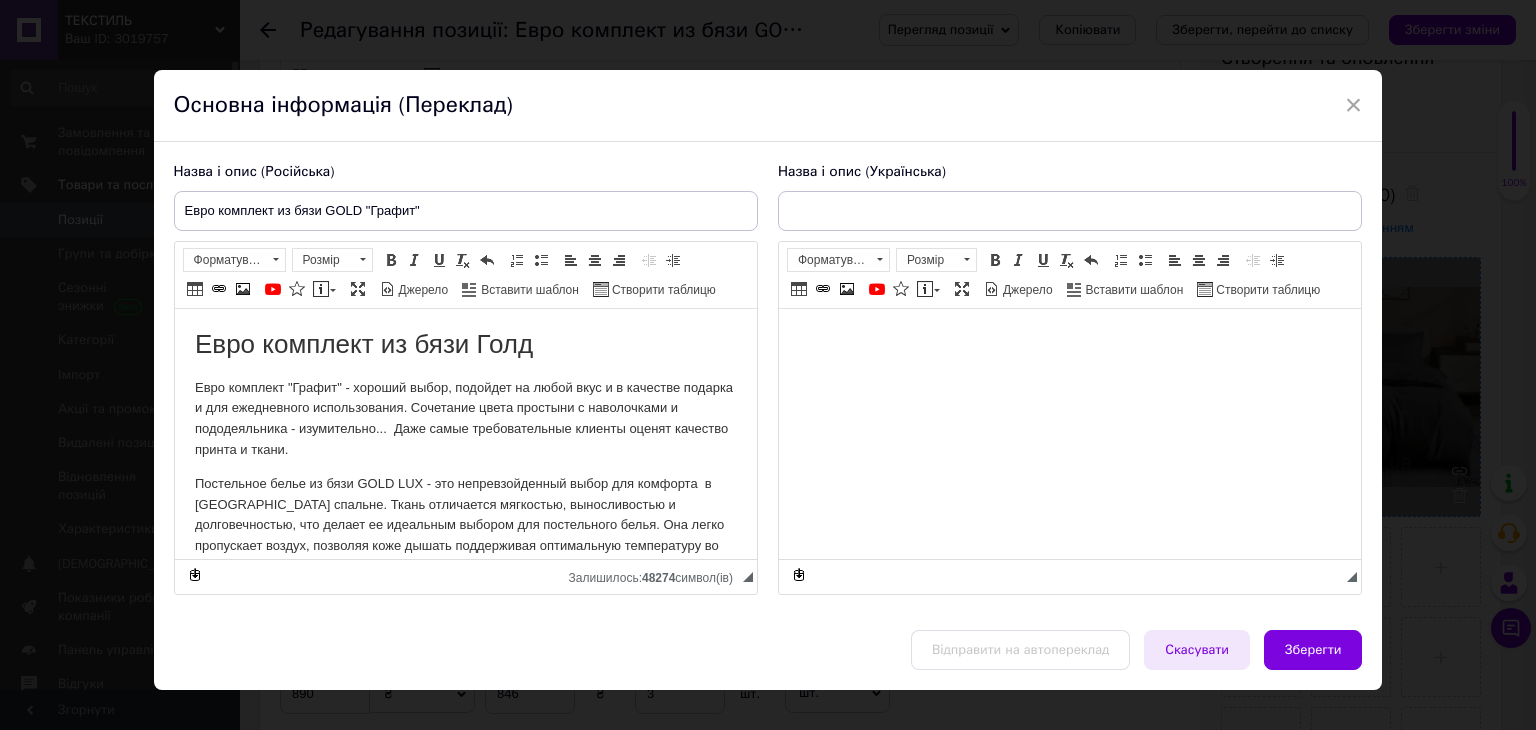 click on "Скасувати" at bounding box center (1197, 650) 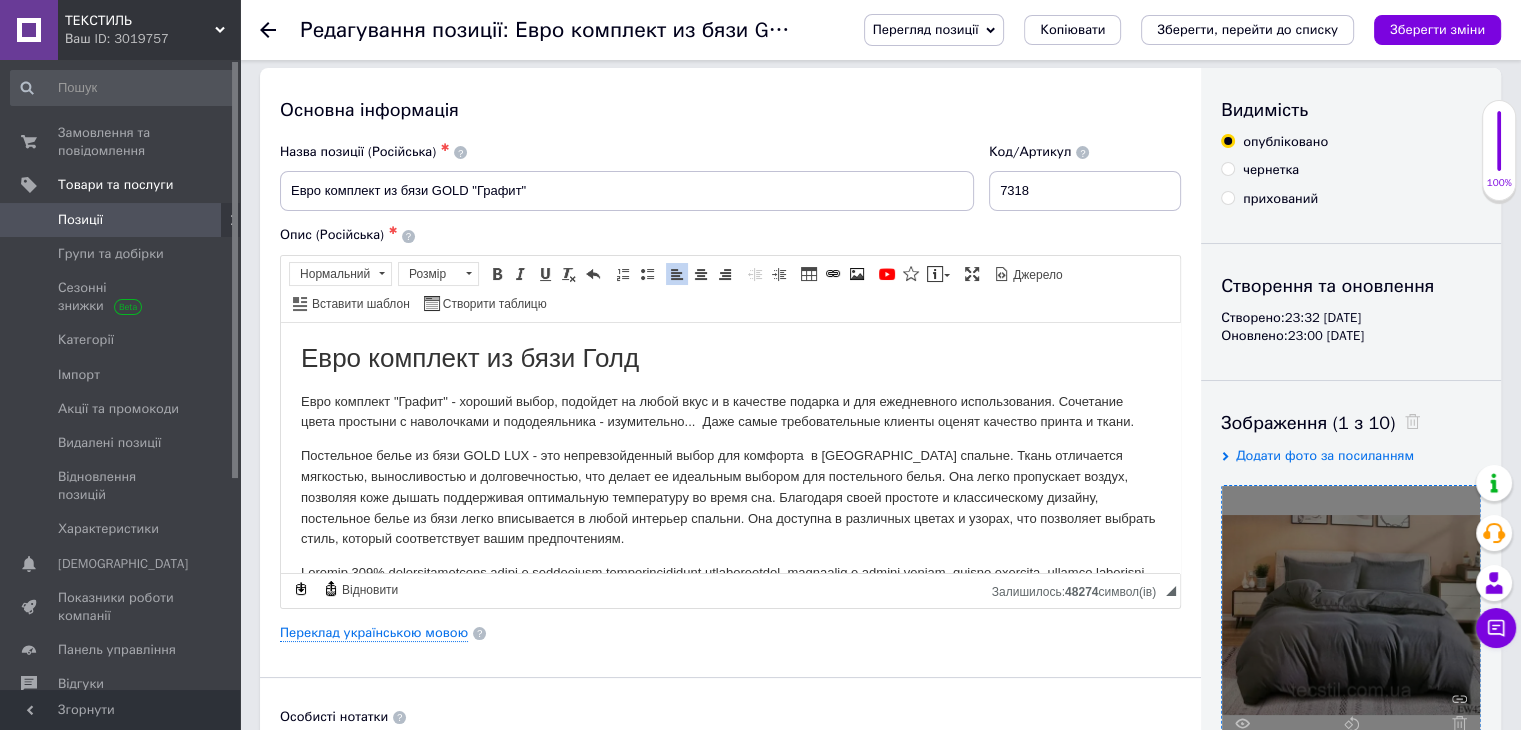 scroll, scrollTop: 0, scrollLeft: 0, axis: both 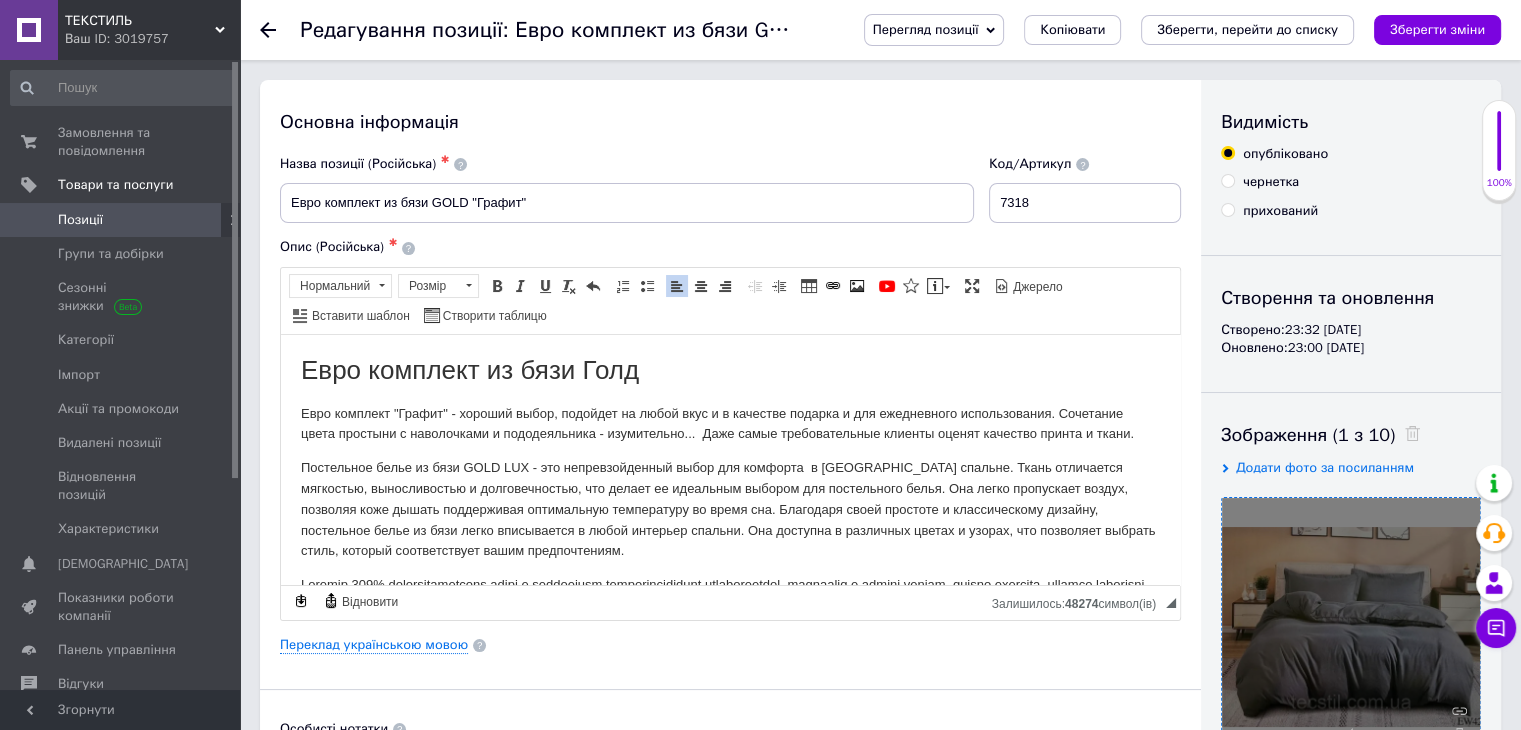click 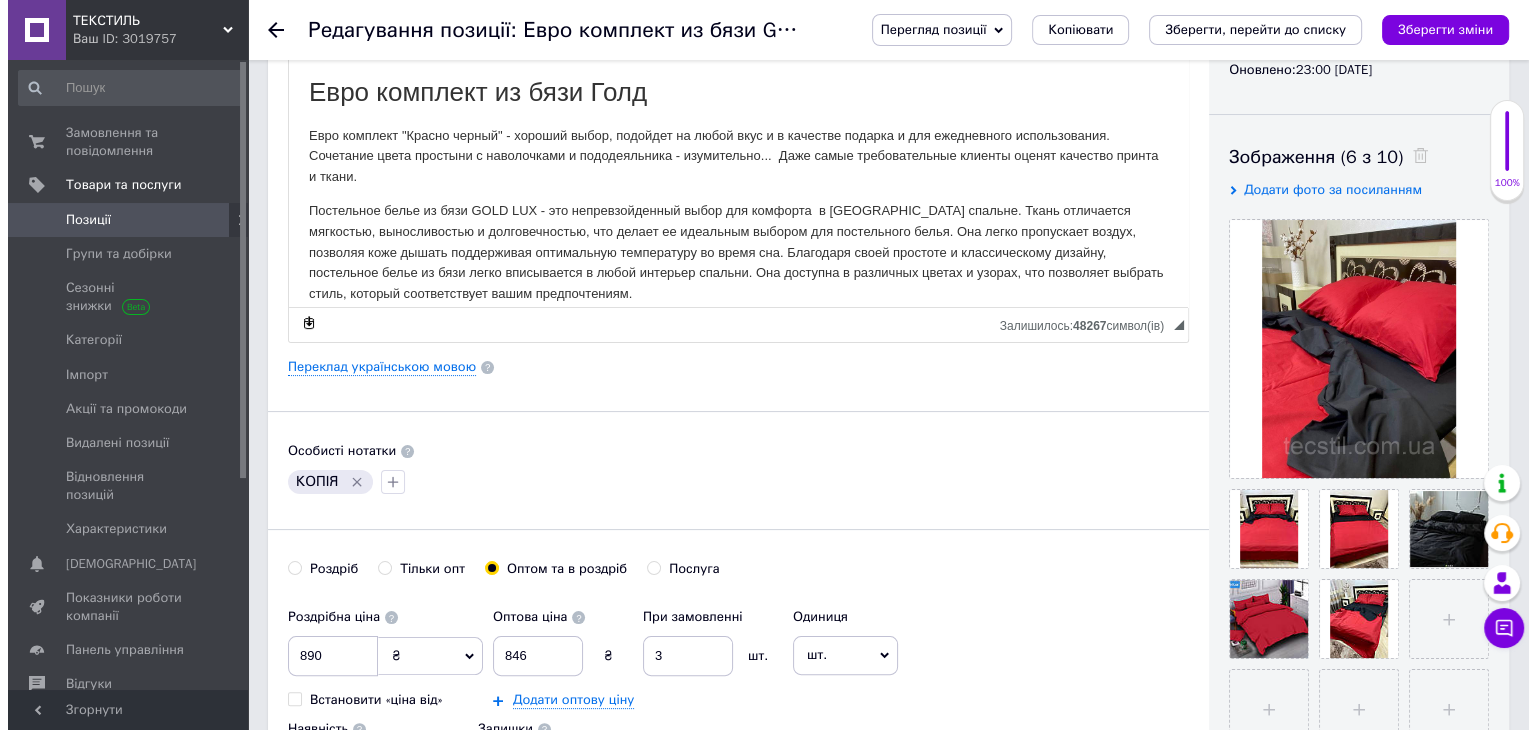 scroll, scrollTop: 372, scrollLeft: 0, axis: vertical 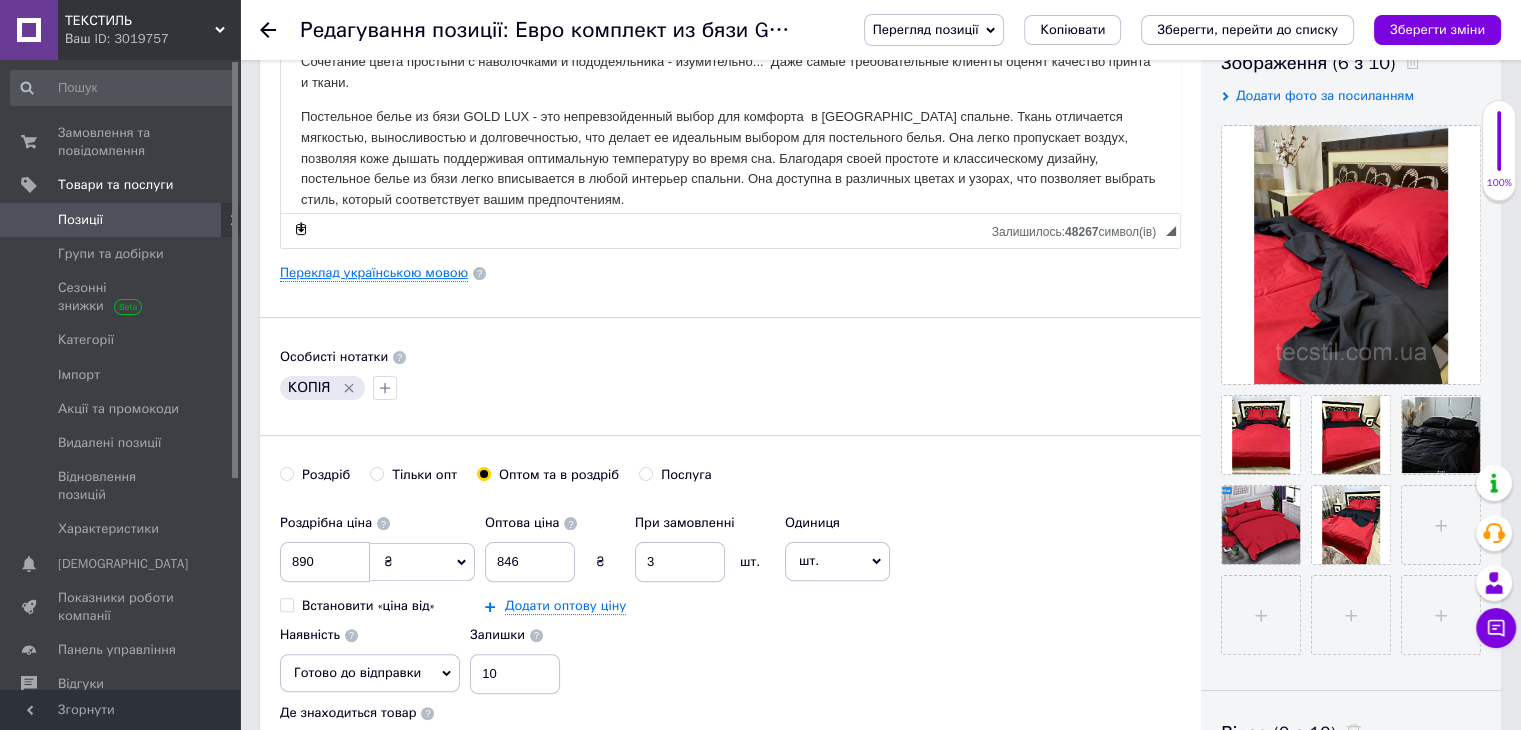 click on "Переклад українською мовою" at bounding box center [374, 273] 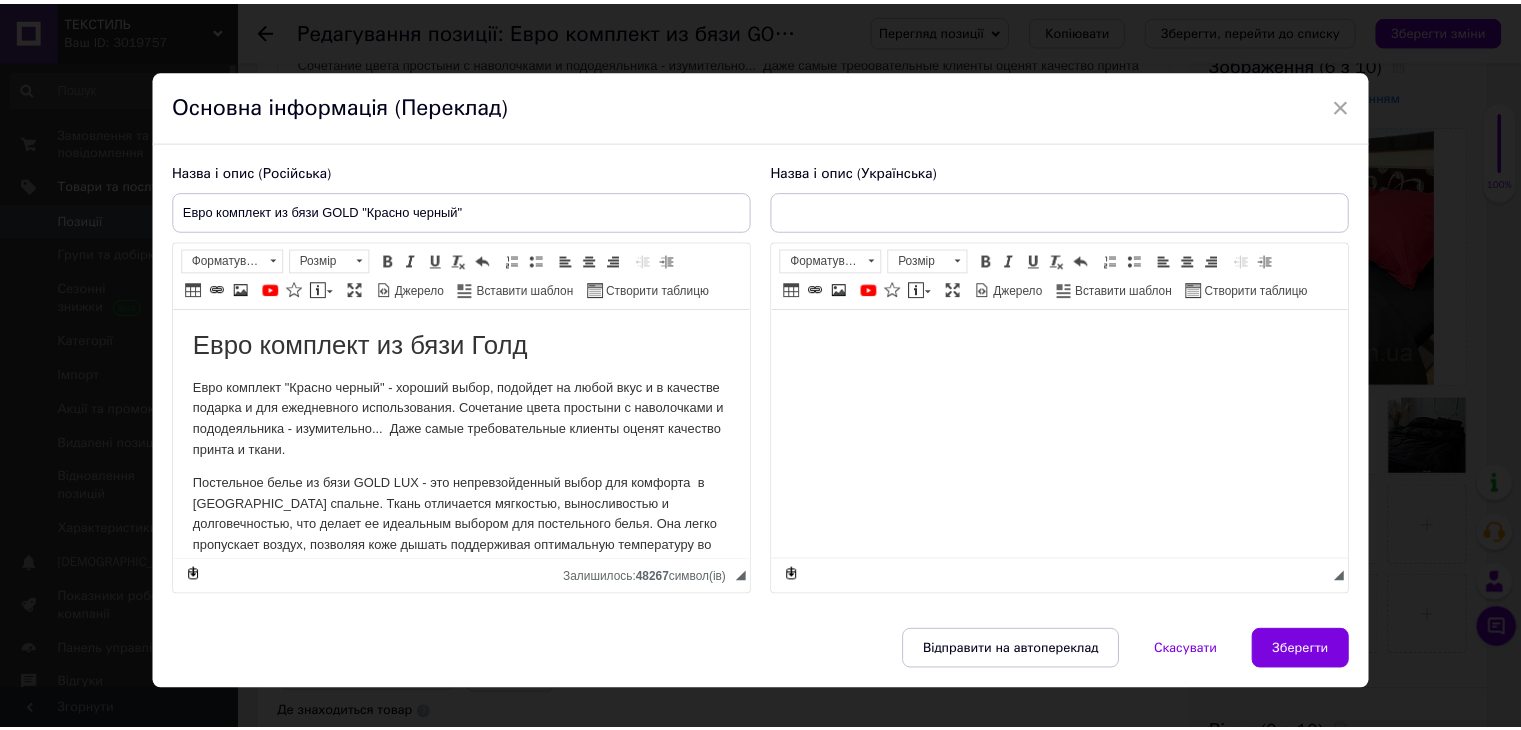 scroll, scrollTop: 0, scrollLeft: 0, axis: both 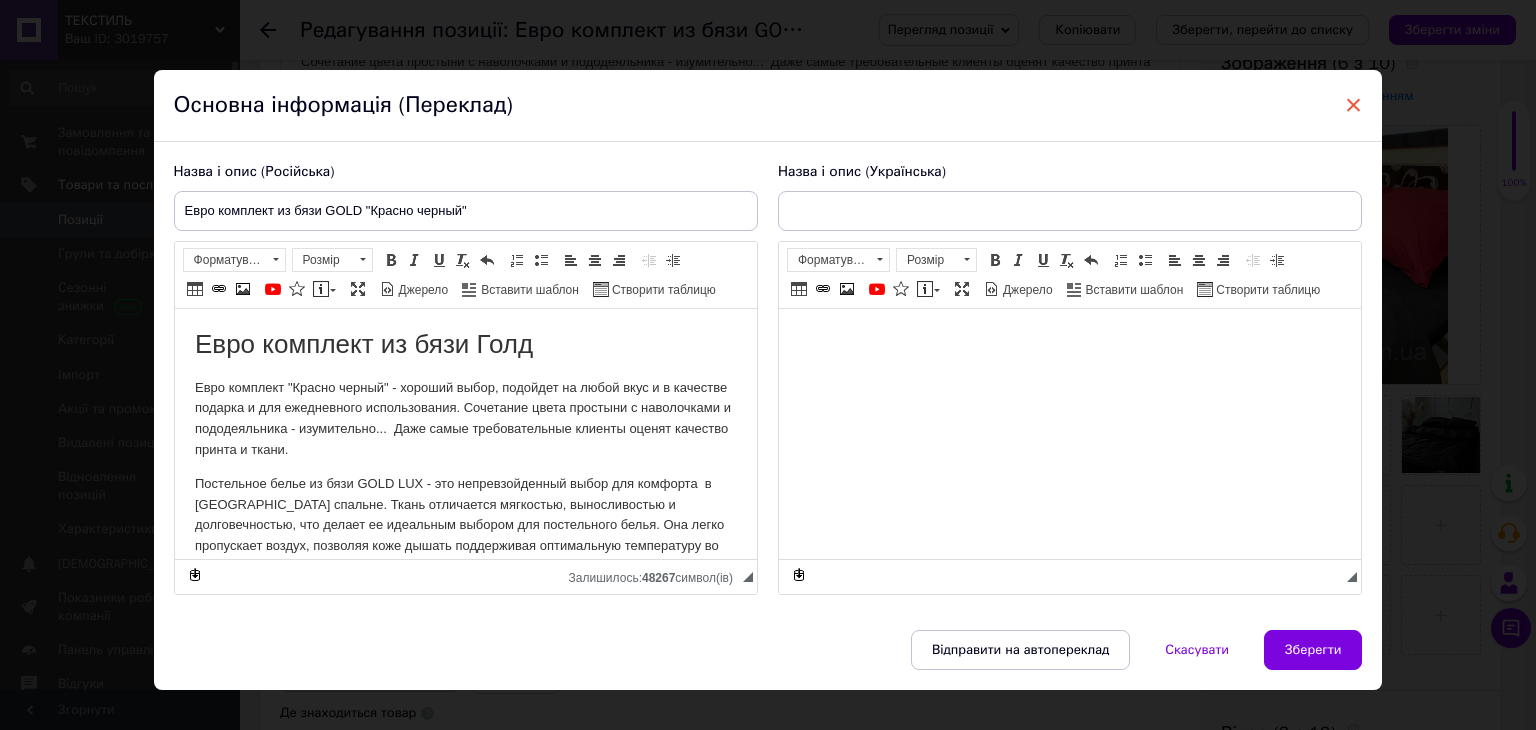 click on "×" at bounding box center (1354, 105) 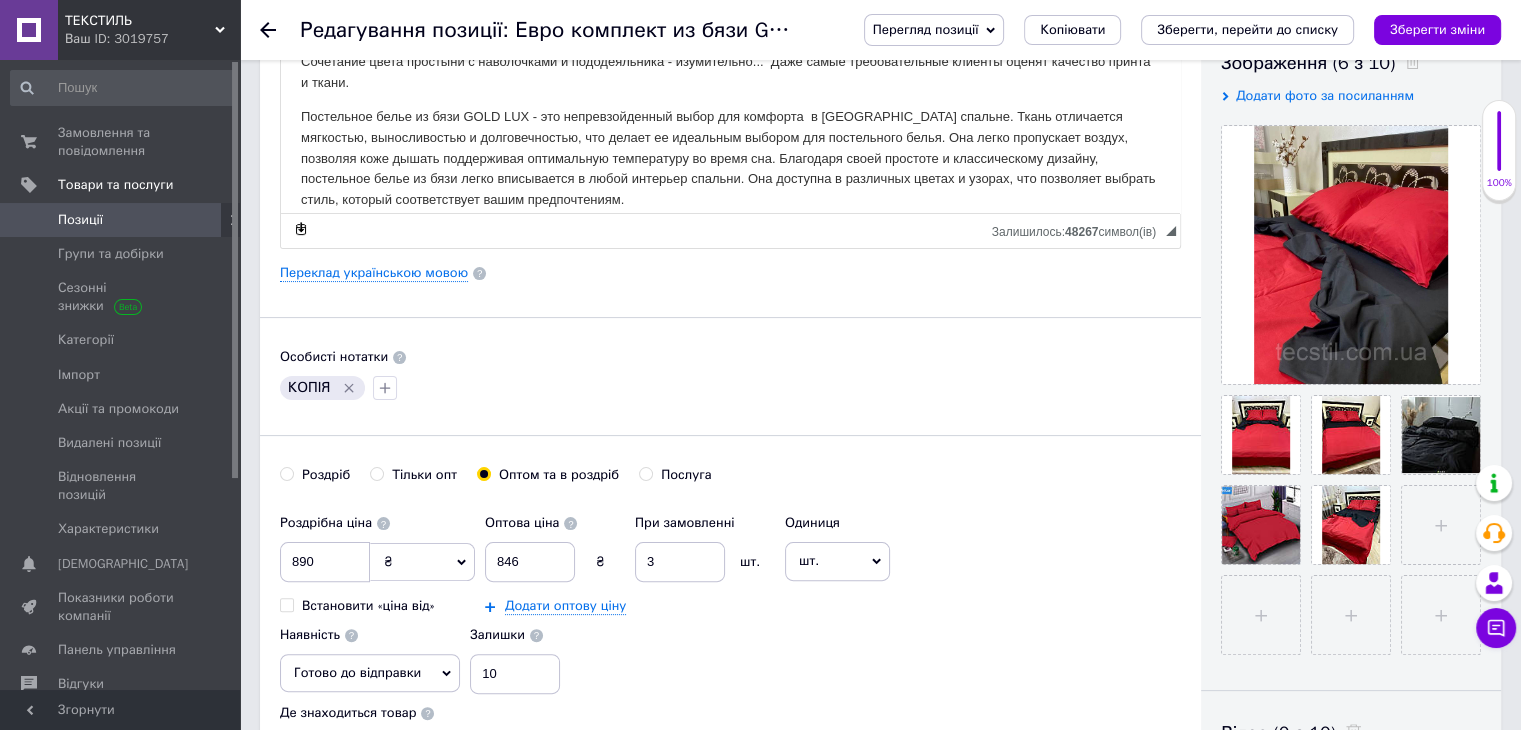 click 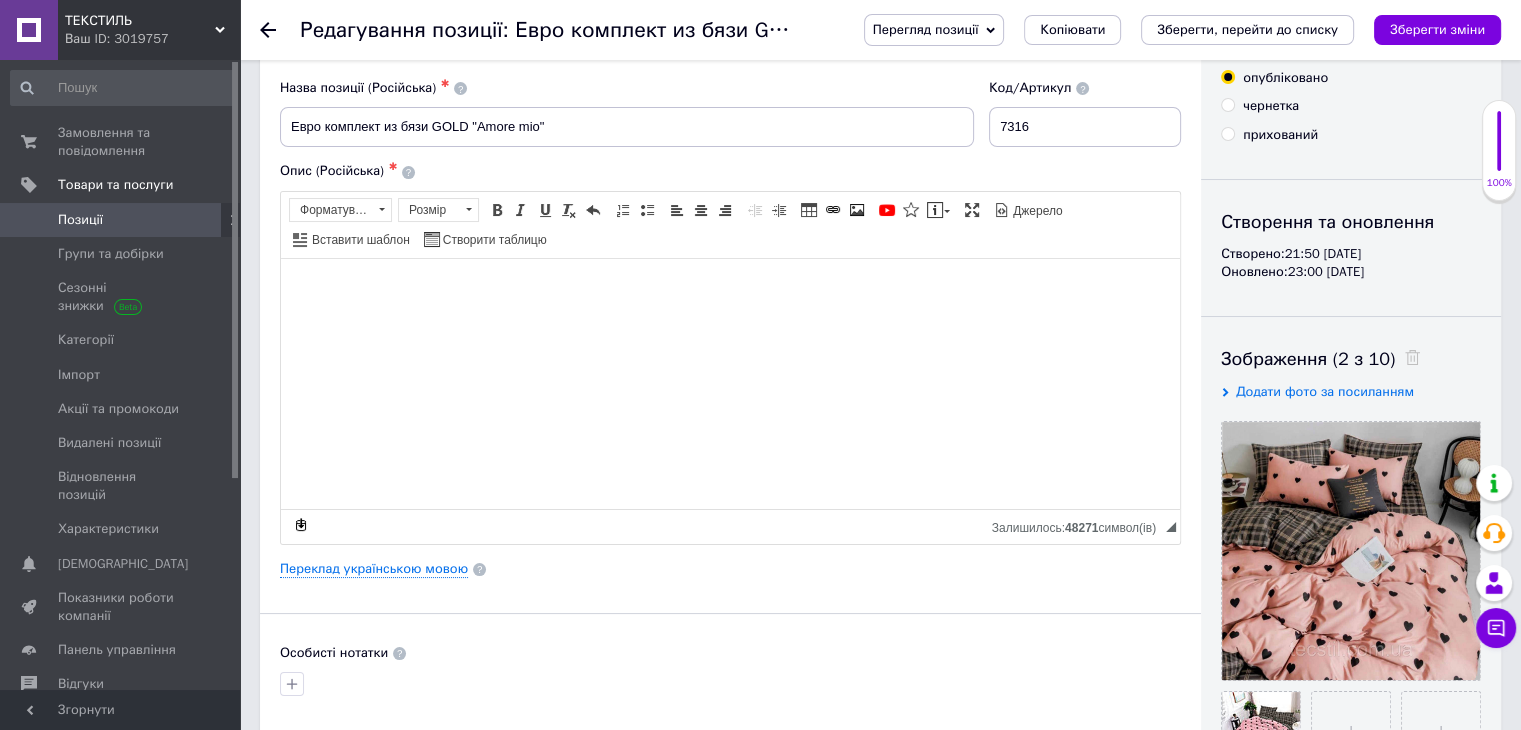 scroll, scrollTop: 46, scrollLeft: 0, axis: vertical 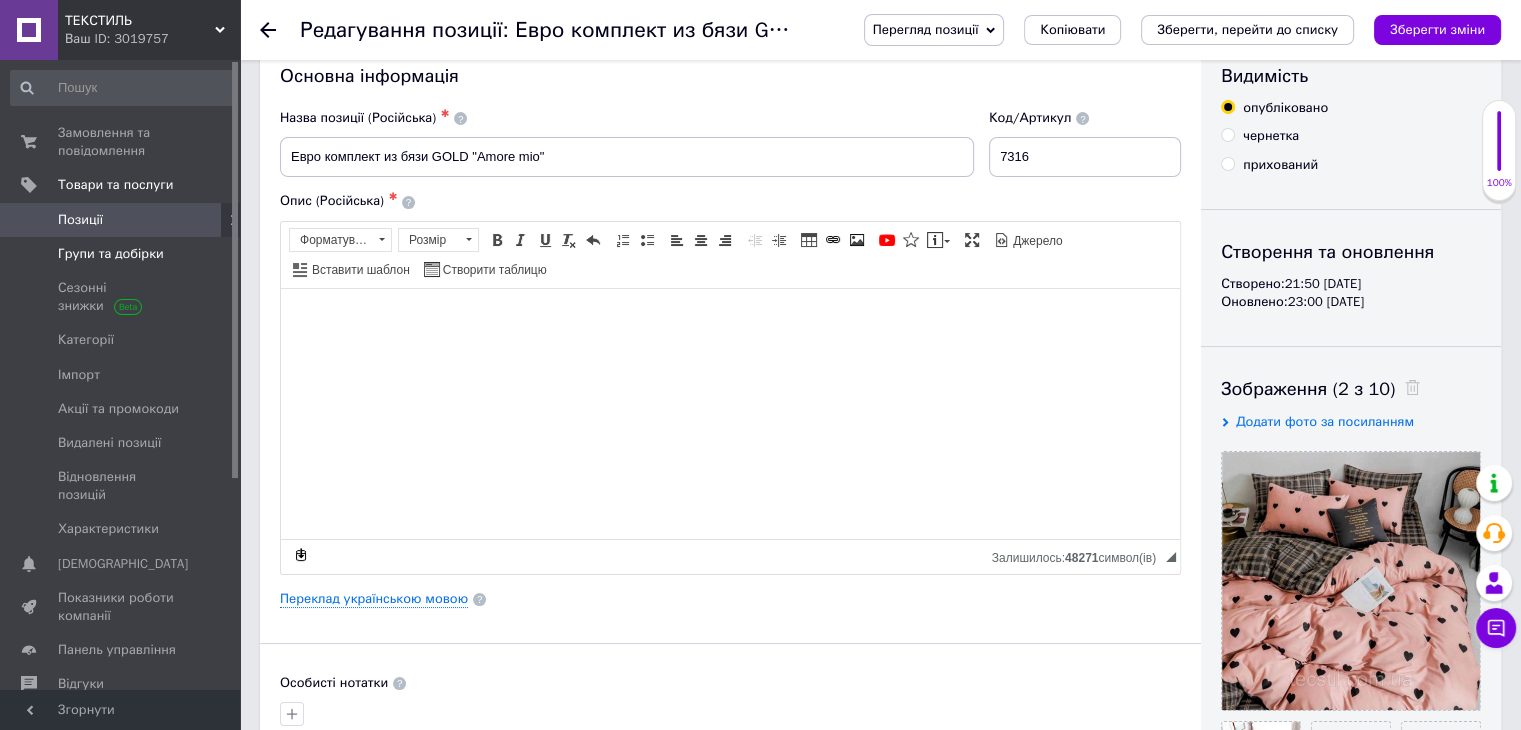 click on "Групи та добірки" at bounding box center [111, 254] 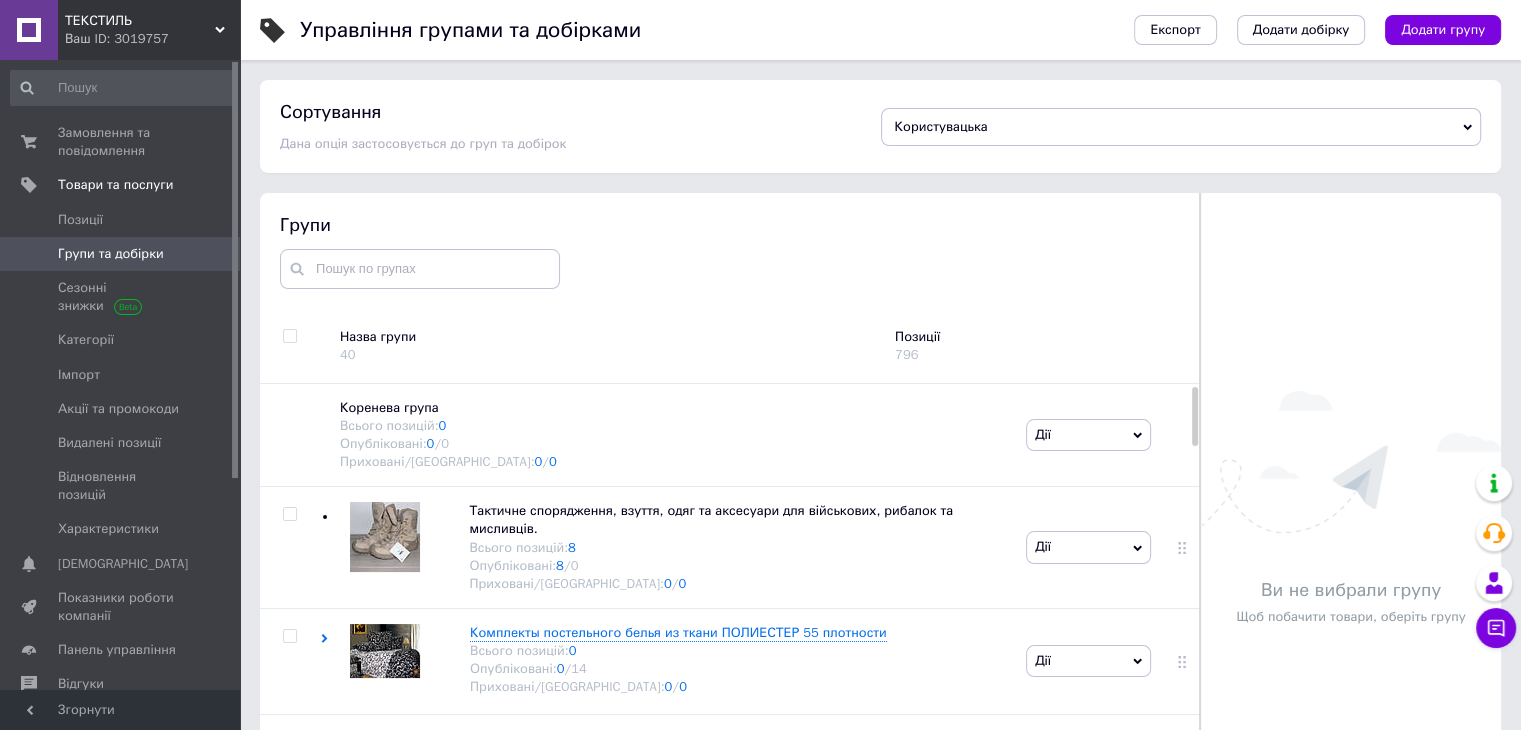 scroll, scrollTop: 113, scrollLeft: 0, axis: vertical 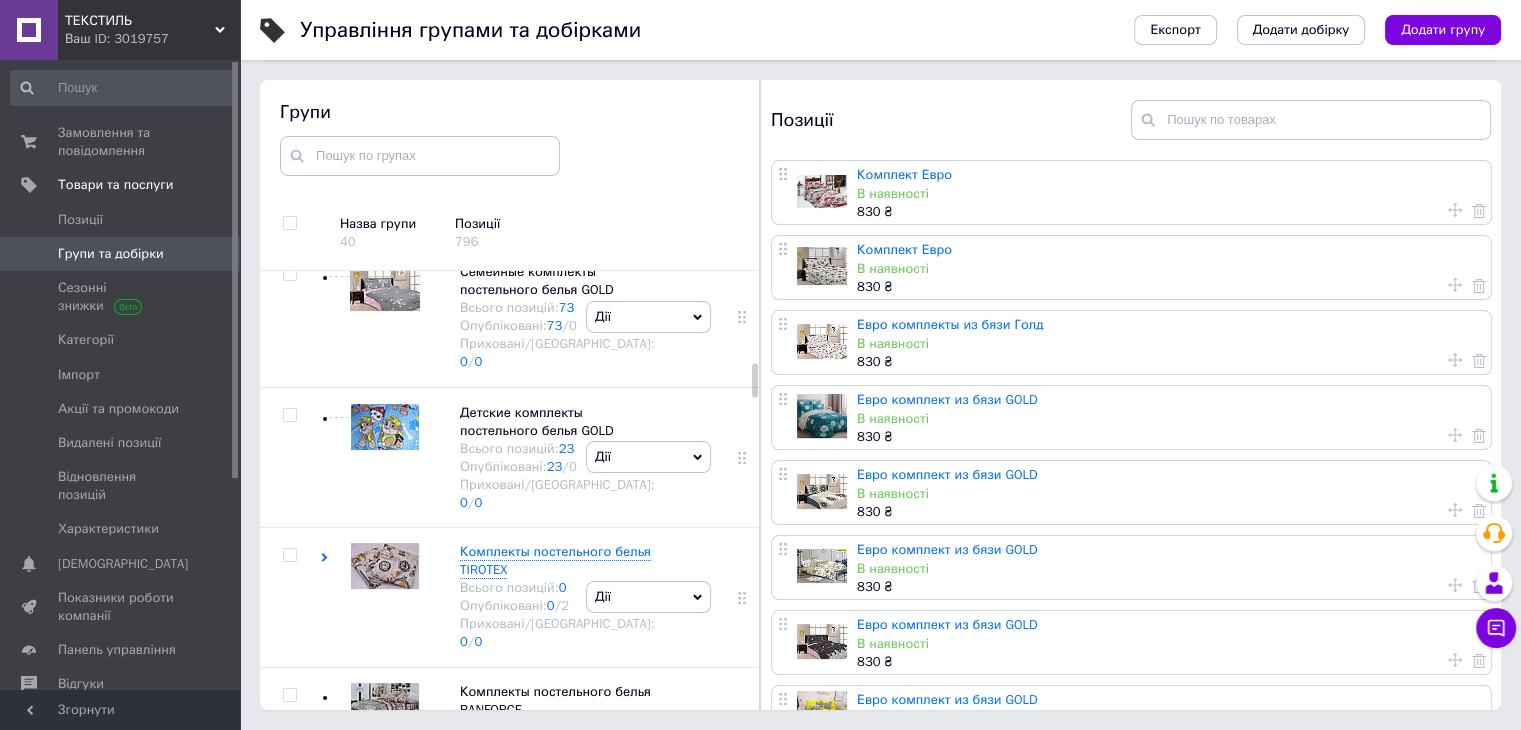 click on "80" at bounding box center (567, 167) 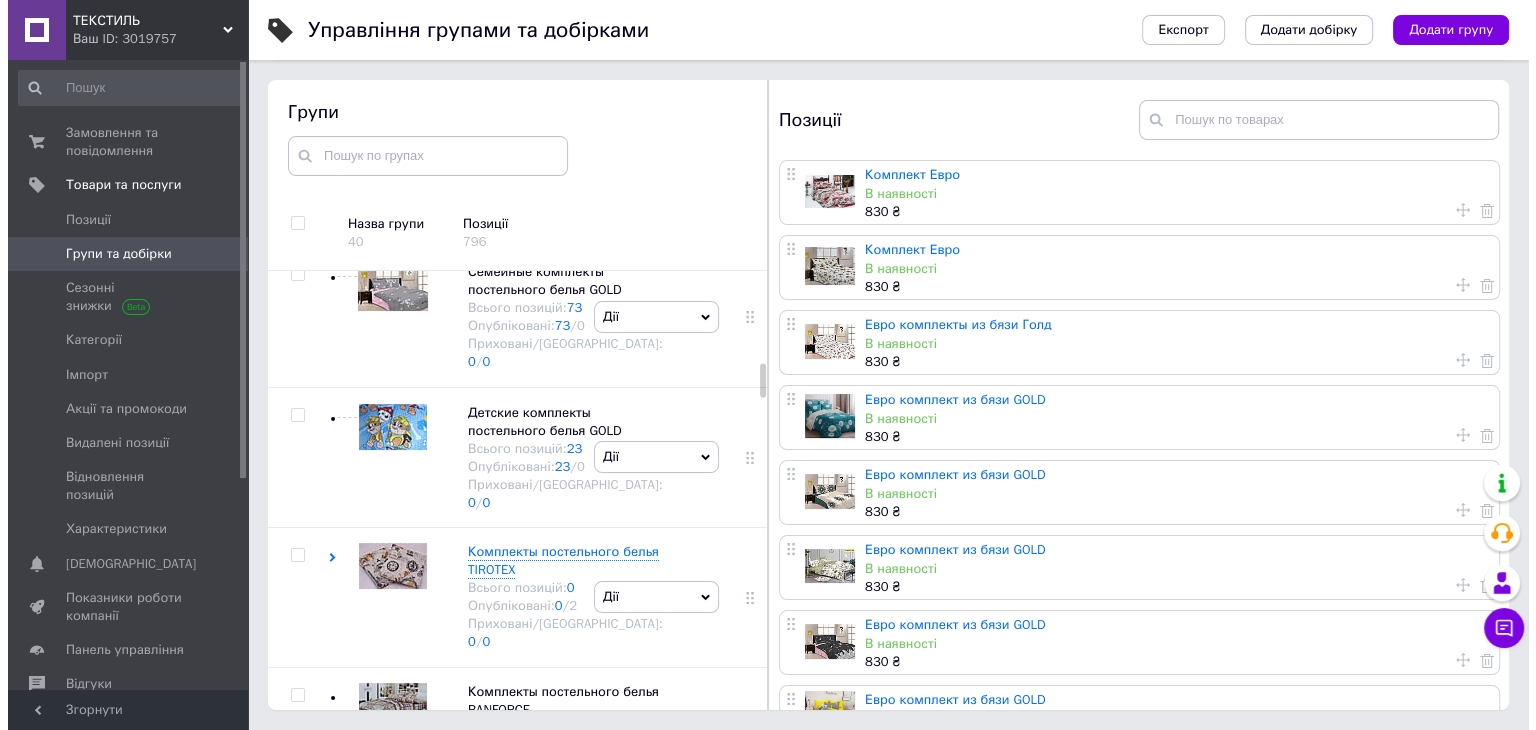 scroll, scrollTop: 0, scrollLeft: 0, axis: both 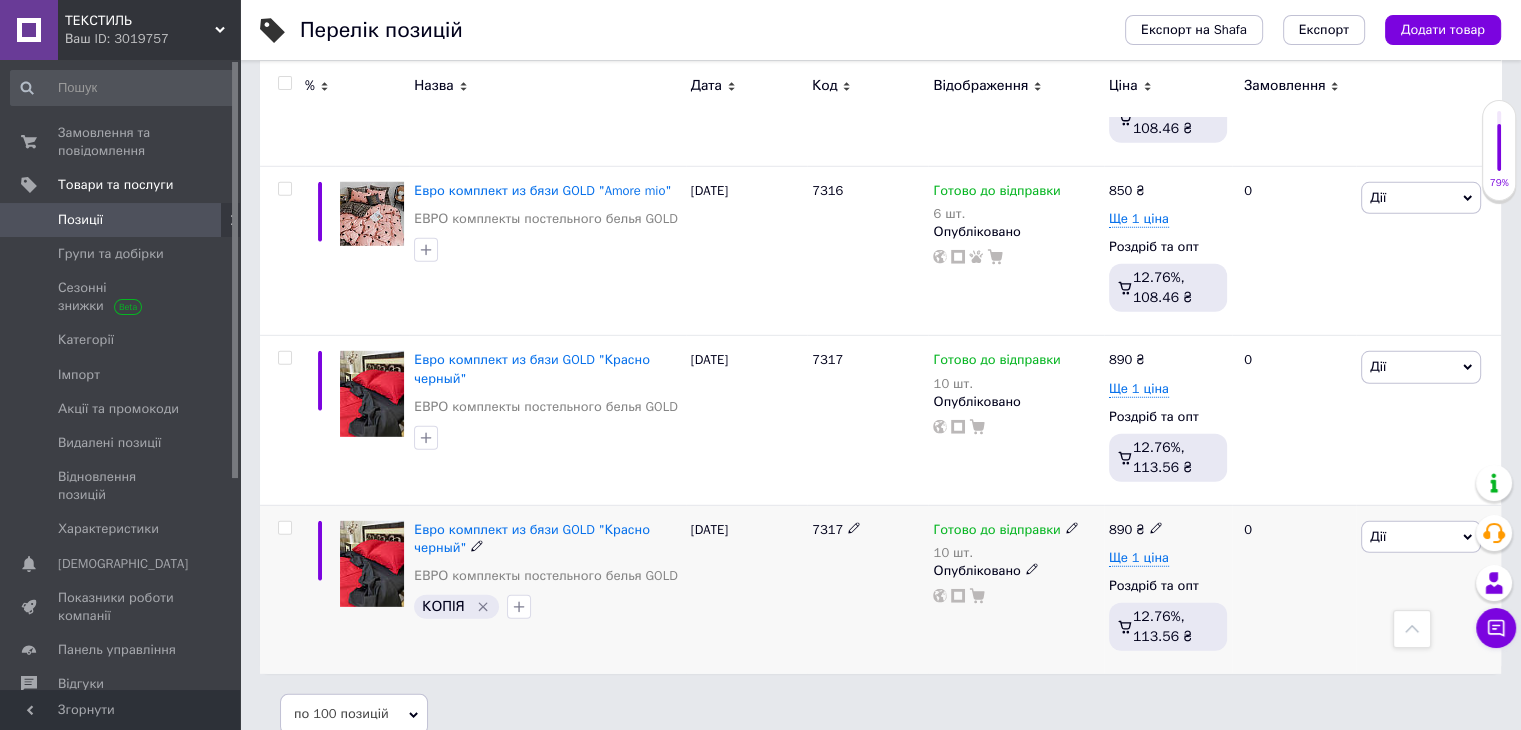 click at bounding box center [284, 528] 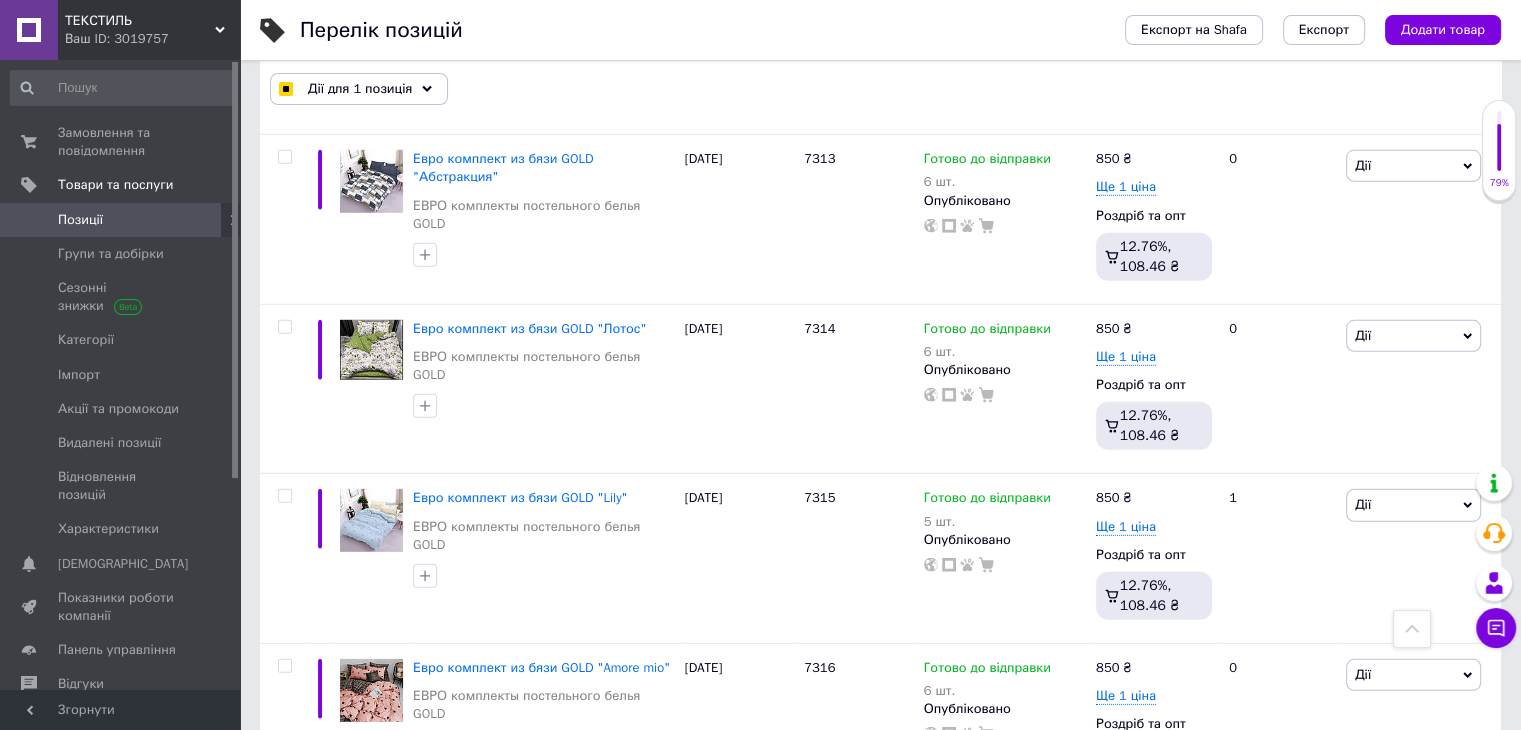 scroll, scrollTop: 13447, scrollLeft: 0, axis: vertical 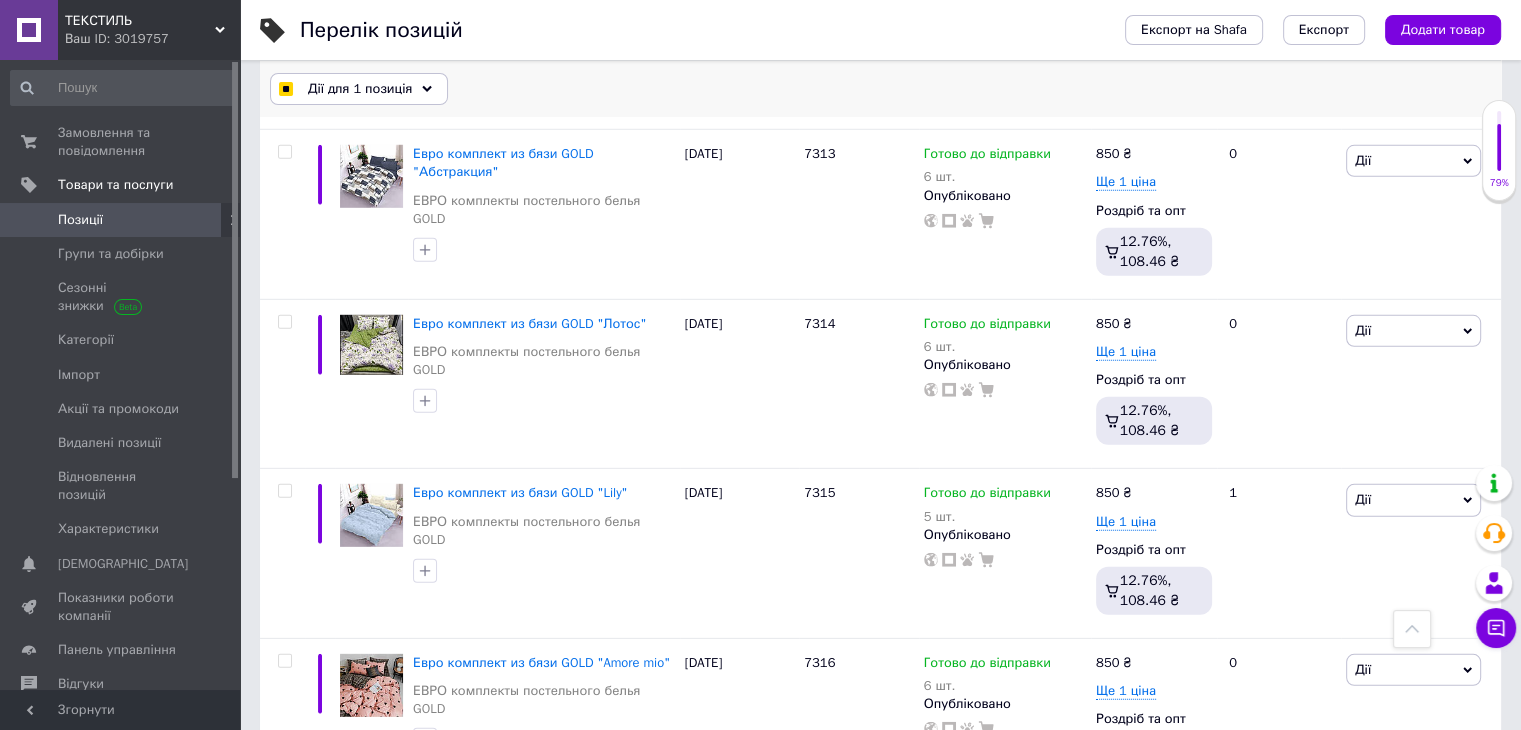 click 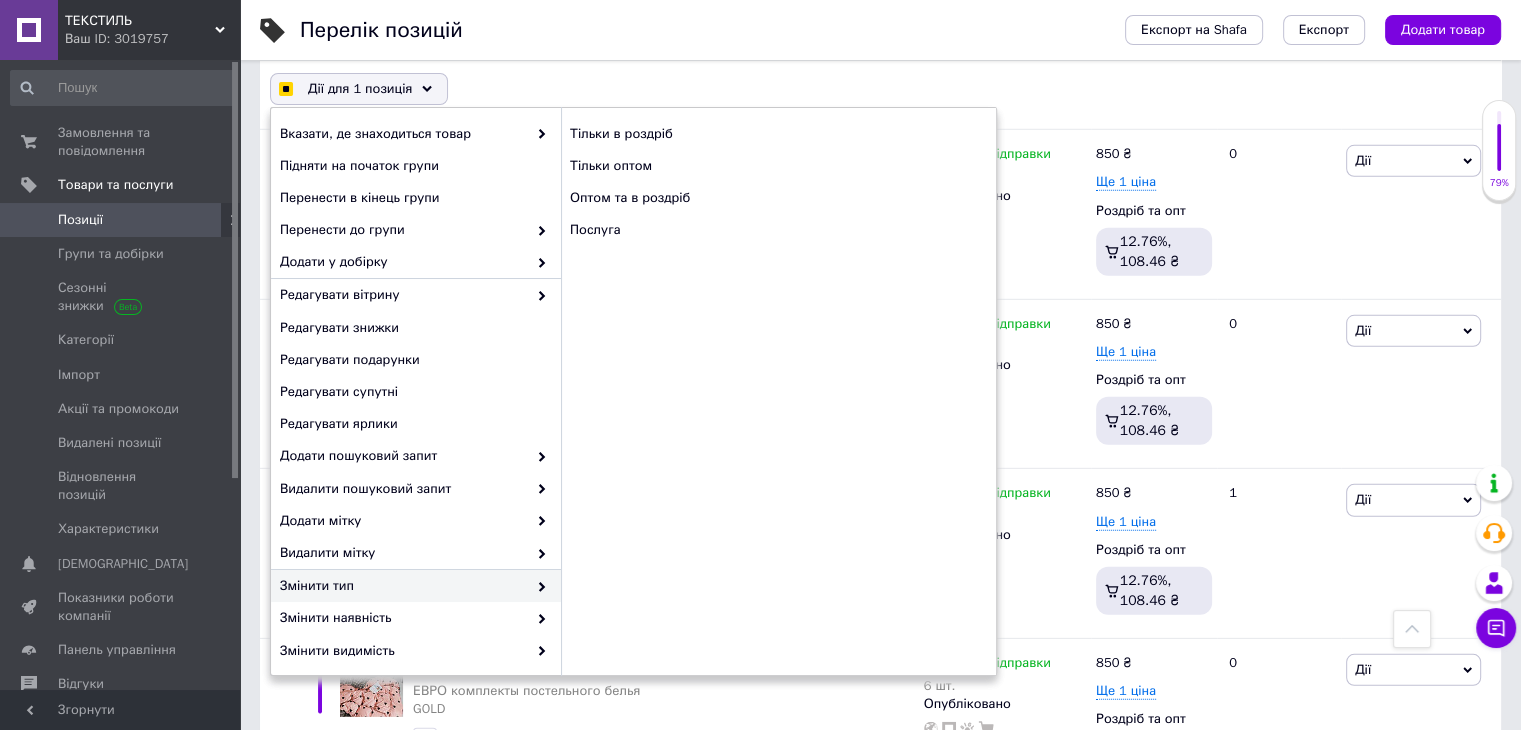 click on "Перелік позицій" at bounding box center [692, 30] 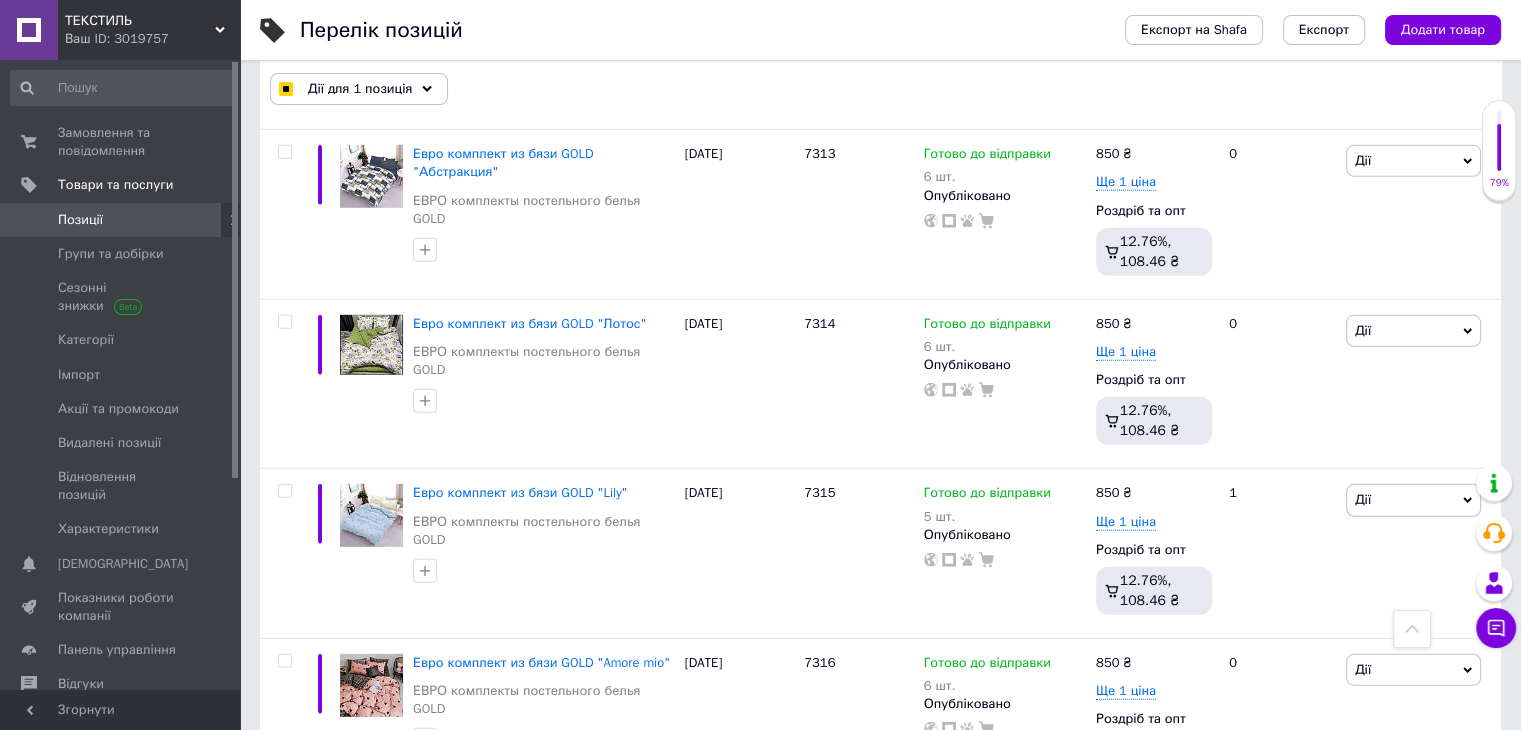 click at bounding box center (284, 1000) 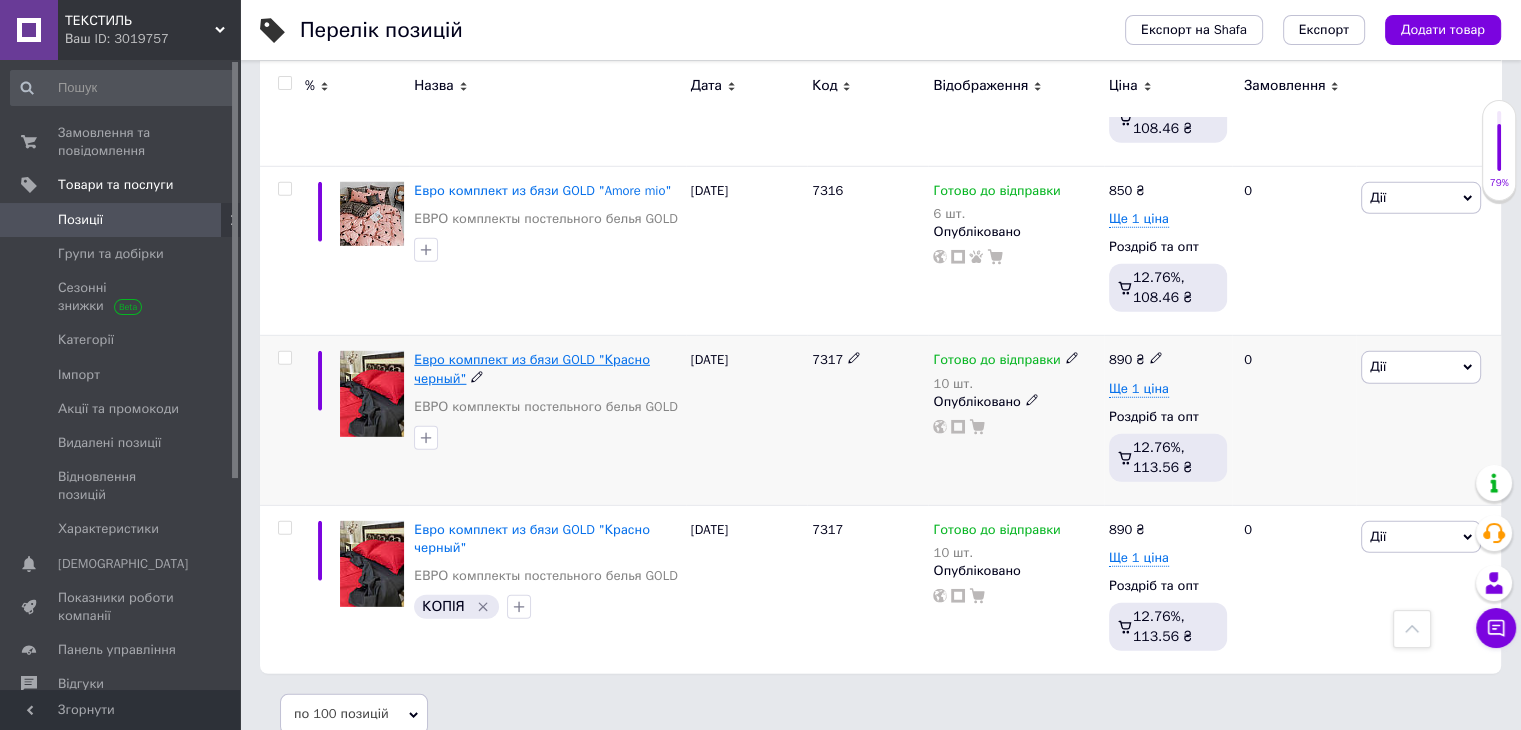 click on "Евро комплект из бязи GOLD "Красно черный"" at bounding box center (532, 368) 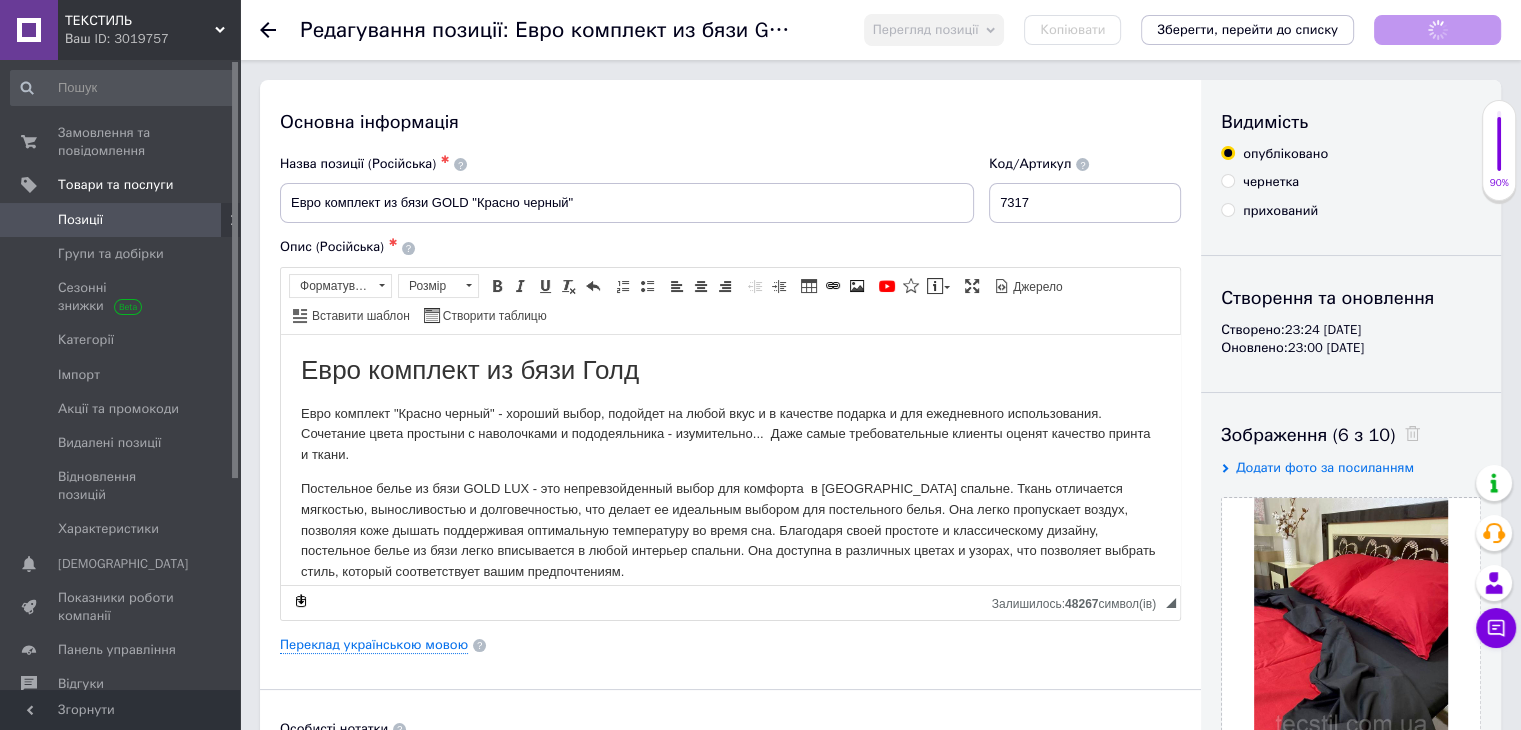 scroll, scrollTop: 0, scrollLeft: 0, axis: both 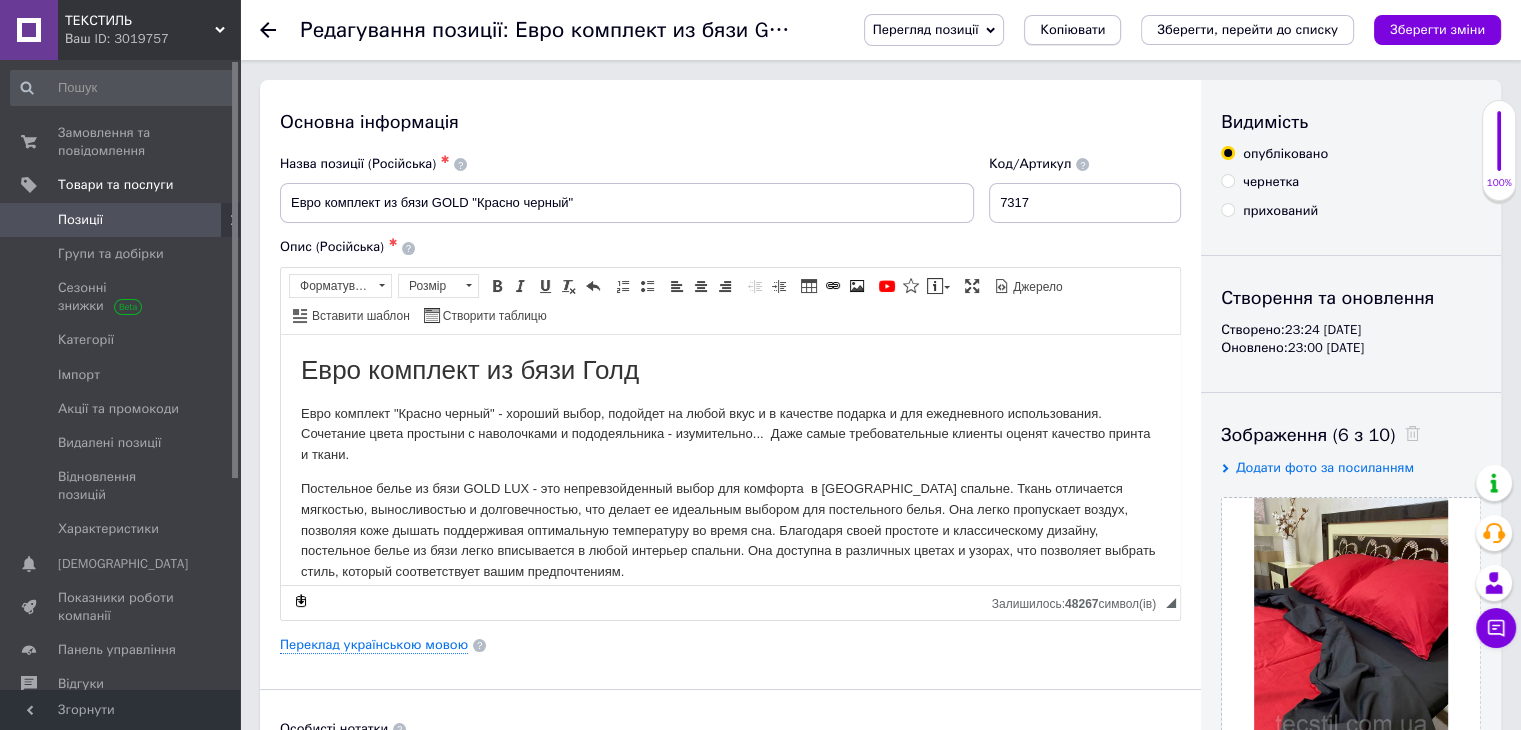 click on "Копіювати" at bounding box center [1072, 30] 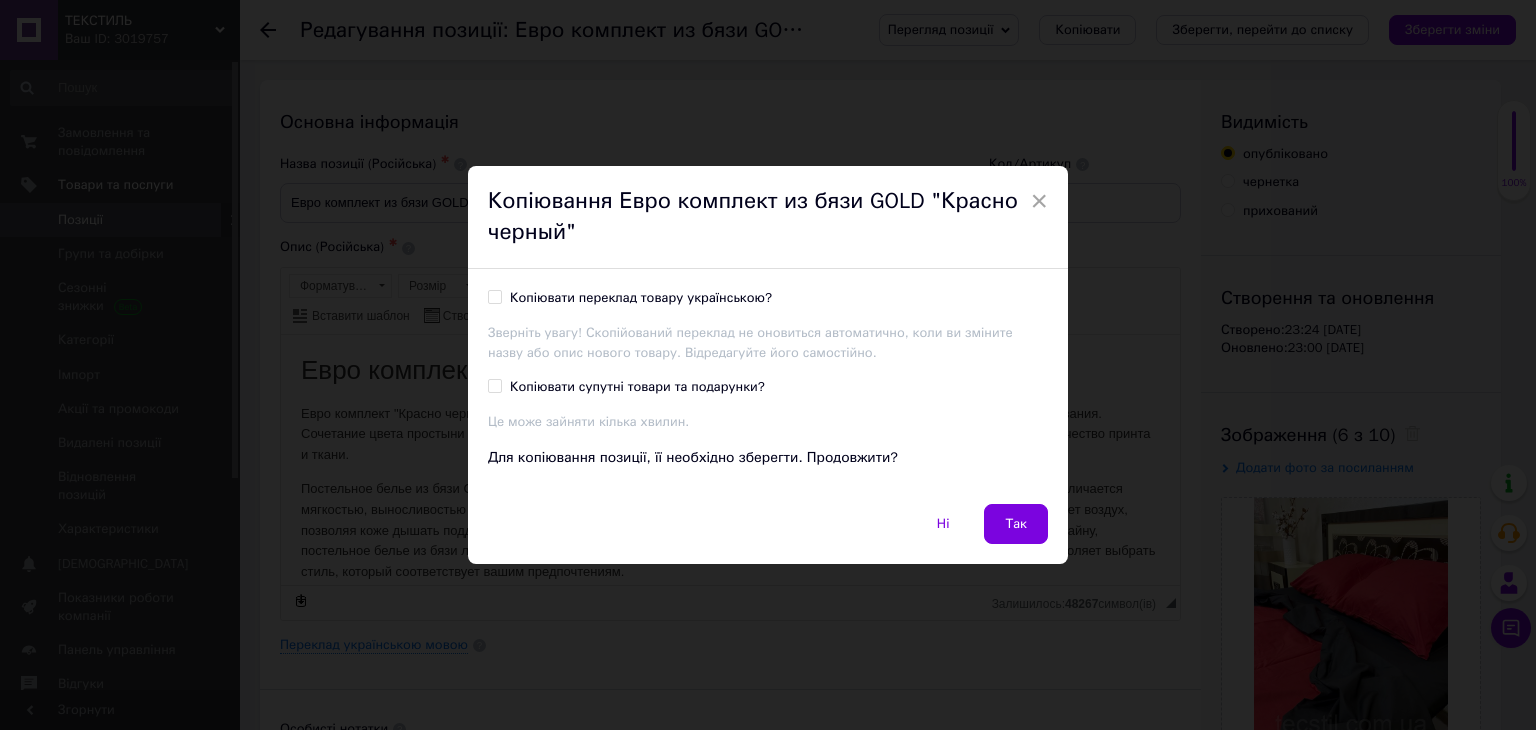 click on "Копіювати переклад товару українською?" at bounding box center [641, 298] 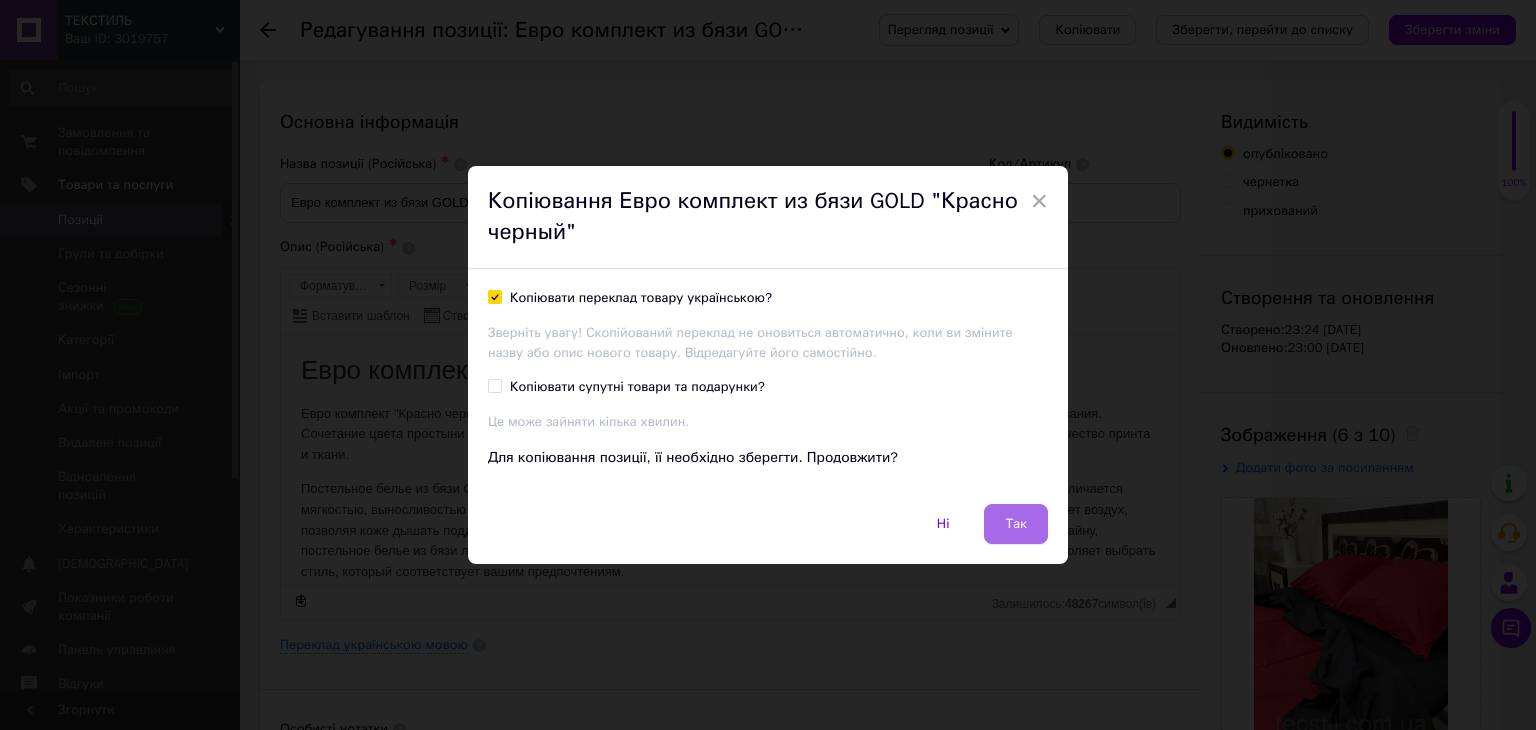 click on "Так" at bounding box center (1016, 524) 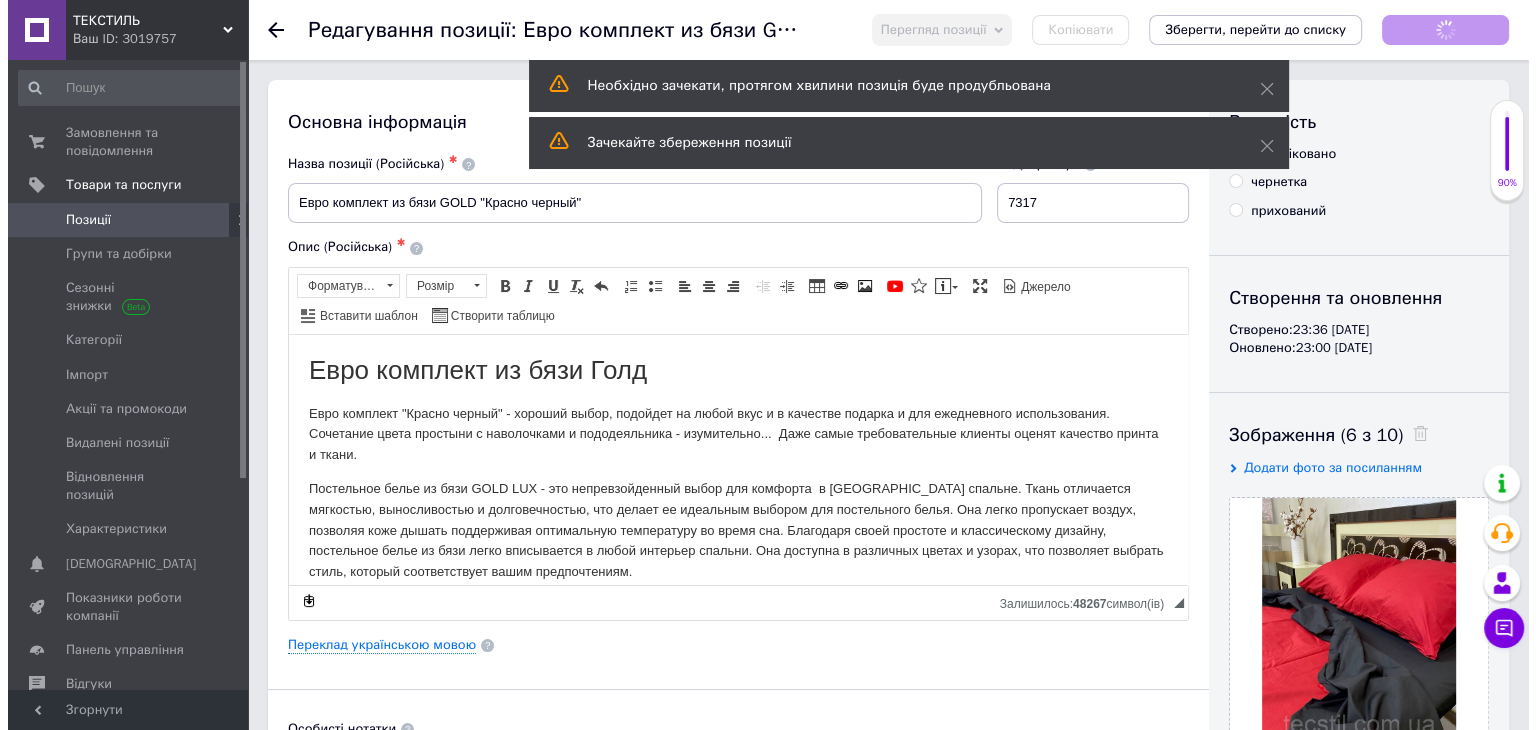 scroll, scrollTop: 0, scrollLeft: 0, axis: both 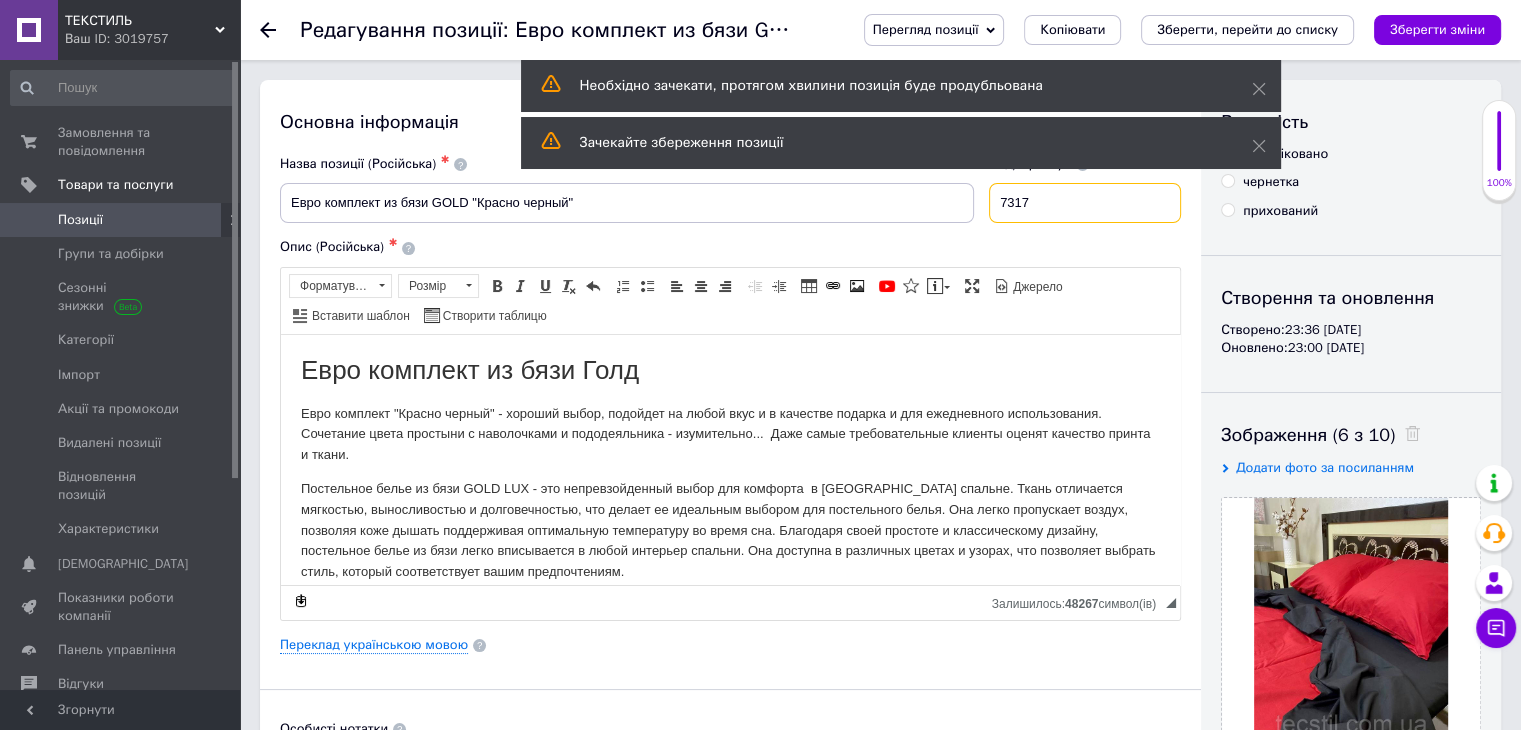 click on "7317" at bounding box center (1085, 203) 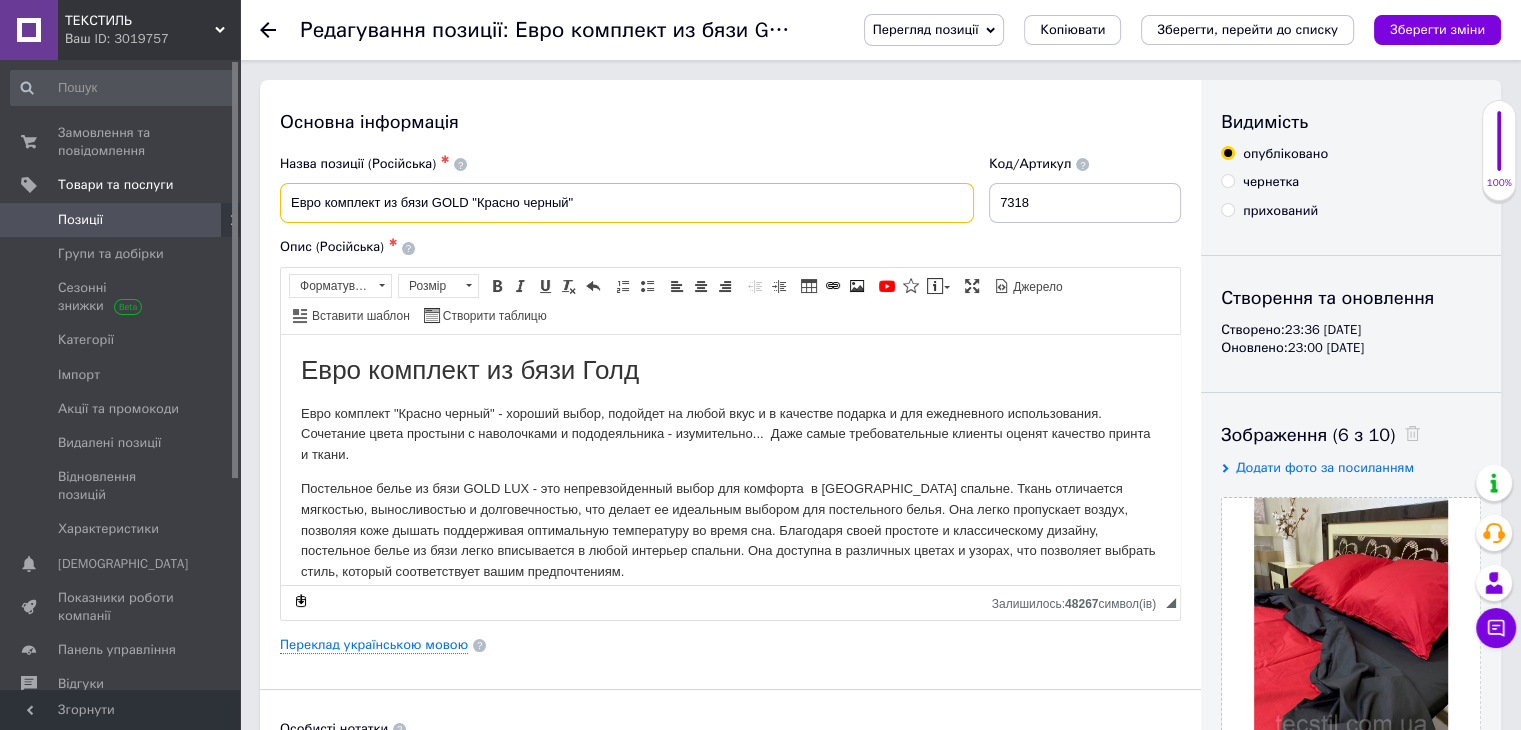 click on "Евро комплект из бязи GOLD "Красно черный"" at bounding box center [627, 203] 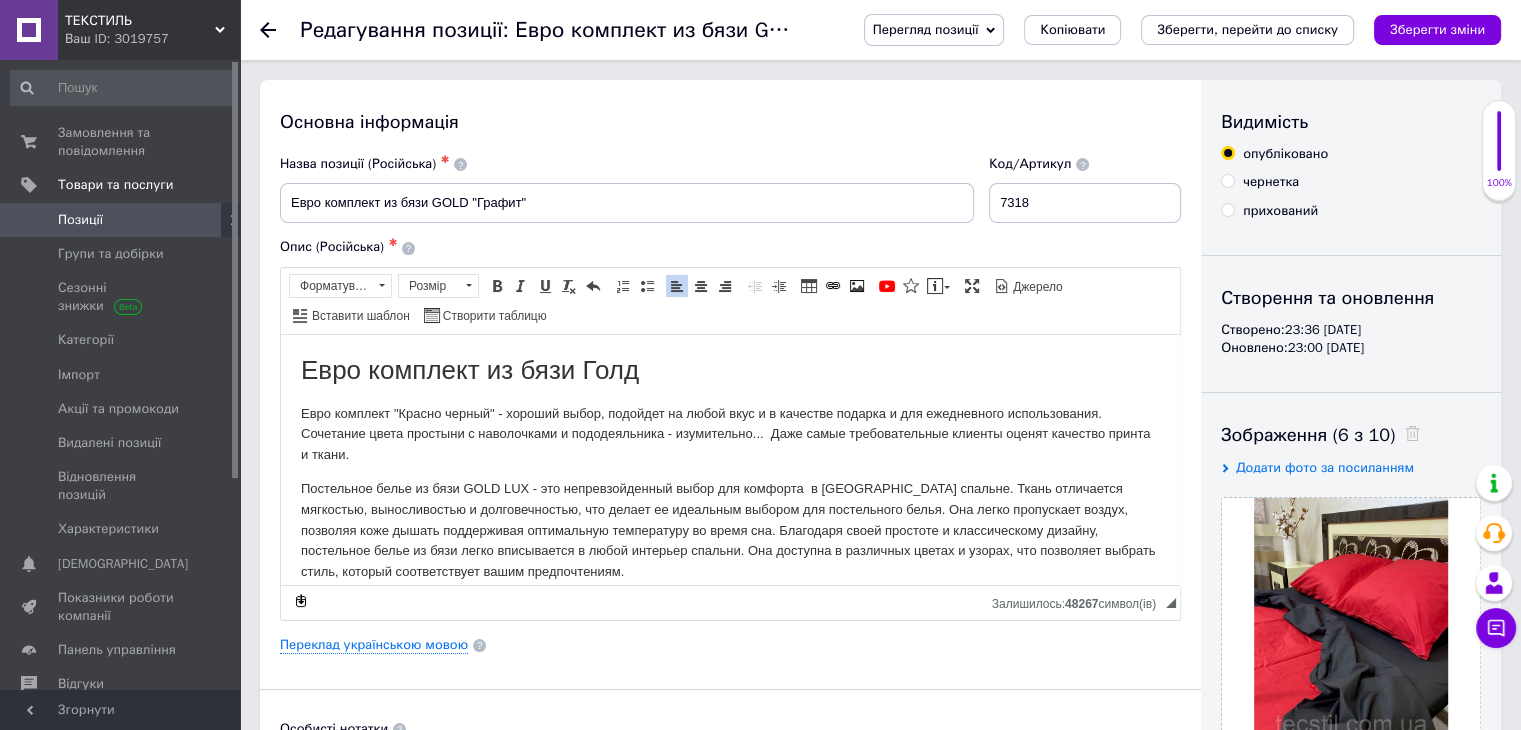 click on "Евро комплект "Красно черный" - хороший выбор, подойдет на любой вкус и в качестве подарка и для ежедневного использования. Сочетание цвета простыни с наволочками и пододеяльника - изумительно...  Даже самые требовательные клиенты оценят качество принта и ткани." at bounding box center [730, 434] 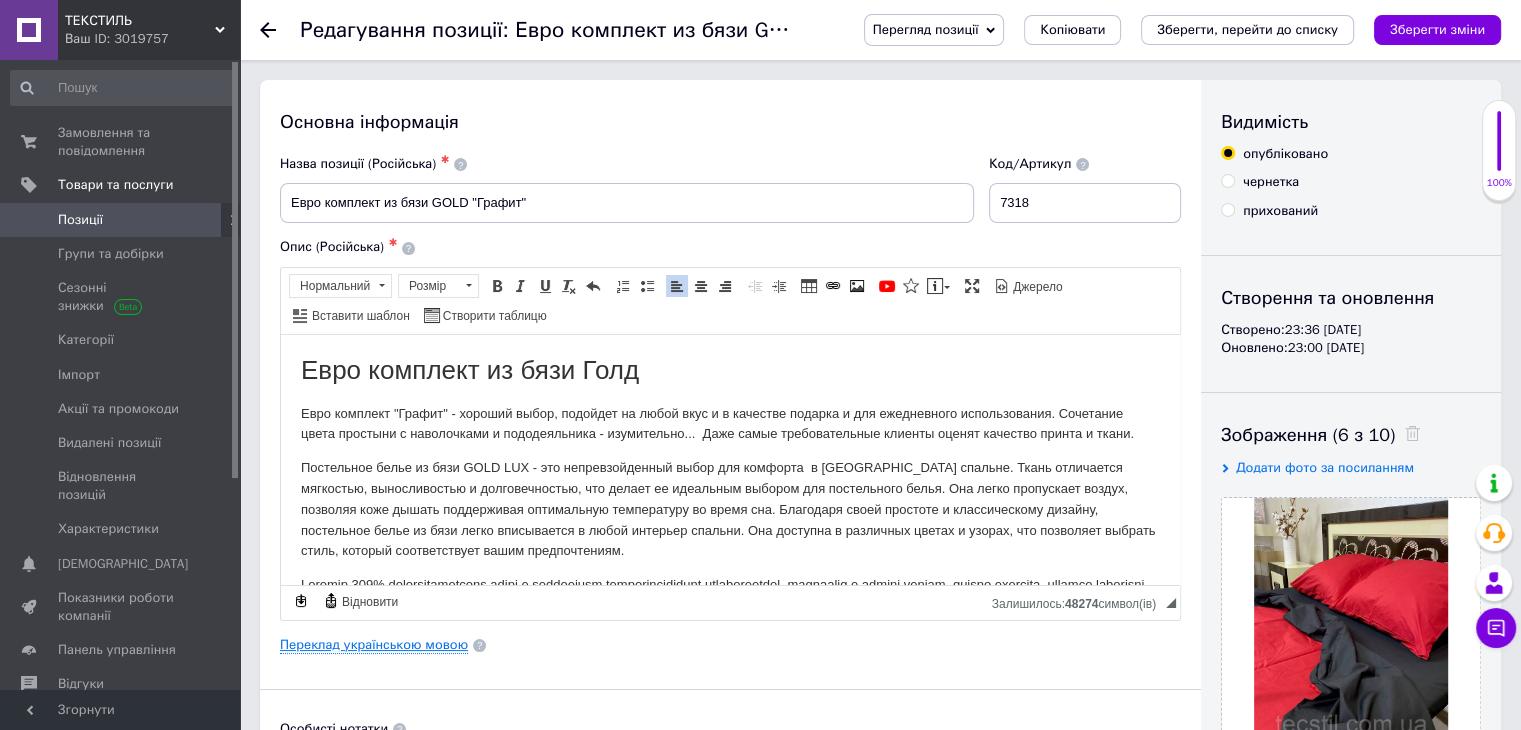 click on "Переклад українською мовою" at bounding box center [374, 645] 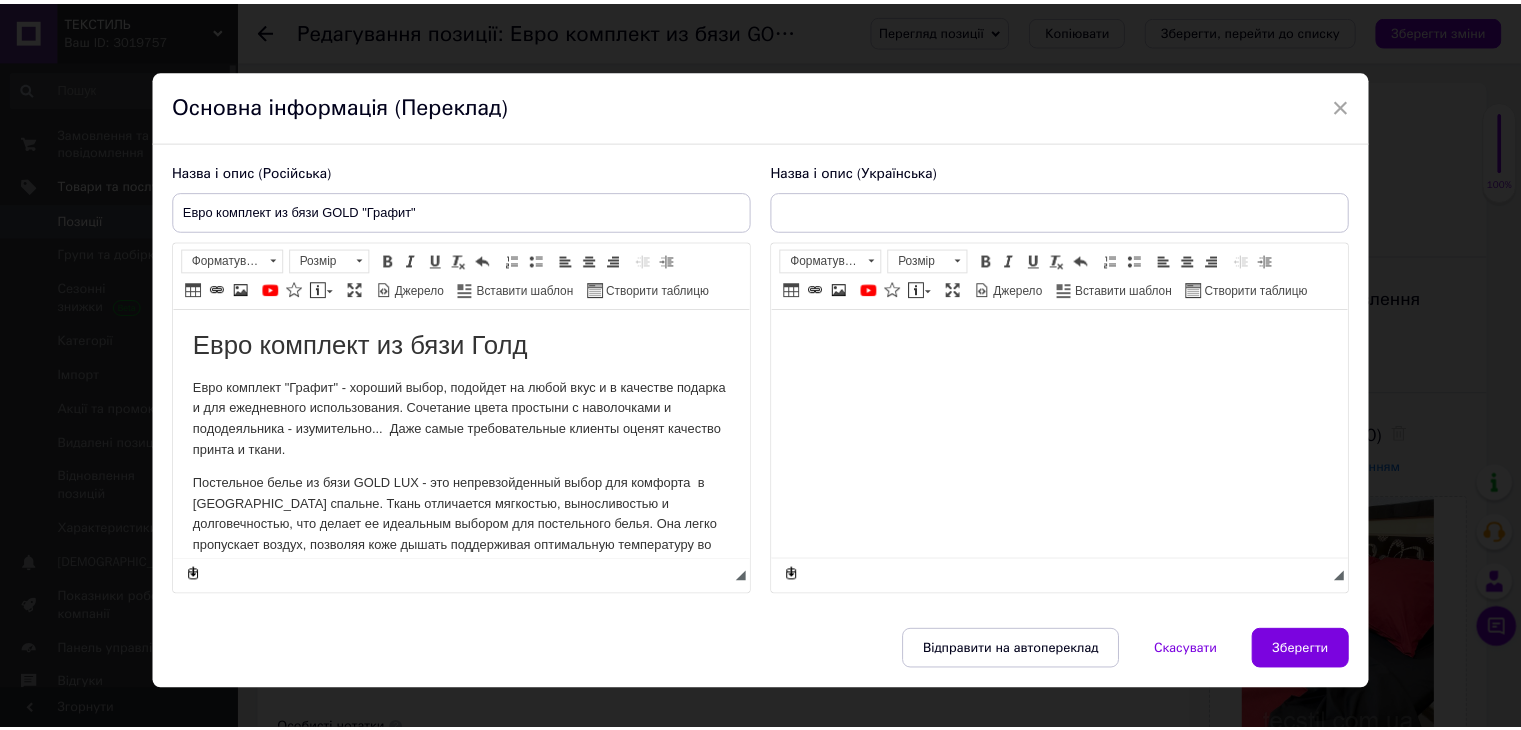 scroll, scrollTop: 0, scrollLeft: 0, axis: both 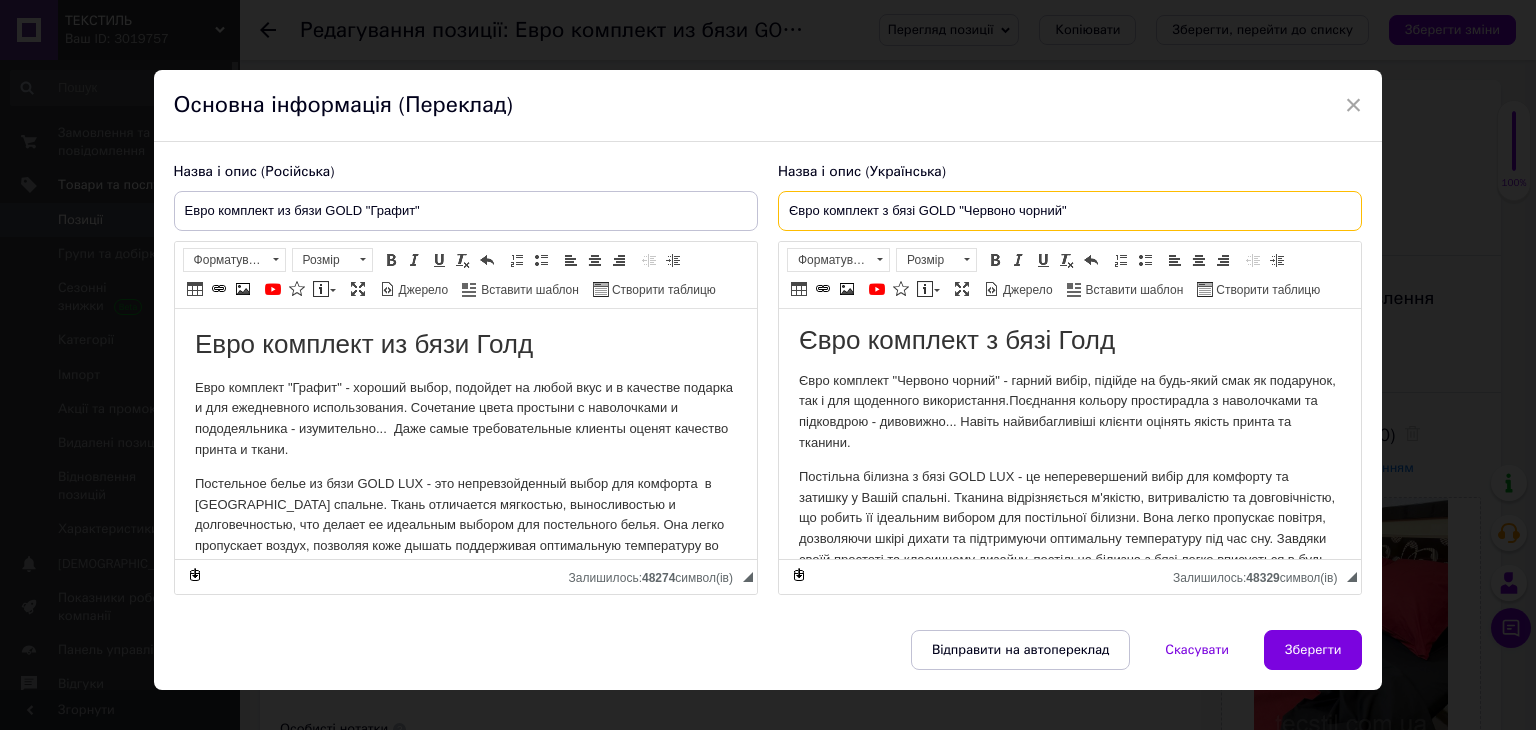 click on "Євро комплект з бязі GOLD "Червоно чорний"" at bounding box center (1070, 211) 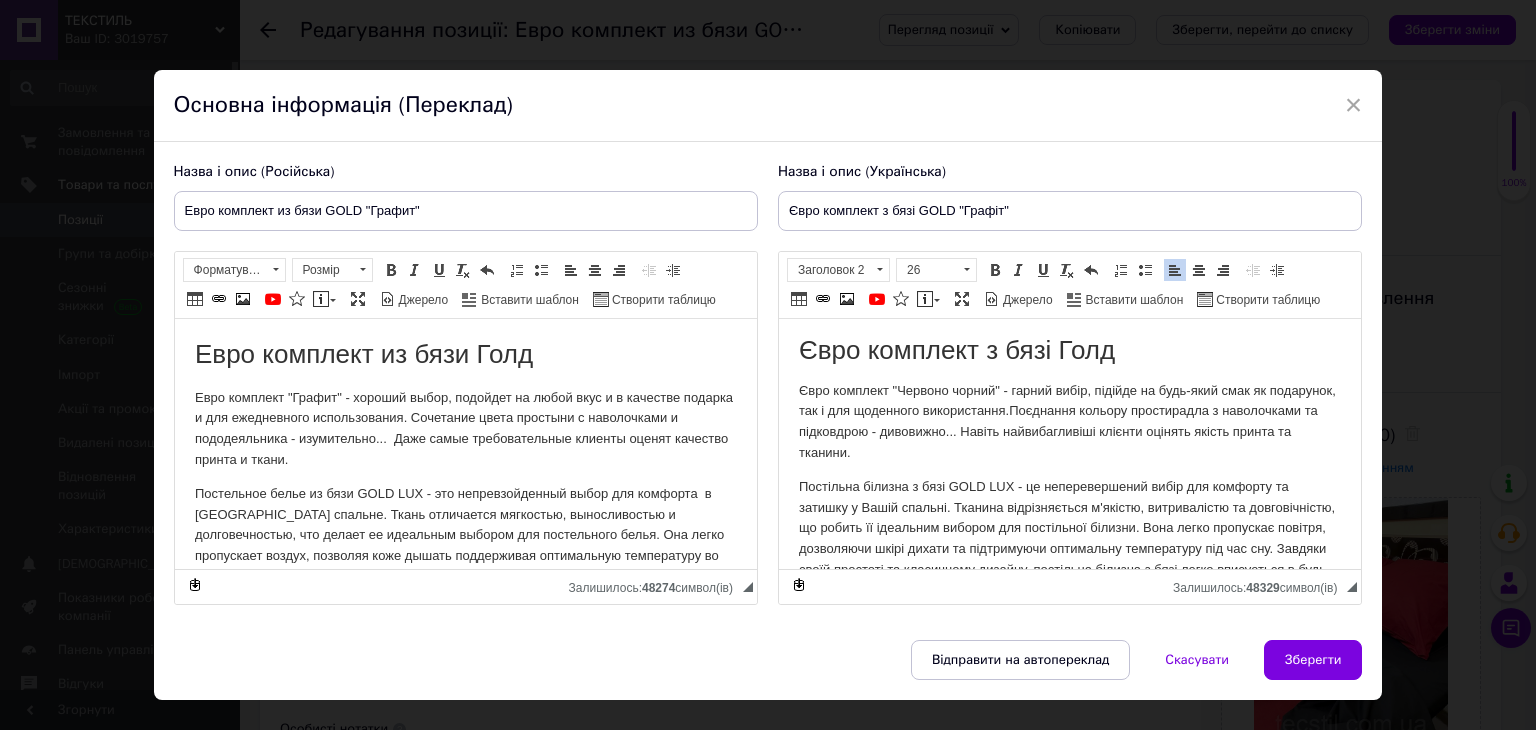 click on "Євро комплект "Червоно чорний" - гарний вибір, підійде на будь-який смак як подарунок, так і для щоденного використання.Поєднання кольору простирадла з наволочками та підковдрою - дивовижно... Навіть найвибагливіші клієнти оцінять якість принта та тканини." at bounding box center (1069, 422) 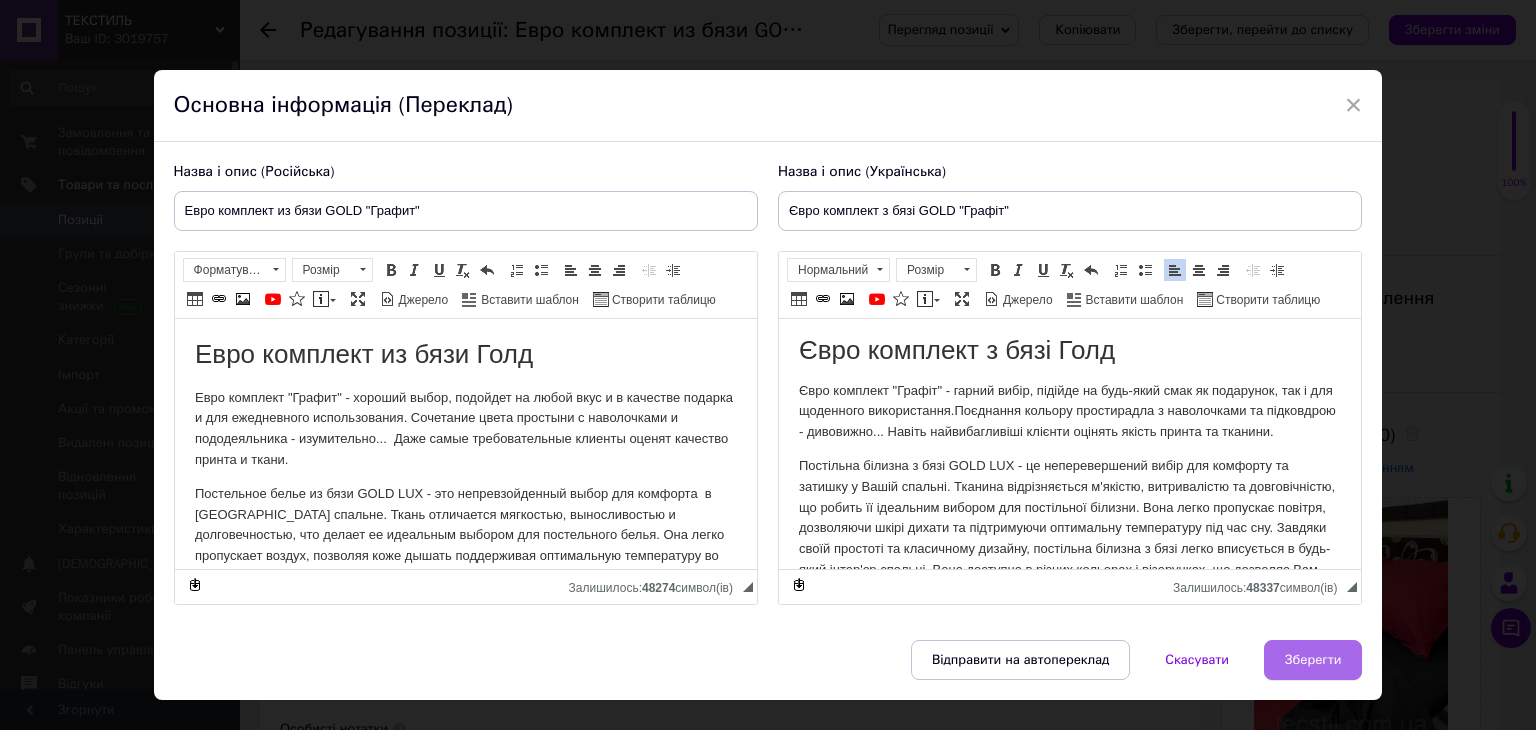 click on "Зберегти" at bounding box center [1313, 660] 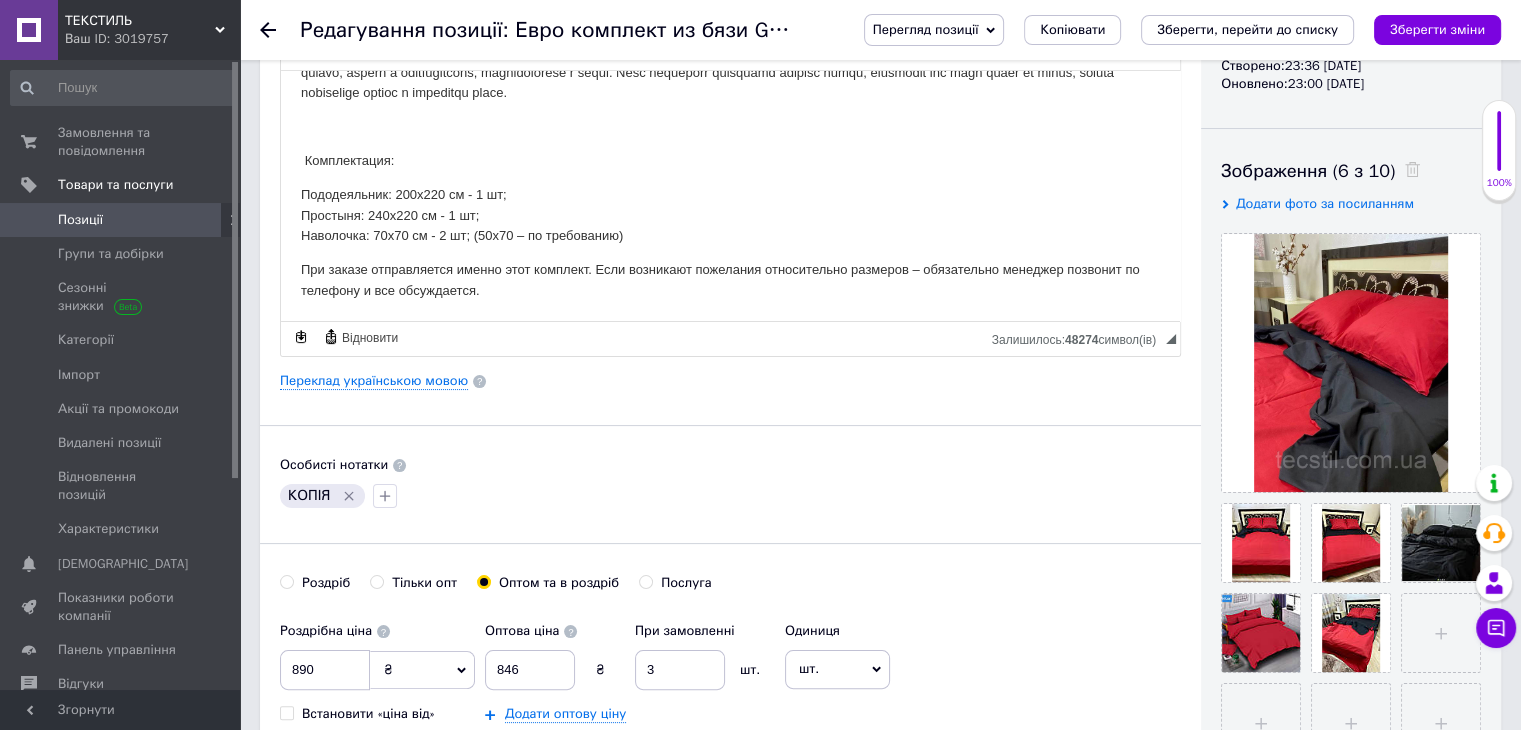 scroll, scrollTop: 260, scrollLeft: 0, axis: vertical 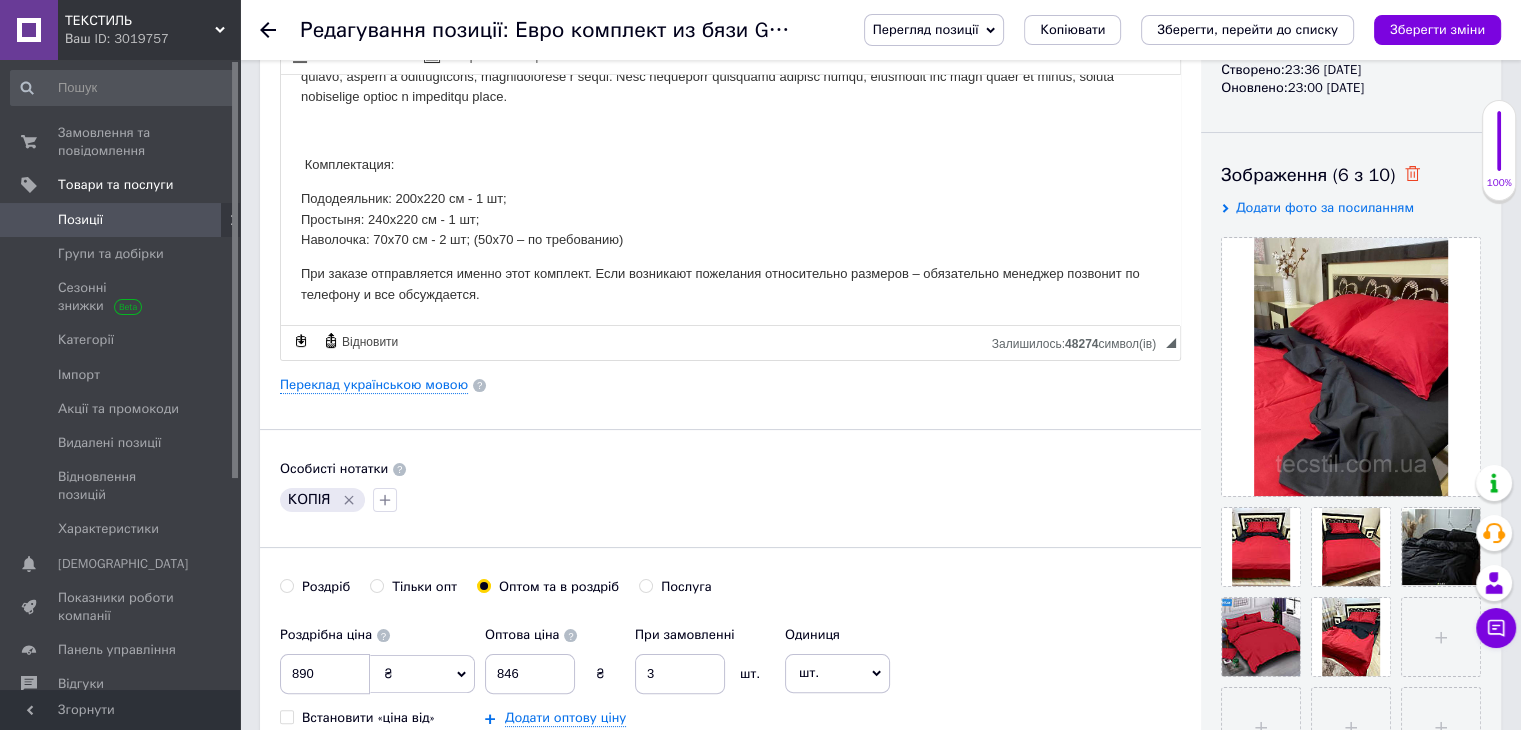 click 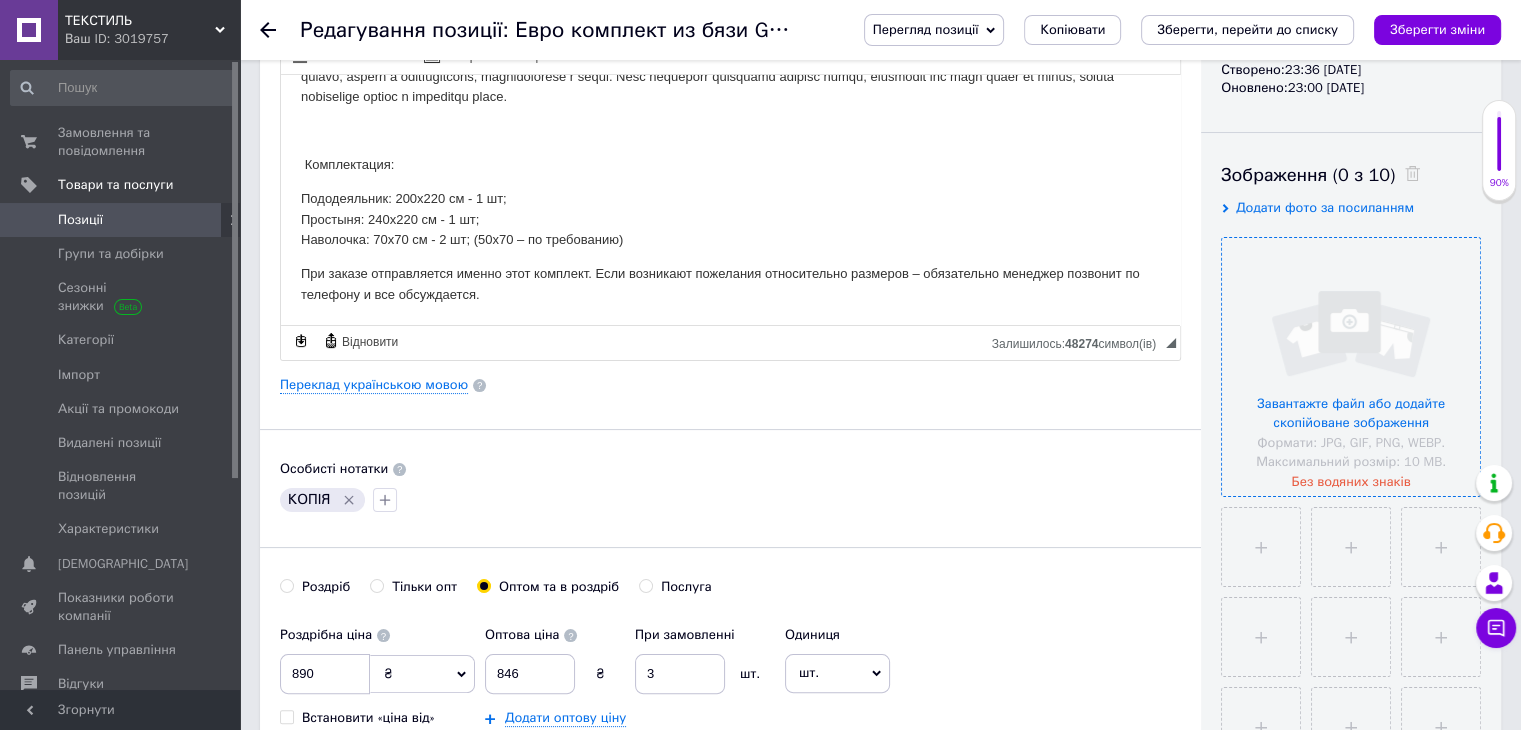 click at bounding box center [1351, 367] 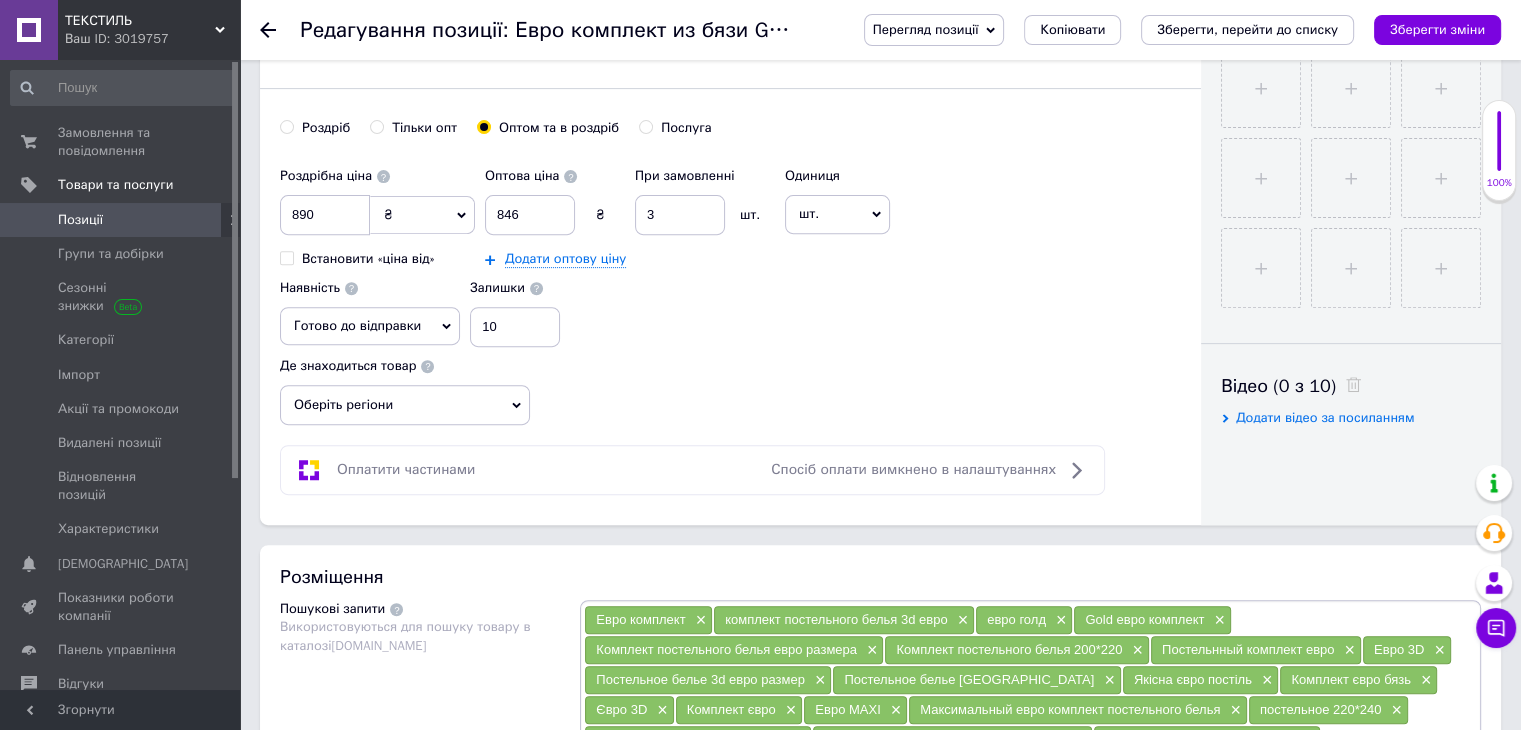 scroll, scrollTop: 720, scrollLeft: 0, axis: vertical 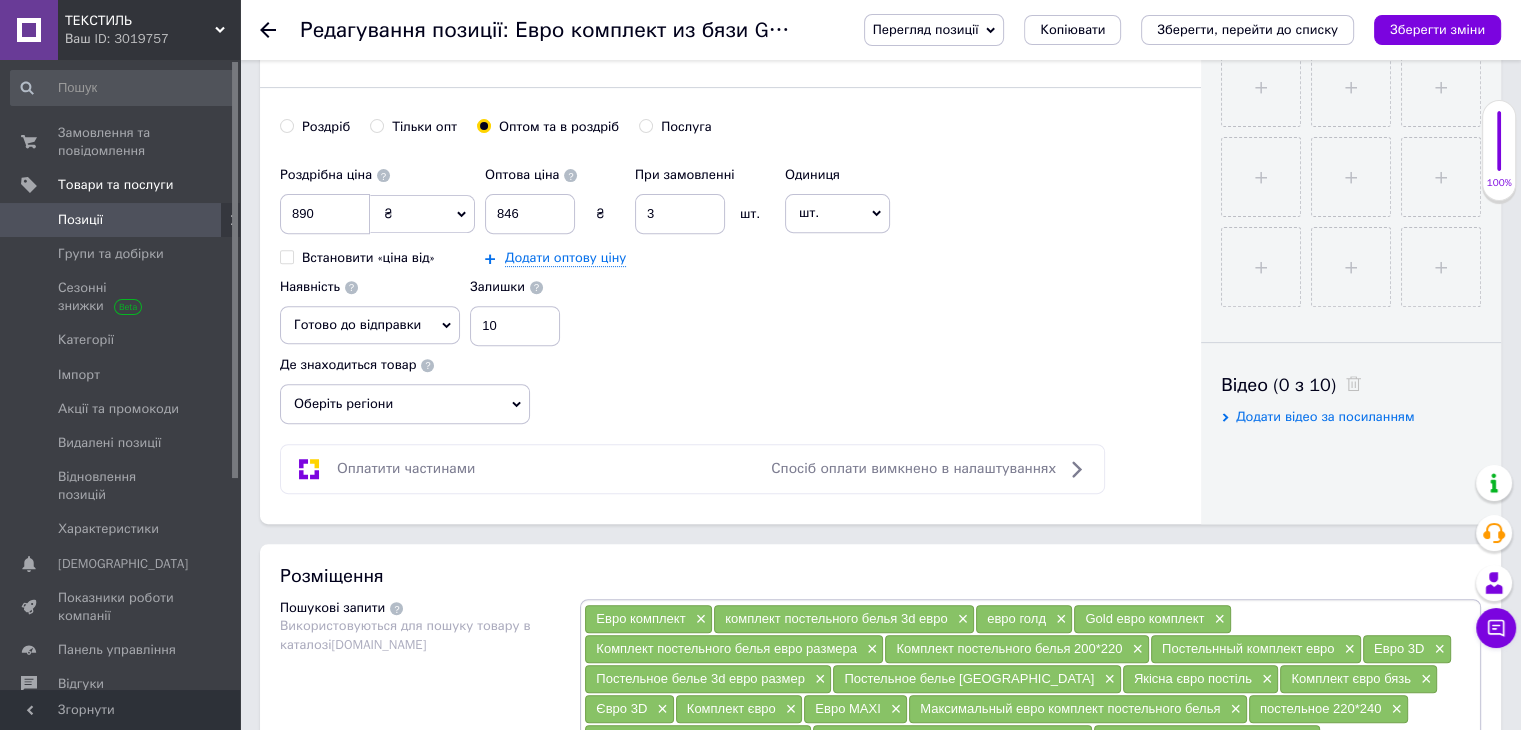 click on "Оберіть регіони" at bounding box center (405, 404) 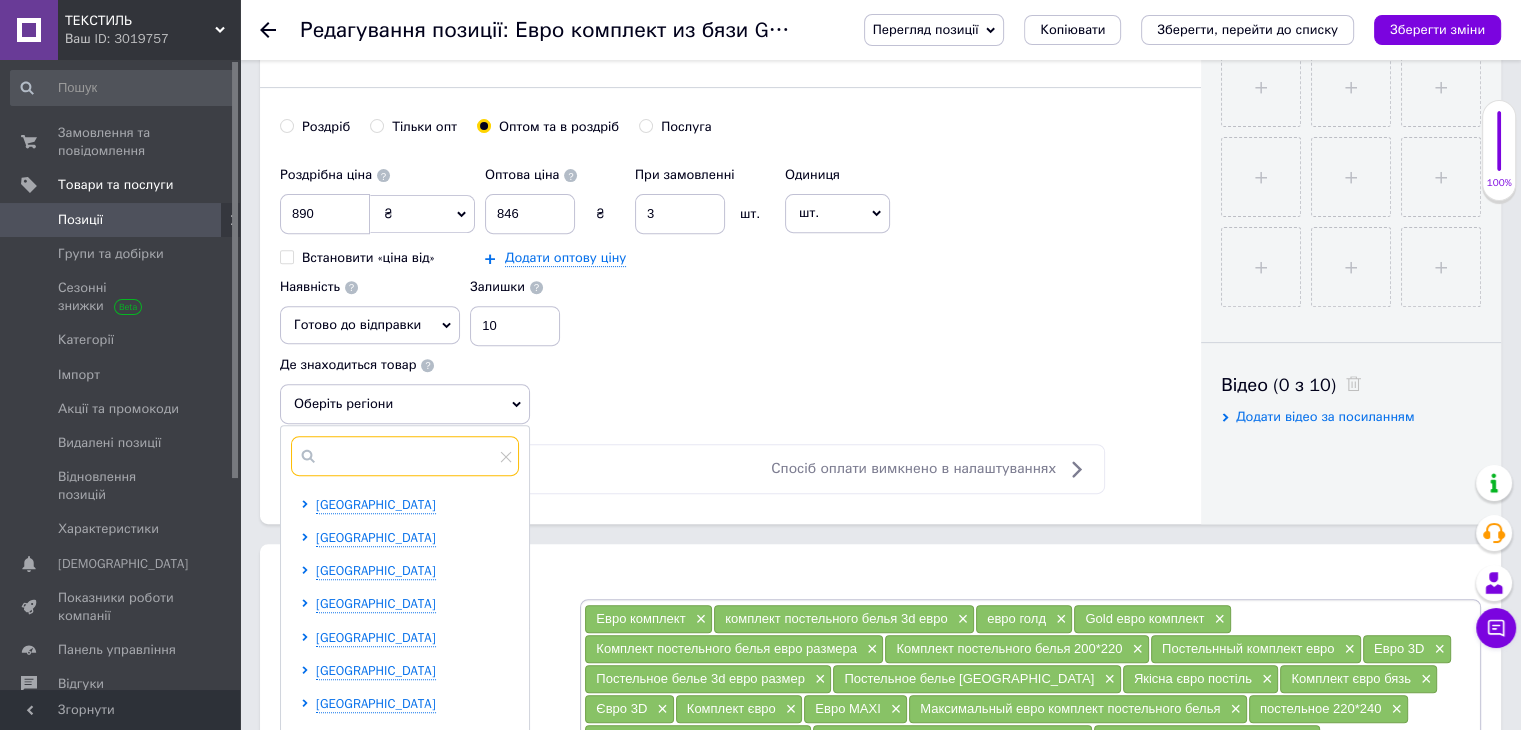 click at bounding box center (405, 456) 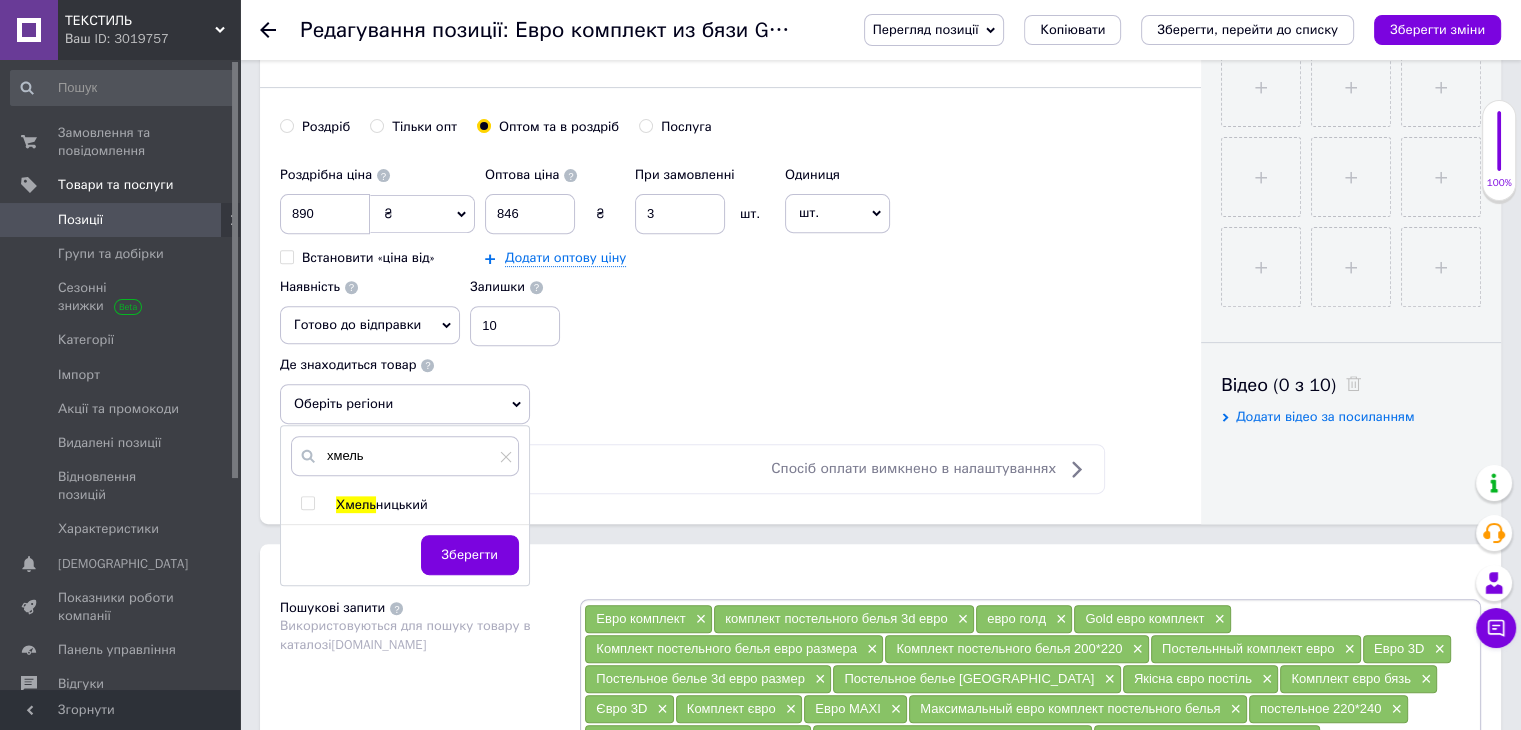 click at bounding box center (307, 503) 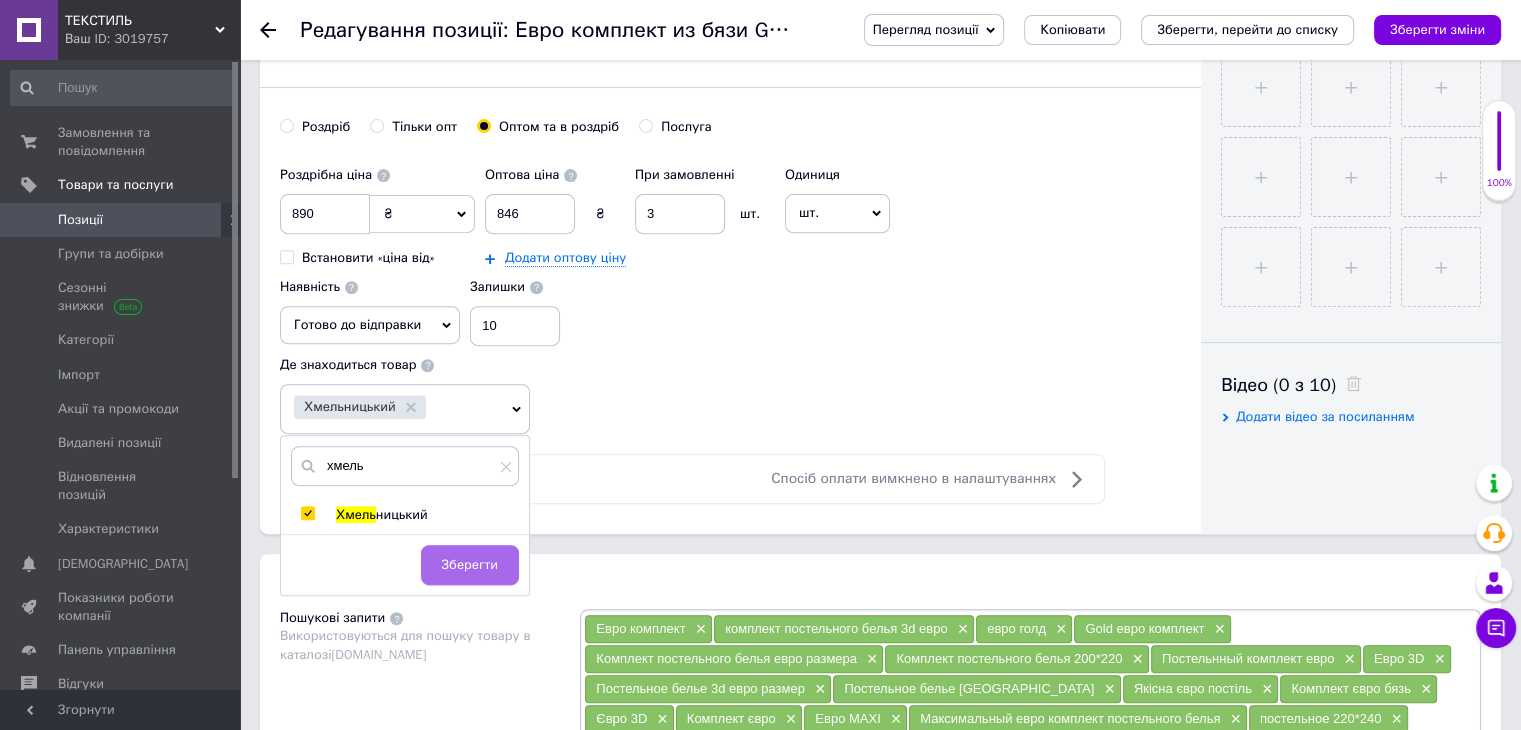 click on "Зберегти" at bounding box center [470, 565] 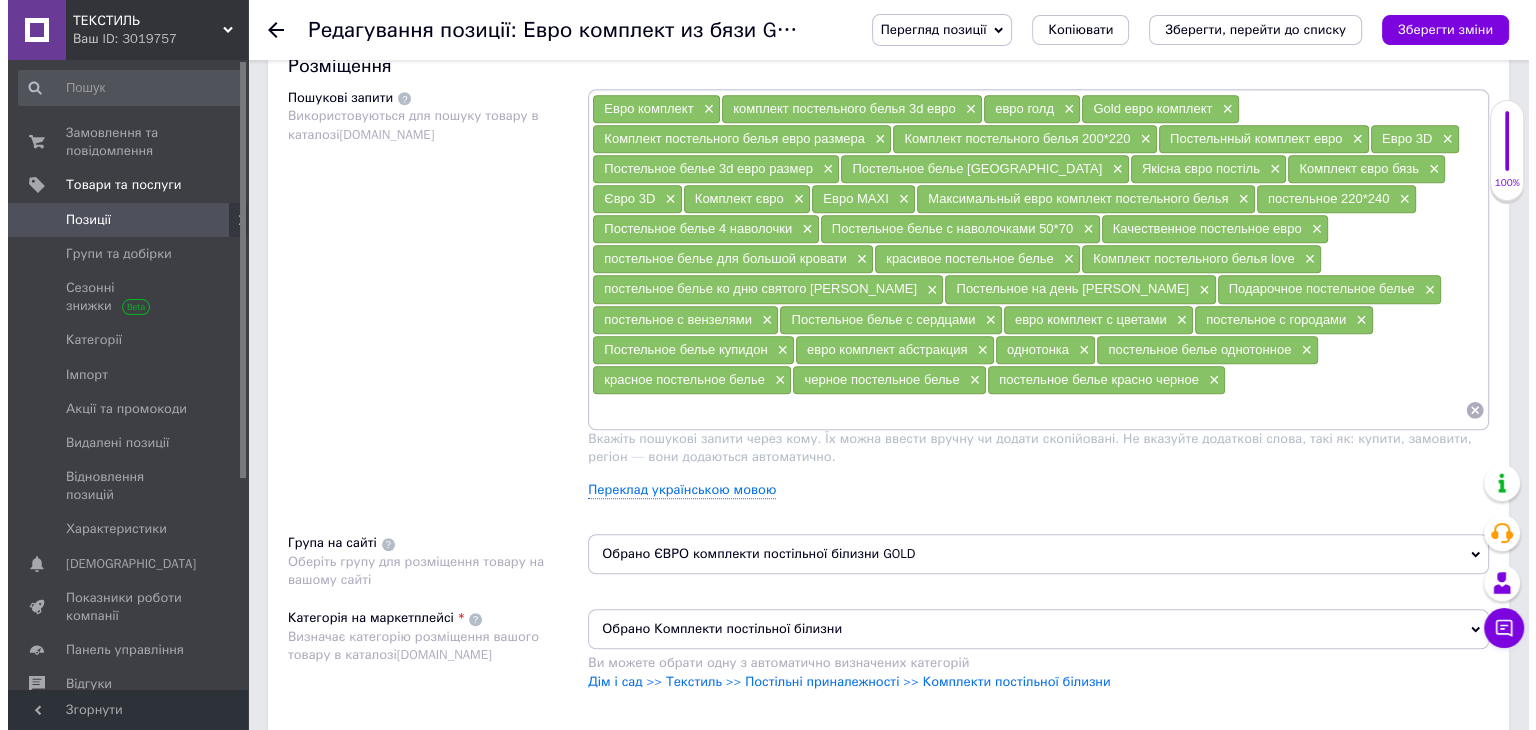 scroll, scrollTop: 1252, scrollLeft: 0, axis: vertical 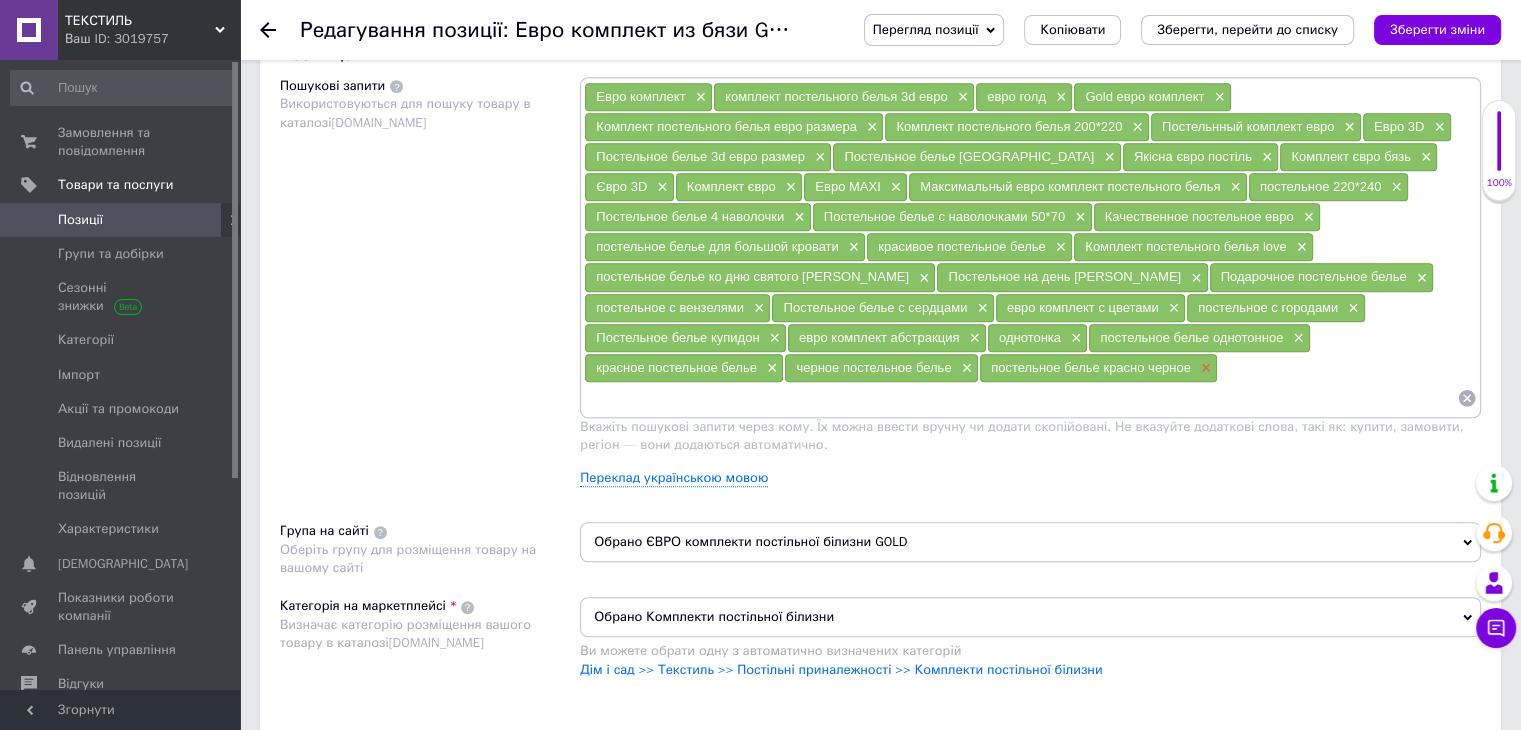 click on "×" at bounding box center [1204, 368] 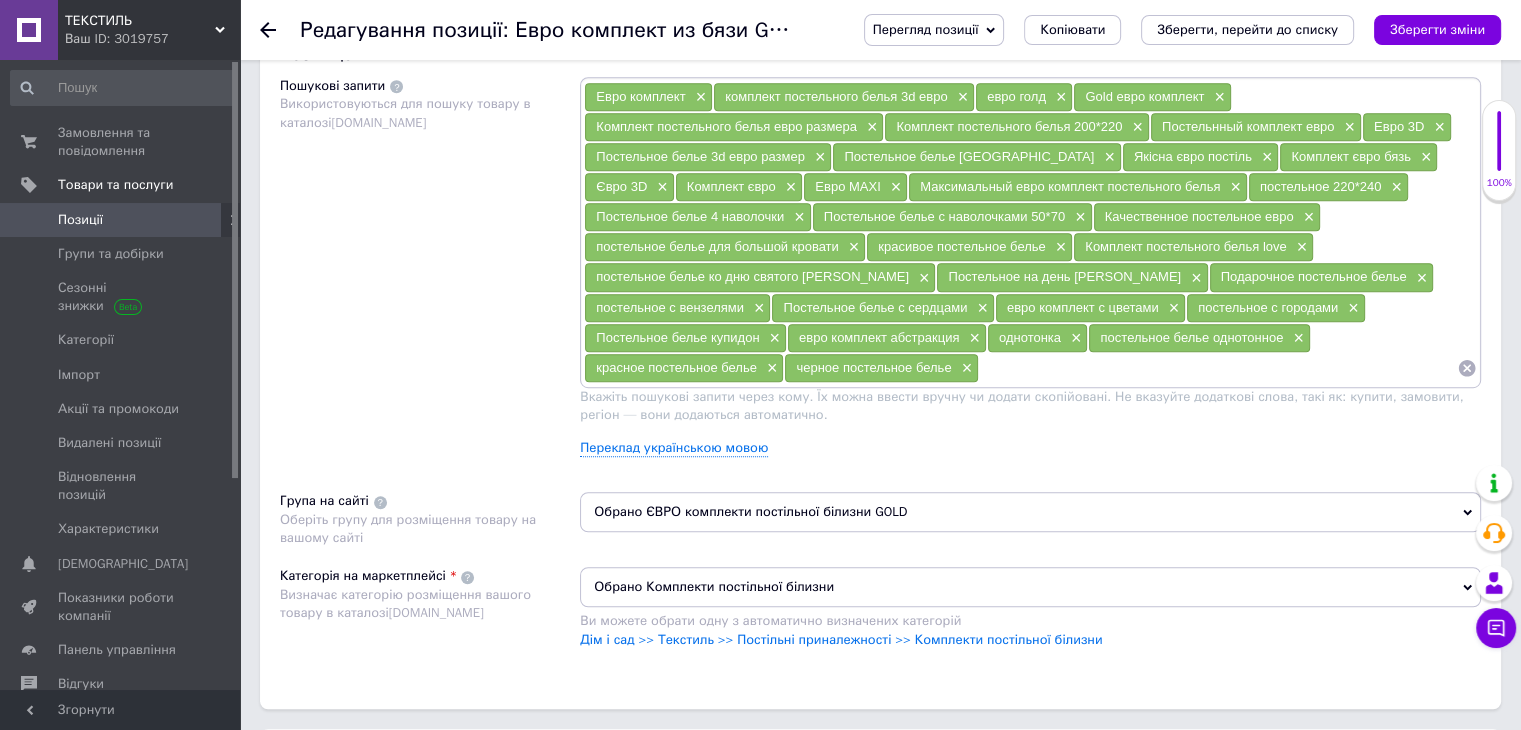 click at bounding box center [1218, 368] 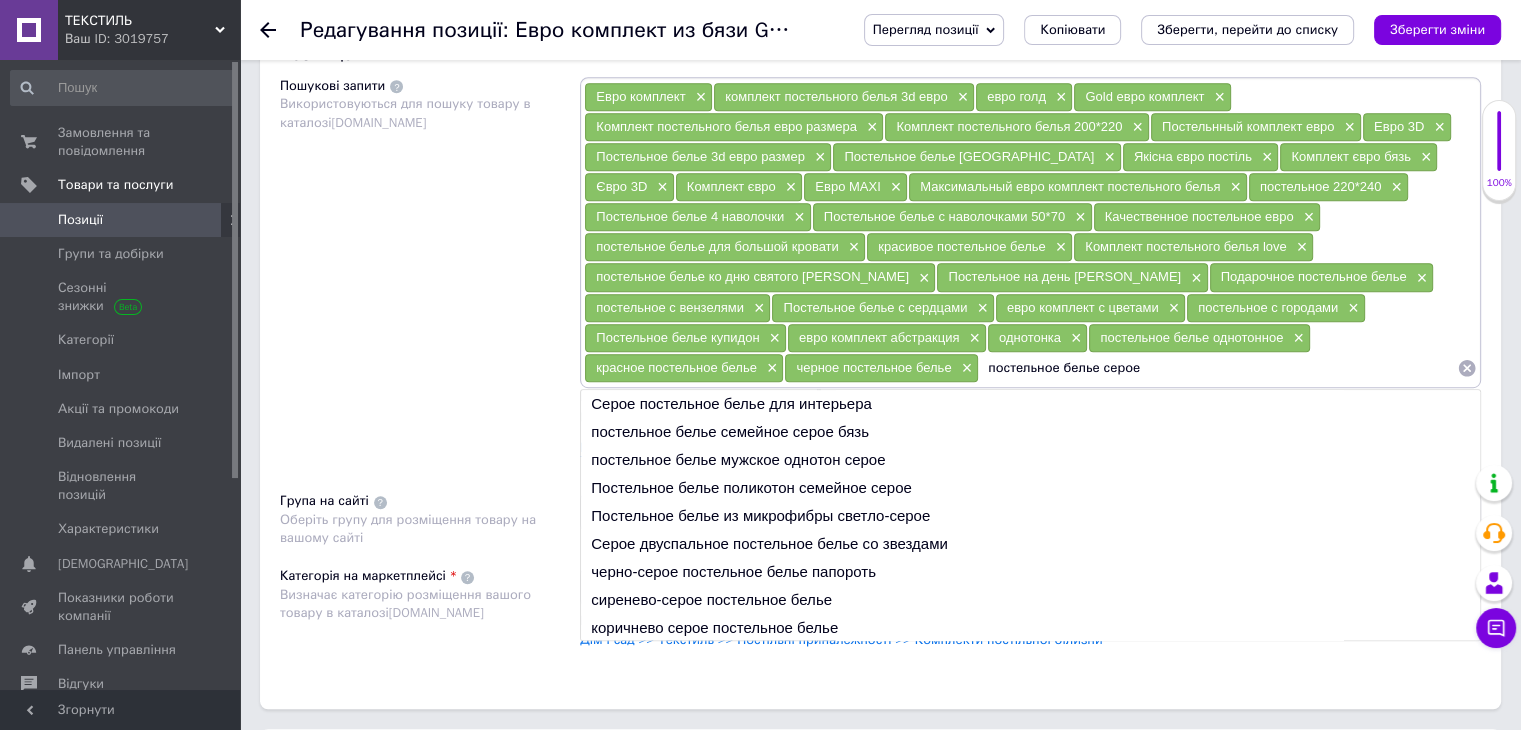 click on "постельное белье серое" at bounding box center [1218, 368] 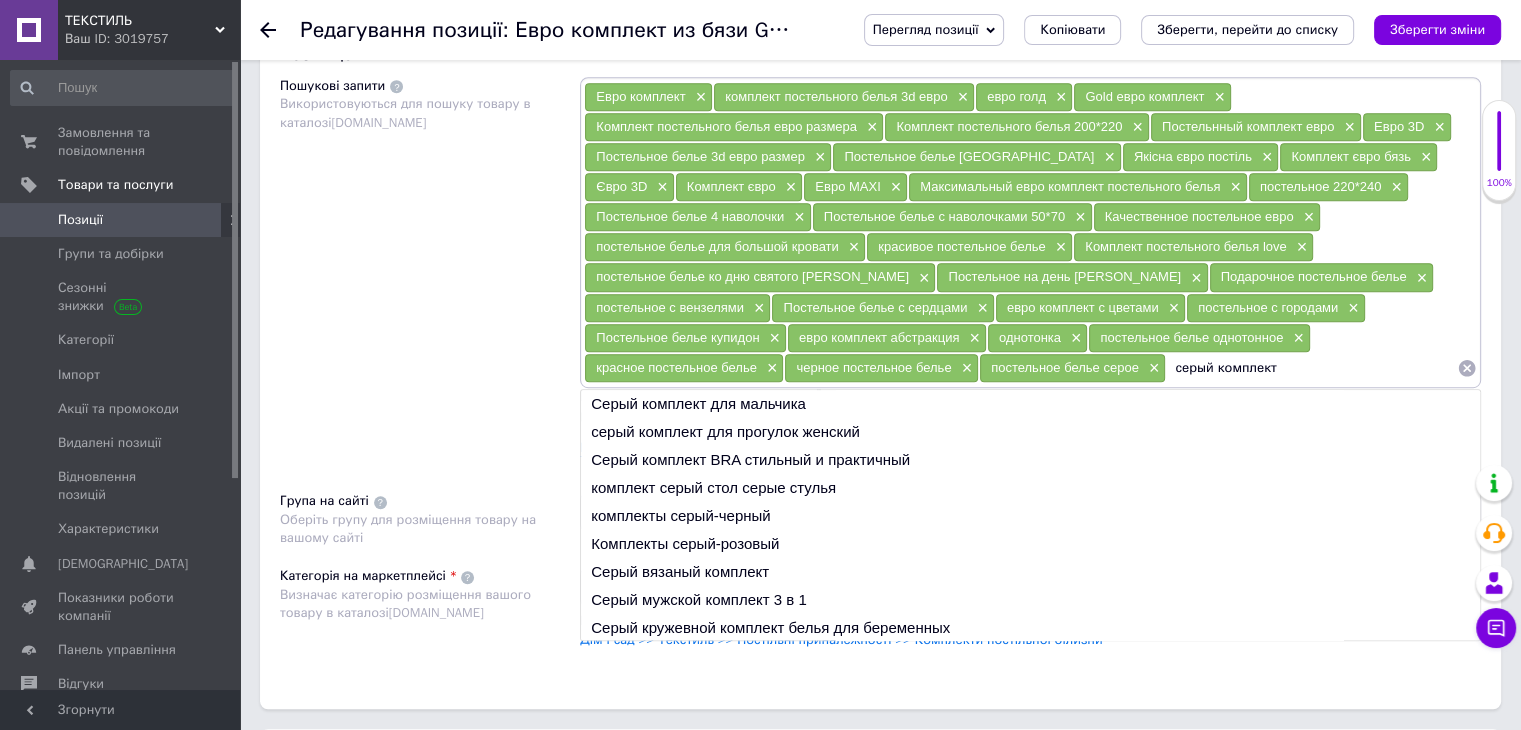click on "серый комплект" at bounding box center [1311, 368] 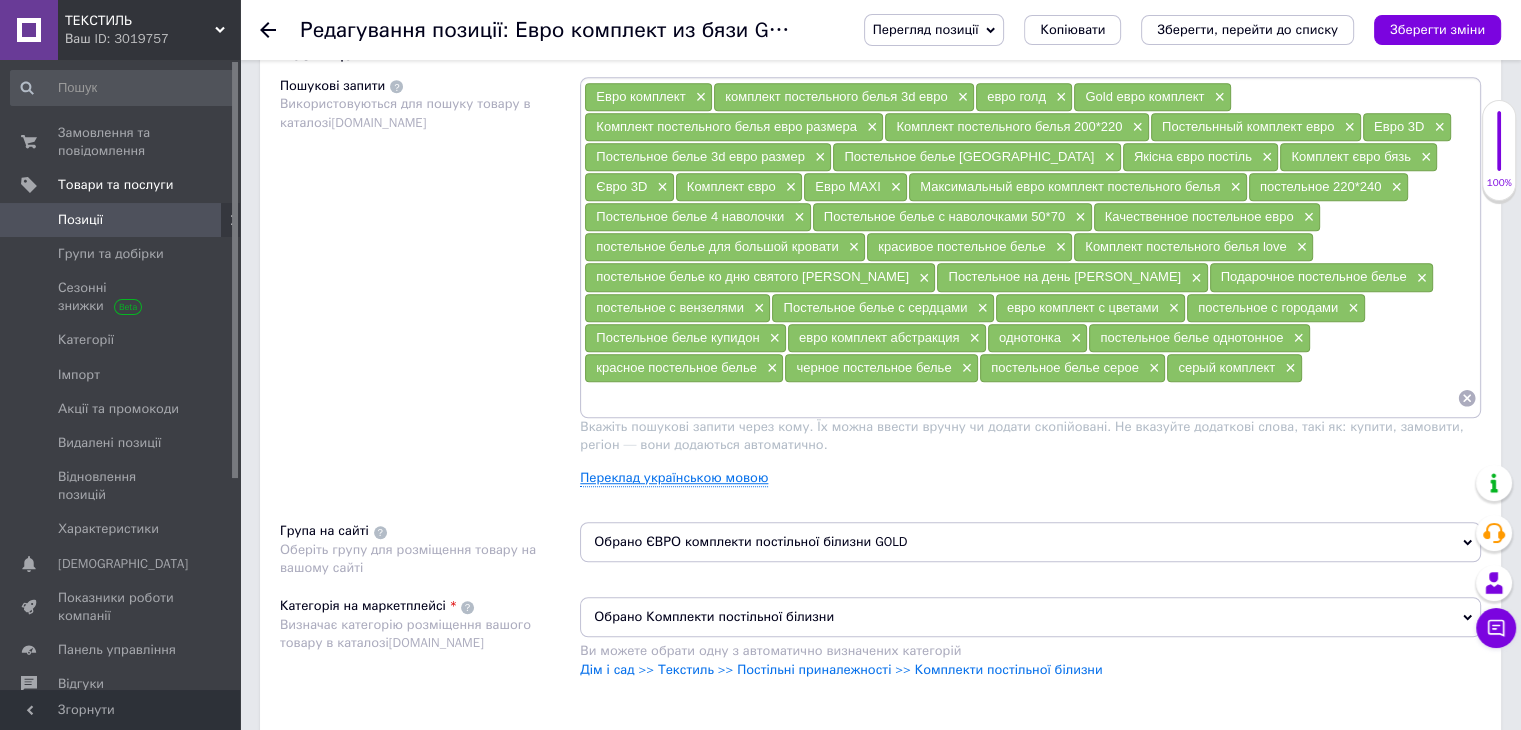 click on "Переклад українською мовою" at bounding box center [674, 478] 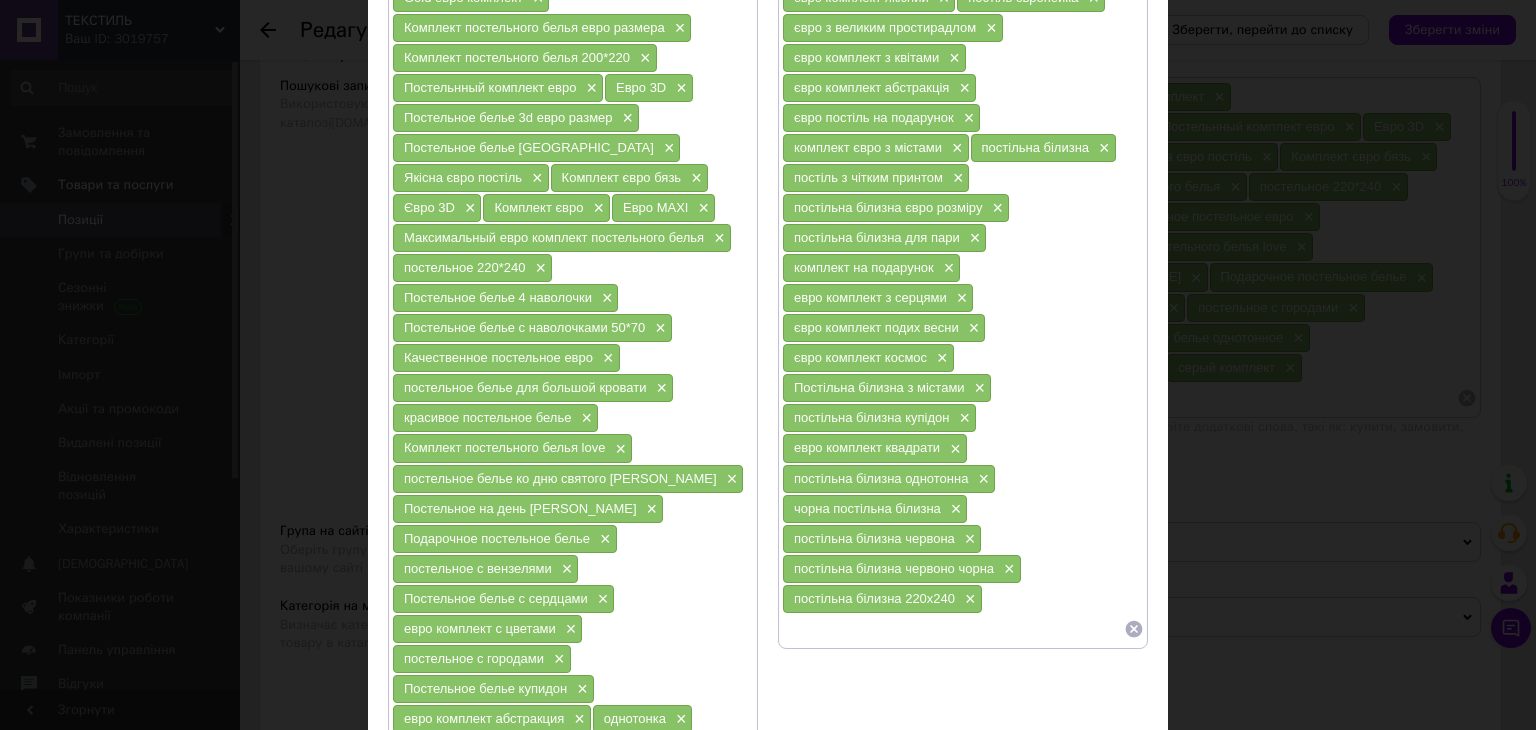 scroll, scrollTop: 581, scrollLeft: 0, axis: vertical 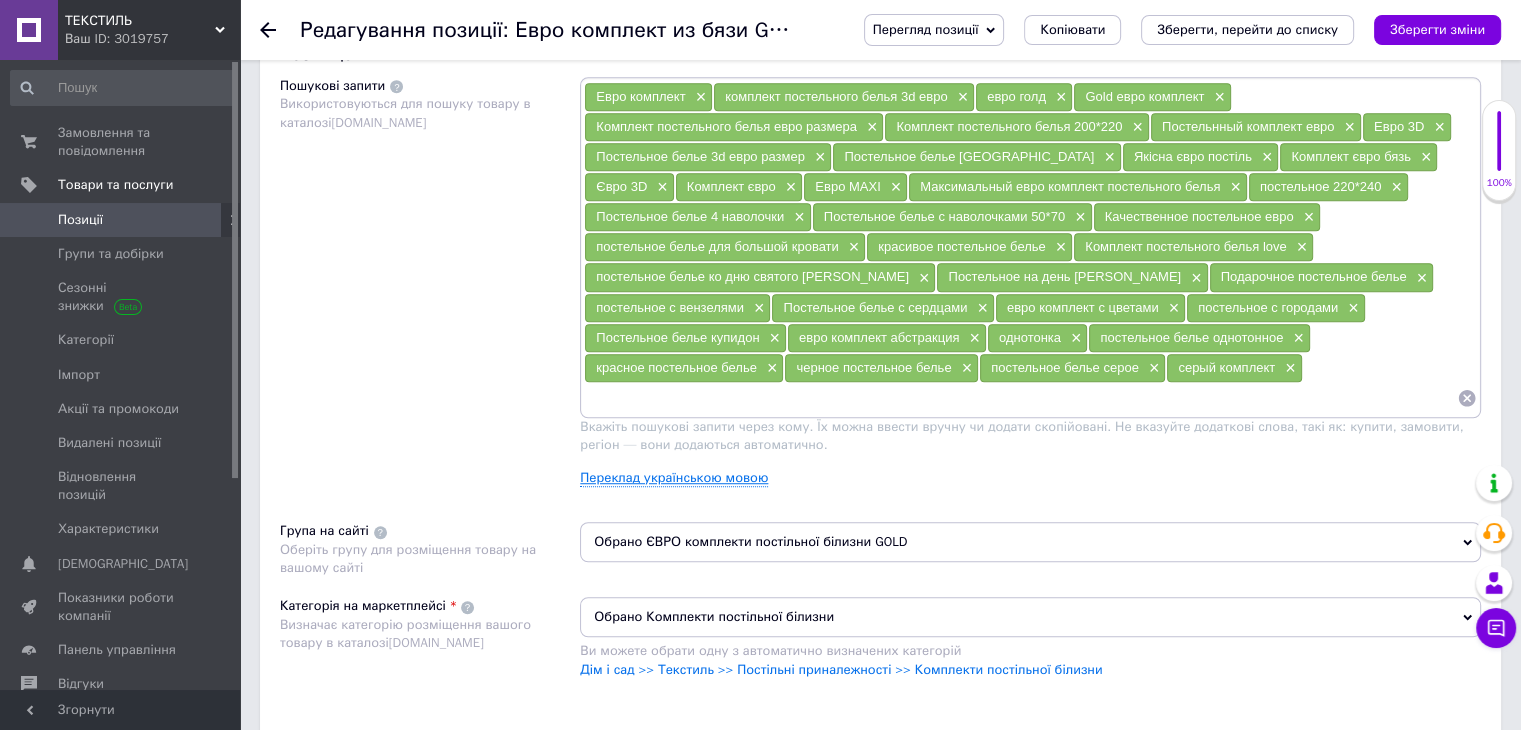 click on "Переклад українською мовою" at bounding box center [674, 478] 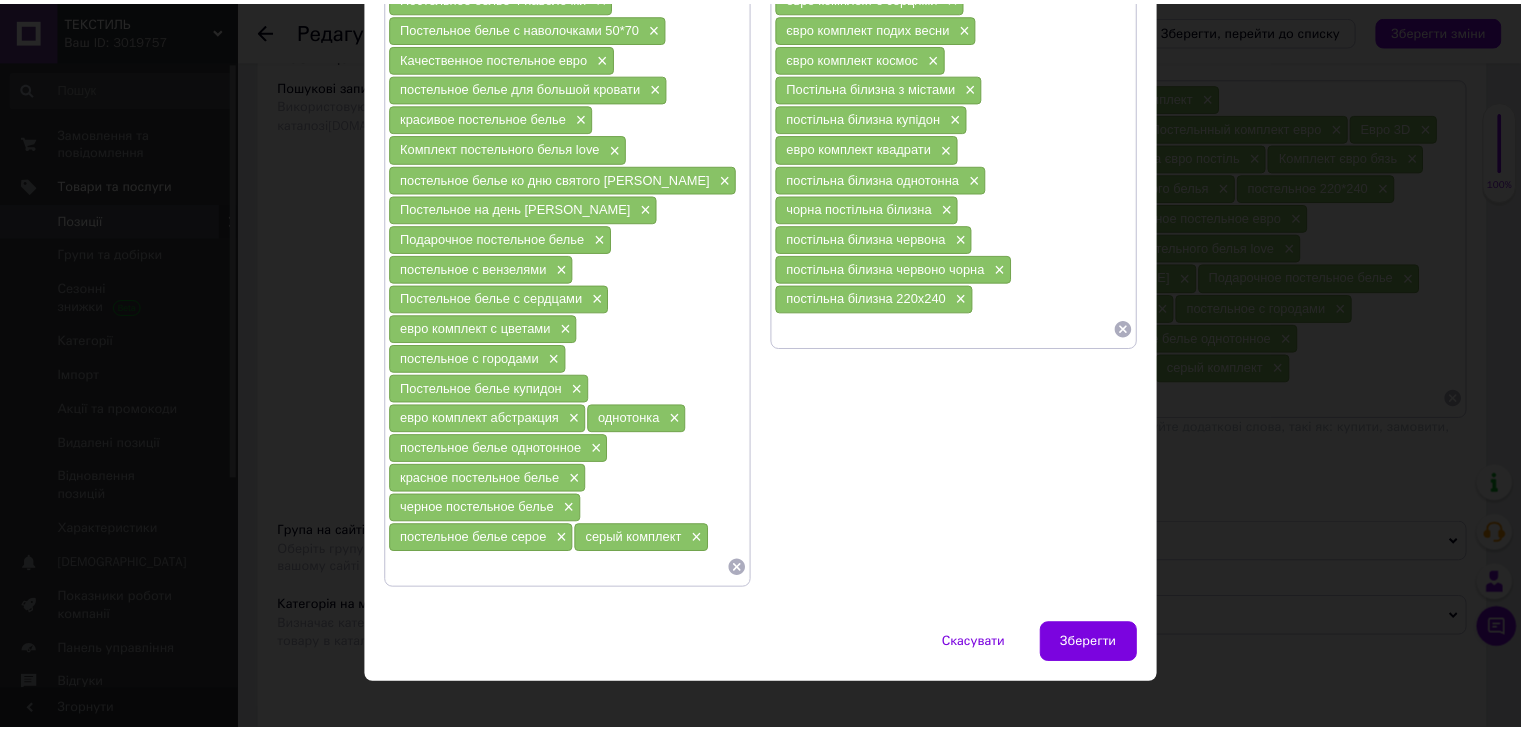 scroll, scrollTop: 576, scrollLeft: 0, axis: vertical 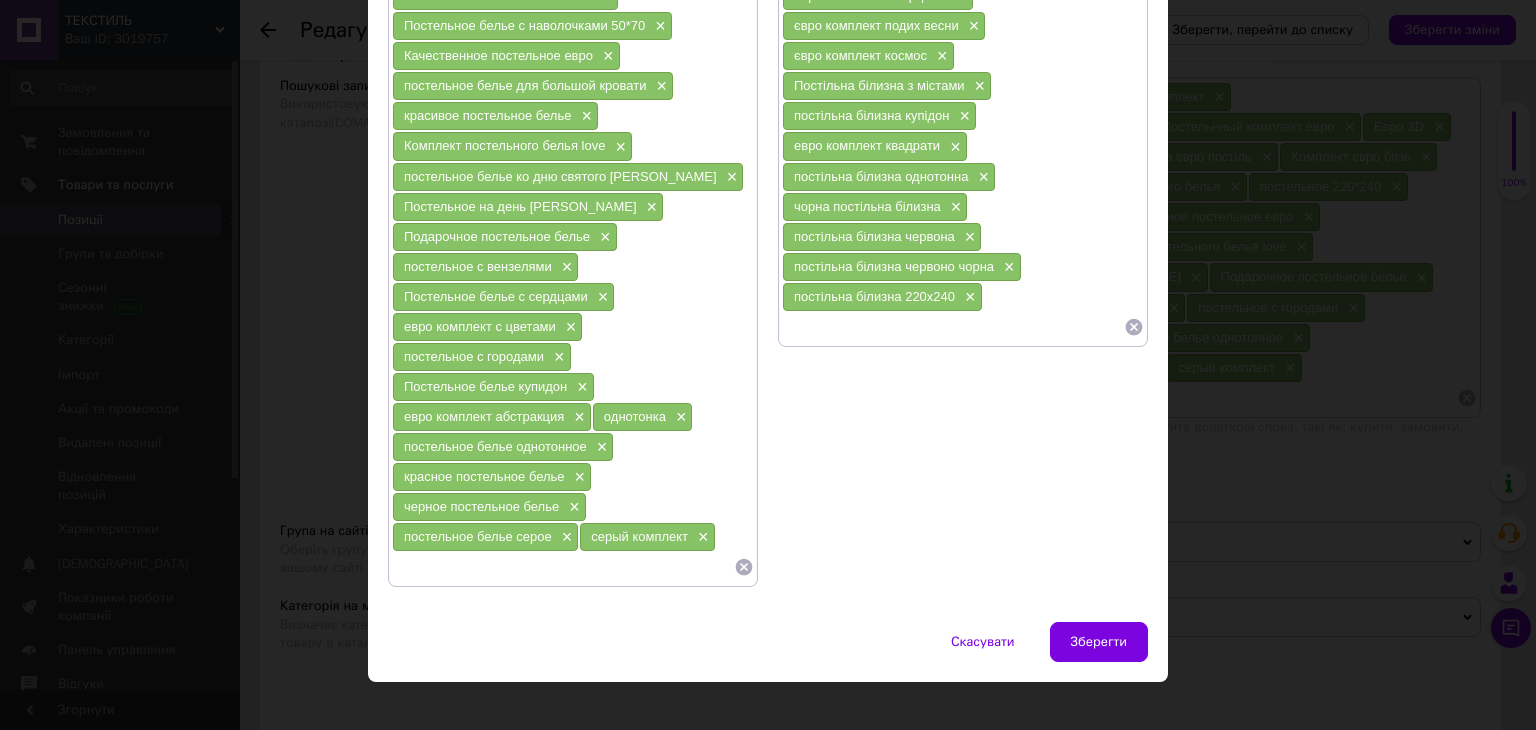 click at bounding box center [953, 327] 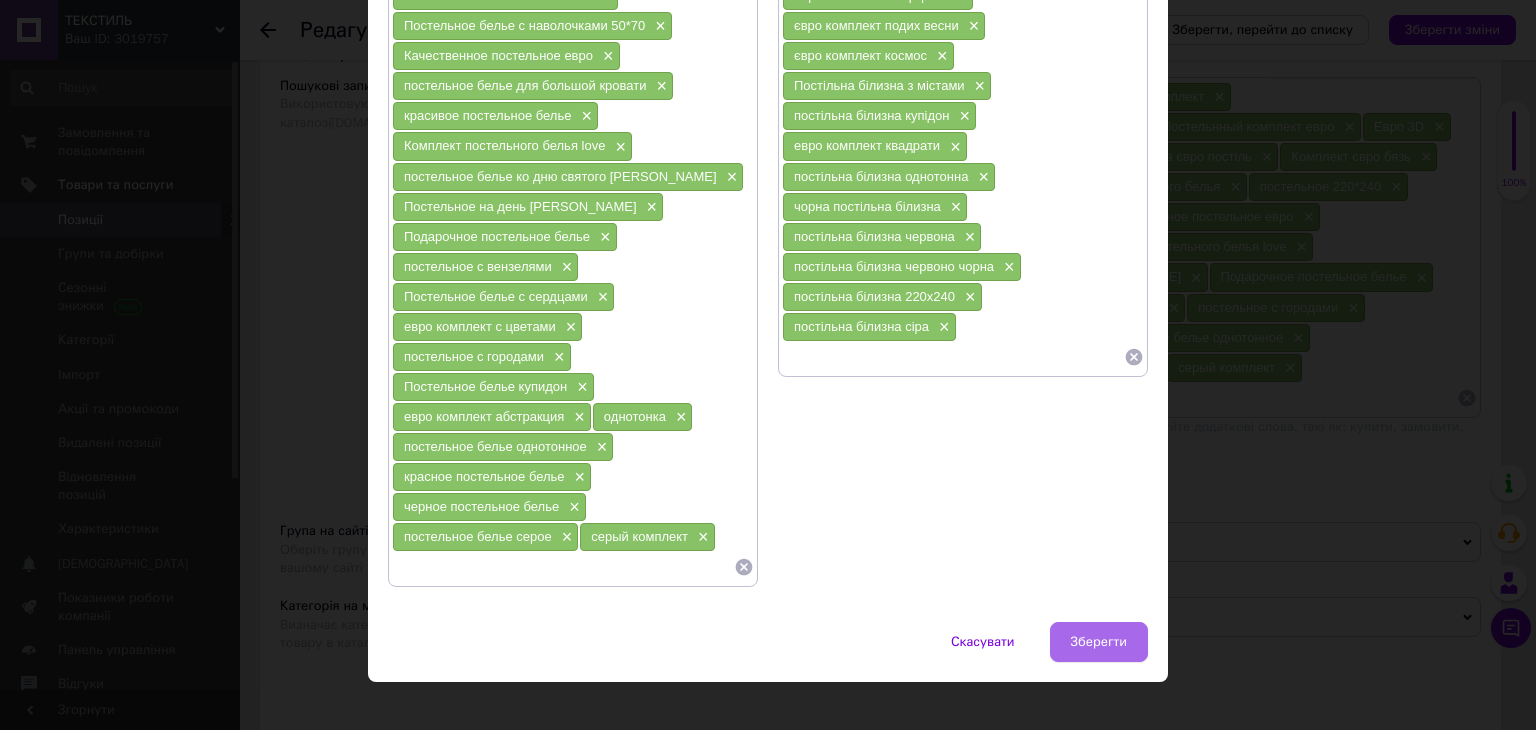 click on "Зберегти" at bounding box center [1099, 642] 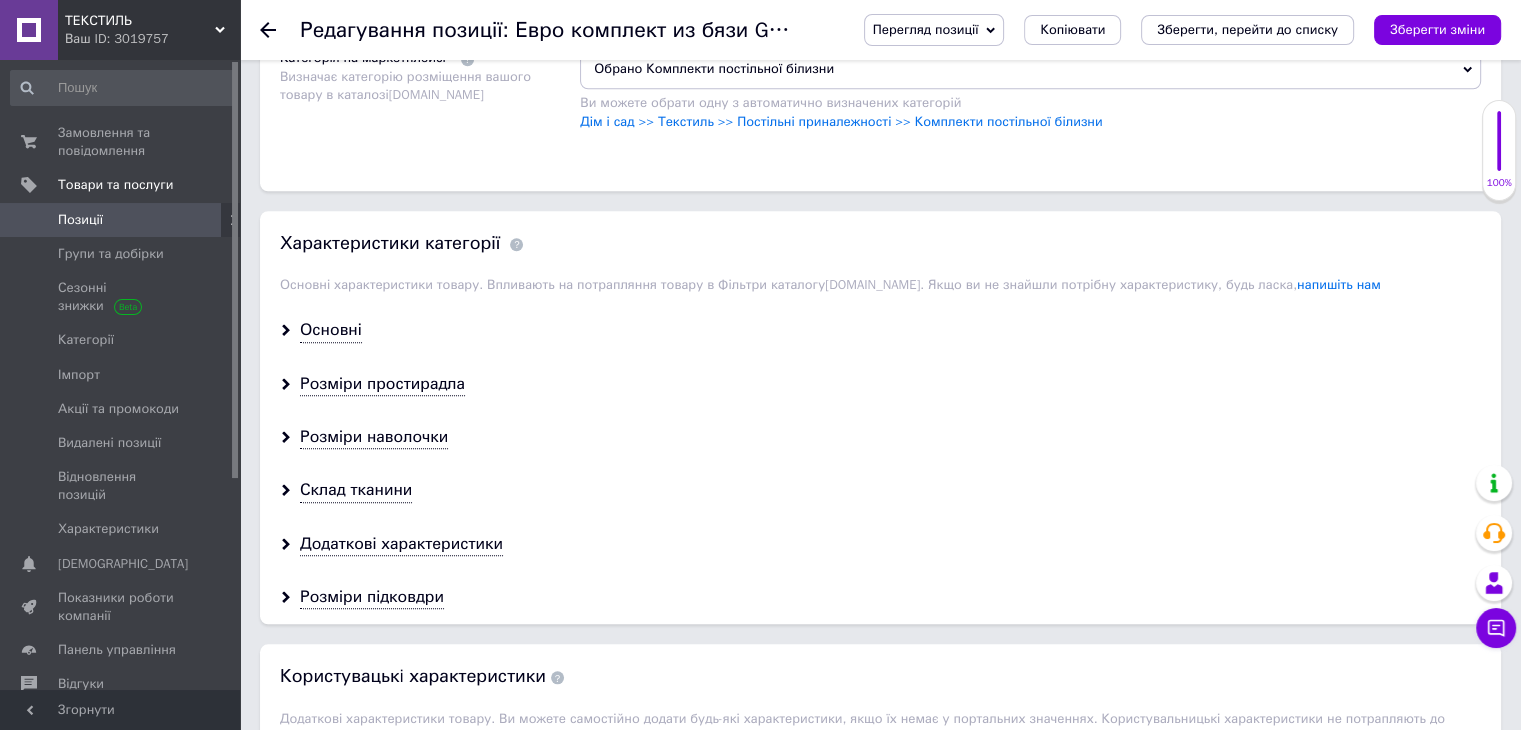 scroll, scrollTop: 1804, scrollLeft: 0, axis: vertical 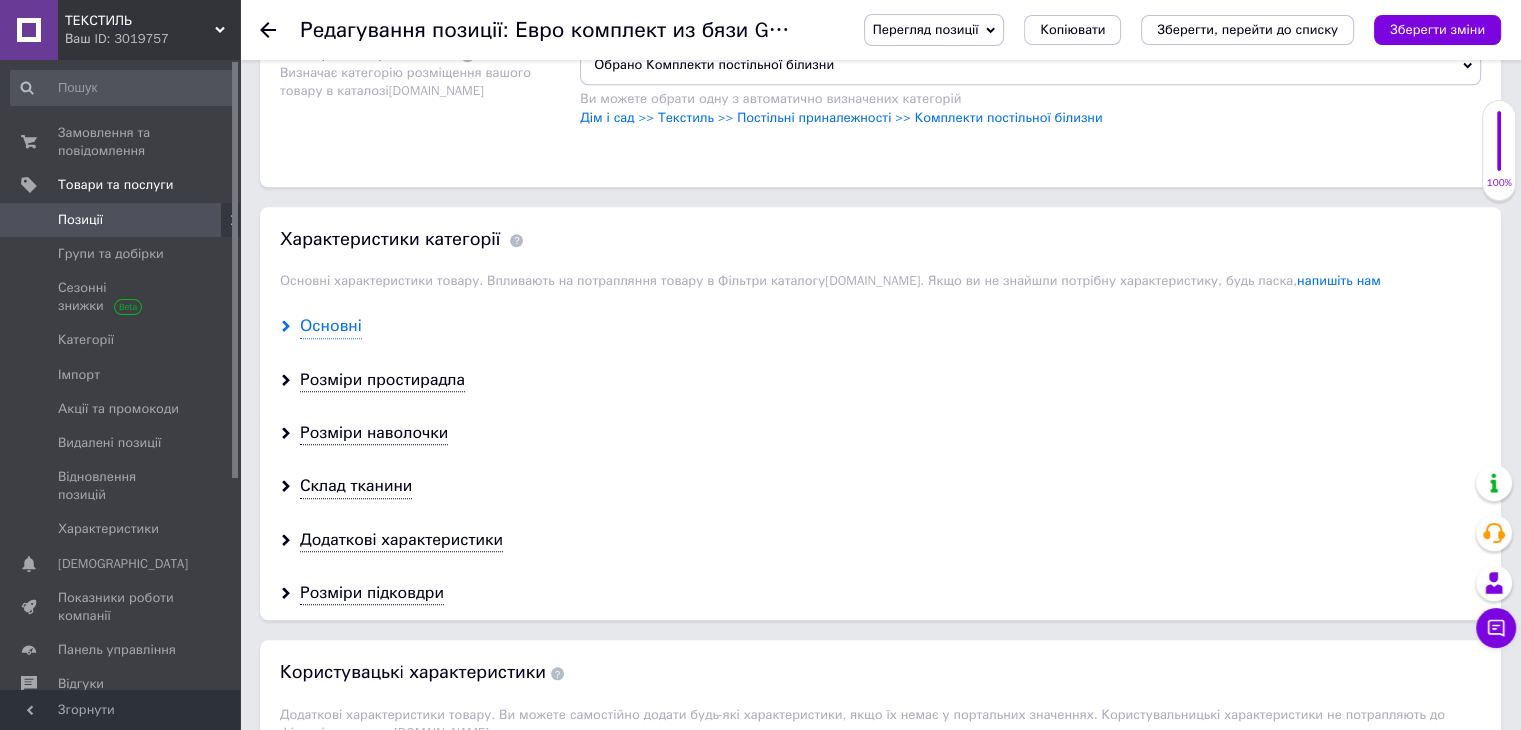 click on "Основні" at bounding box center (331, 326) 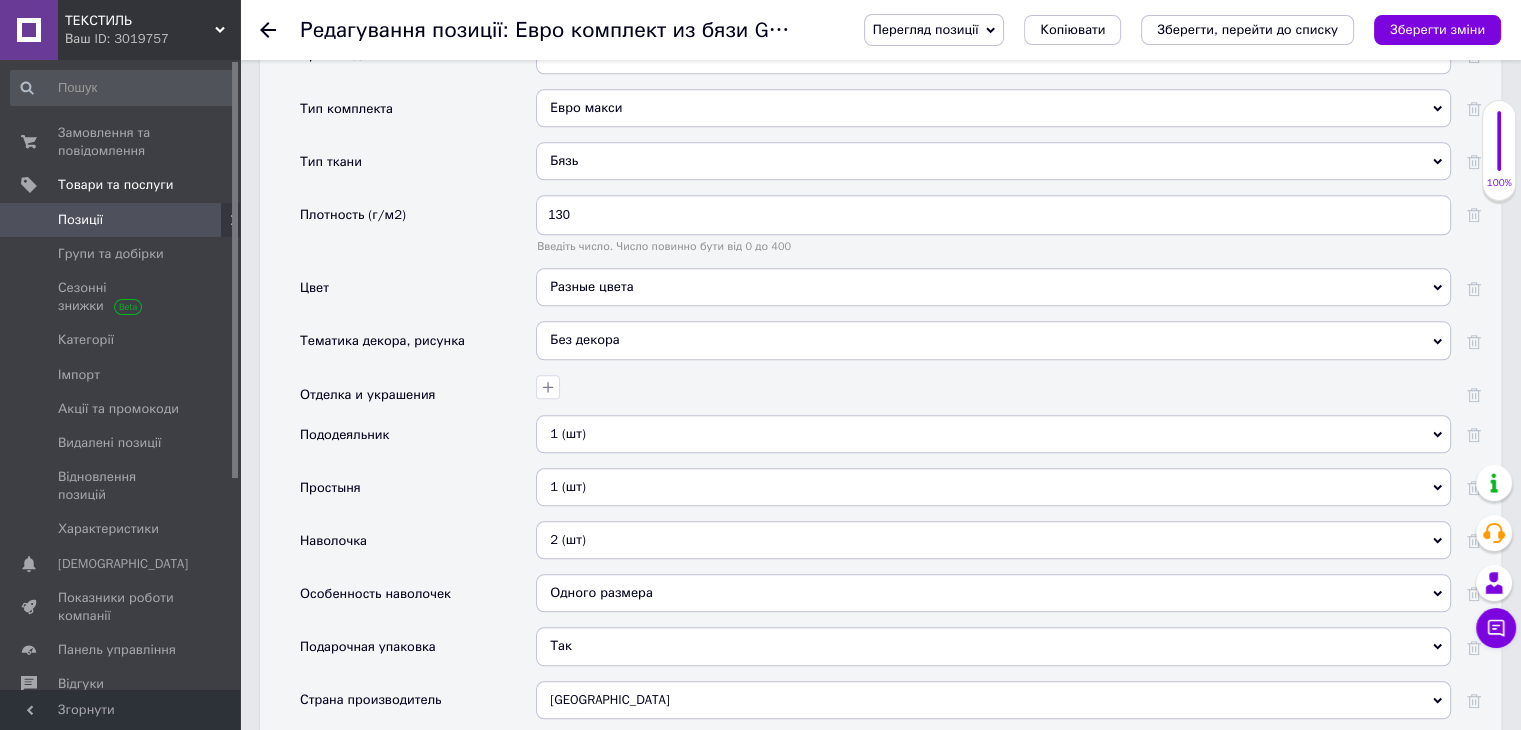 scroll, scrollTop: 2140, scrollLeft: 0, axis: vertical 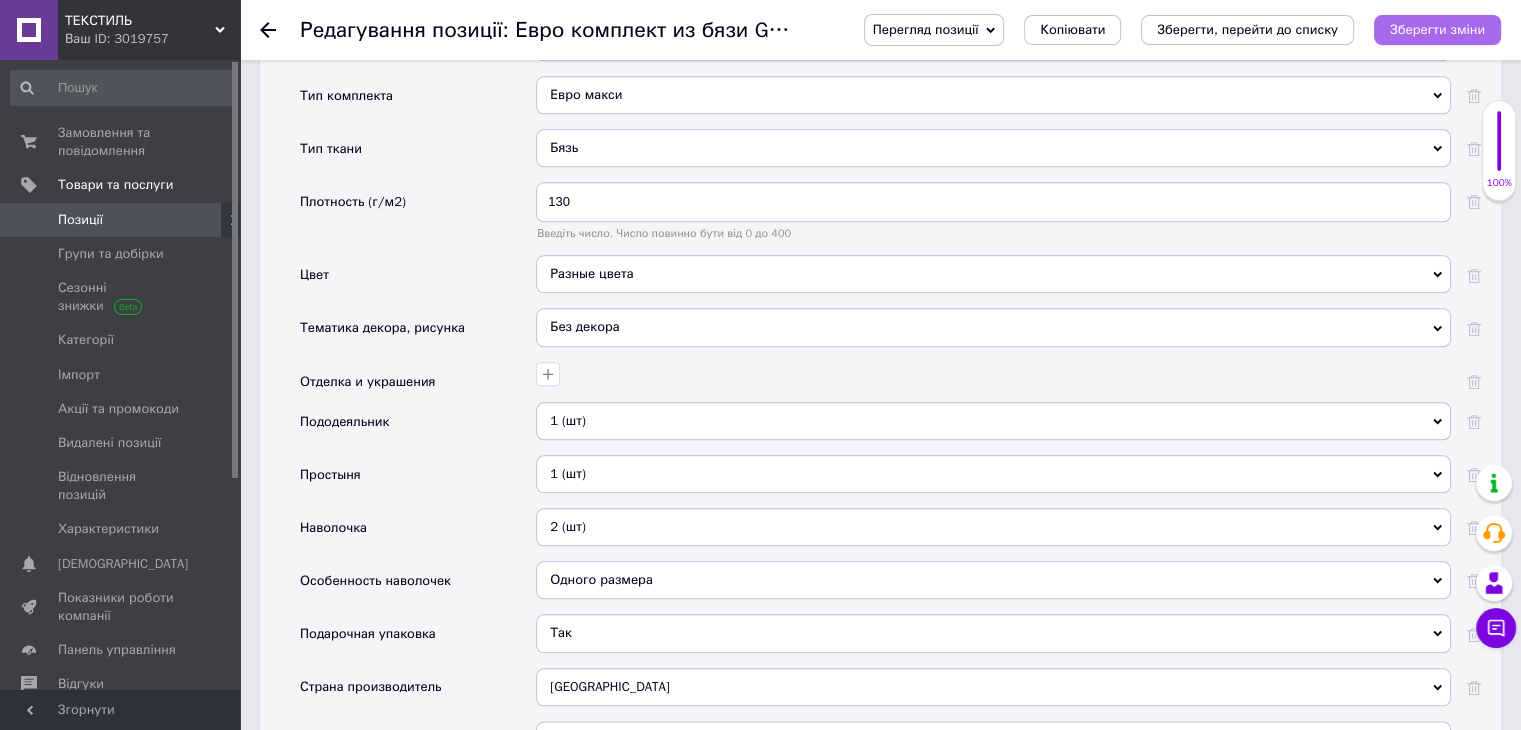 click on "Зберегти зміни" at bounding box center [1437, 29] 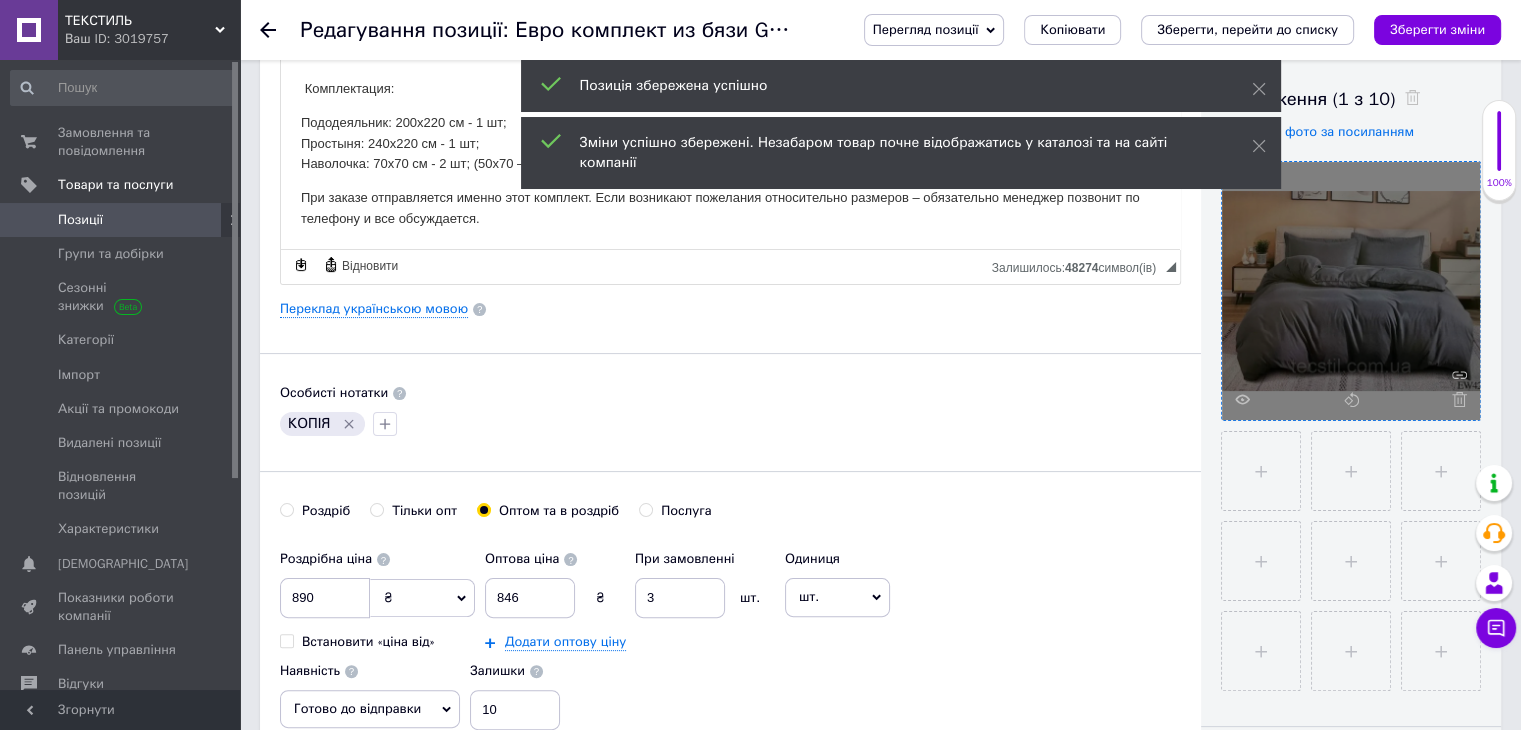 scroll, scrollTop: 343, scrollLeft: 0, axis: vertical 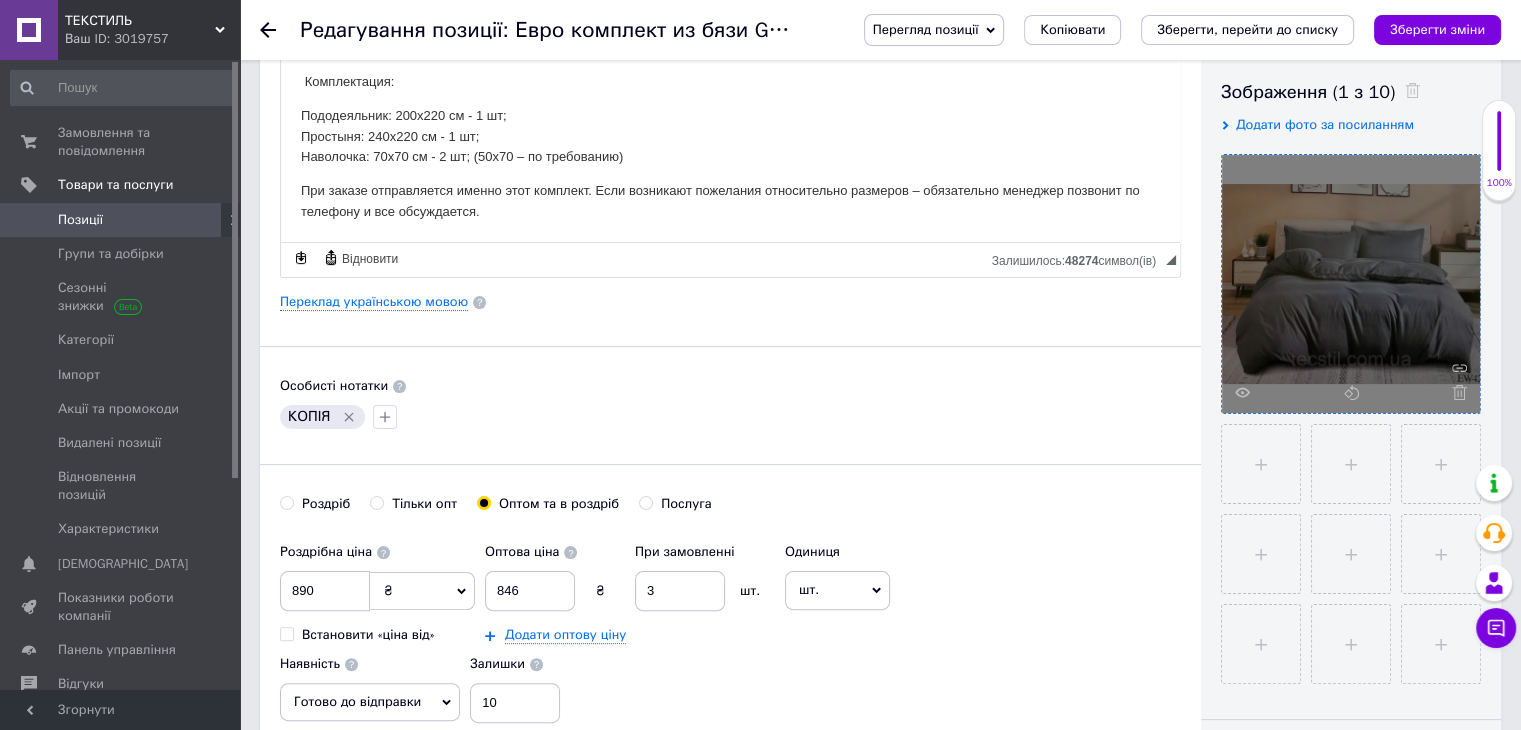 click 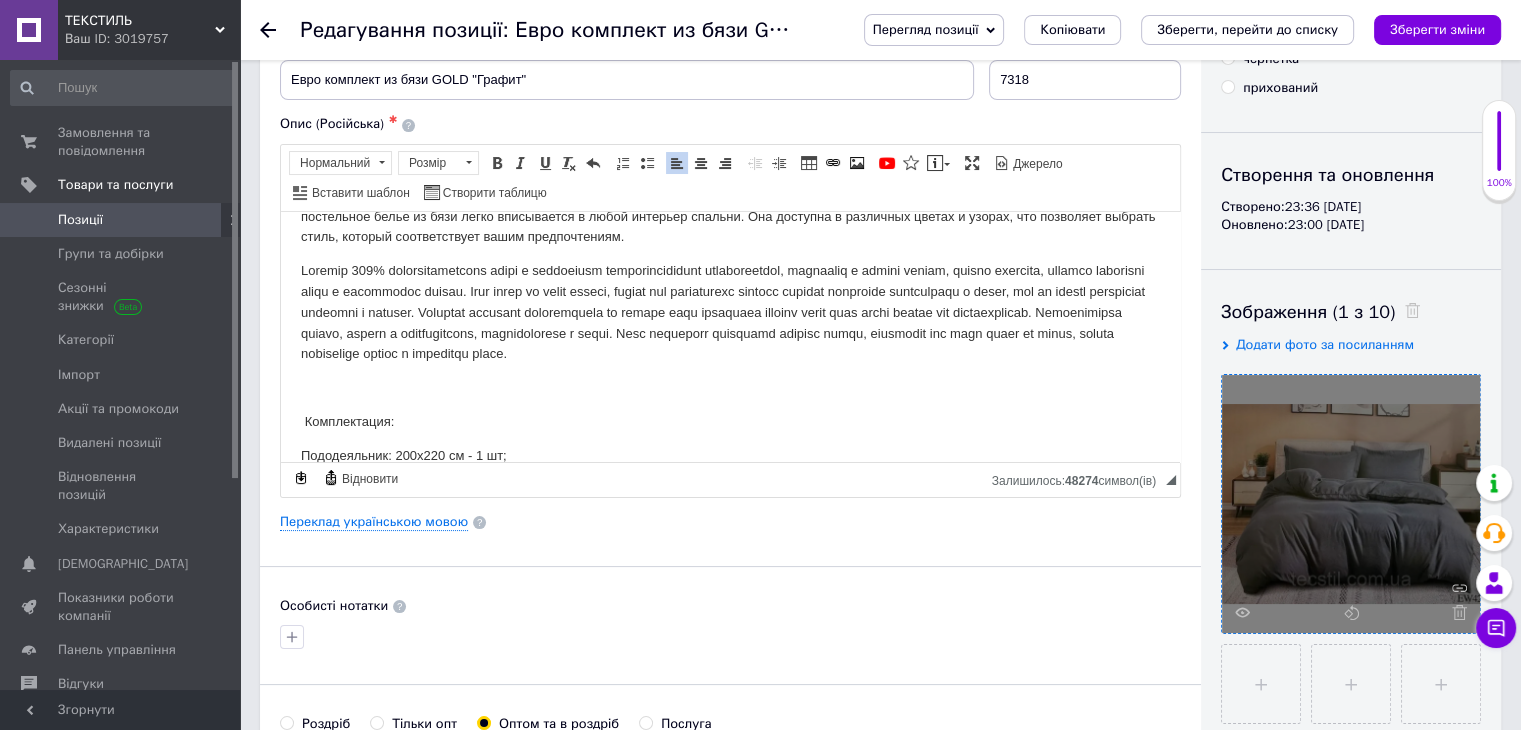 scroll, scrollTop: 181, scrollLeft: 0, axis: vertical 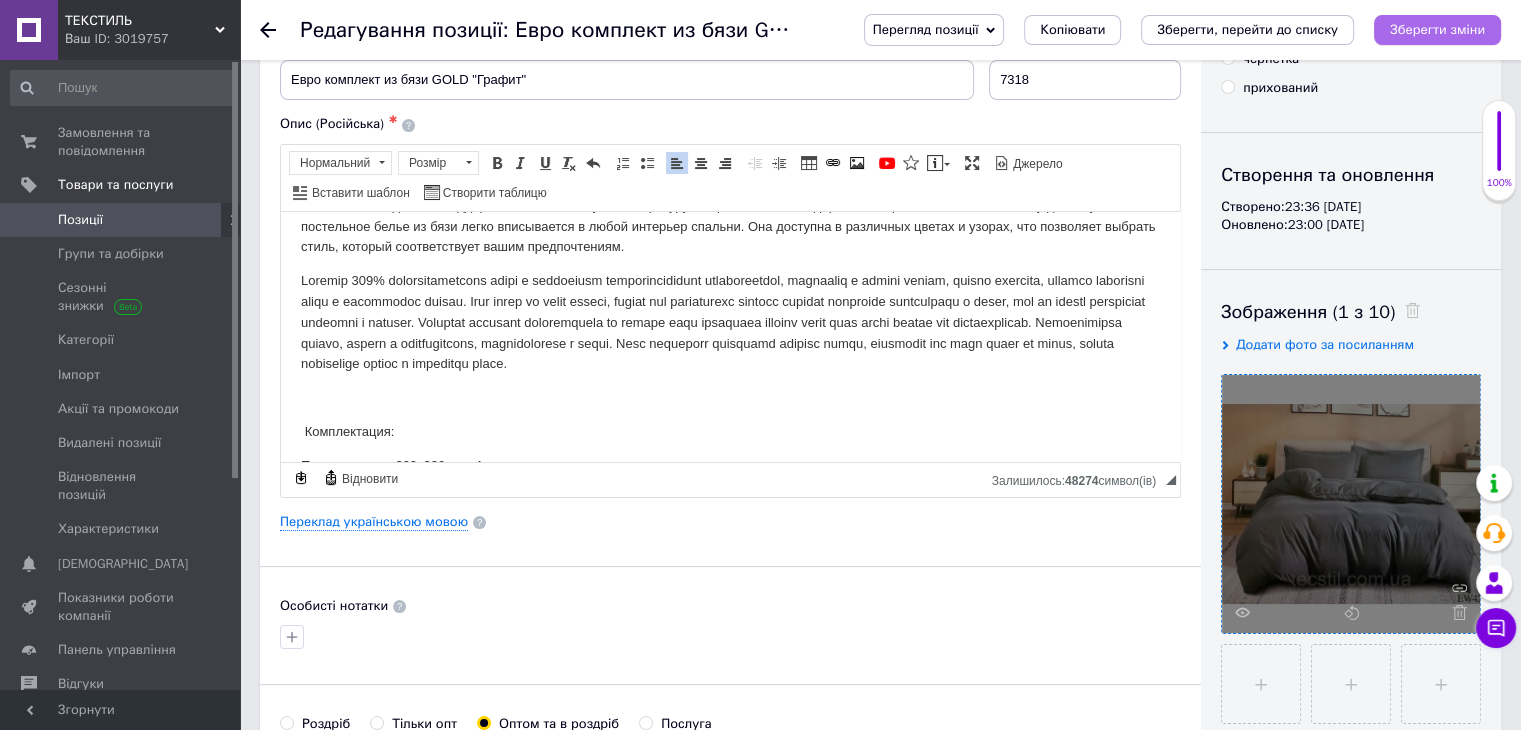 click on "Зберегти зміни" at bounding box center (1437, 29) 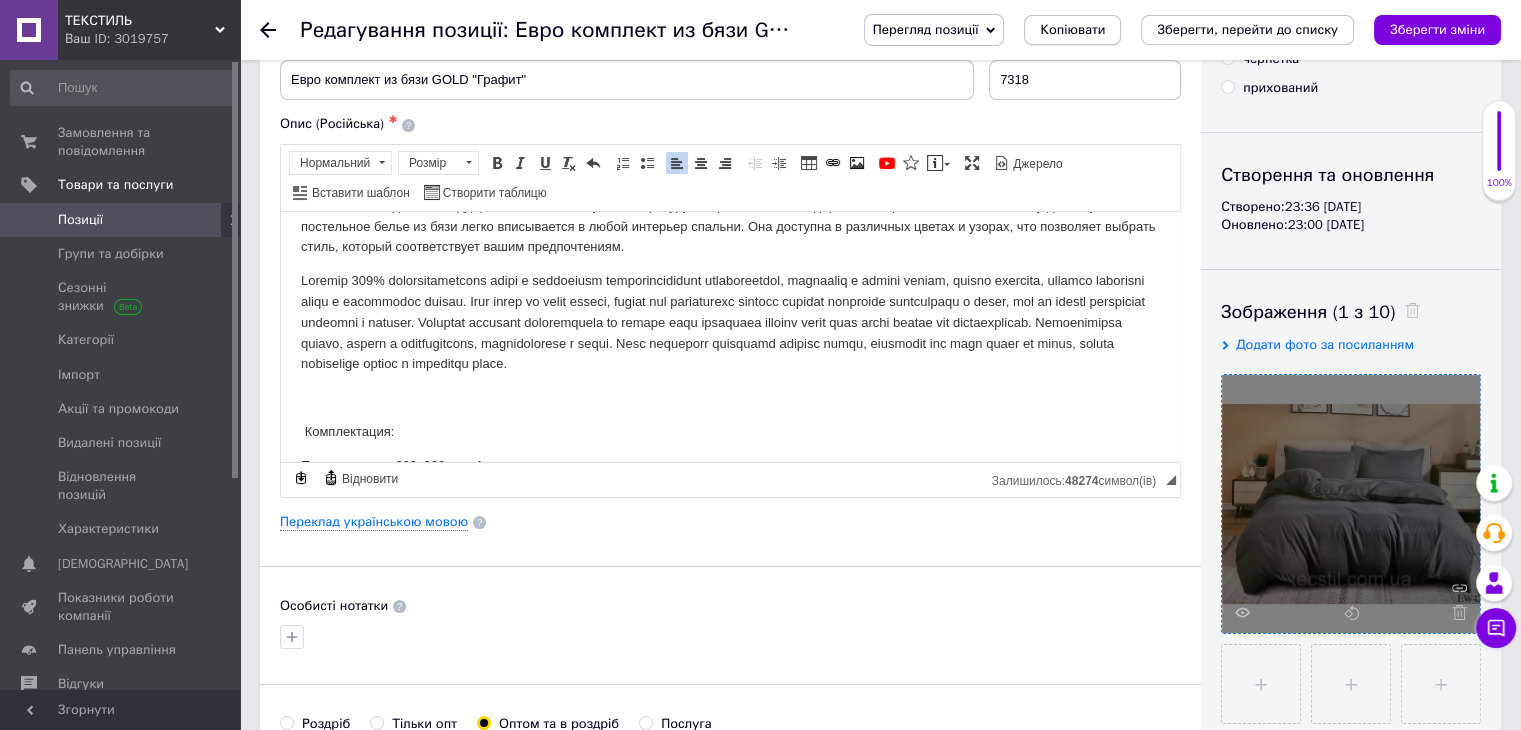 click on "Копіювати" at bounding box center (1072, 30) 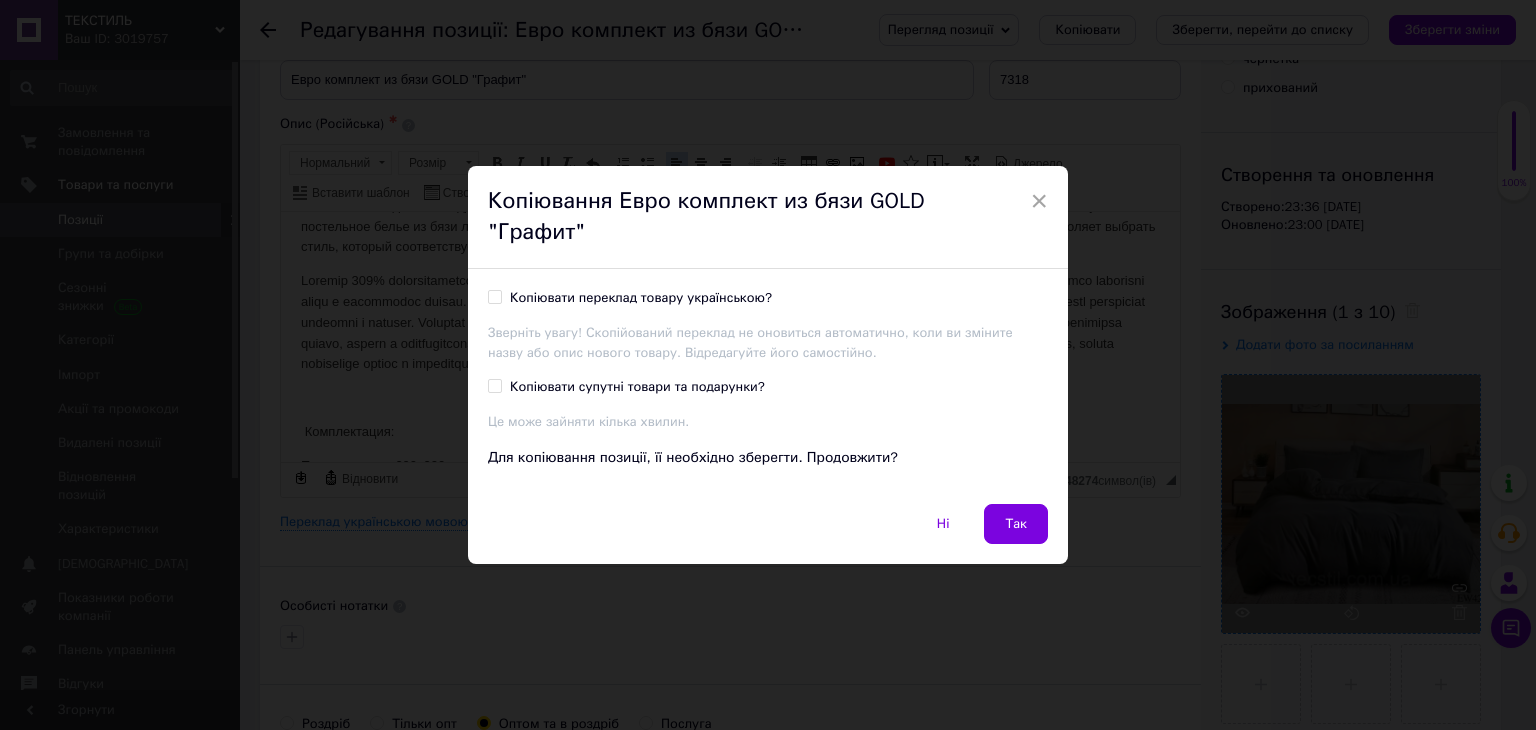 click on "Копіювати переклад товару українською? Зверніть увагу! Скопійований переклад не оновиться автоматично,
коли ви зміните назву або опис нового товару.
Відредагуйте його самостійно." at bounding box center [768, 325] 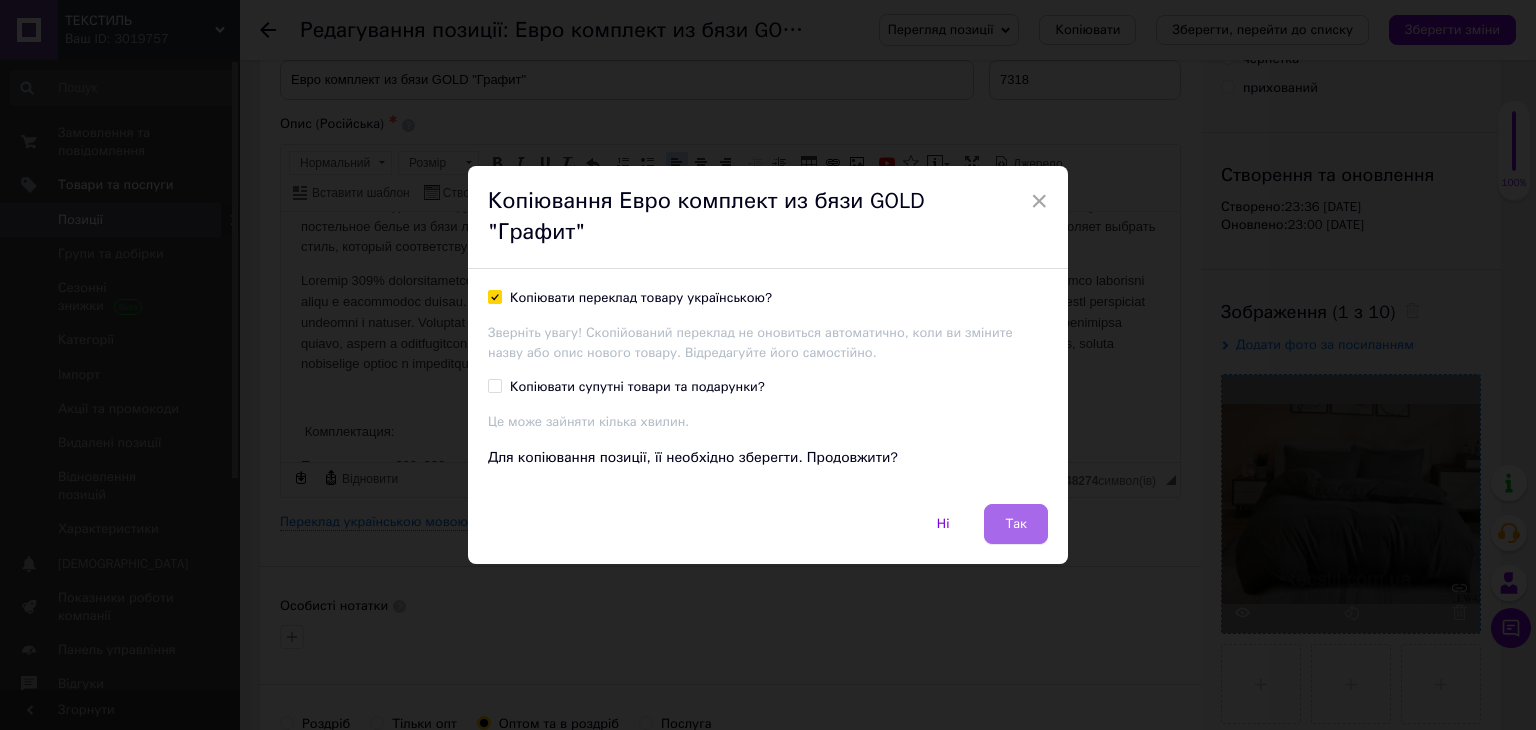 click on "Так" at bounding box center (1016, 524) 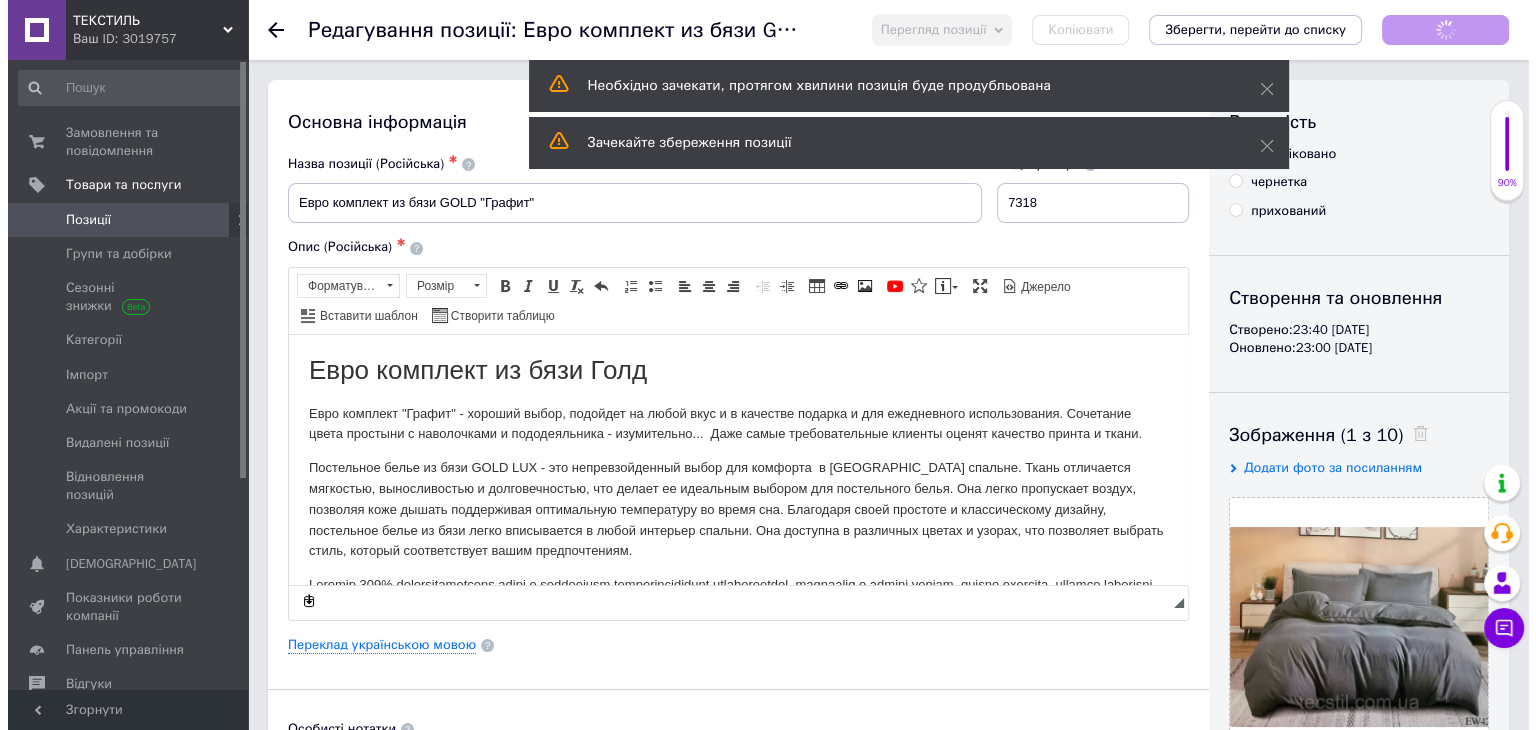 scroll, scrollTop: 0, scrollLeft: 0, axis: both 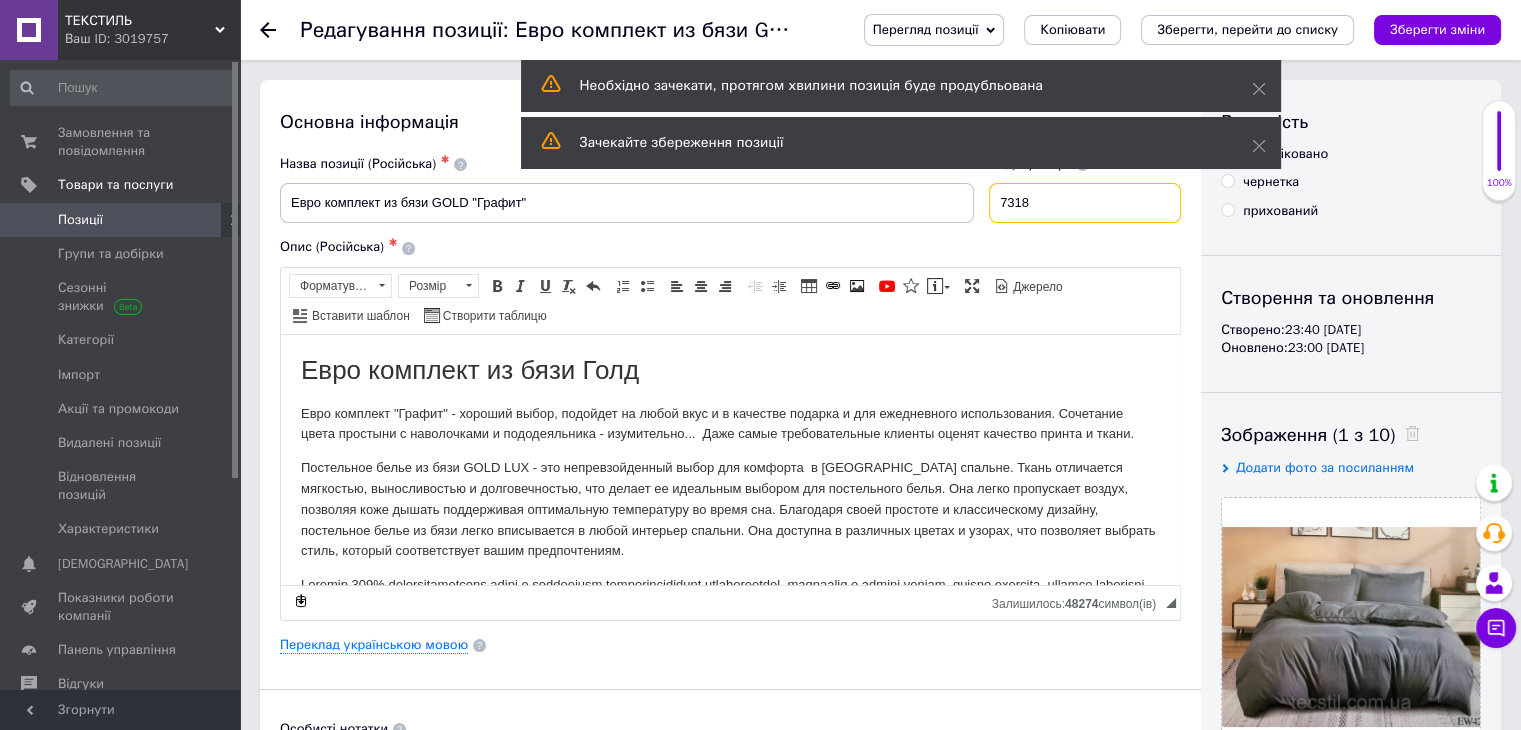 click on "7318" at bounding box center (1085, 203) 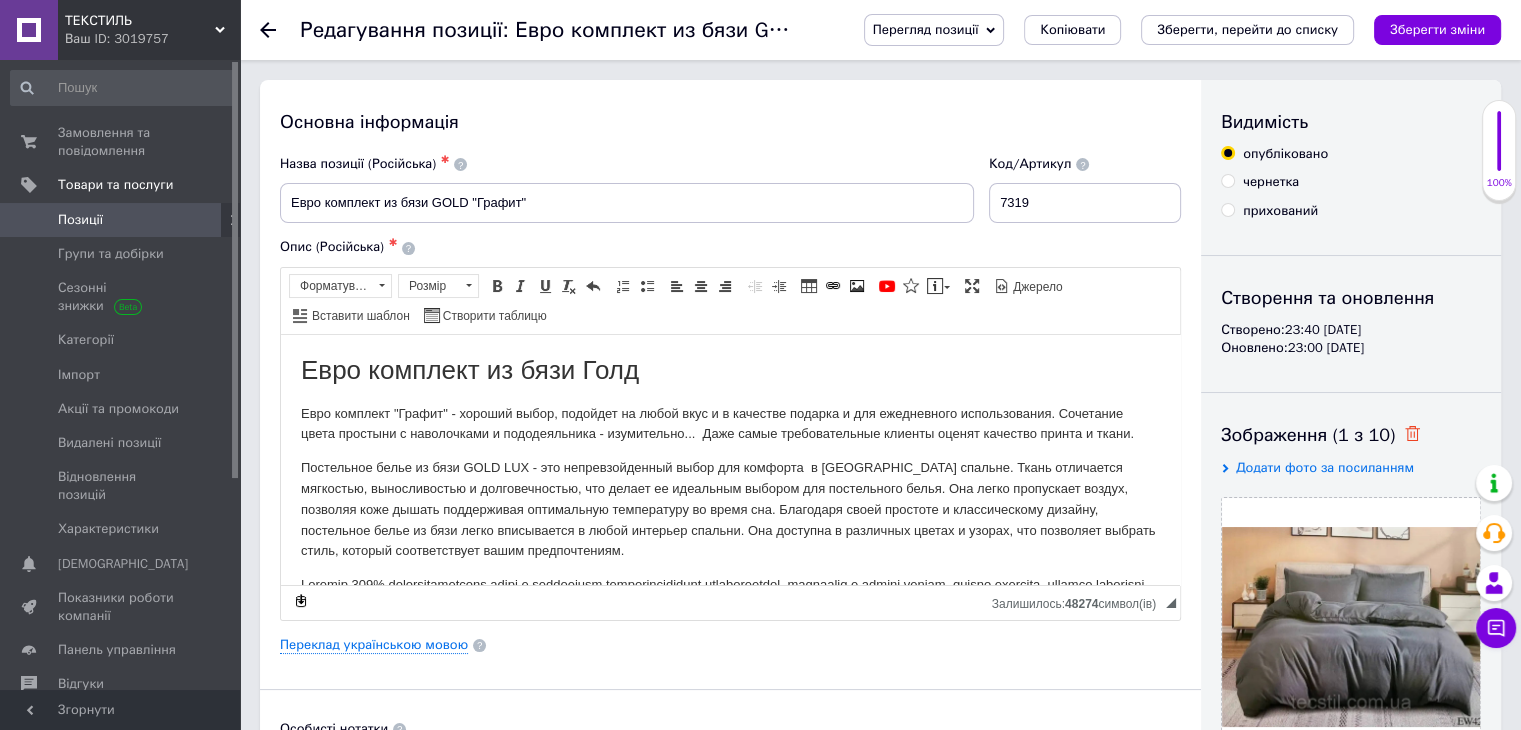 click 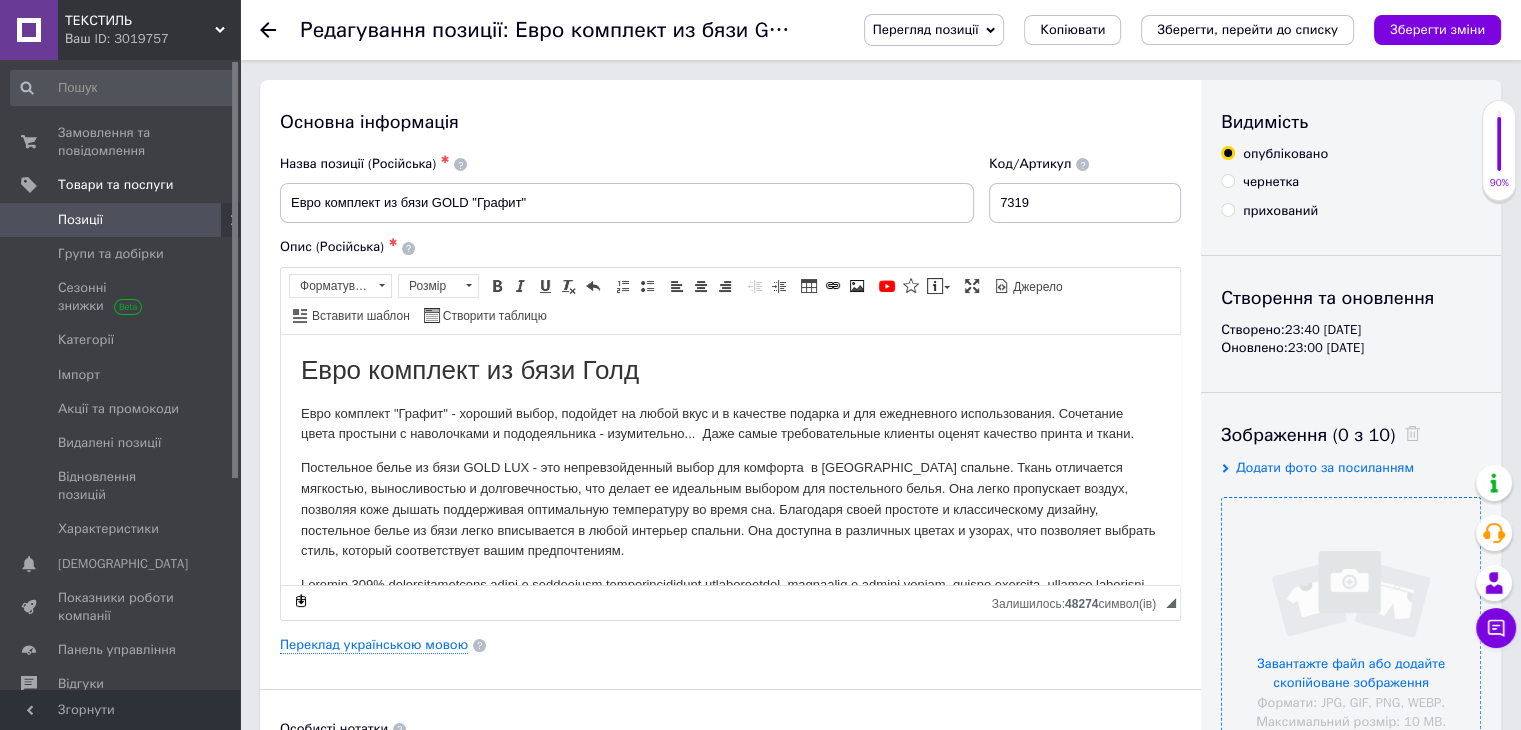 click at bounding box center (1351, 627) 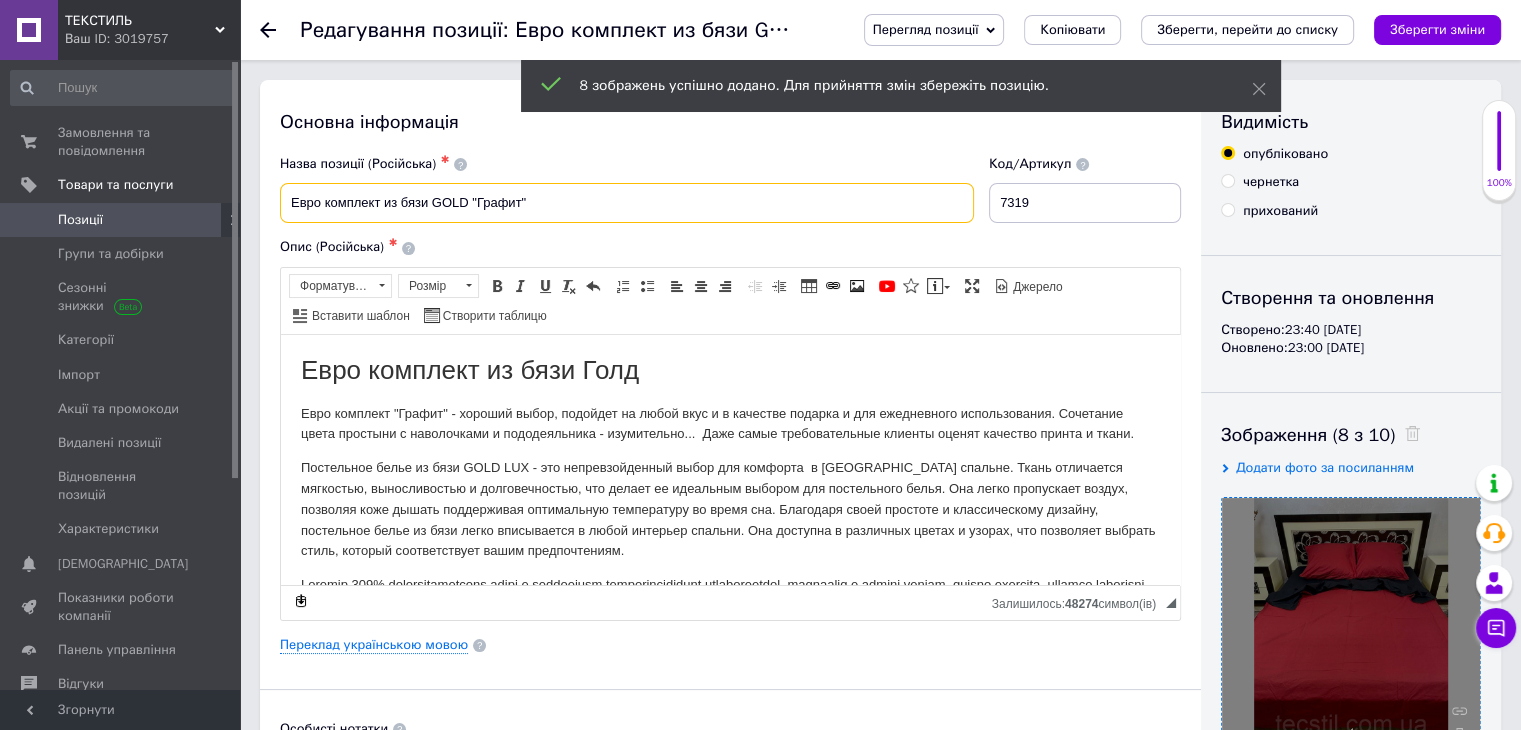 click on "Евро комплект из бязи GOLD "Графит"" at bounding box center (627, 203) 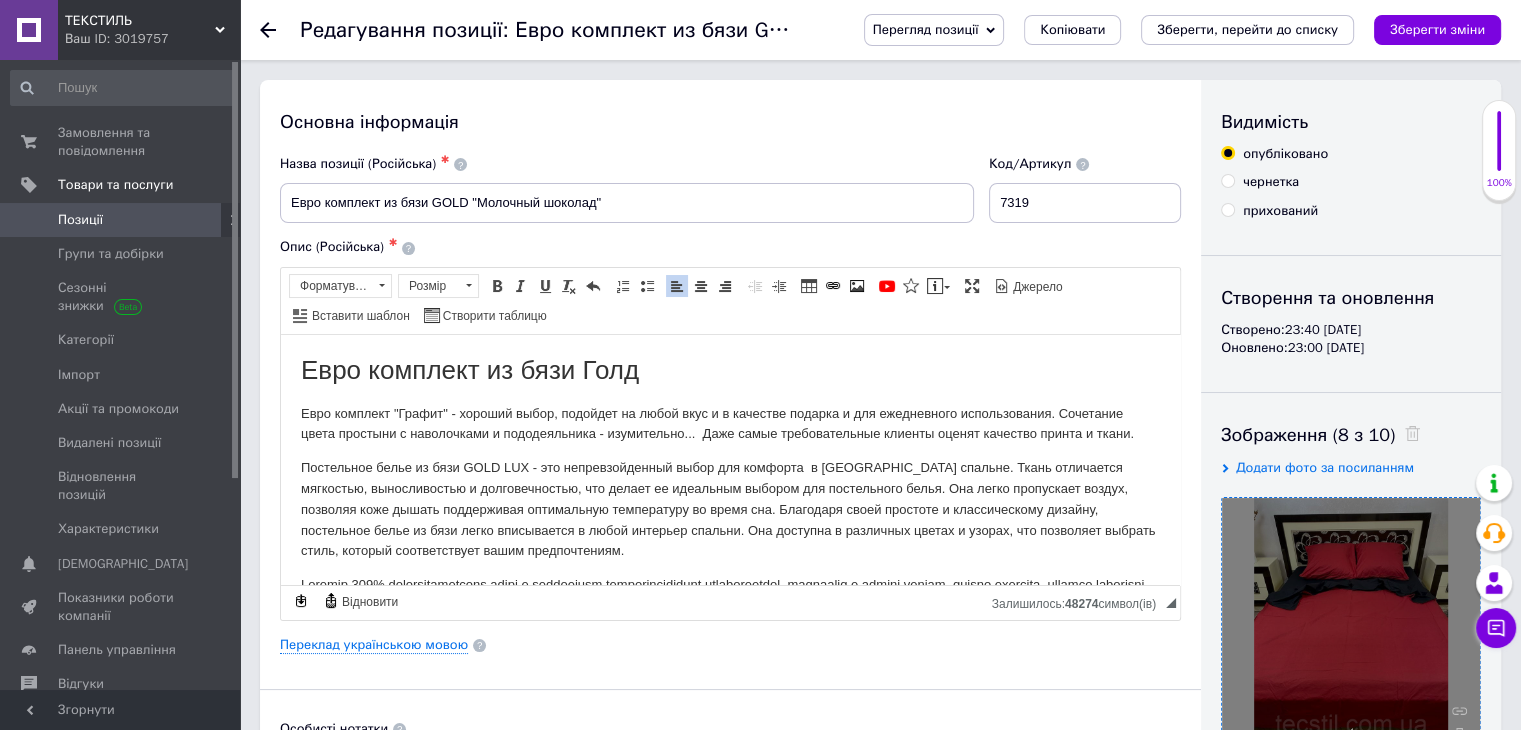 click on "Евро комплект "Графит" - хороший выбор, подойдет на любой вкус и в качестве подарка и для ежедневного использования. Сочетание цвета простыни с наволочками и пододеяльника - изумительно...  Даже самые требовательные клиенты оценят качество принта и ткани." at bounding box center (730, 424) 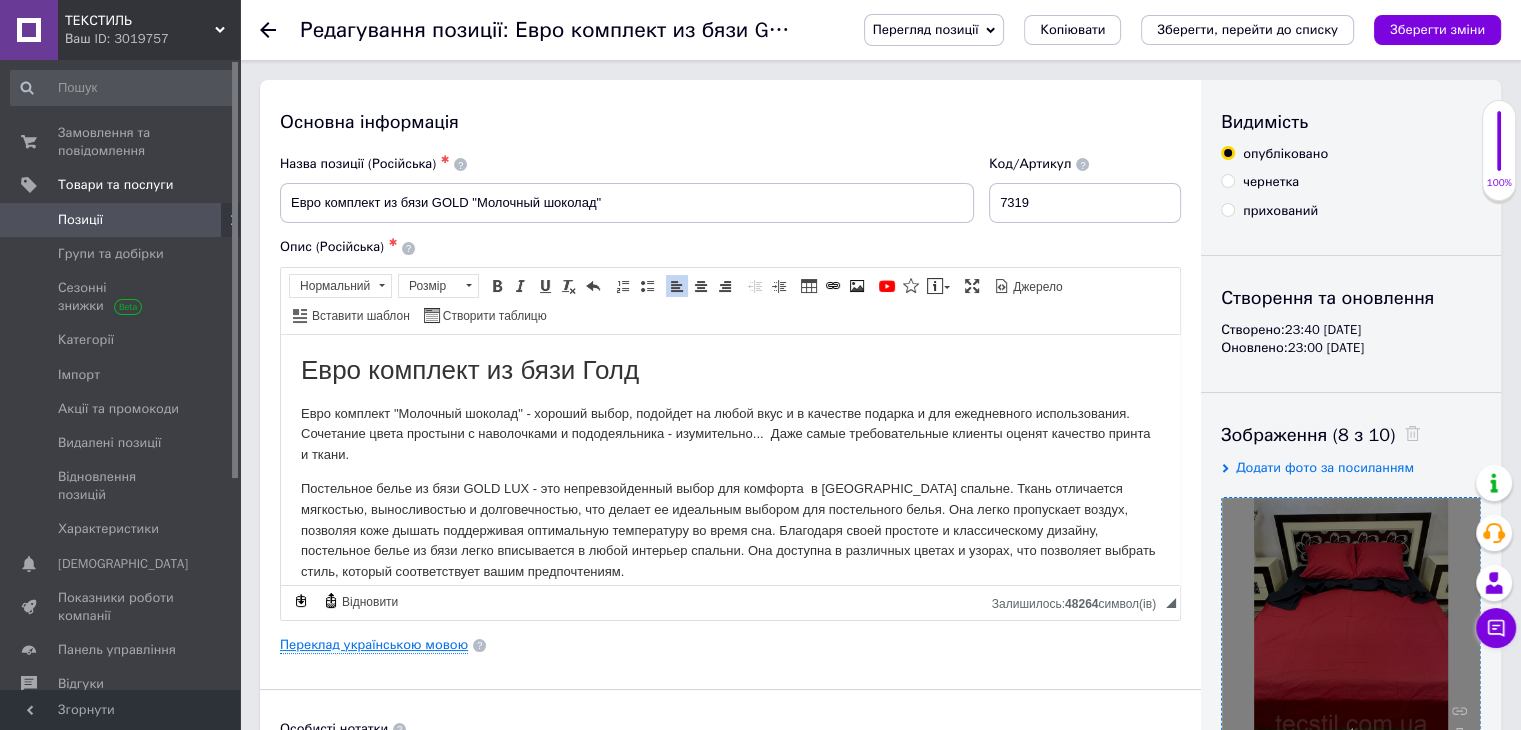 click on "Переклад українською мовою" at bounding box center (374, 645) 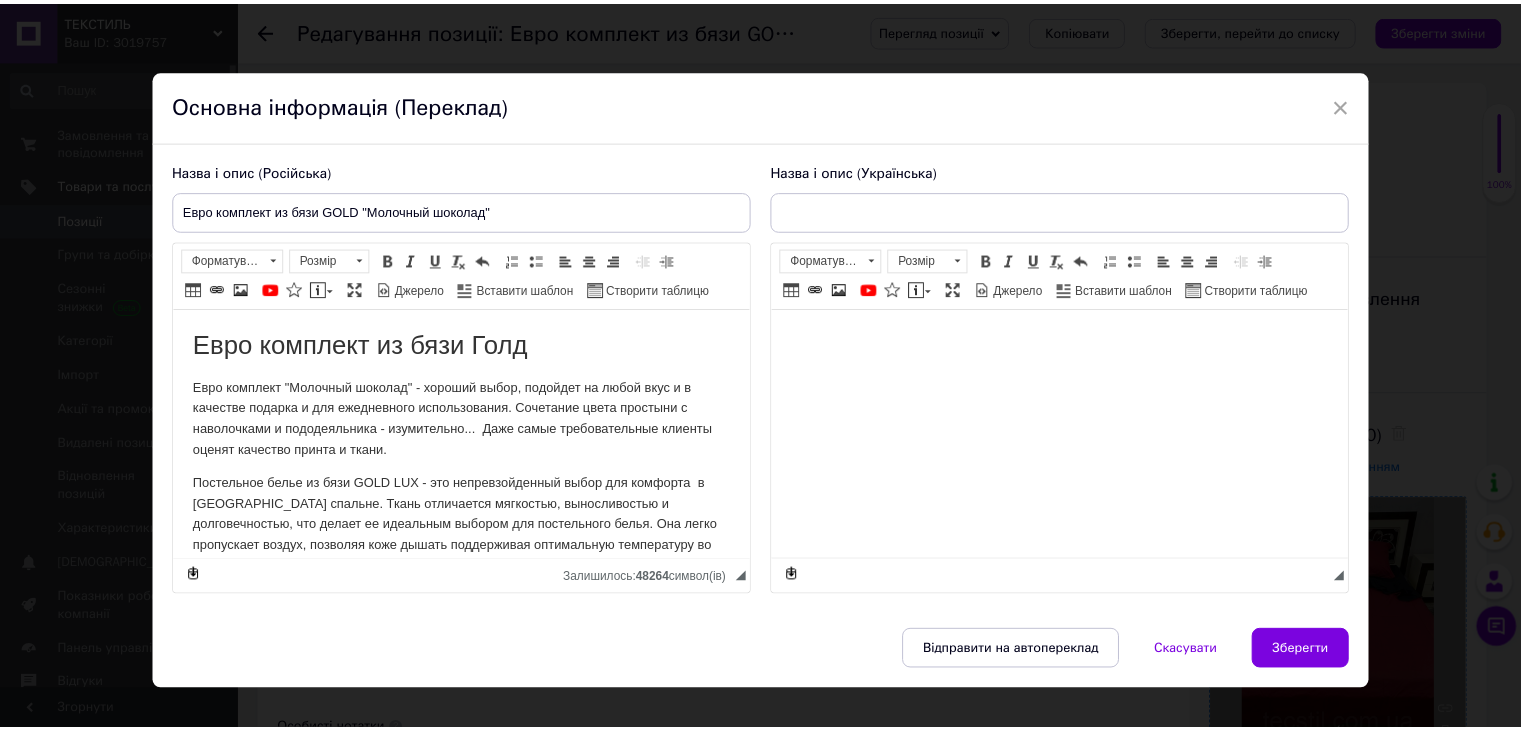 scroll, scrollTop: 0, scrollLeft: 0, axis: both 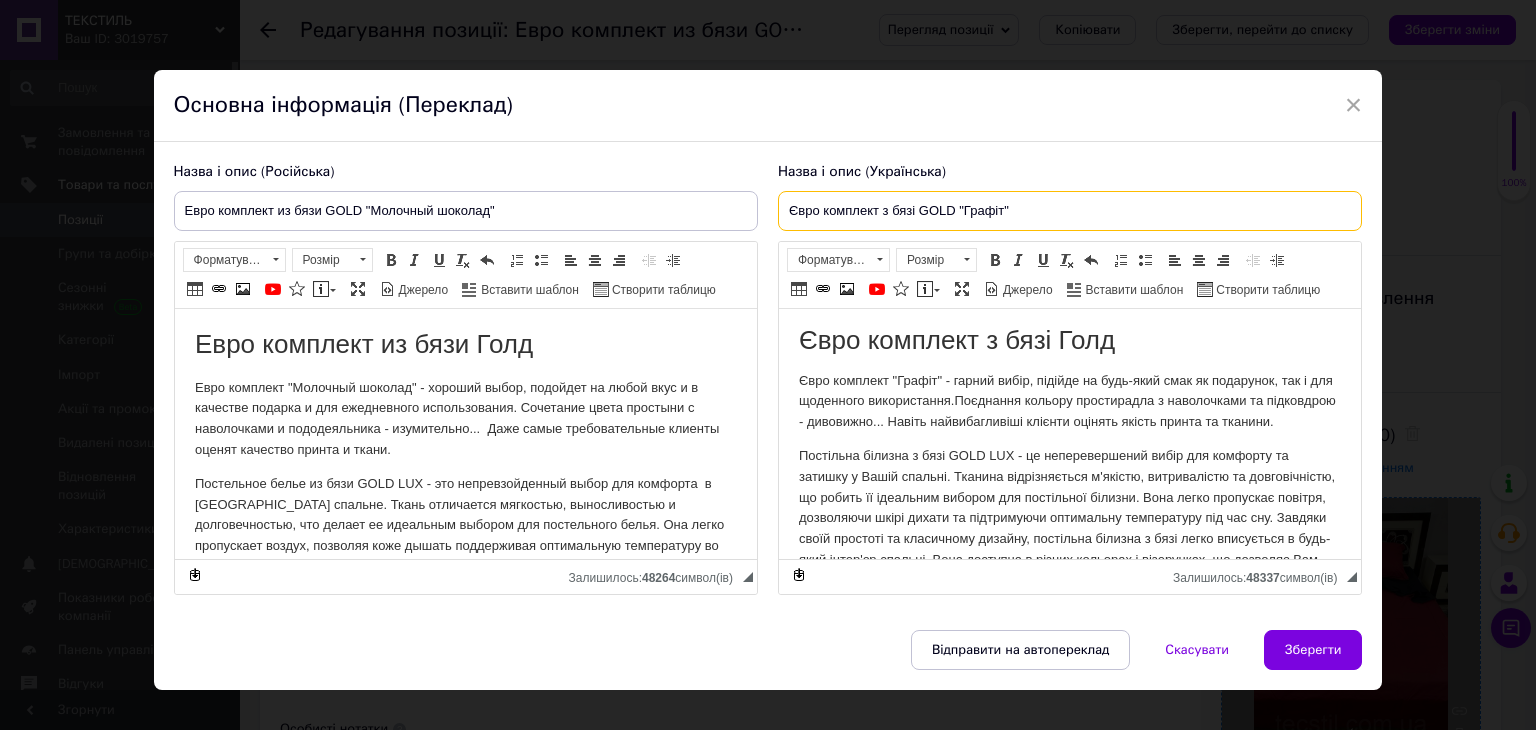 click on "Євро комплект з бязі GOLD "Графіт"" at bounding box center (1070, 211) 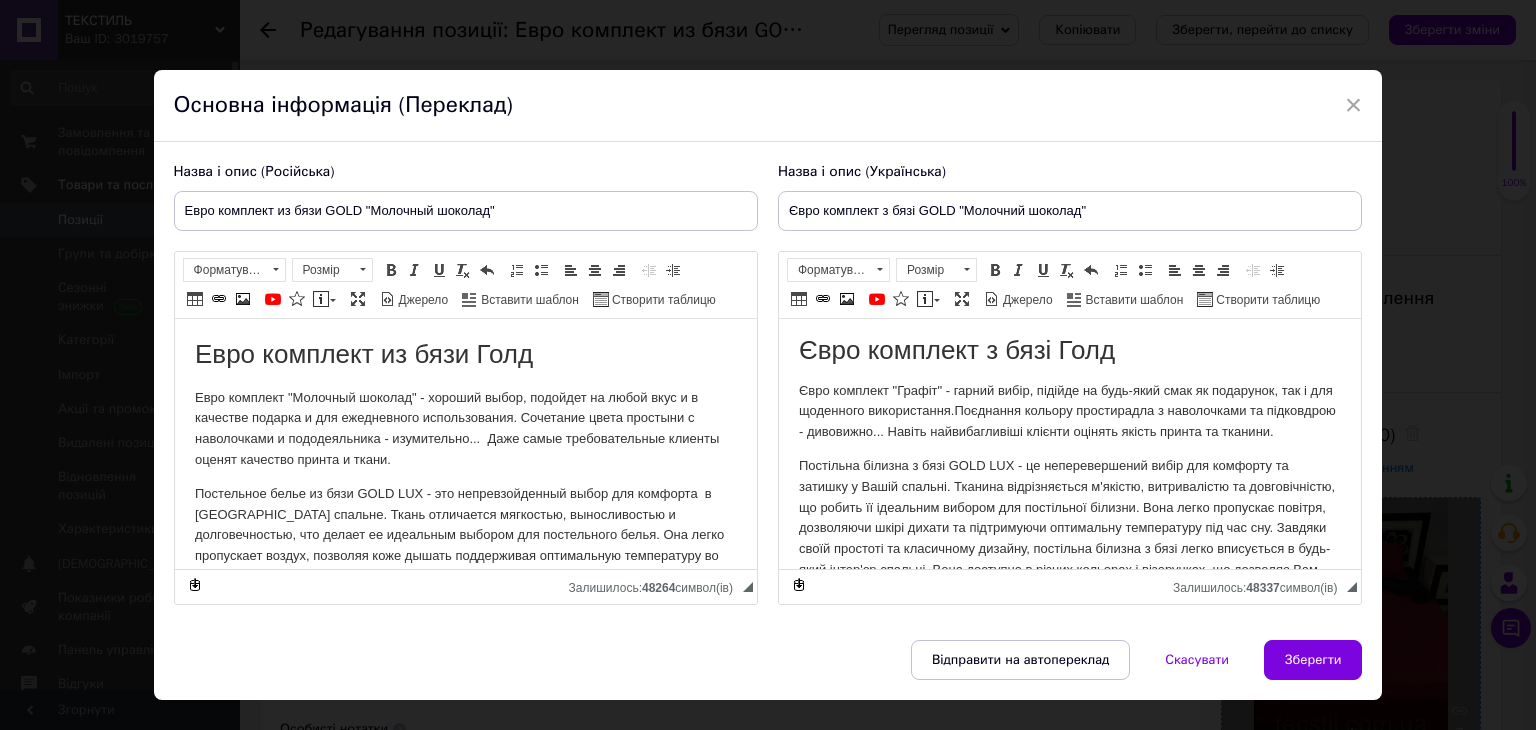 click on "Євро комплект "Графіт" - гарний вибір, підійде на будь-який смак як подарунок, так і для щоденного використання.Поєднання кольору простирадла з наволочками та підковдрою - дивовижно... Навіть найвибагливіші клієнти оцінять якість принта та тканини." at bounding box center (1069, 412) 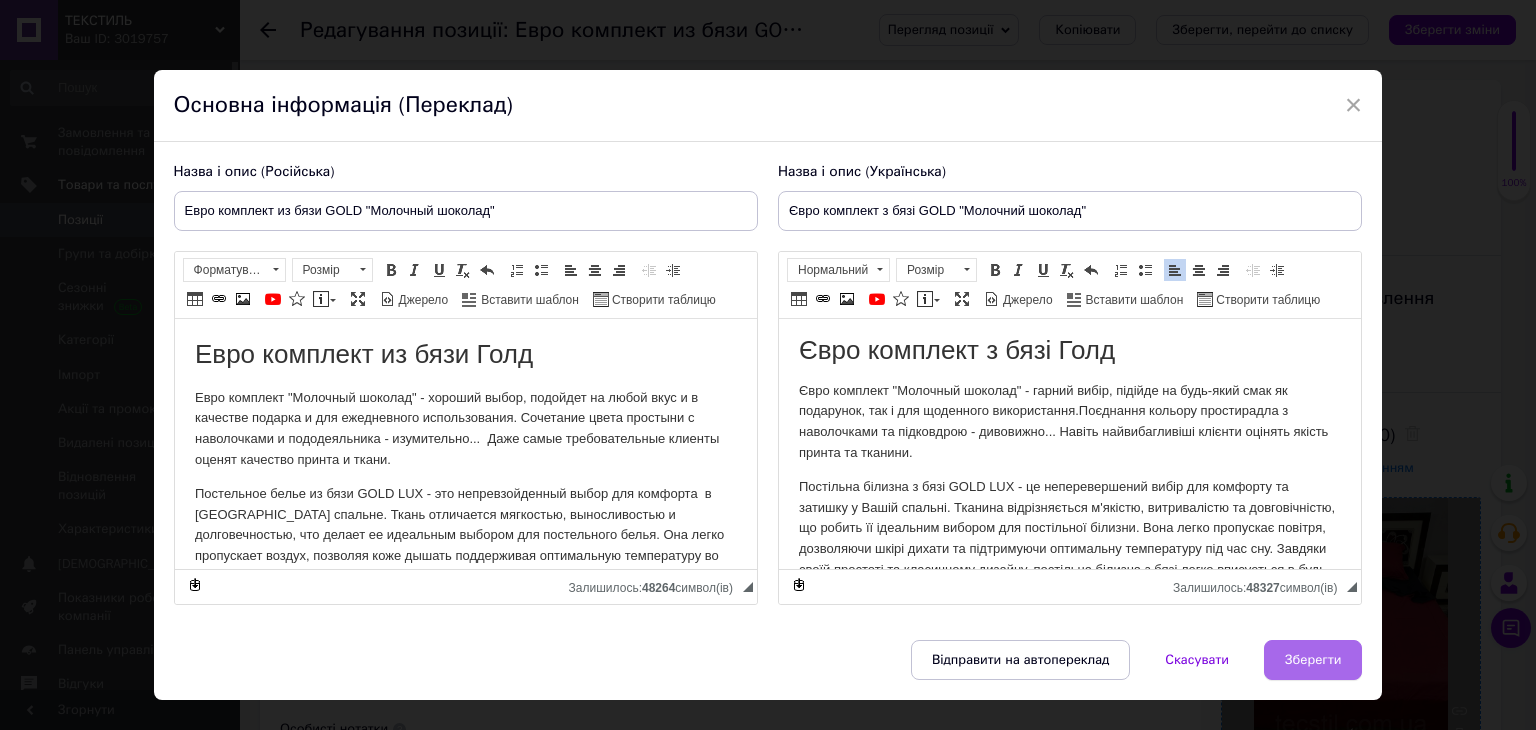 click on "Зберегти" at bounding box center [1313, 660] 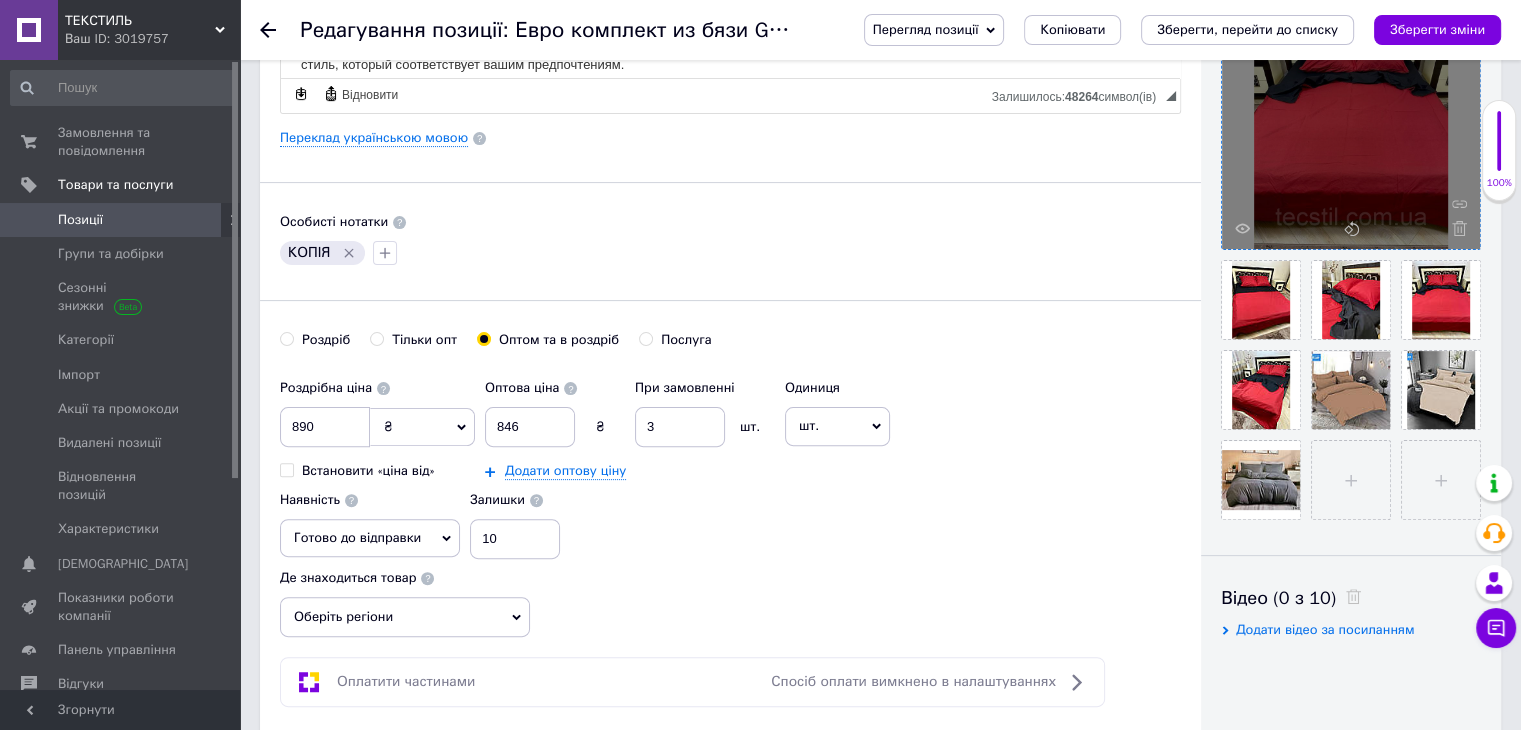 scroll, scrollTop: 534, scrollLeft: 0, axis: vertical 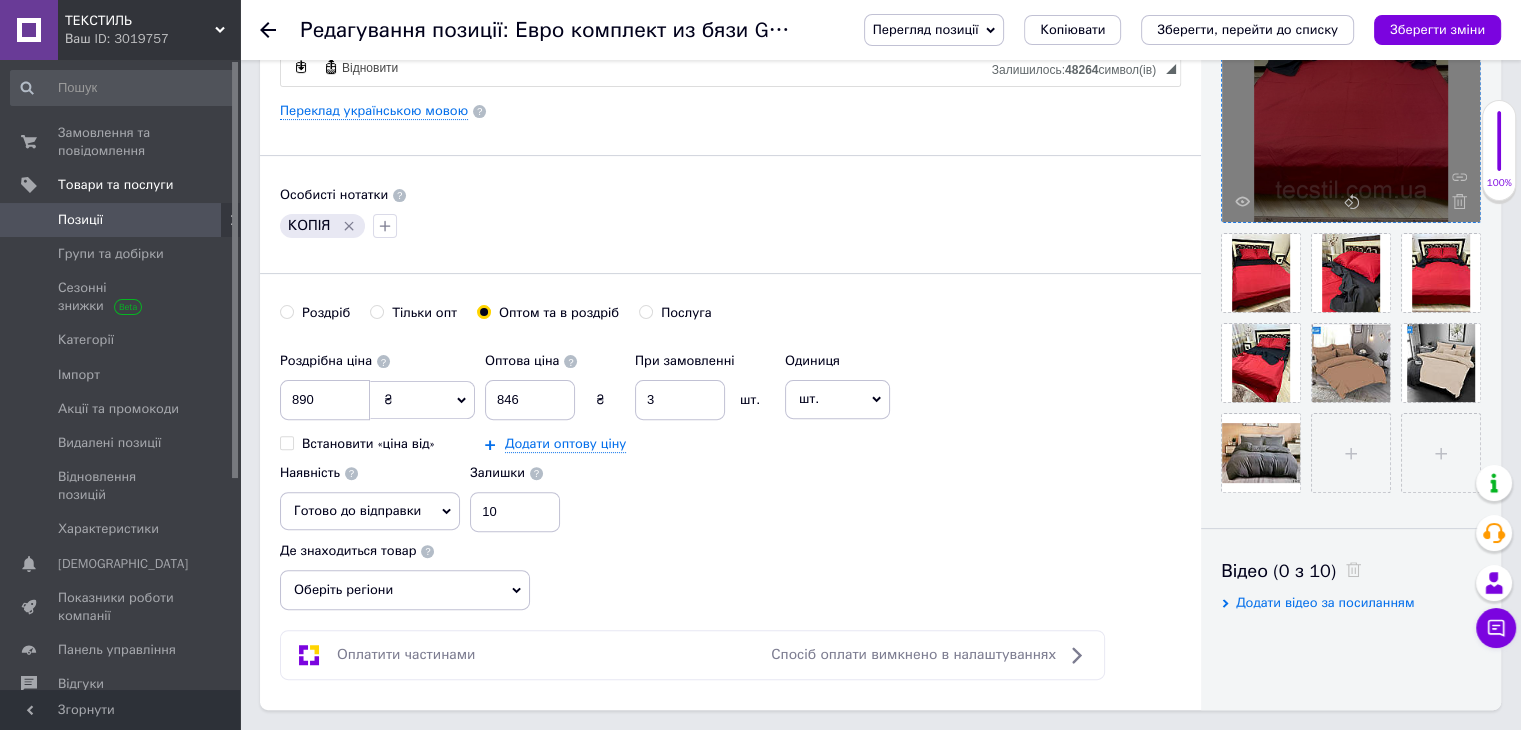 click 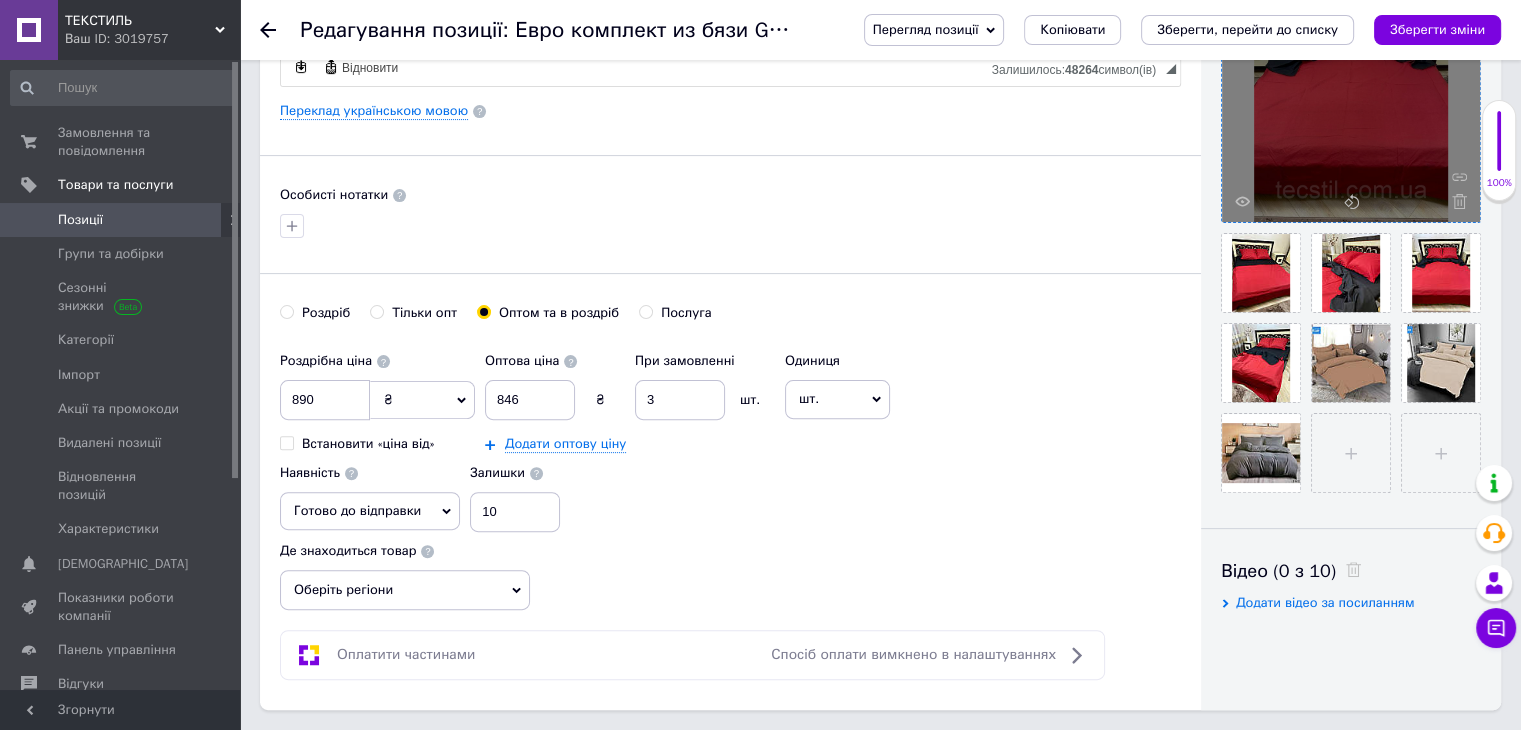 click on "Оберіть регіони" at bounding box center [405, 590] 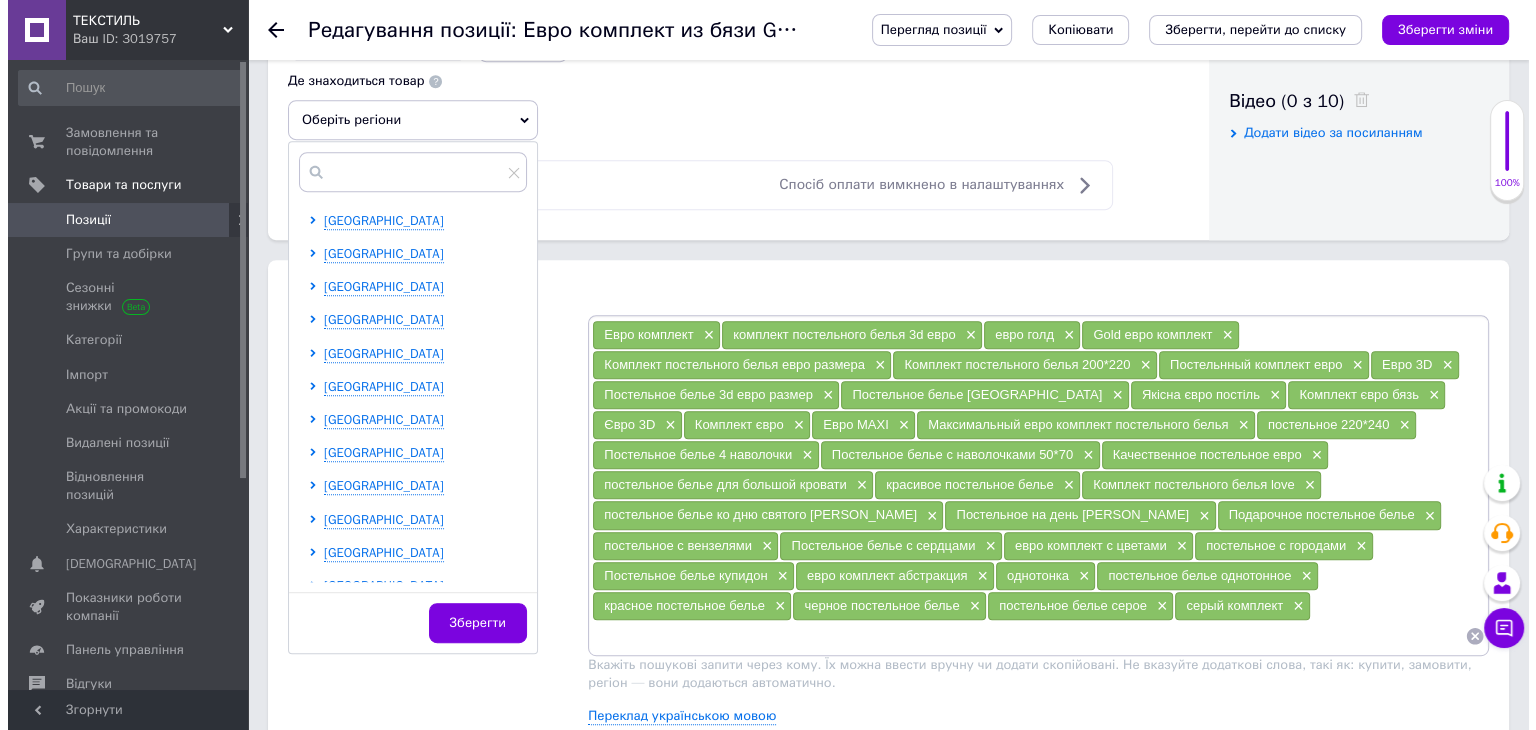 scroll, scrollTop: 1007, scrollLeft: 0, axis: vertical 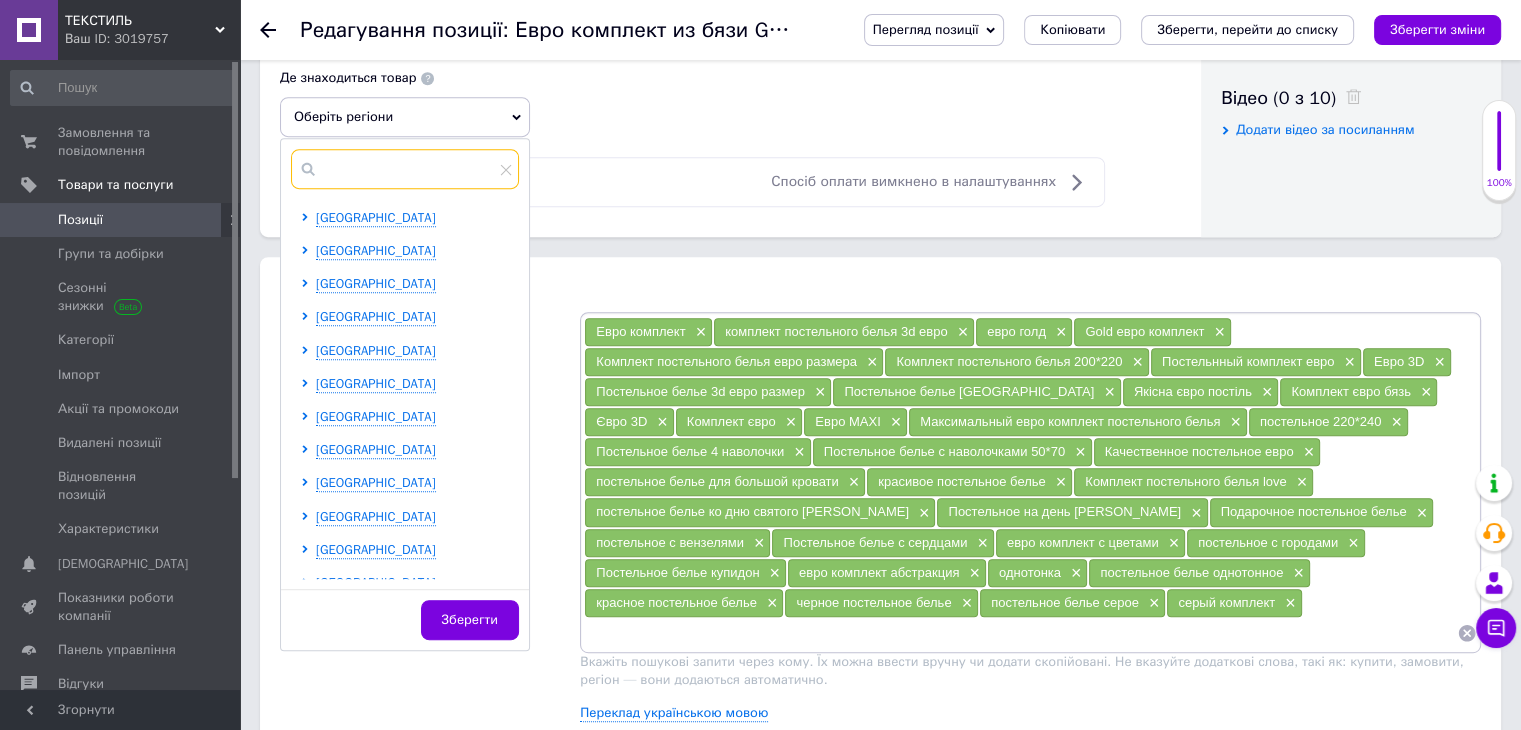 click at bounding box center [405, 169] 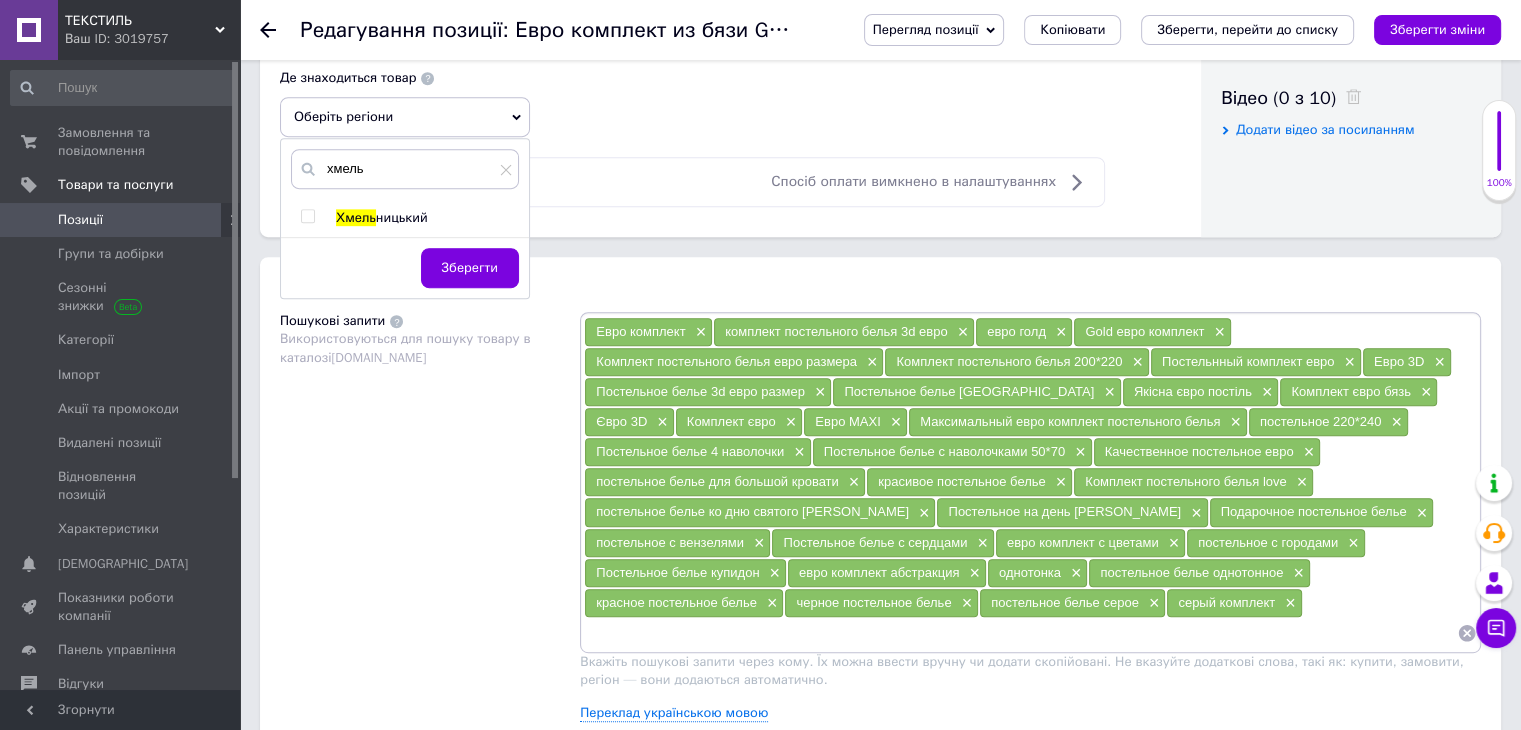 click at bounding box center [307, 216] 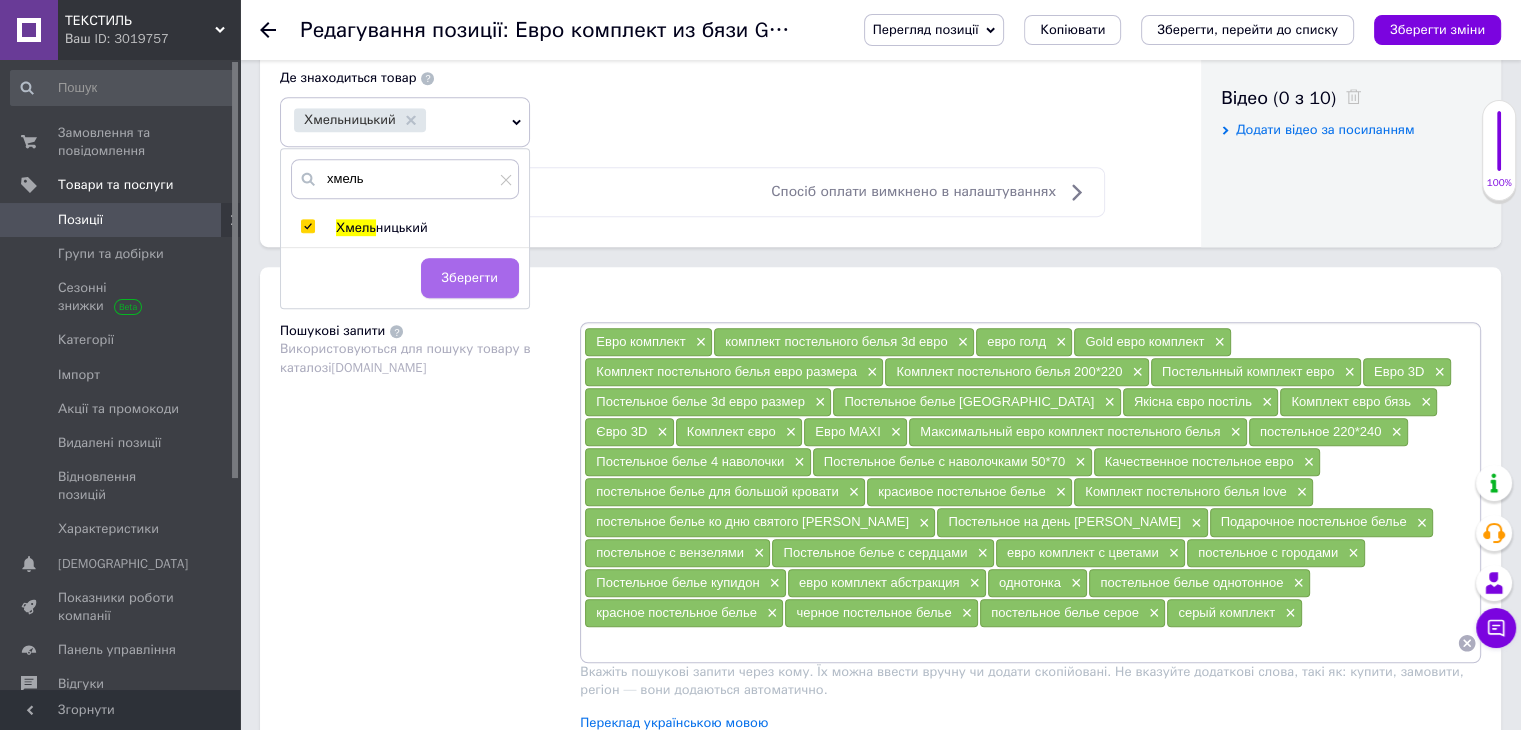 click on "Зберегти" at bounding box center [470, 278] 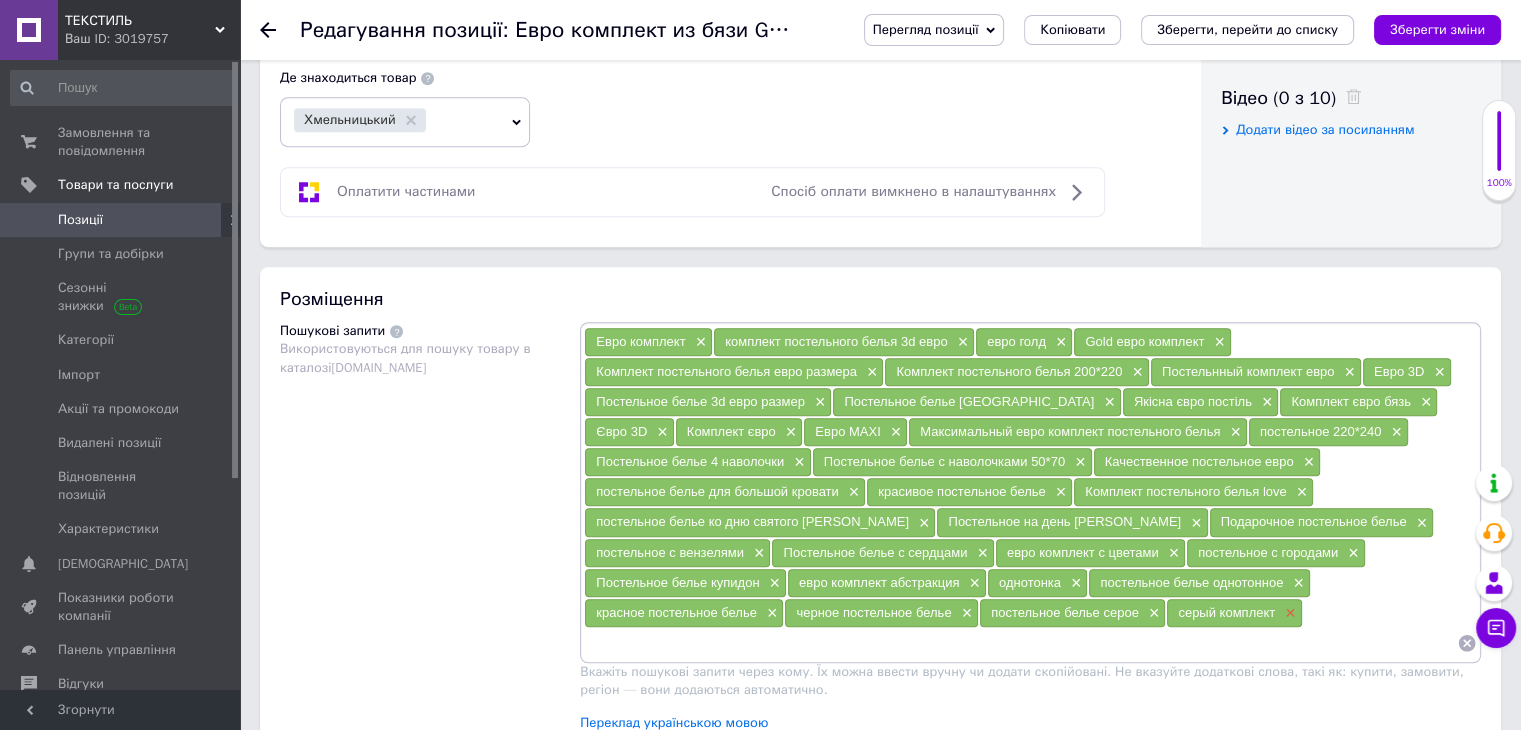 click on "×" at bounding box center [1288, 613] 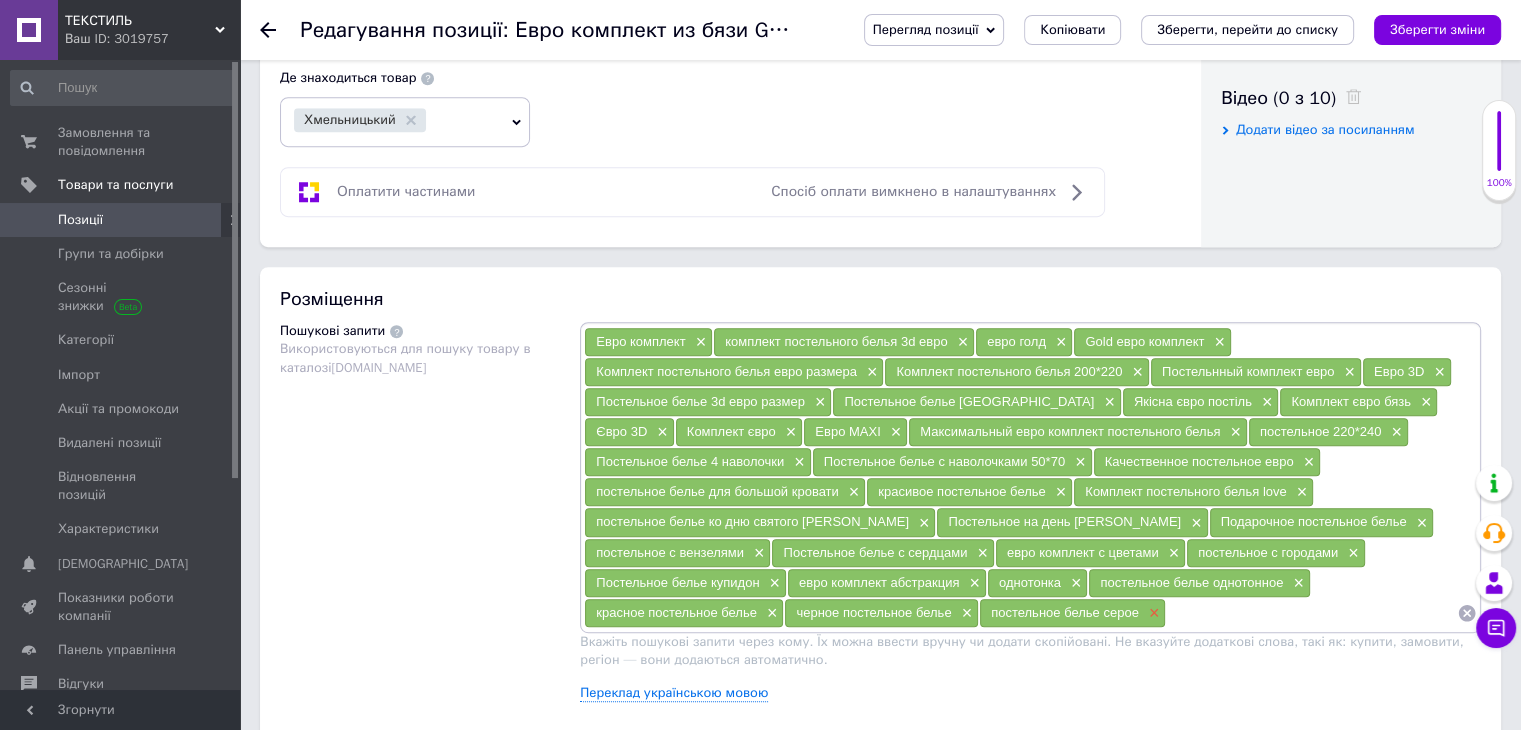 click on "×" at bounding box center (1152, 613) 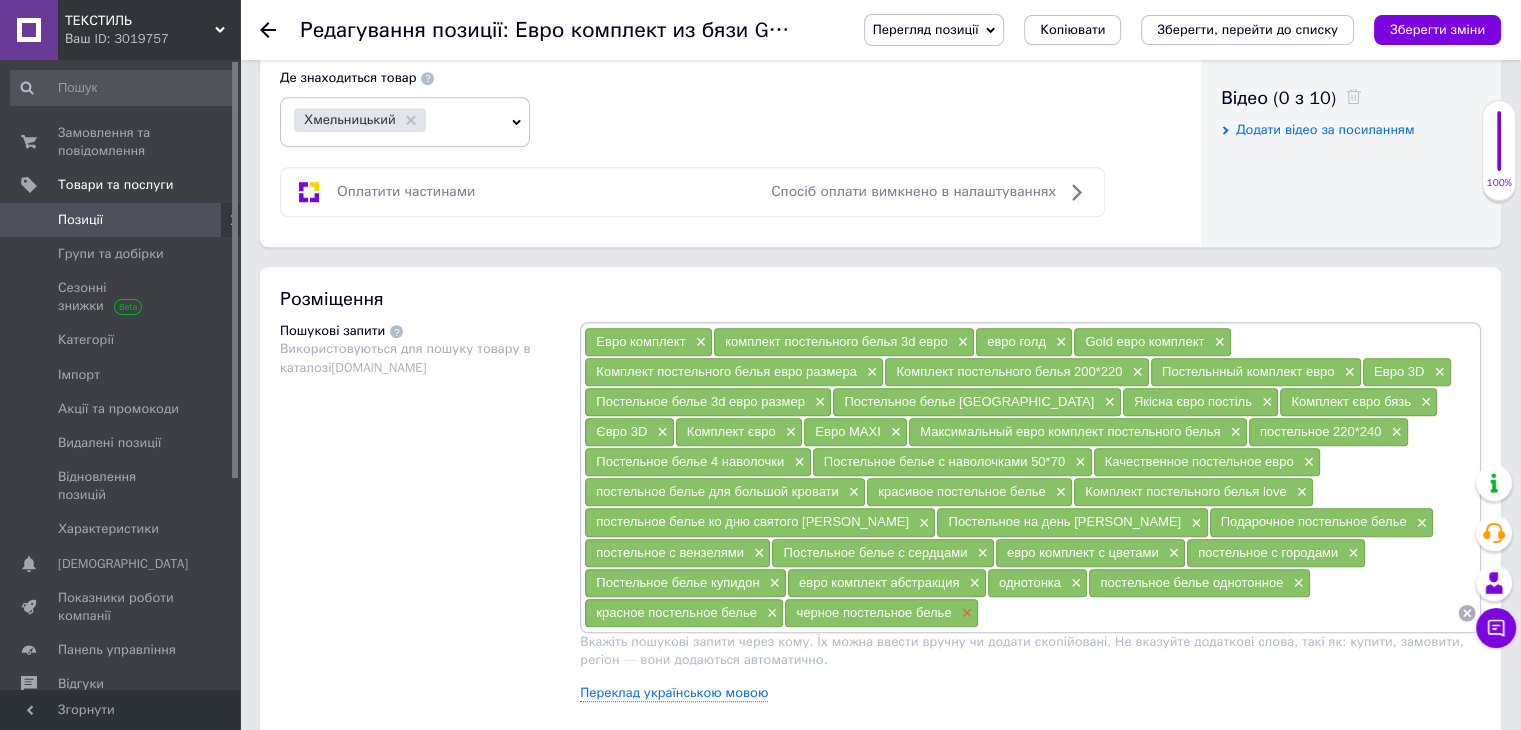 click on "×" at bounding box center [965, 613] 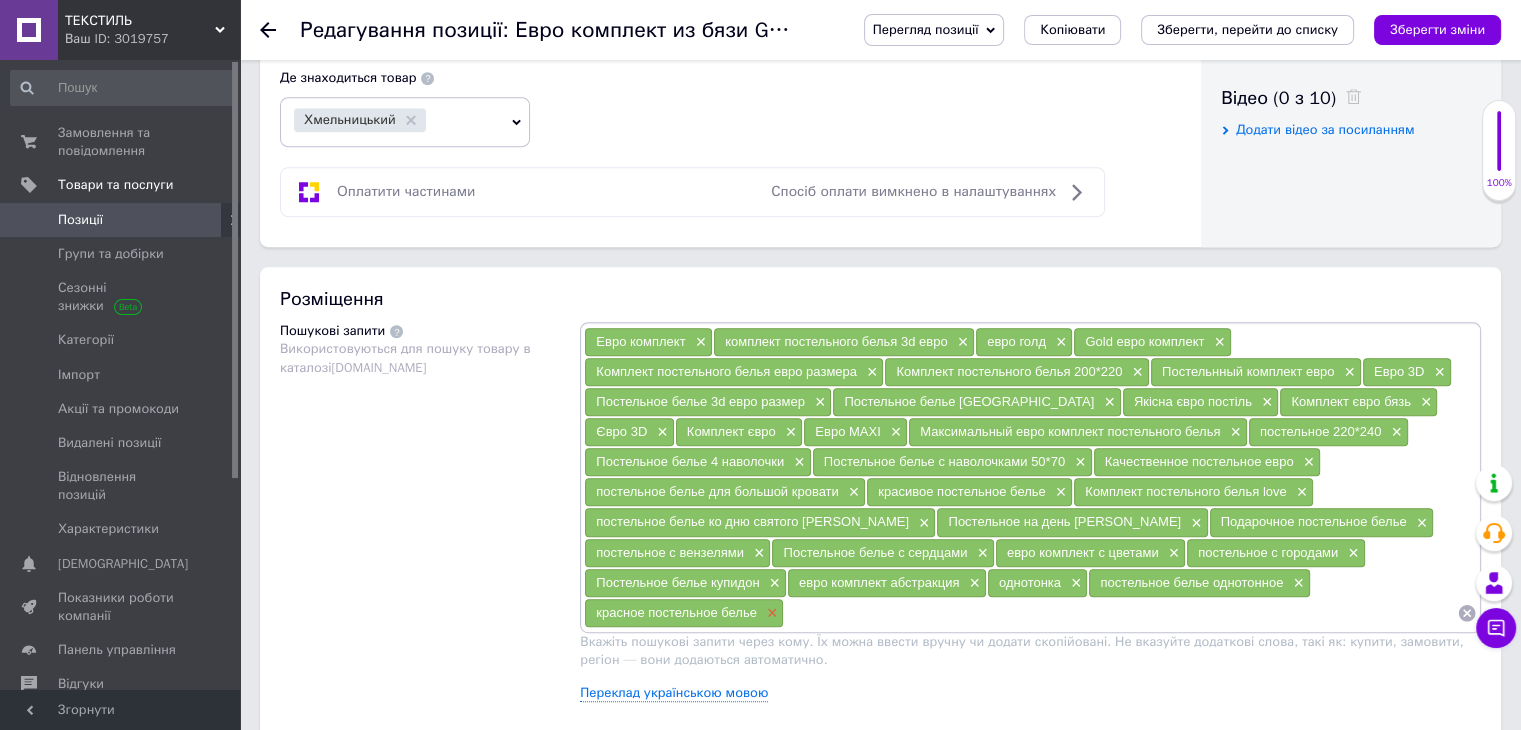 click on "×" at bounding box center (770, 613) 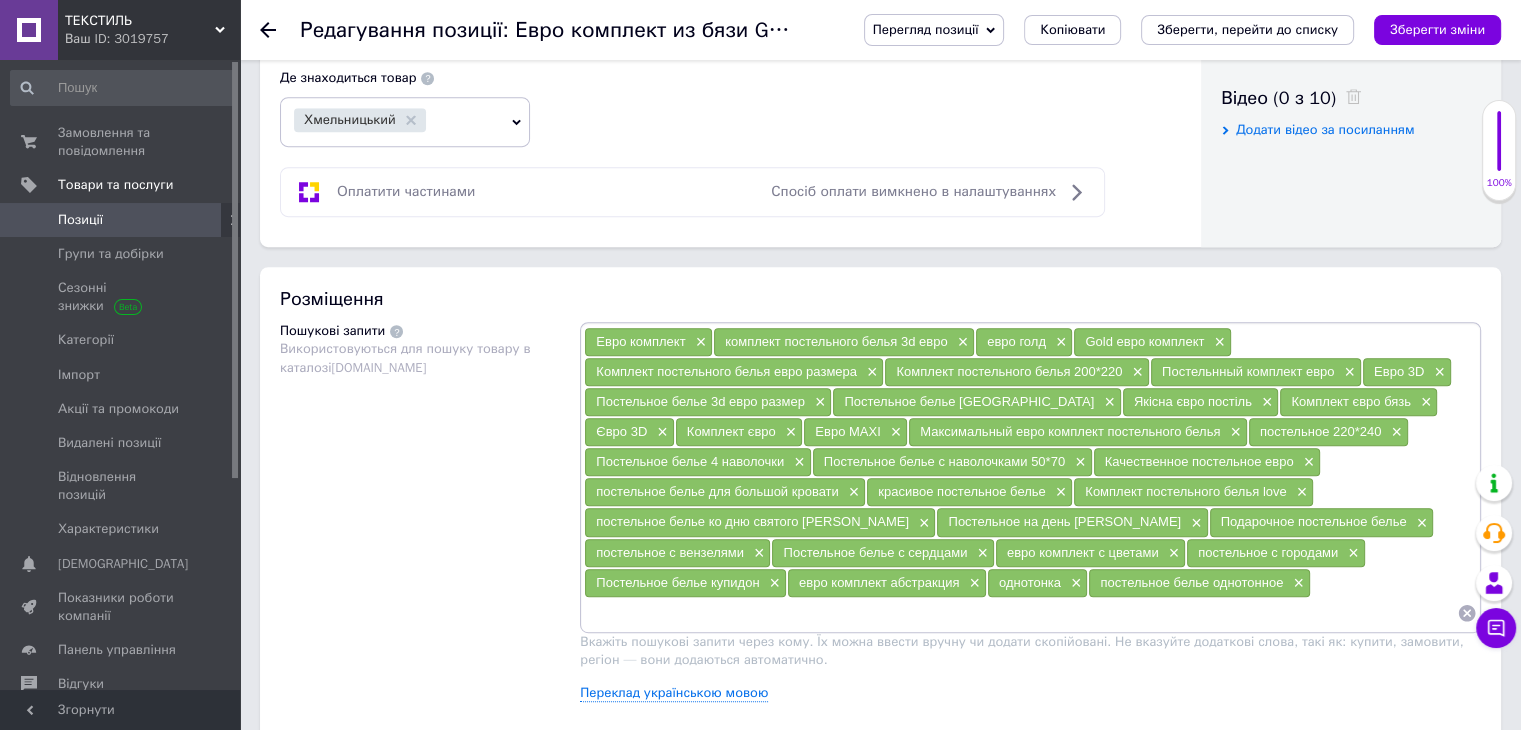 click at bounding box center [1020, 613] 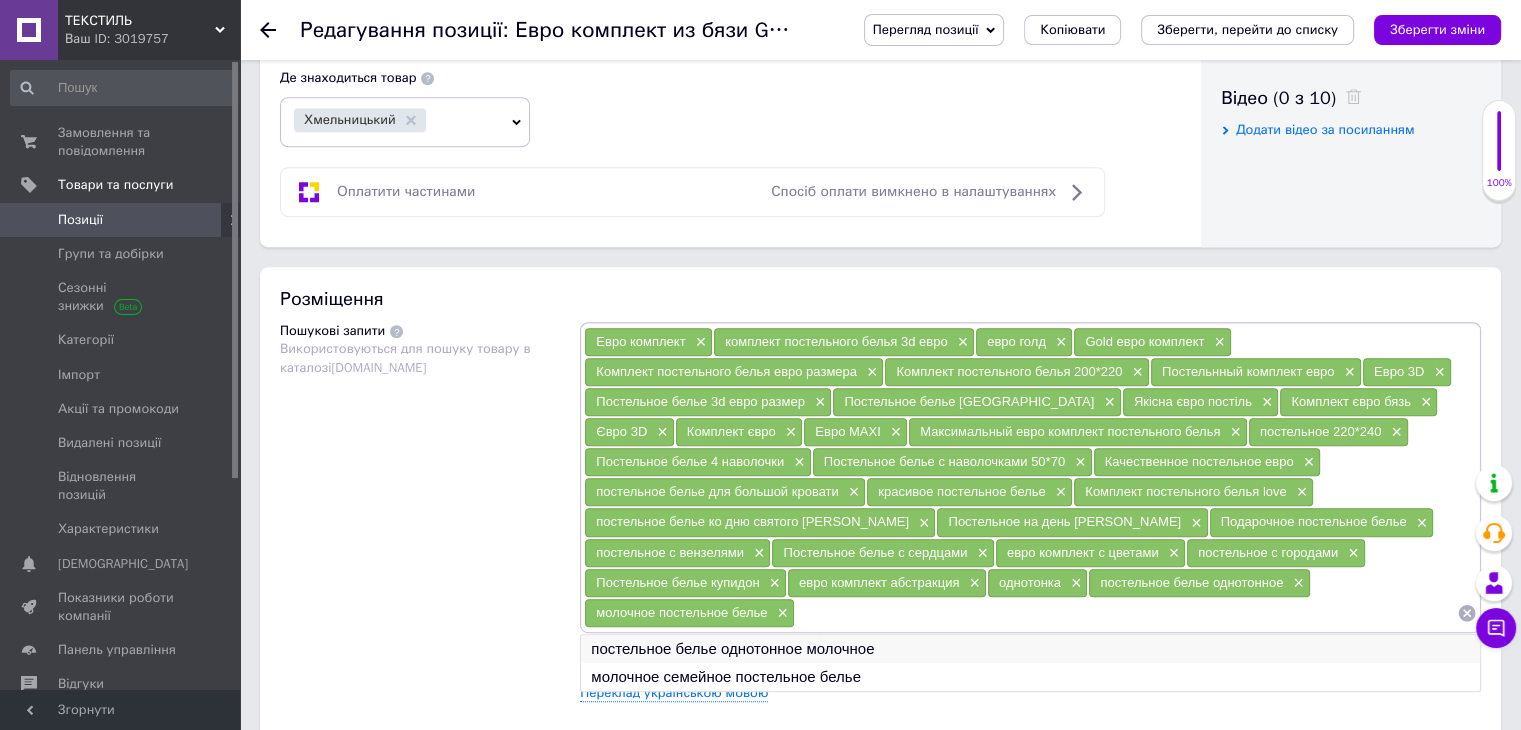 click on "постельное белье однотонное молочное" at bounding box center [1030, 649] 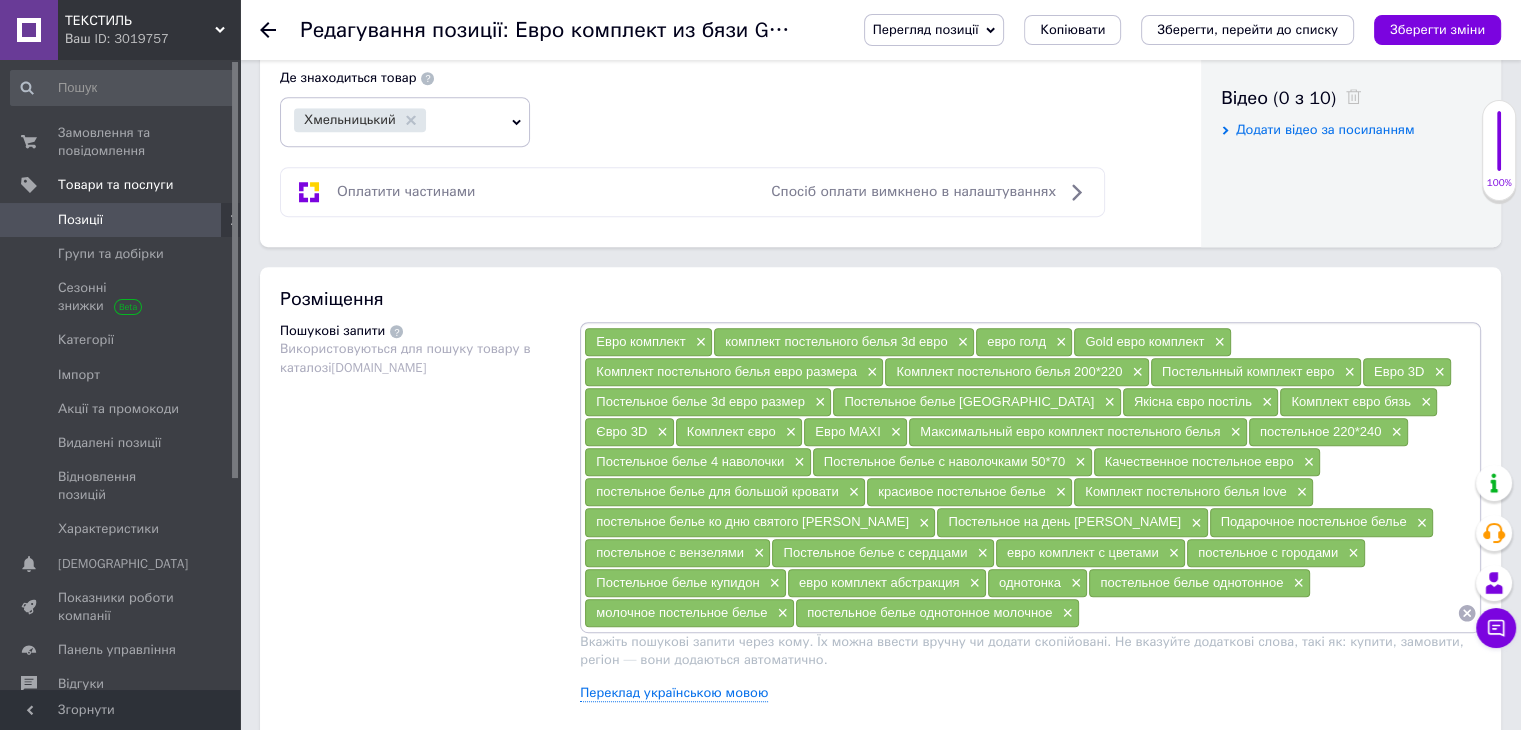 click at bounding box center (1268, 613) 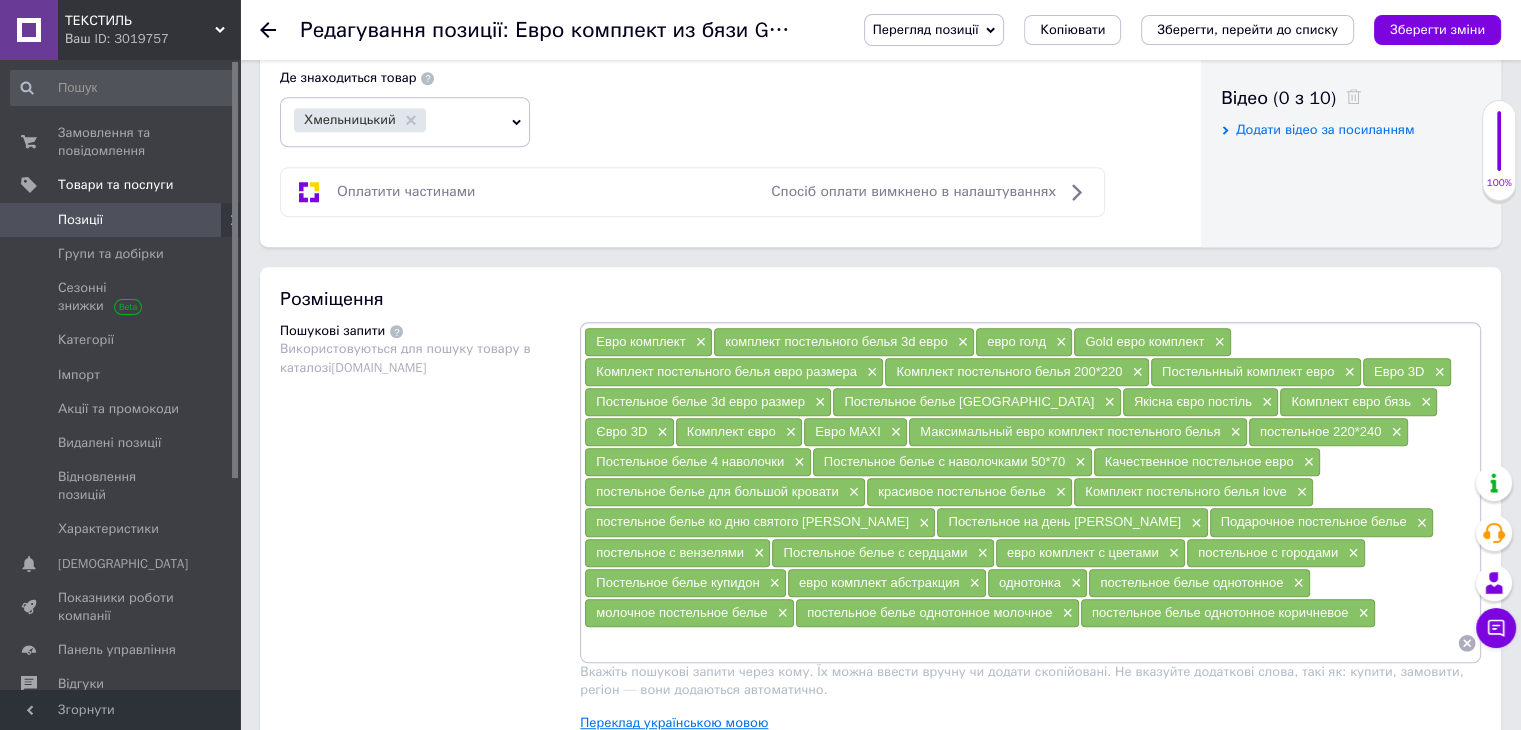click on "Переклад українською мовою" at bounding box center (674, 723) 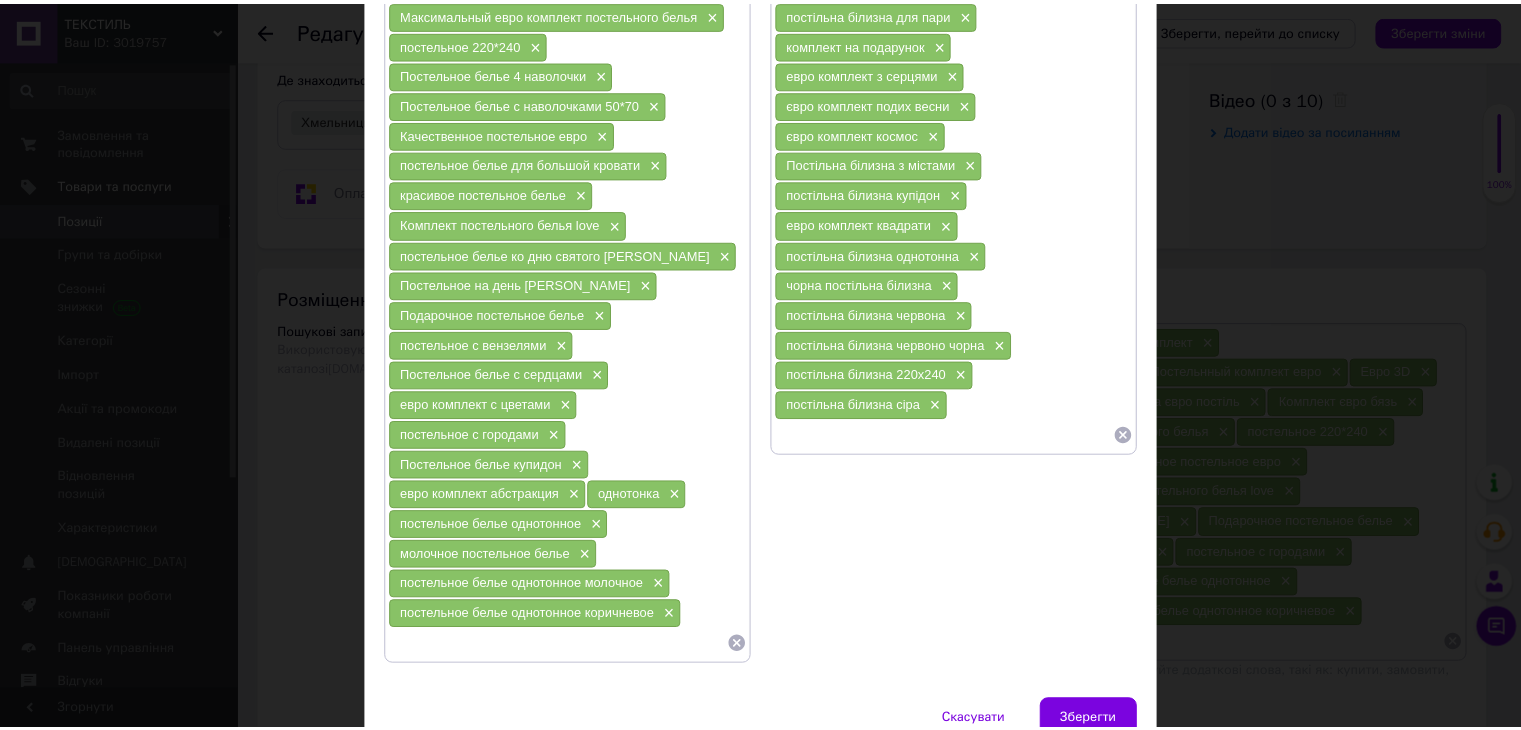 scroll, scrollTop: 499, scrollLeft: 0, axis: vertical 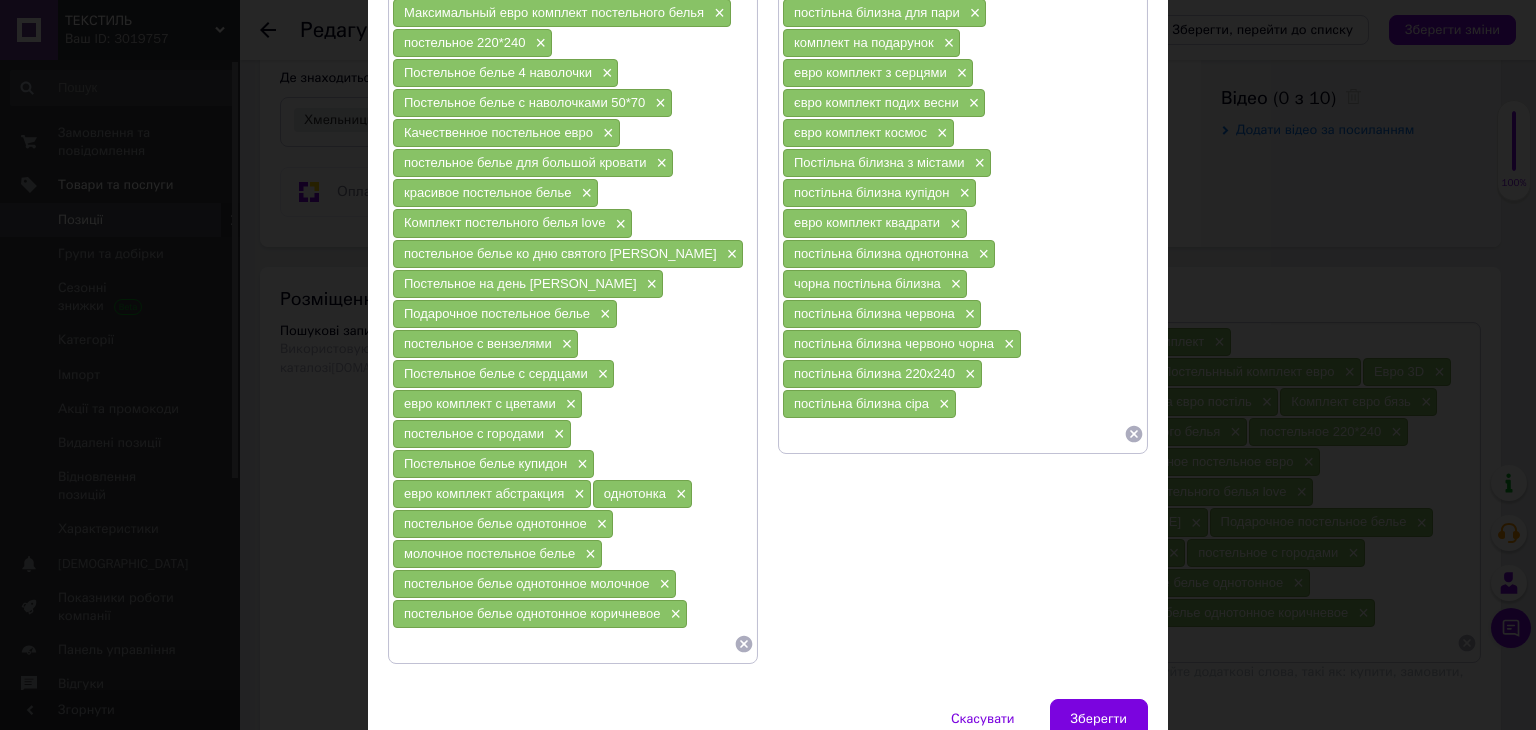 click at bounding box center [953, 434] 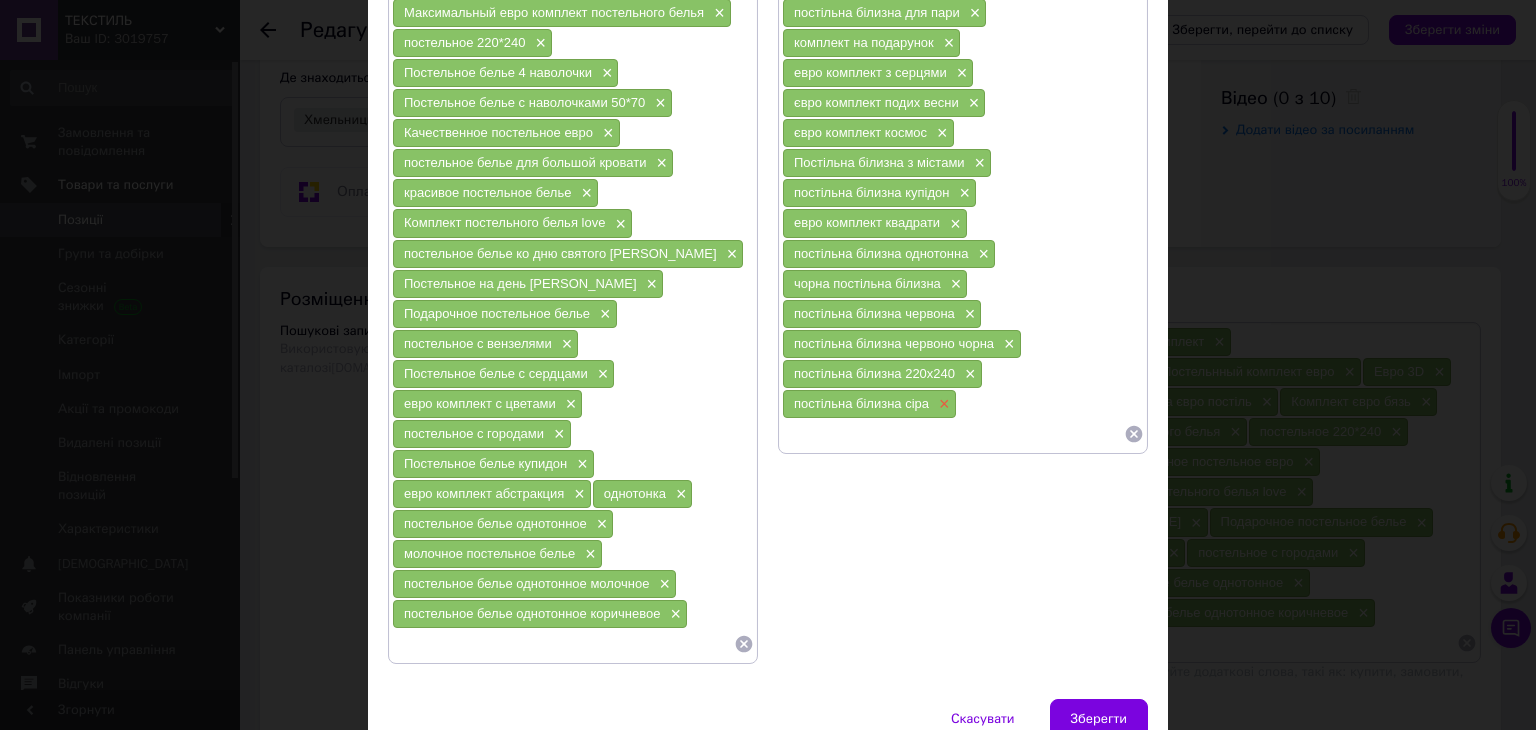 click on "×" at bounding box center [942, 404] 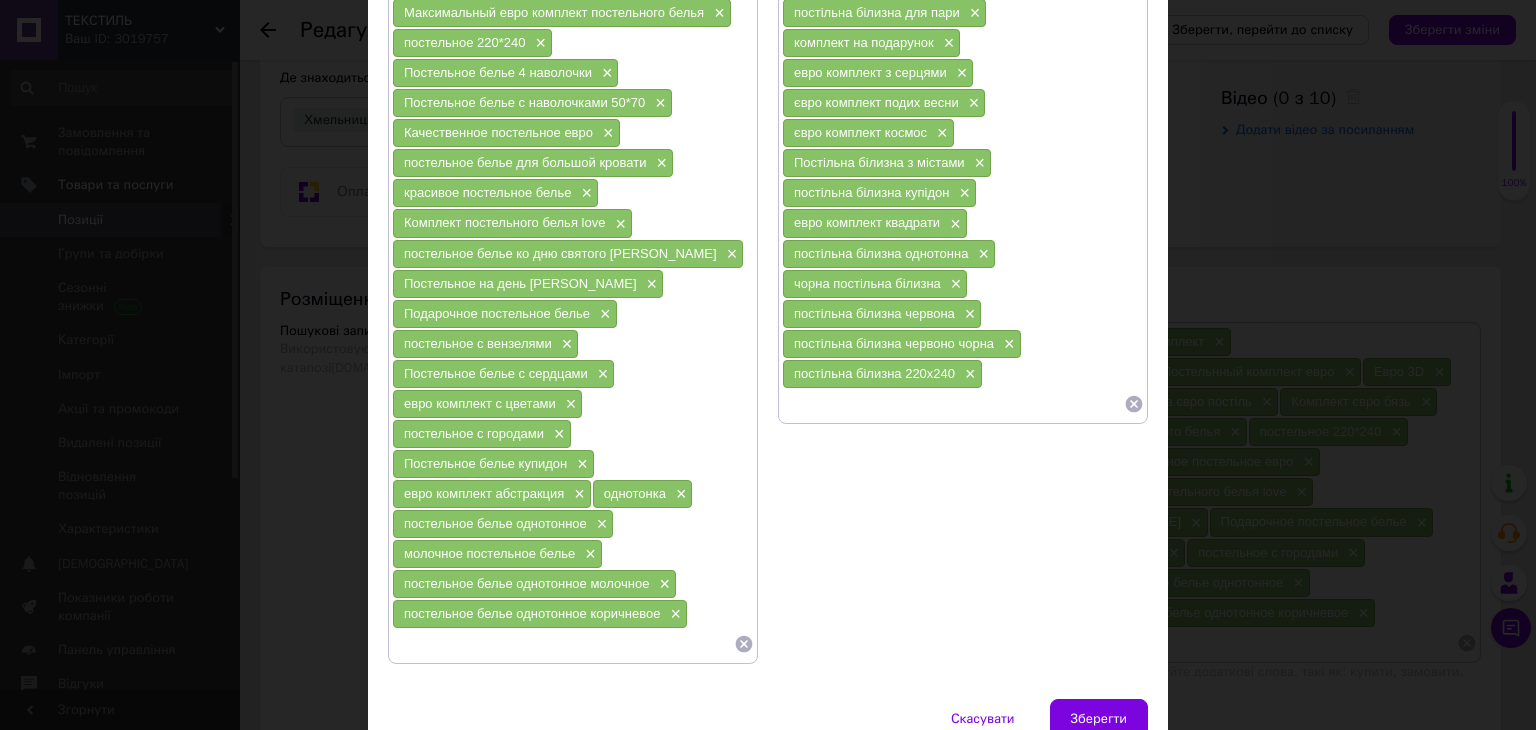 click at bounding box center (953, 404) 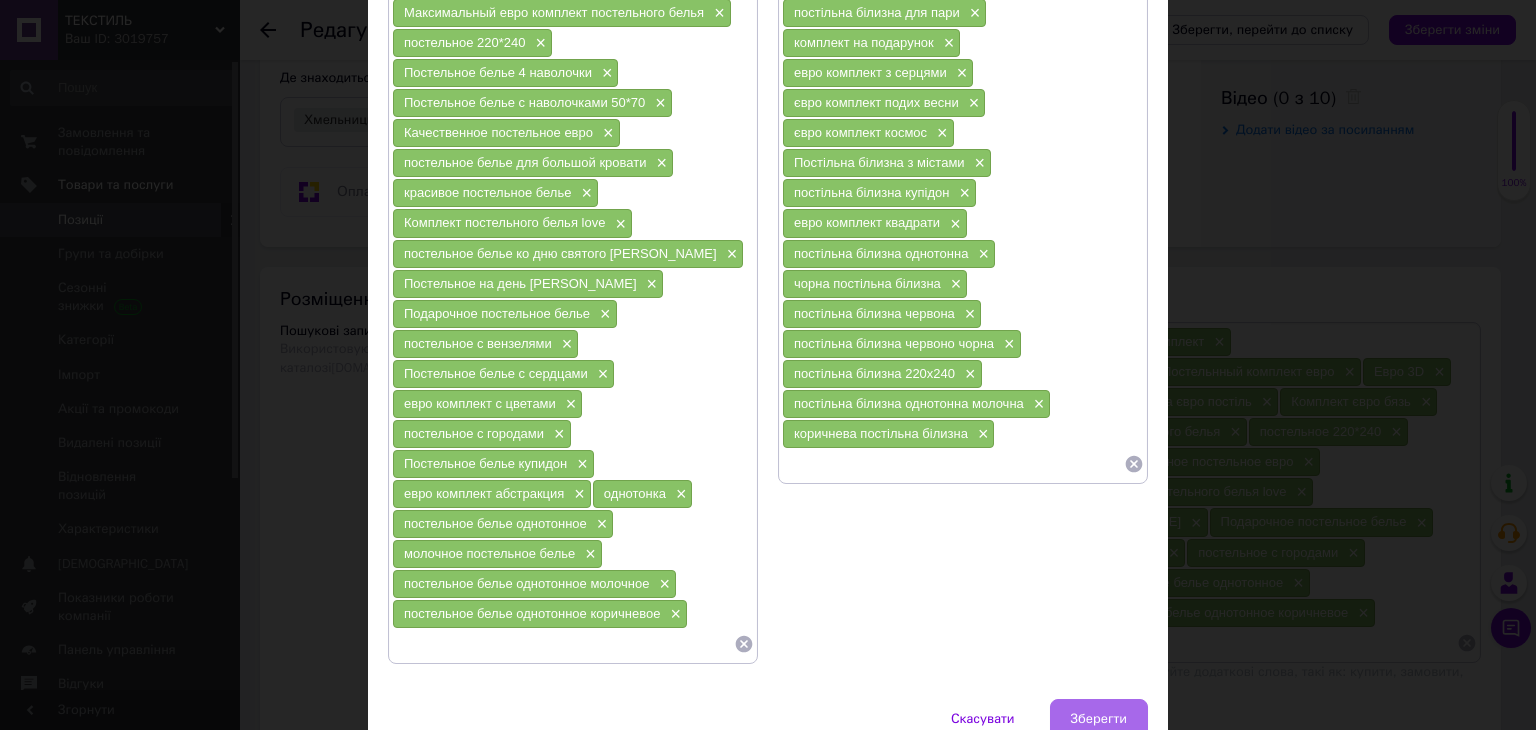 click on "Зберегти" at bounding box center (1099, 719) 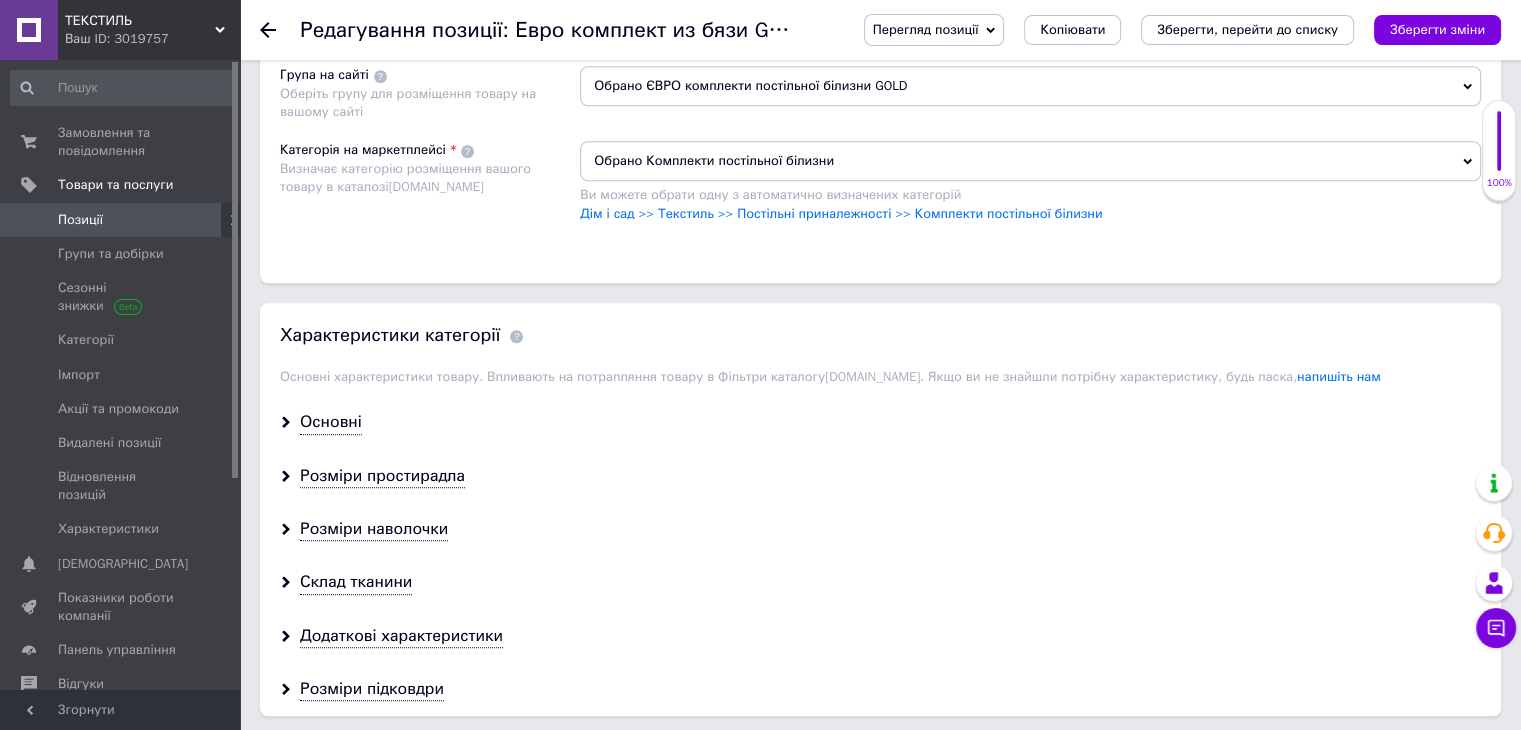 scroll, scrollTop: 1712, scrollLeft: 0, axis: vertical 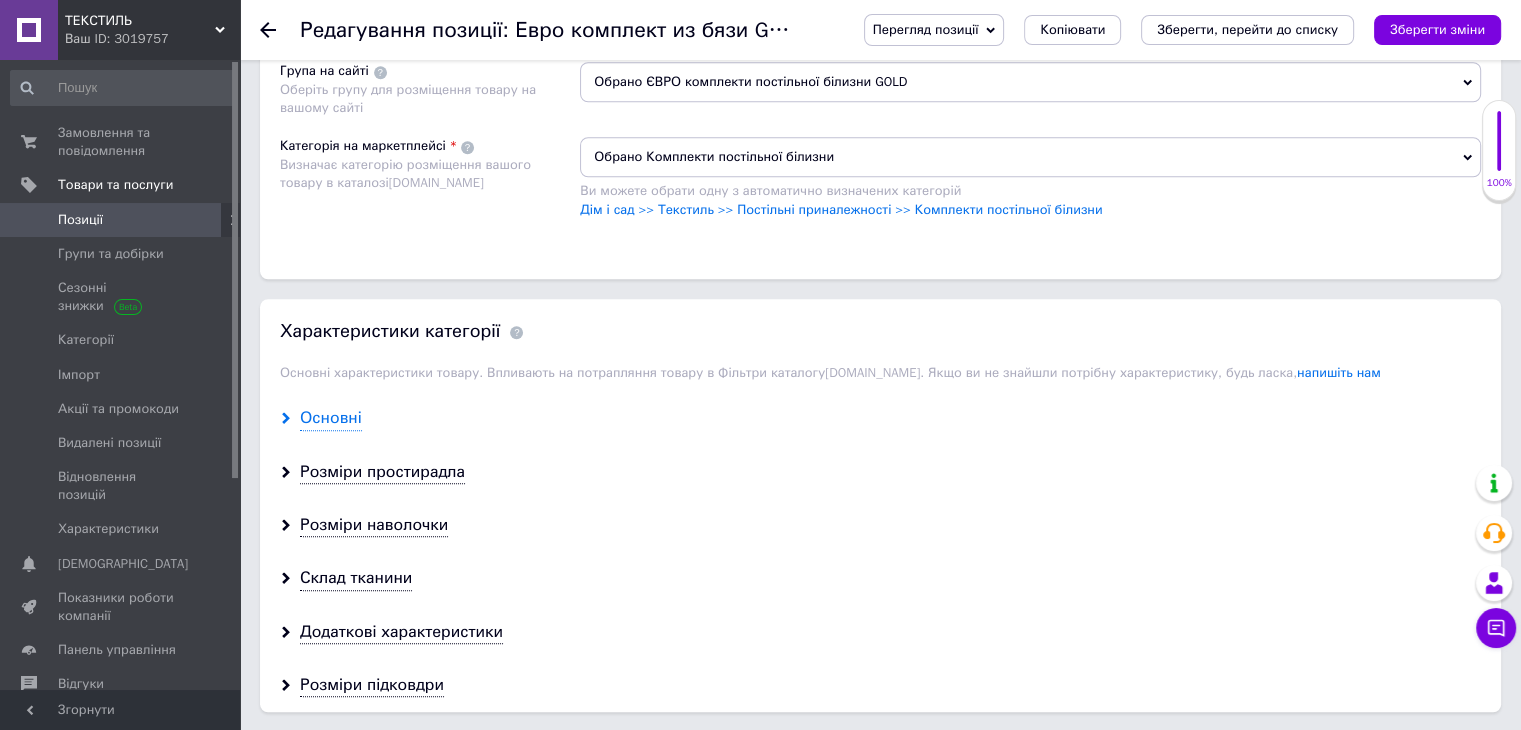 click on "Основні" at bounding box center [331, 418] 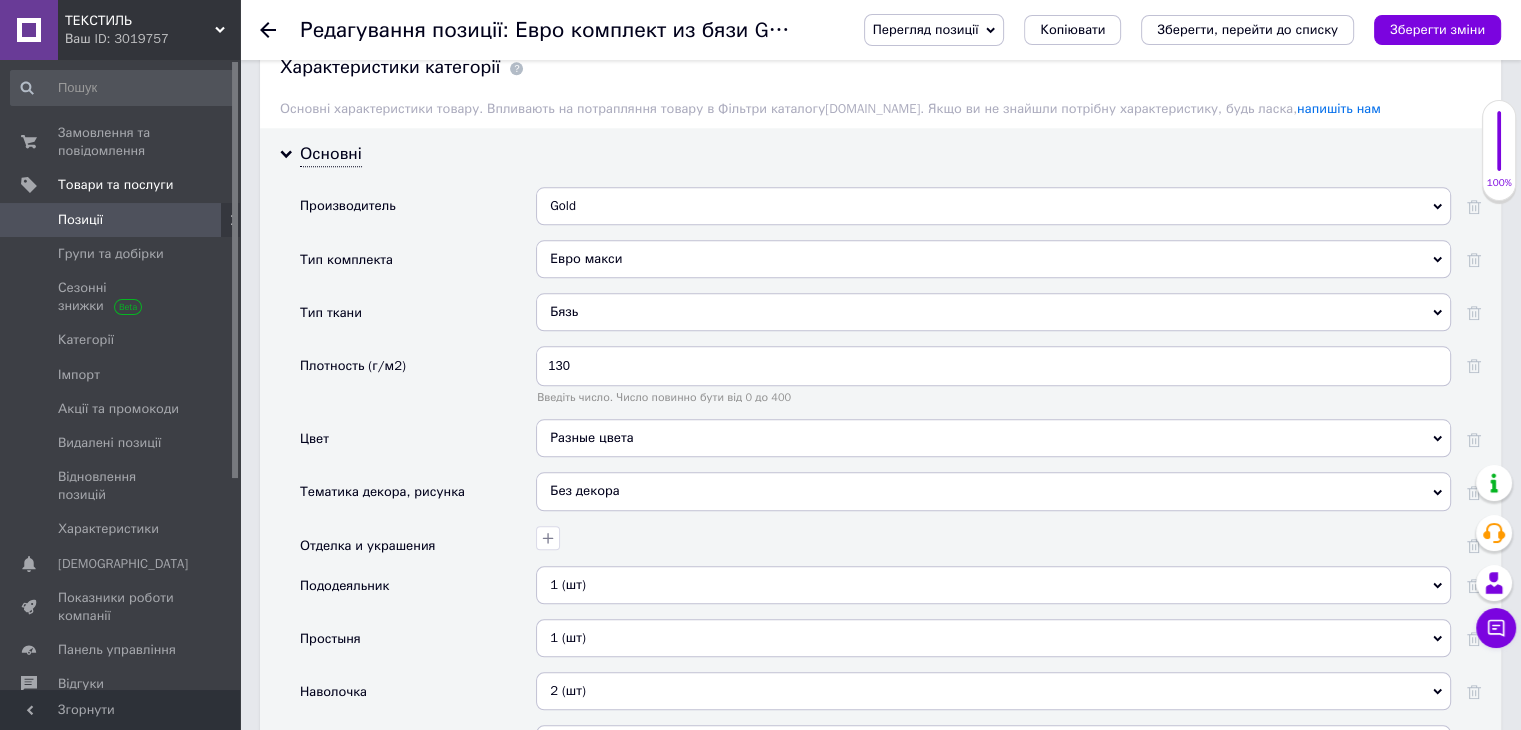 scroll, scrollTop: 1980, scrollLeft: 0, axis: vertical 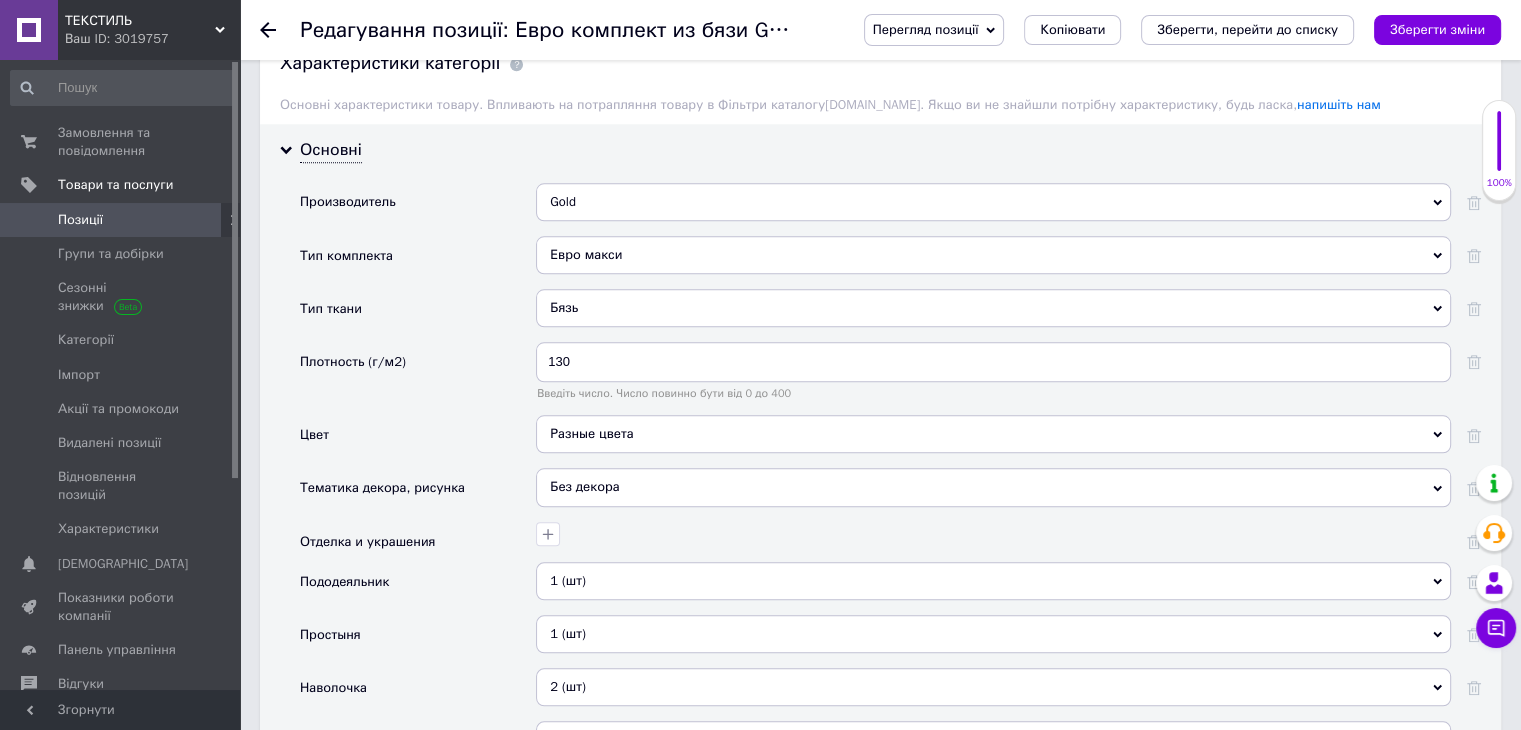 click at bounding box center [991, 531] 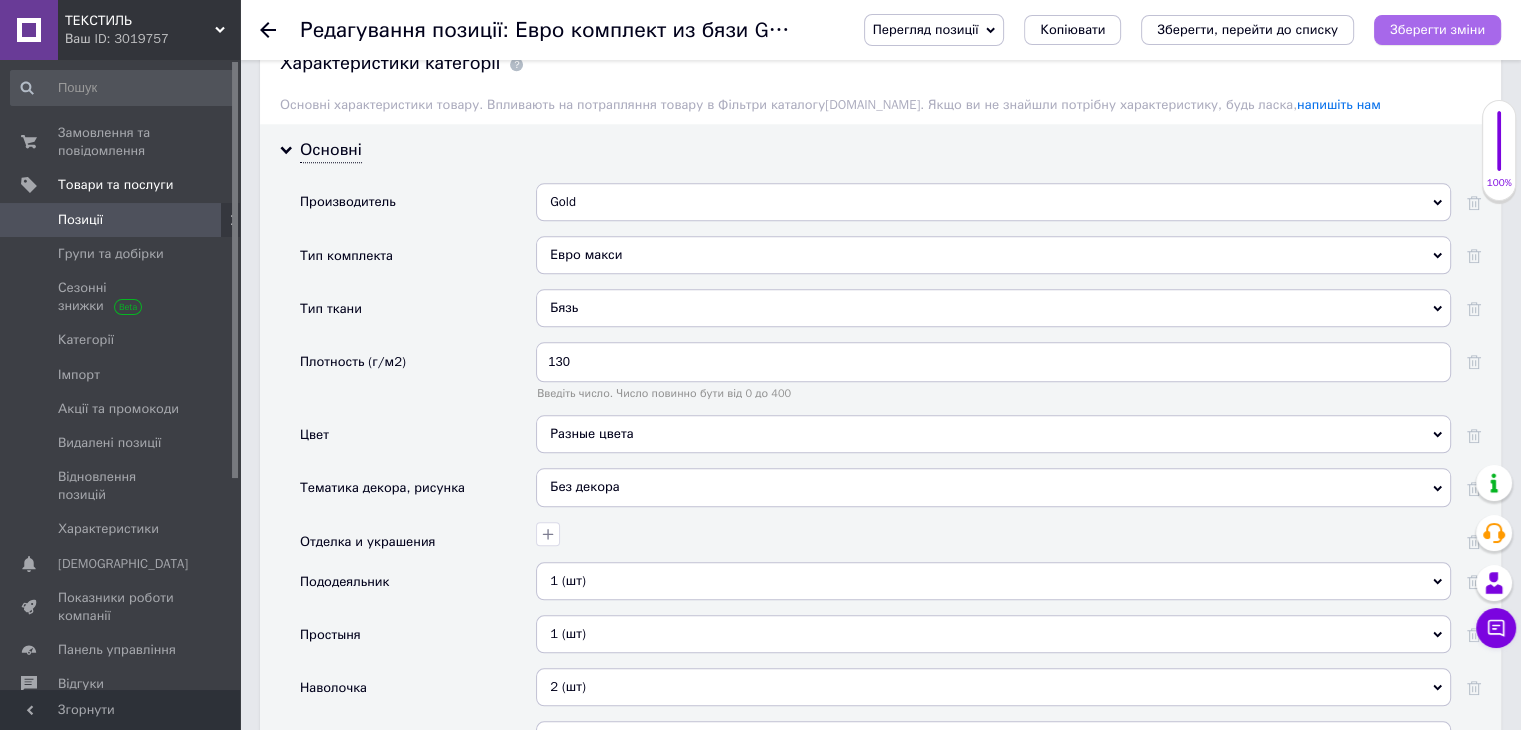 click on "Зберегти зміни" at bounding box center (1437, 29) 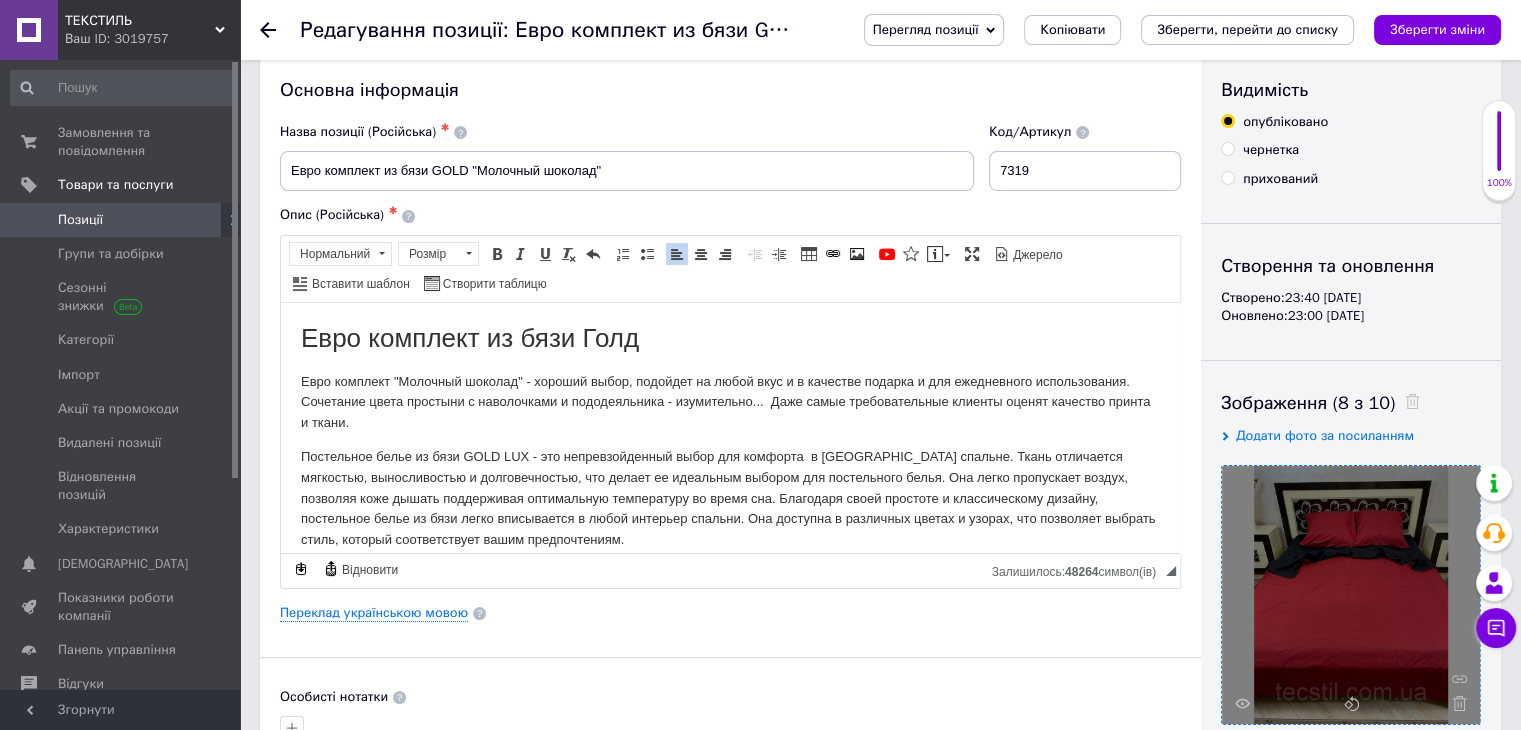 scroll, scrollTop: 0, scrollLeft: 0, axis: both 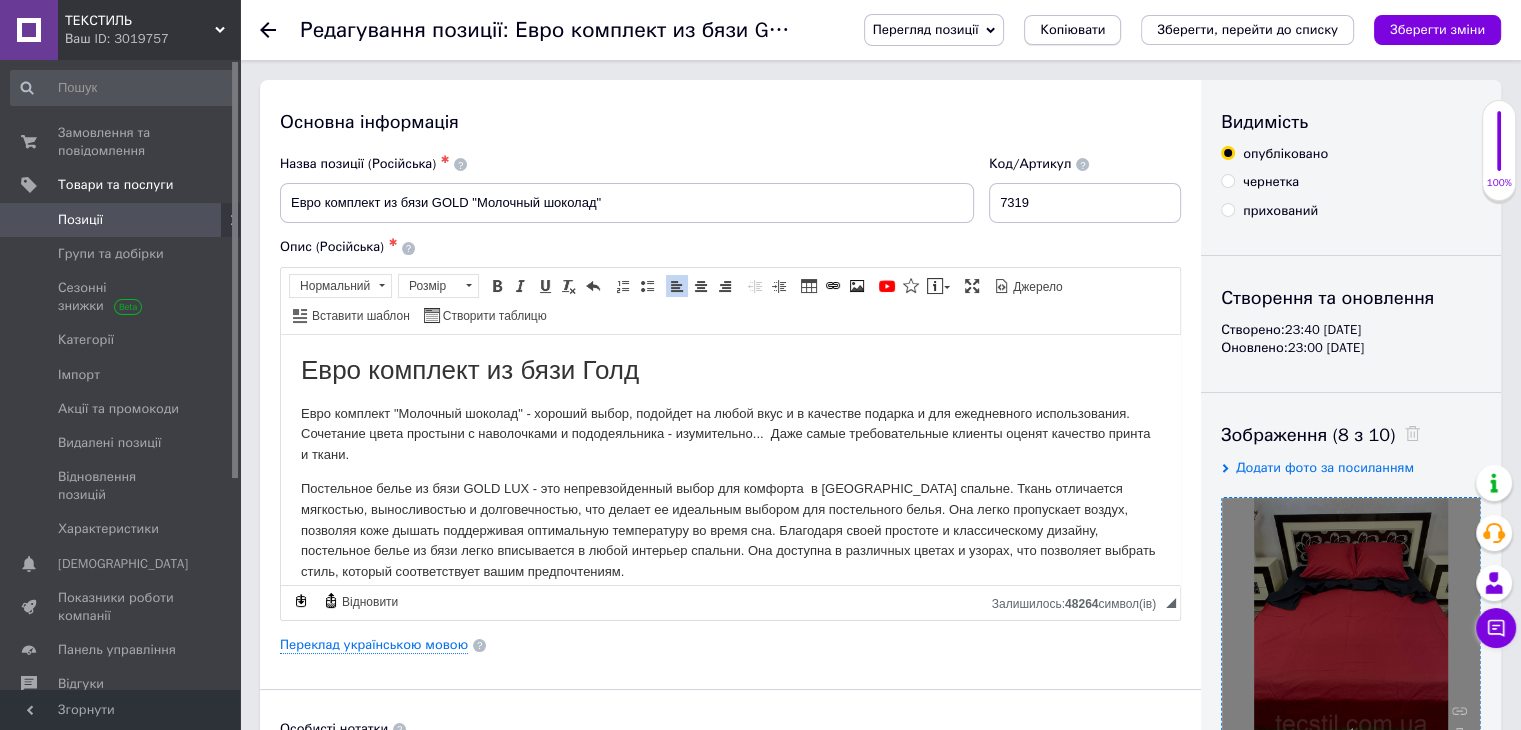 click on "Копіювати" at bounding box center [1072, 30] 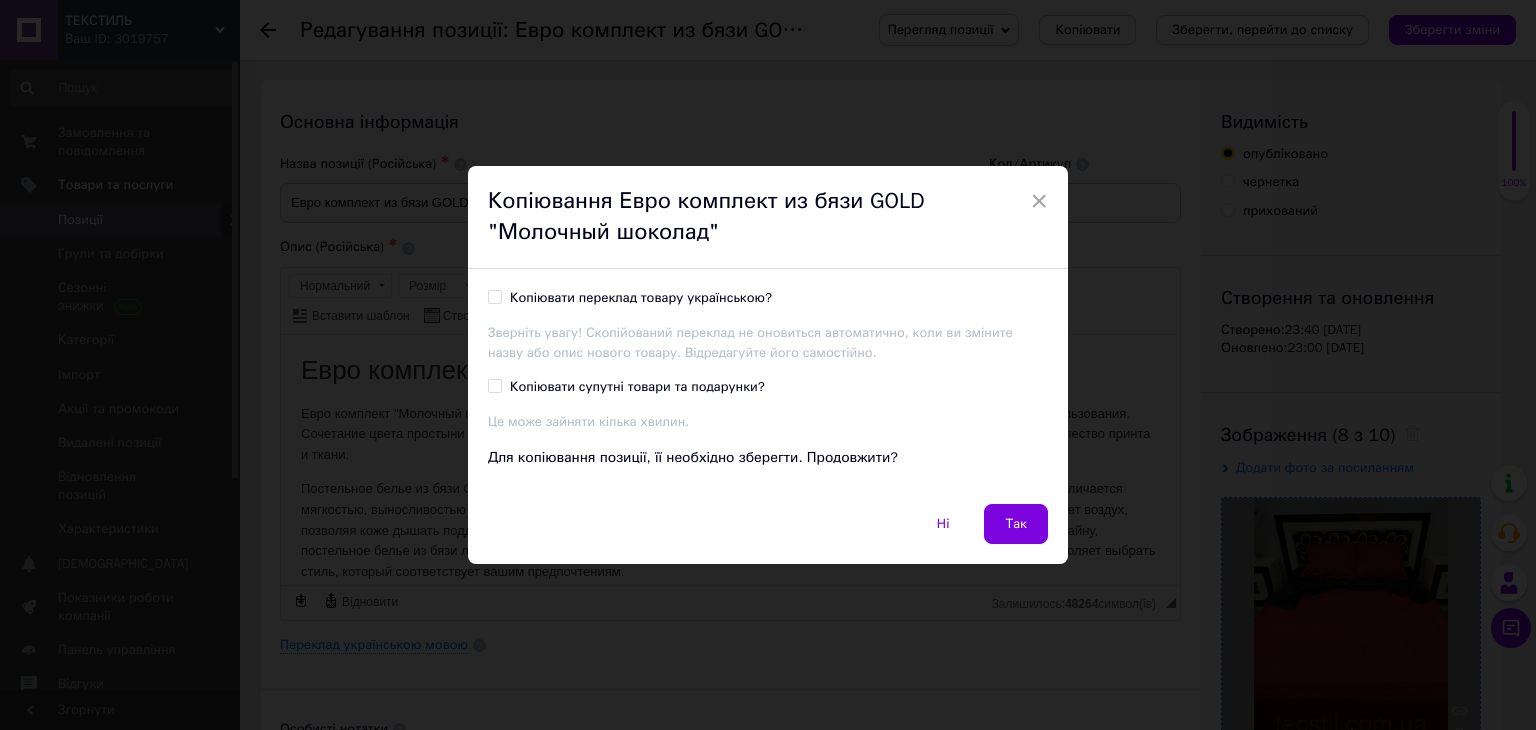 click on "Копіювати переклад товару українською?" at bounding box center [641, 298] 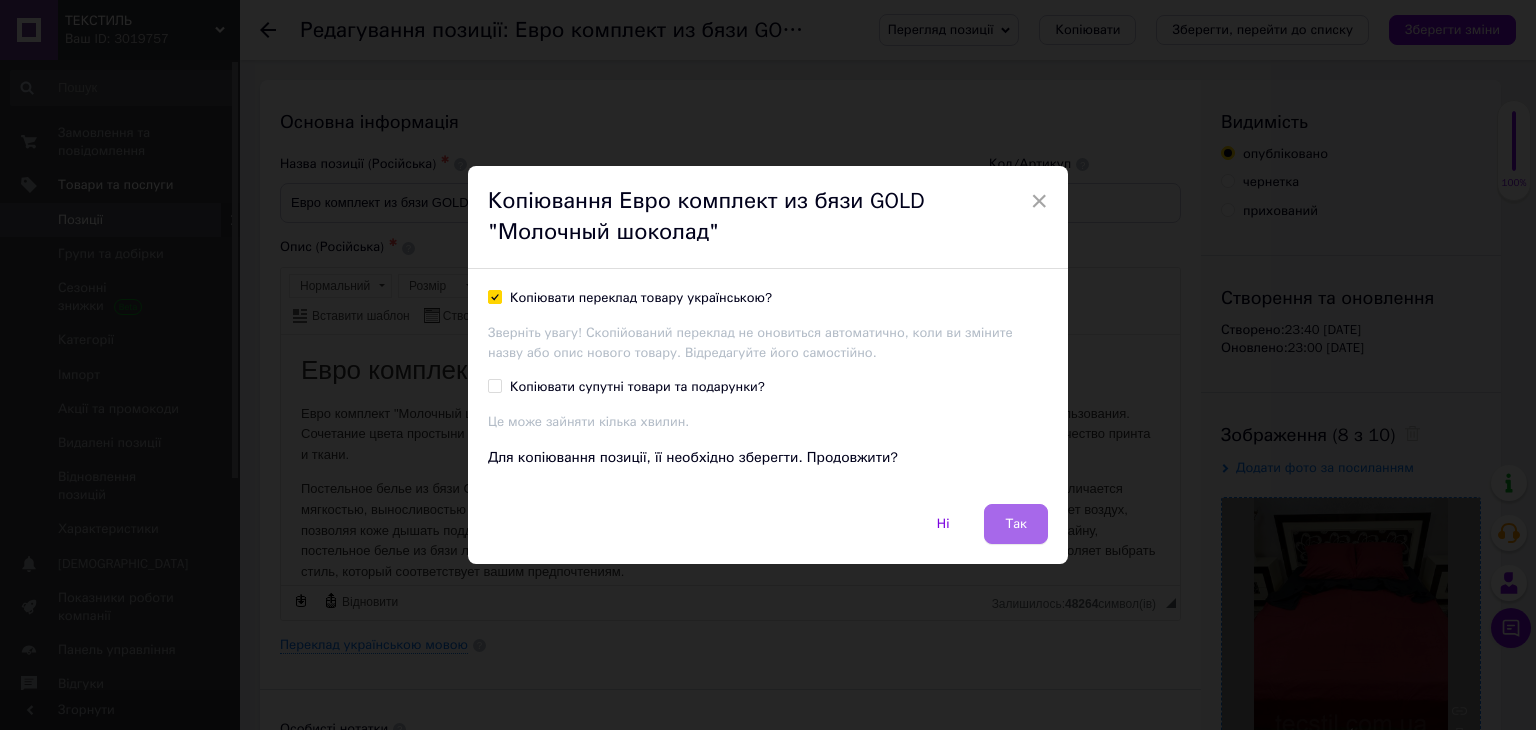 click on "Так" at bounding box center (1016, 524) 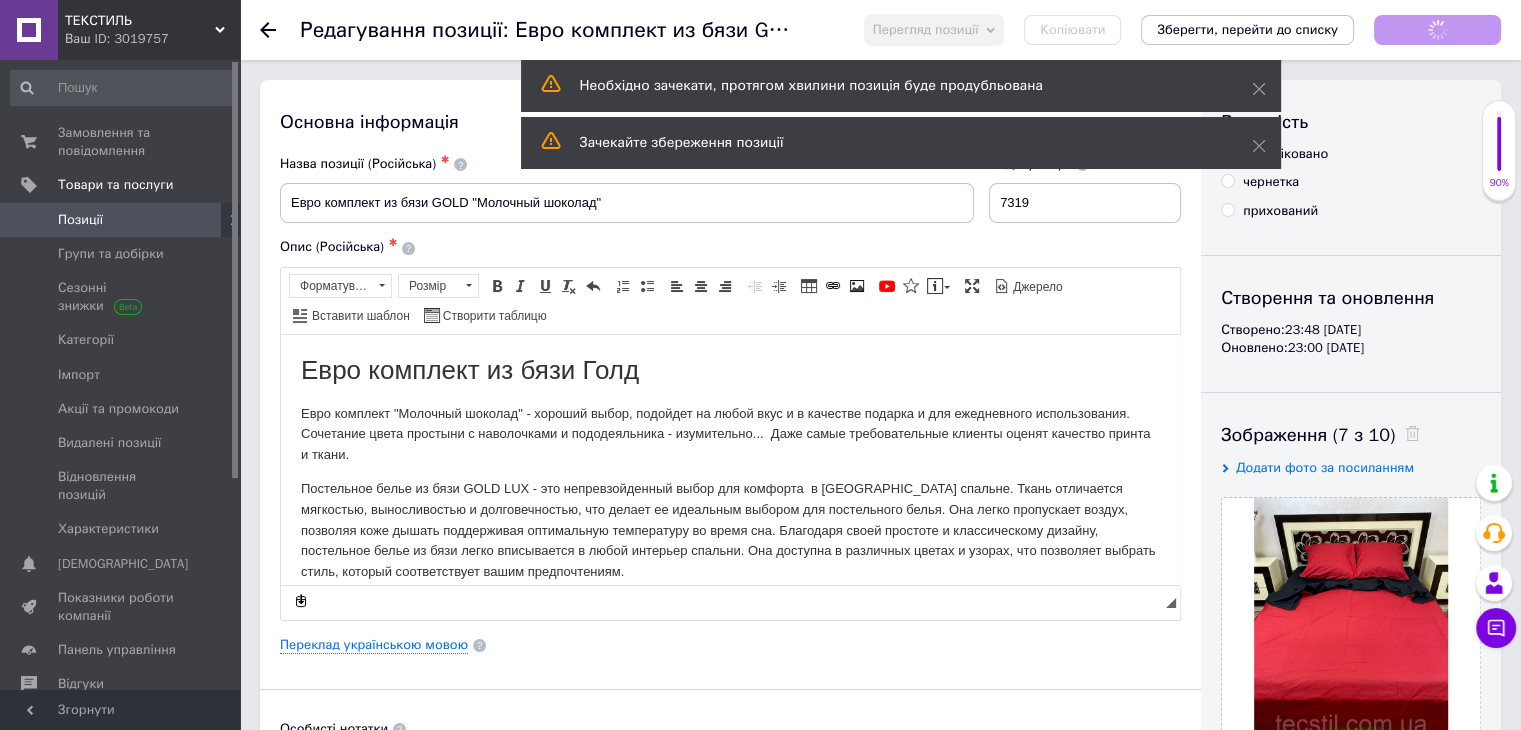 scroll, scrollTop: 0, scrollLeft: 0, axis: both 